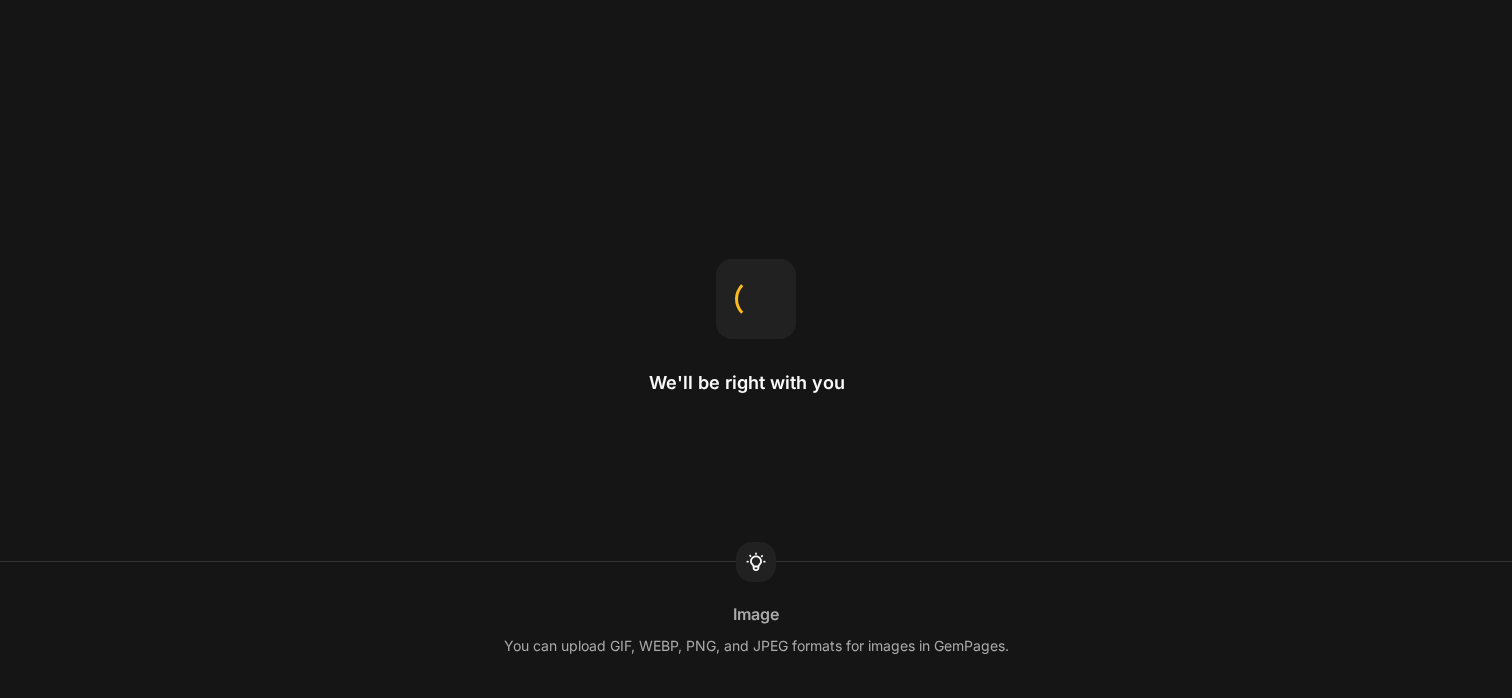 scroll, scrollTop: 0, scrollLeft: 0, axis: both 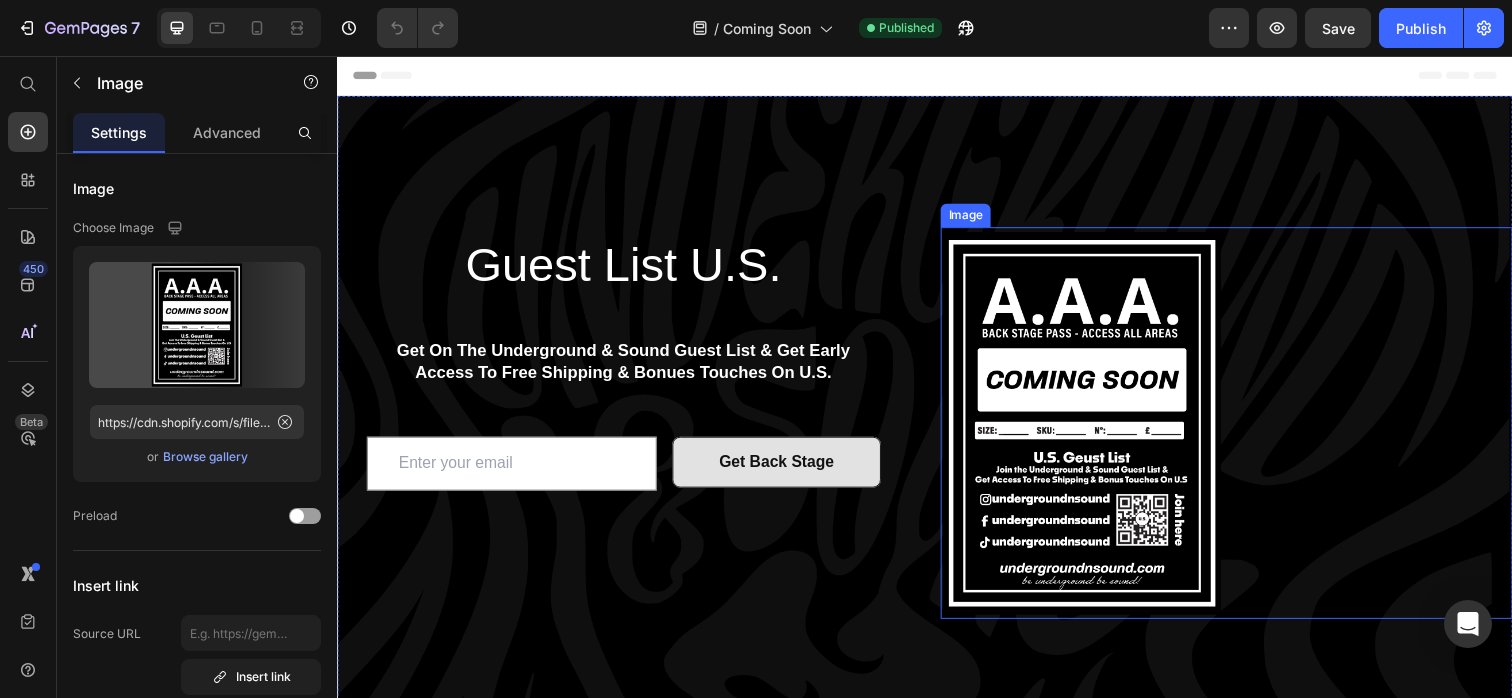 click at bounding box center (1245, 431) 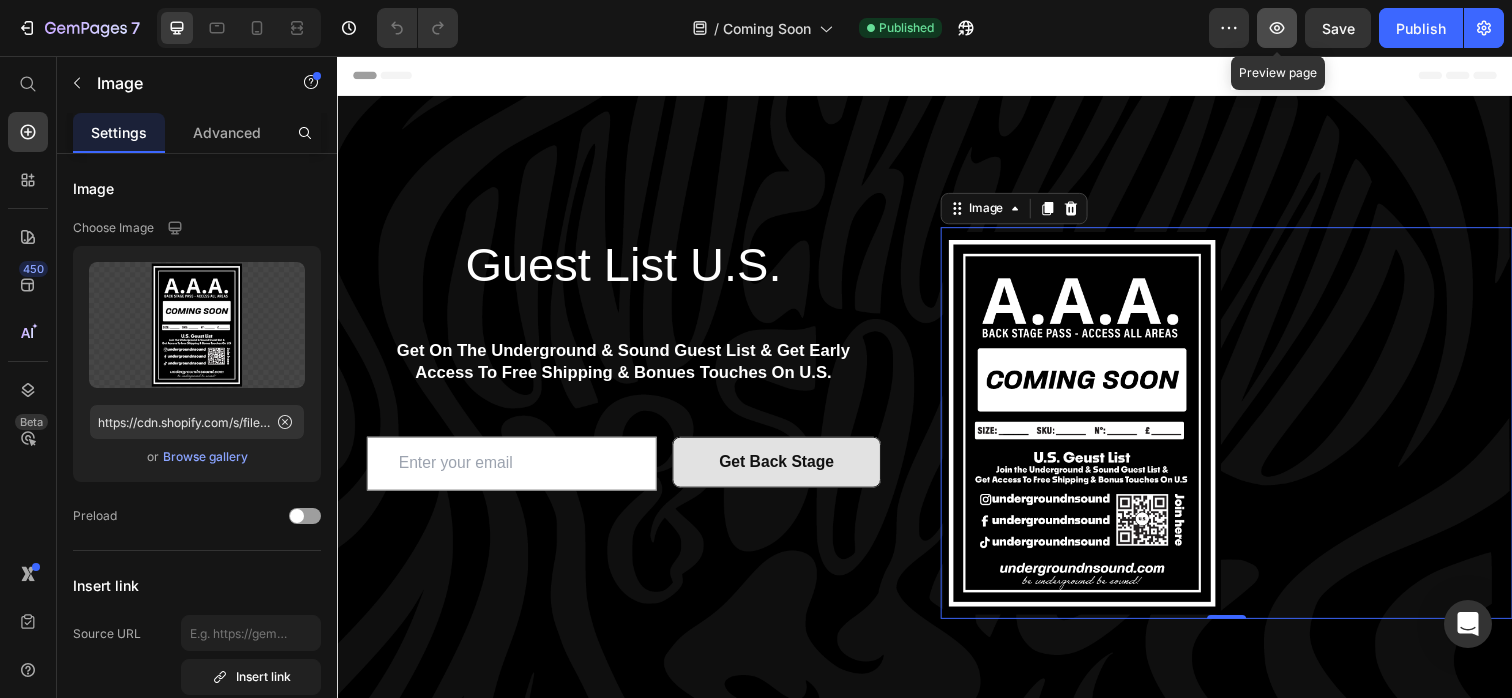 click 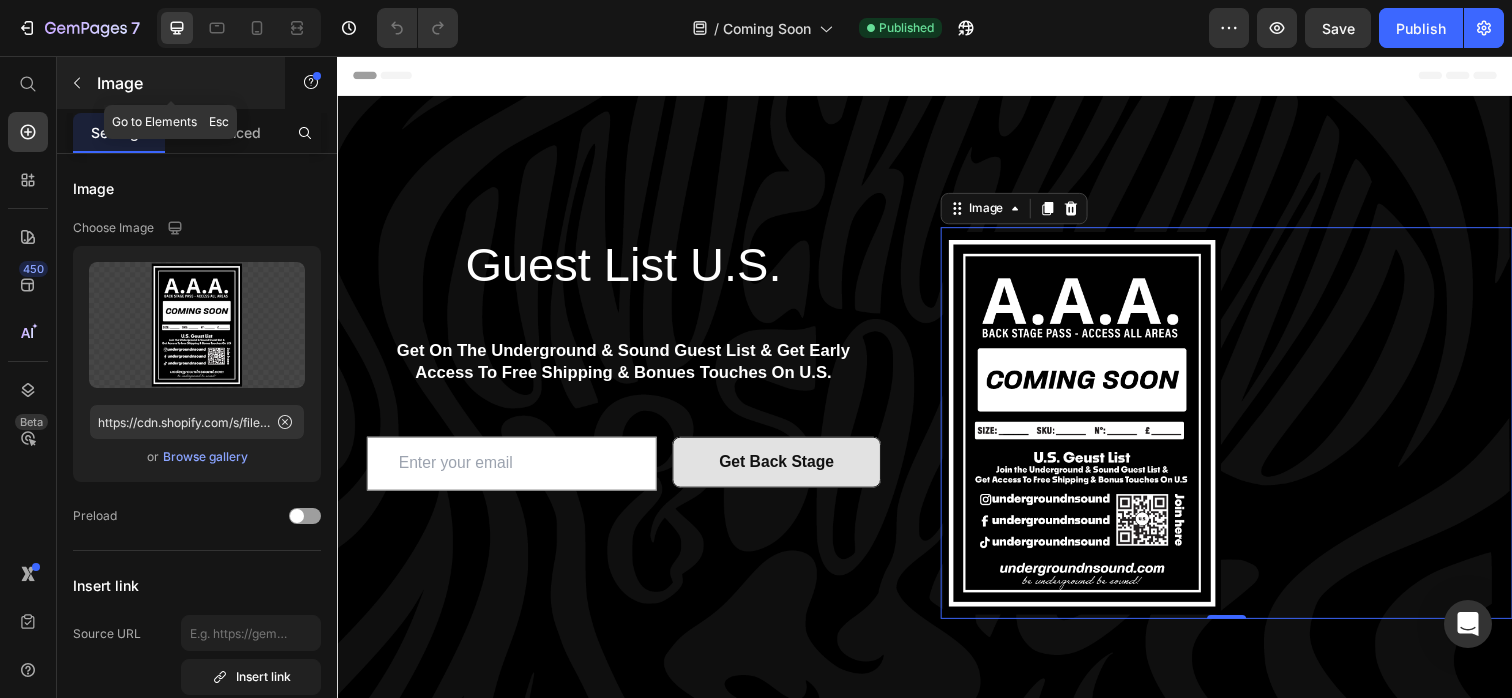 click 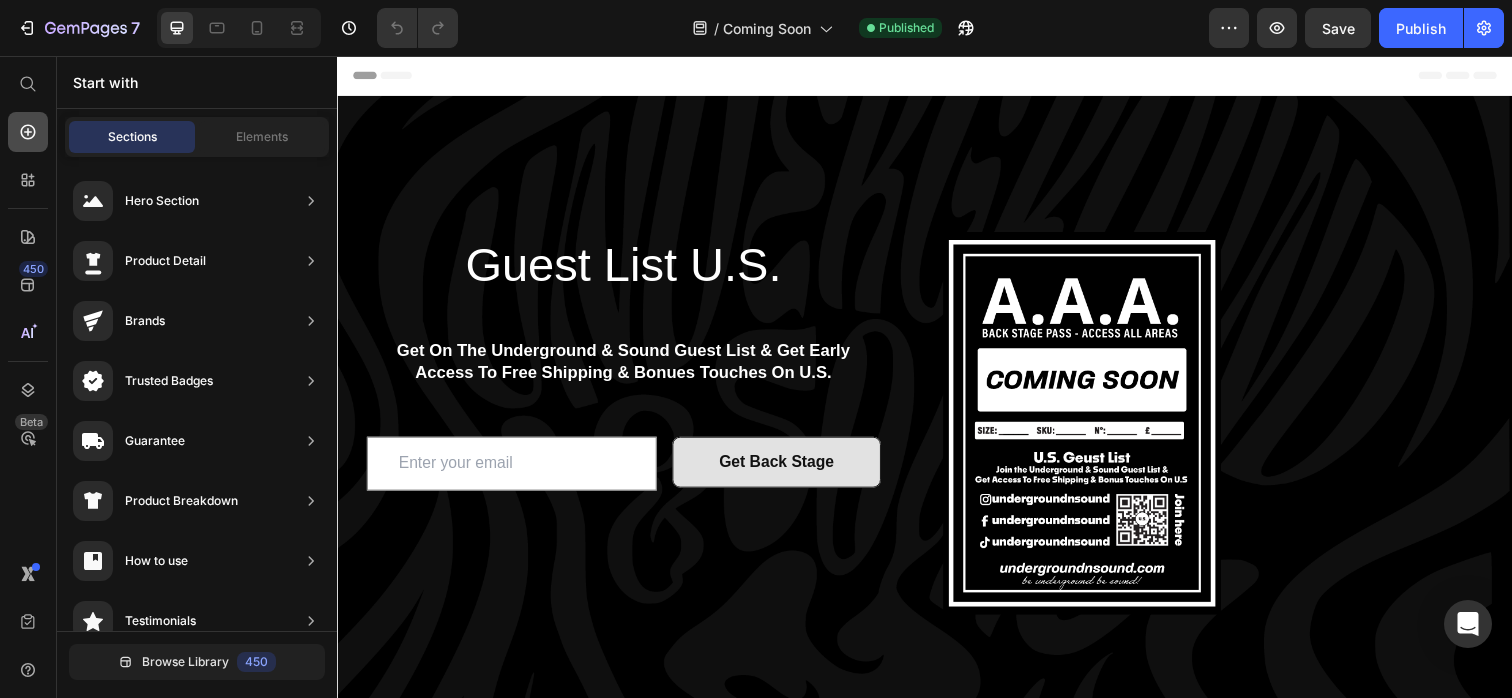 click 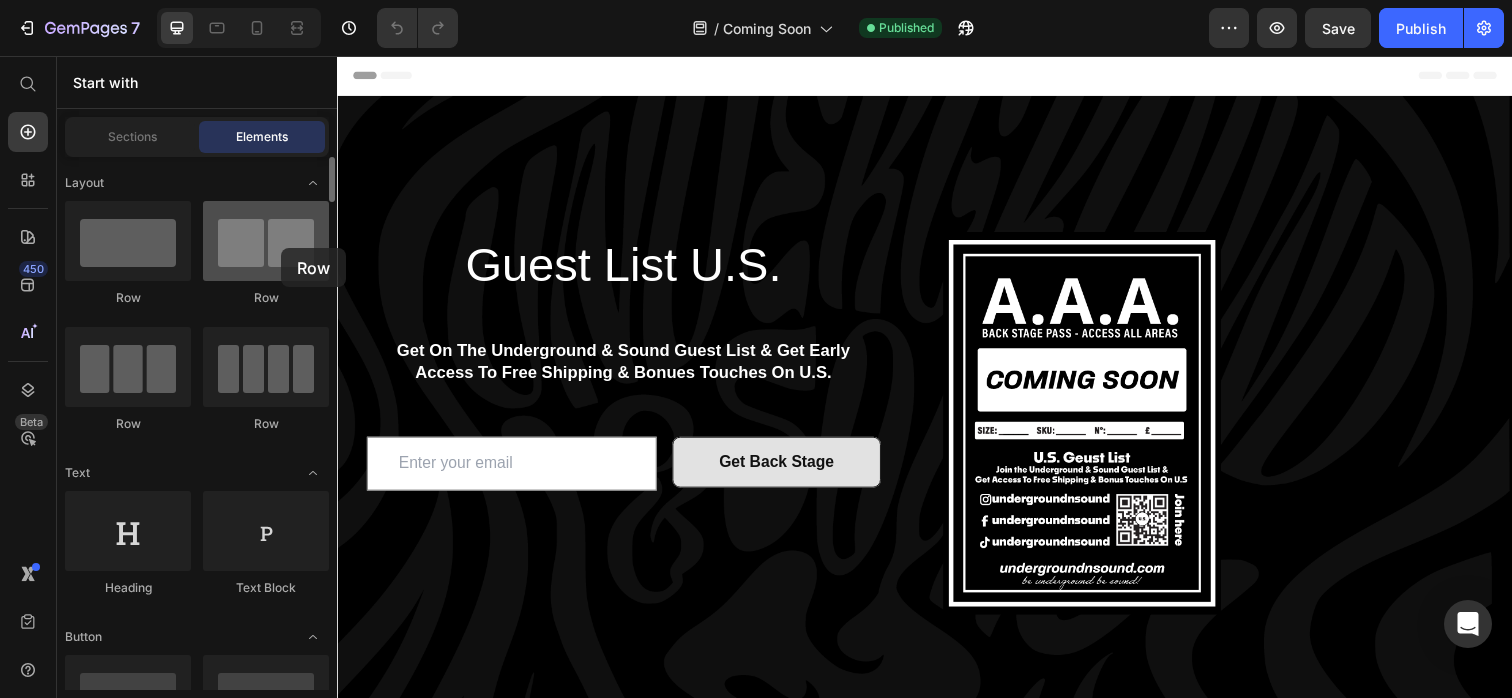 click at bounding box center (266, 241) 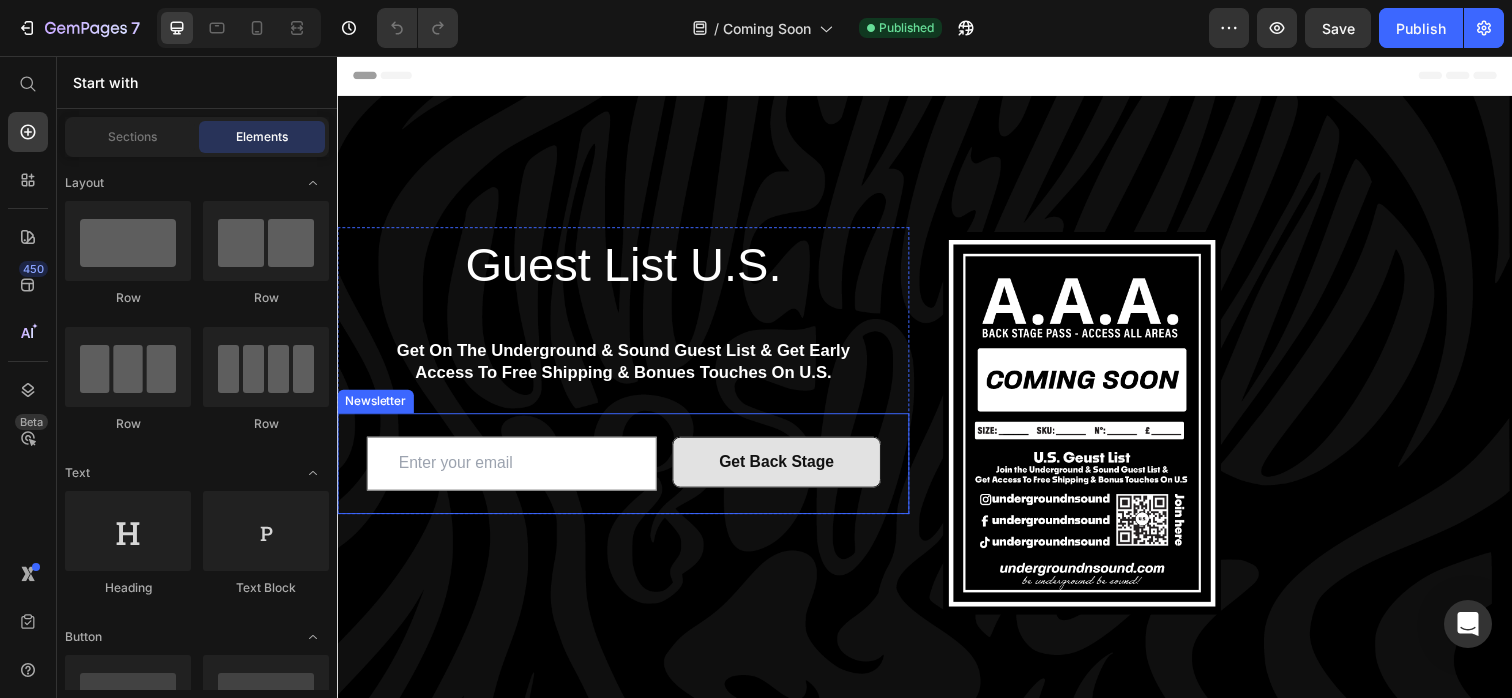 scroll, scrollTop: 293, scrollLeft: 0, axis: vertical 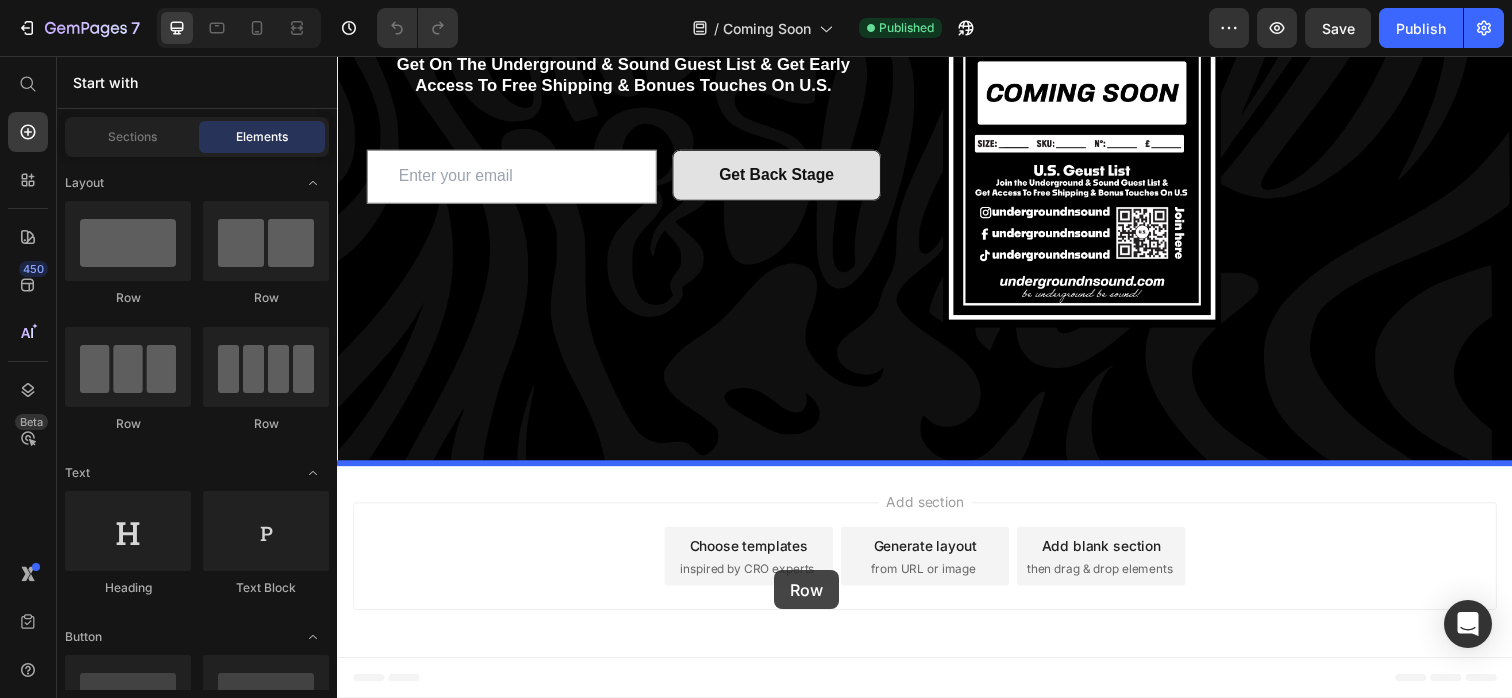 drag, startPoint x: 584, startPoint y: 300, endPoint x: 783, endPoint y: 580, distance: 343.51273 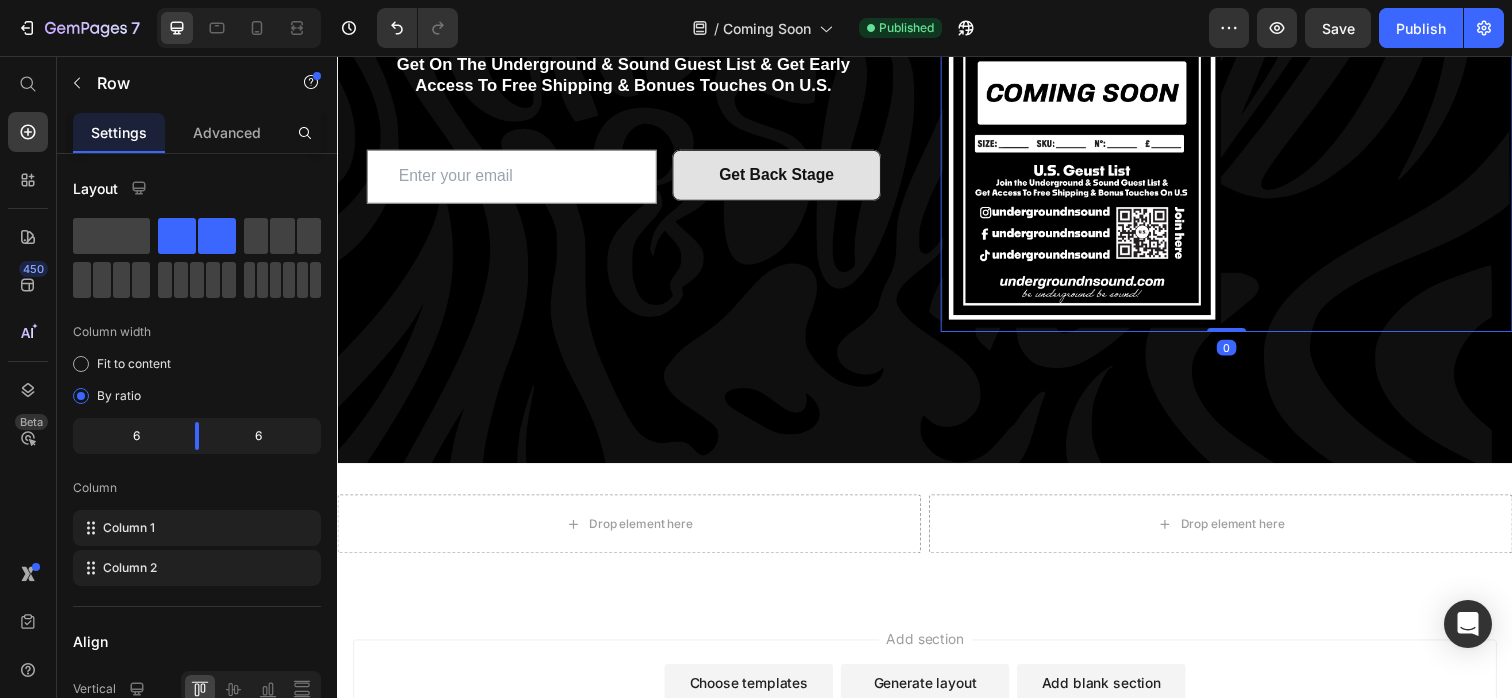 click at bounding box center [1245, 138] 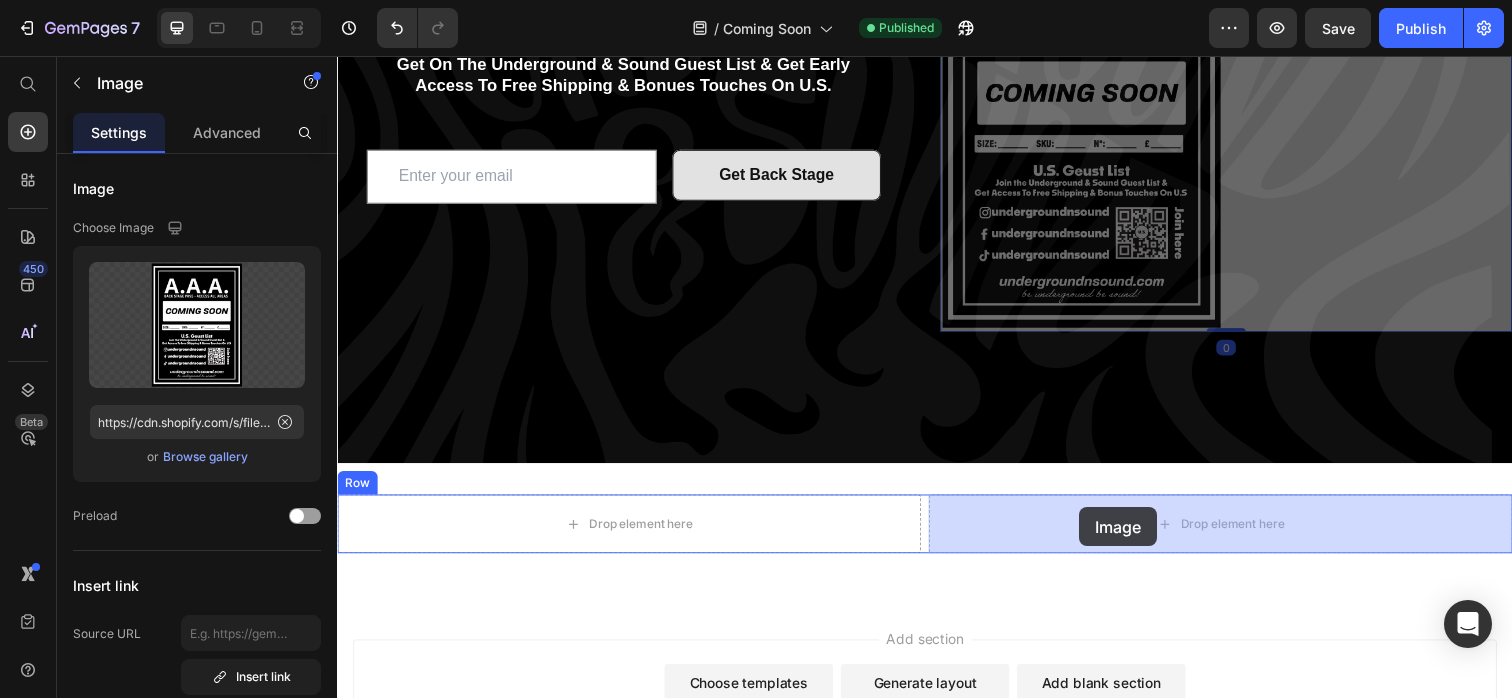 drag, startPoint x: 1094, startPoint y: 134, endPoint x: 1095, endPoint y: 518, distance: 384.0013 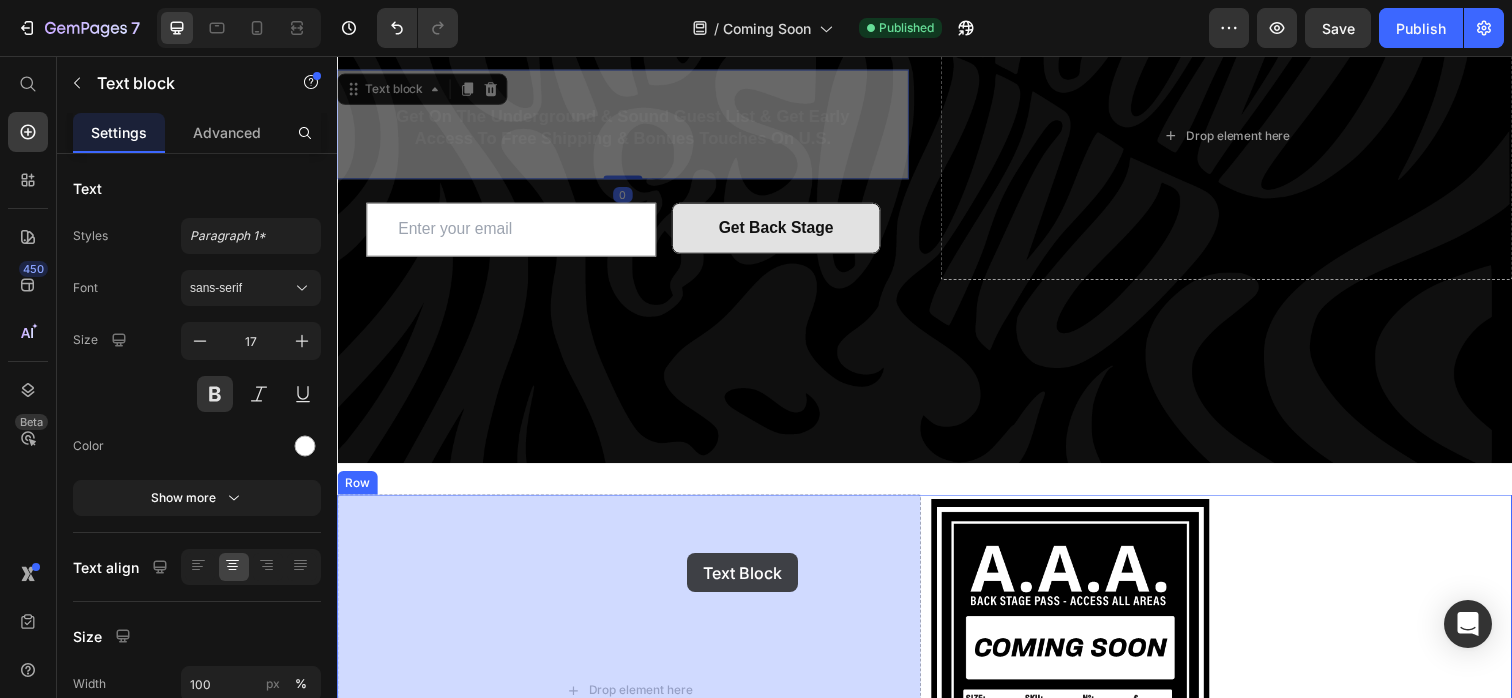 drag, startPoint x: 758, startPoint y: 125, endPoint x: 694, endPoint y: 566, distance: 445.61978 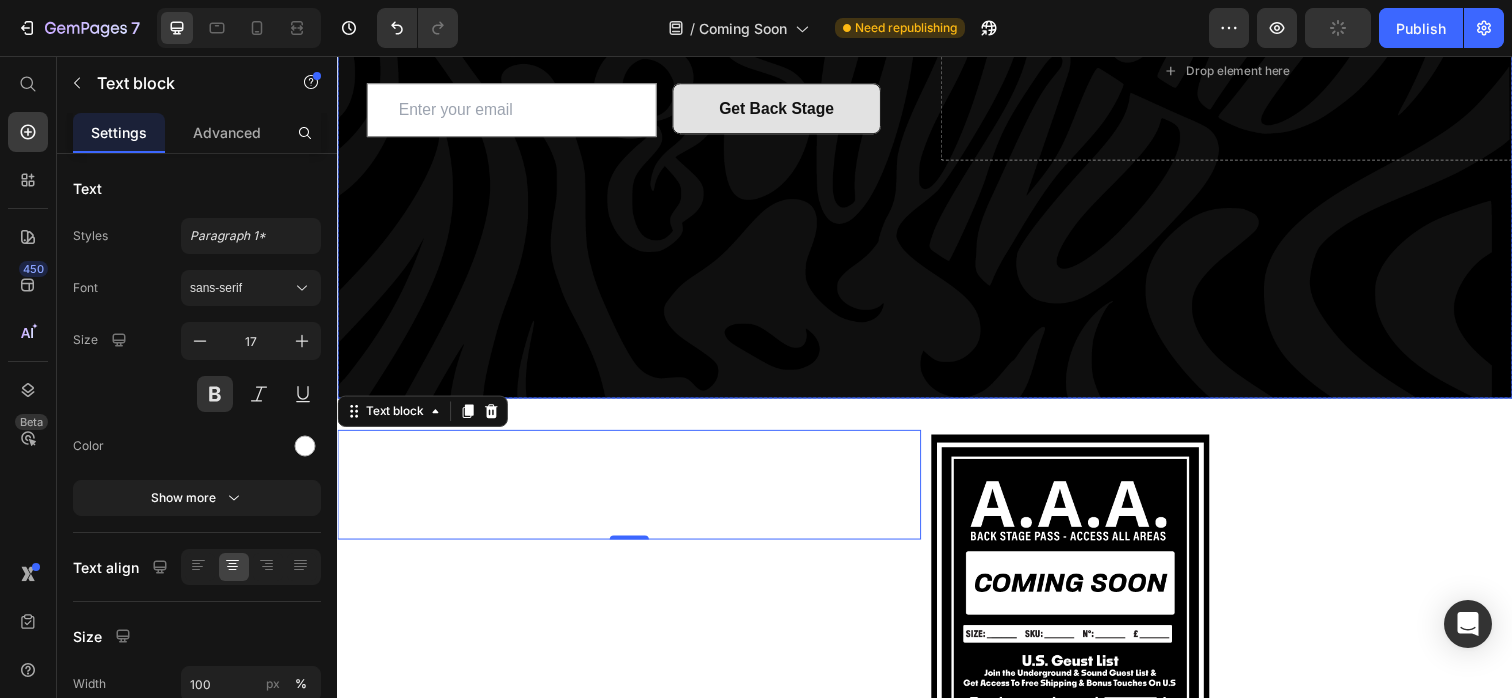 scroll, scrollTop: 367, scrollLeft: 0, axis: vertical 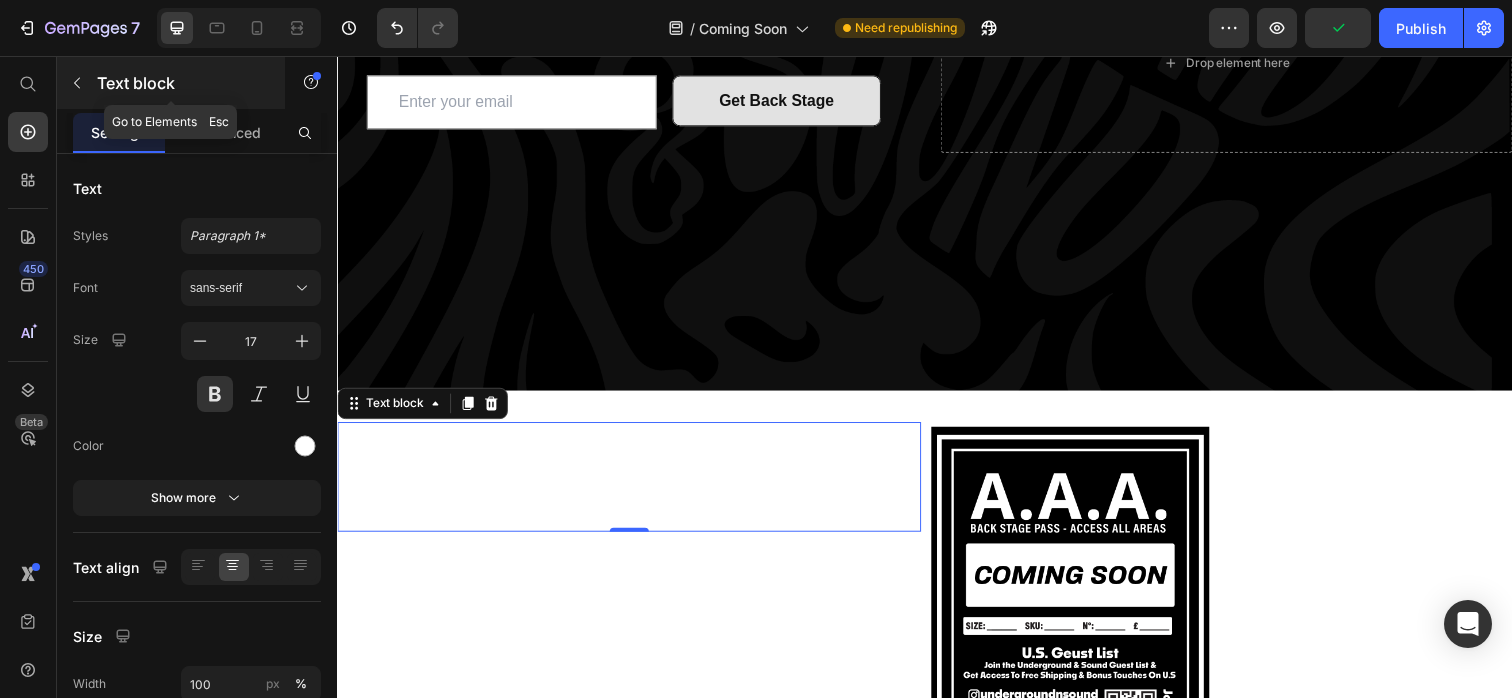 click 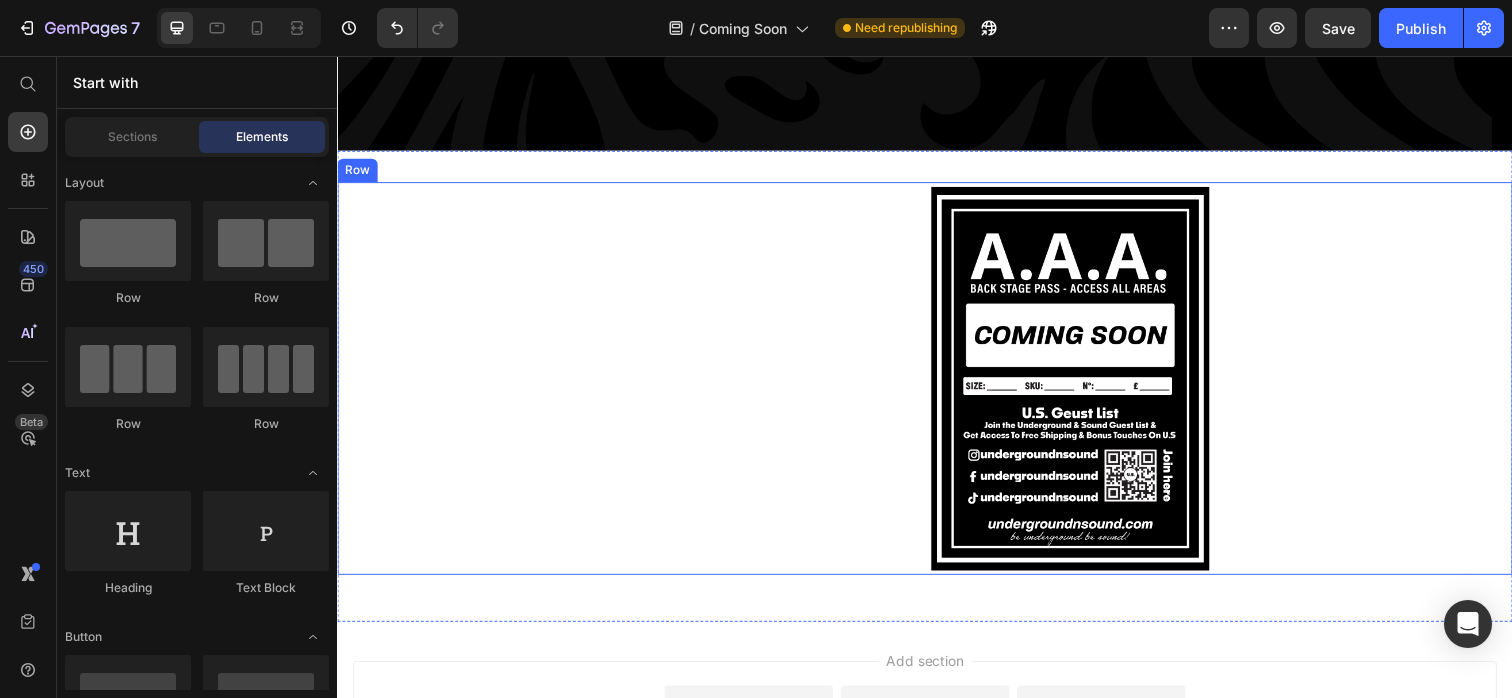 scroll, scrollTop: 774, scrollLeft: 0, axis: vertical 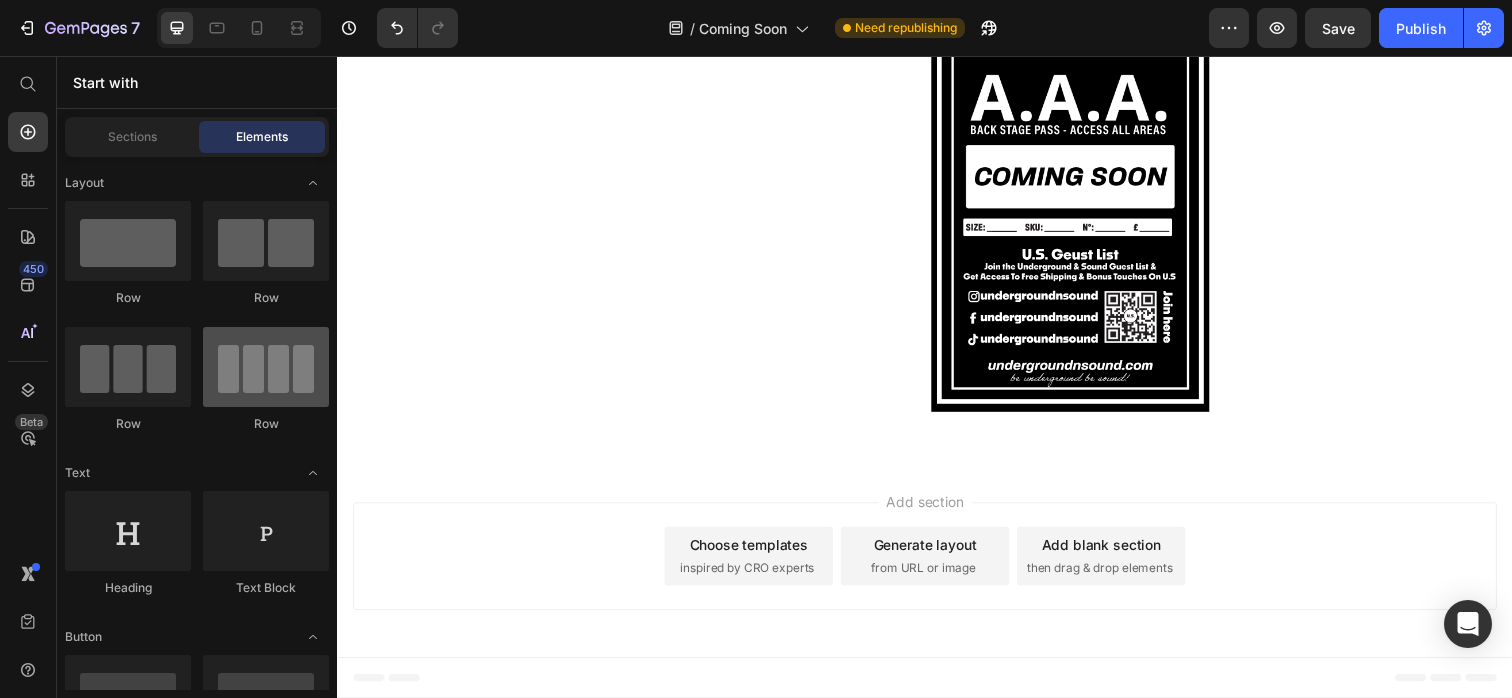 click at bounding box center (266, 367) 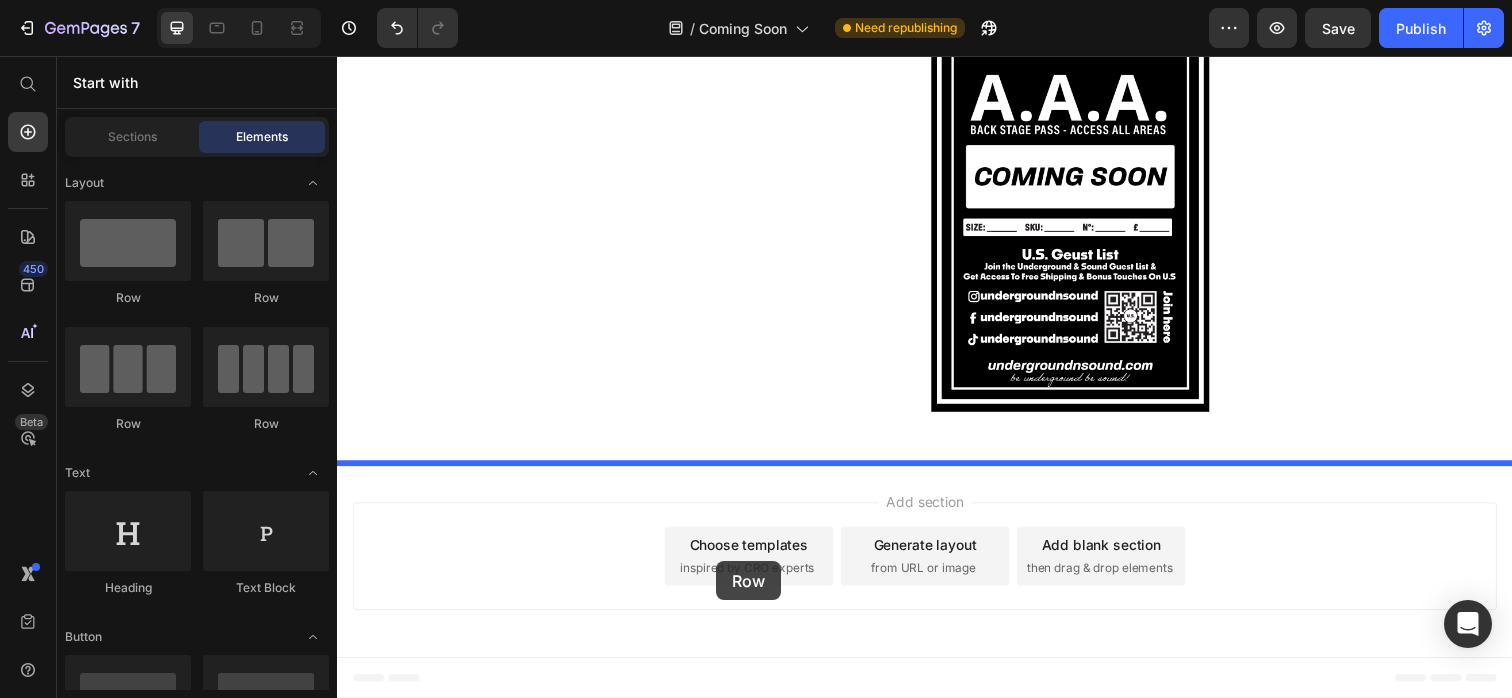 drag, startPoint x: 588, startPoint y: 432, endPoint x: 724, endPoint y: 572, distance: 195.18196 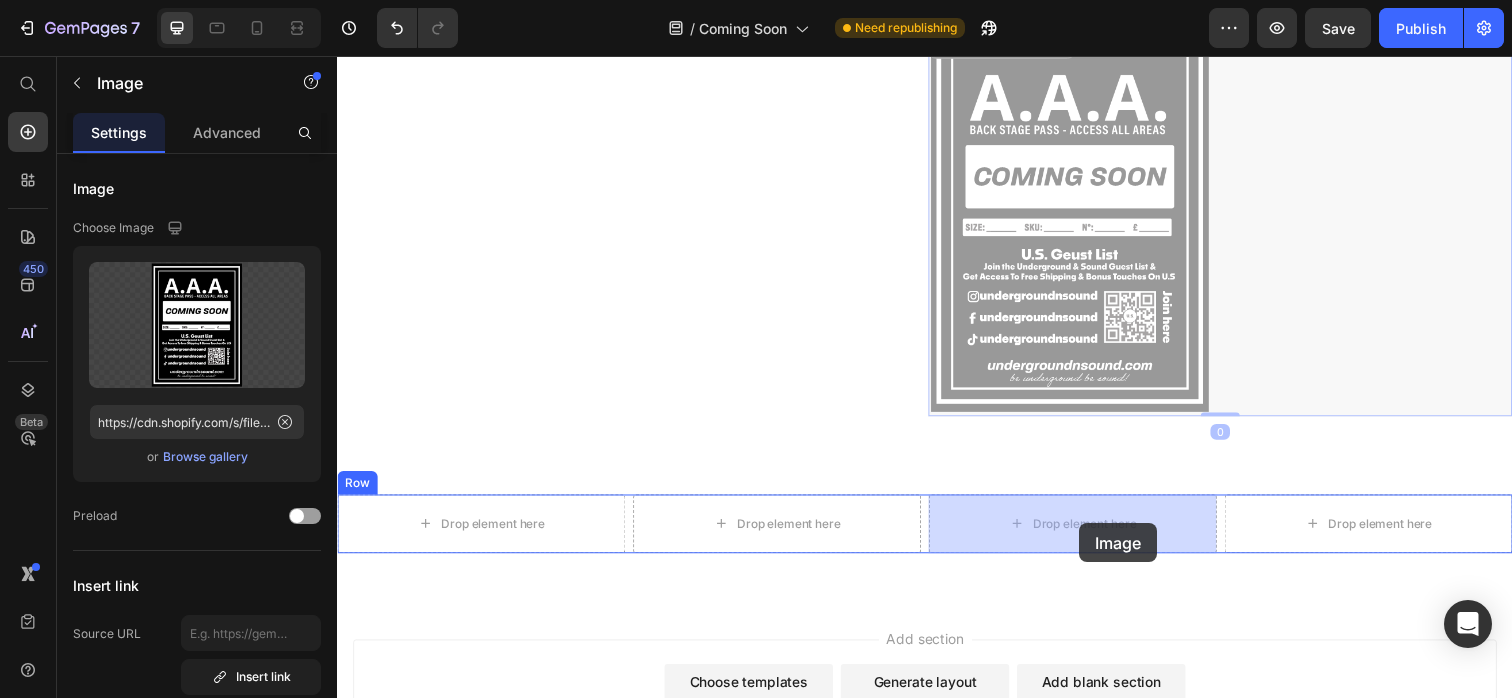drag, startPoint x: 1125, startPoint y: 219, endPoint x: 1095, endPoint y: 533, distance: 315.42987 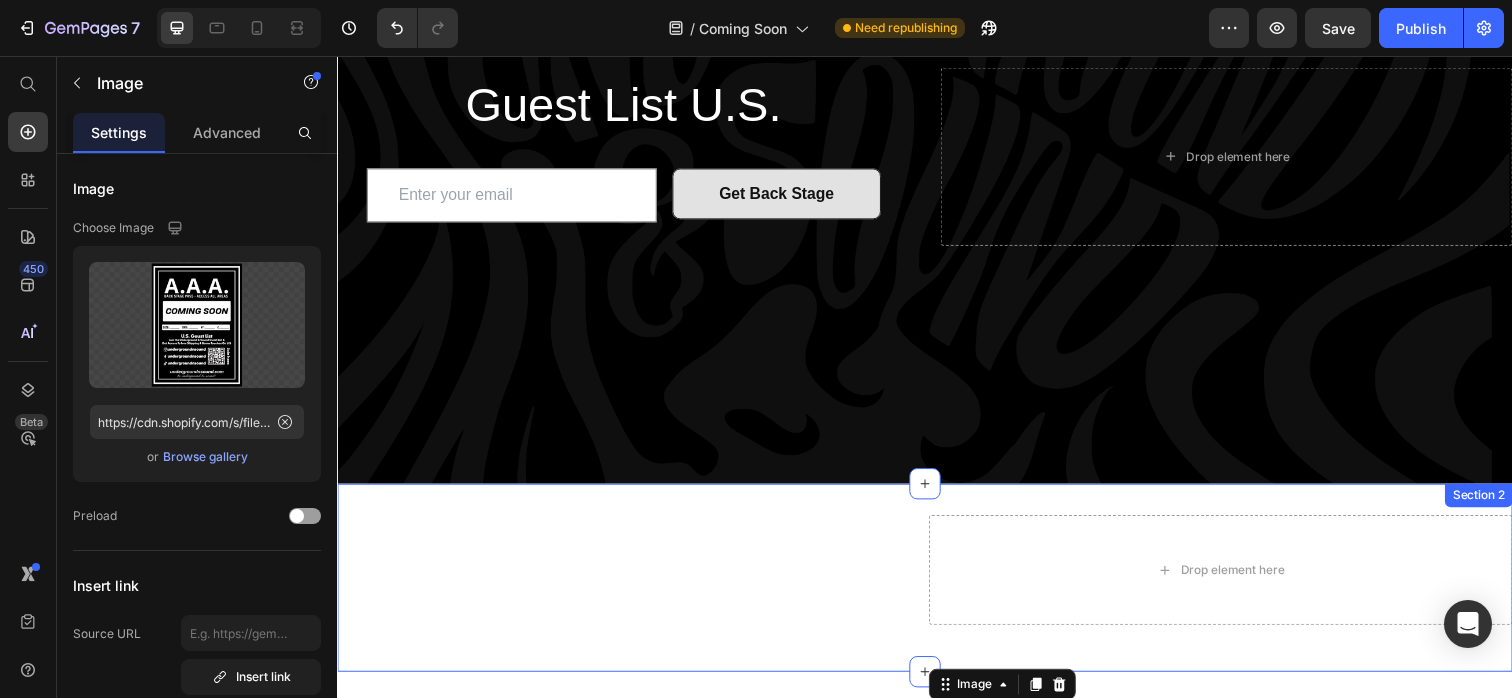 scroll, scrollTop: 222, scrollLeft: 0, axis: vertical 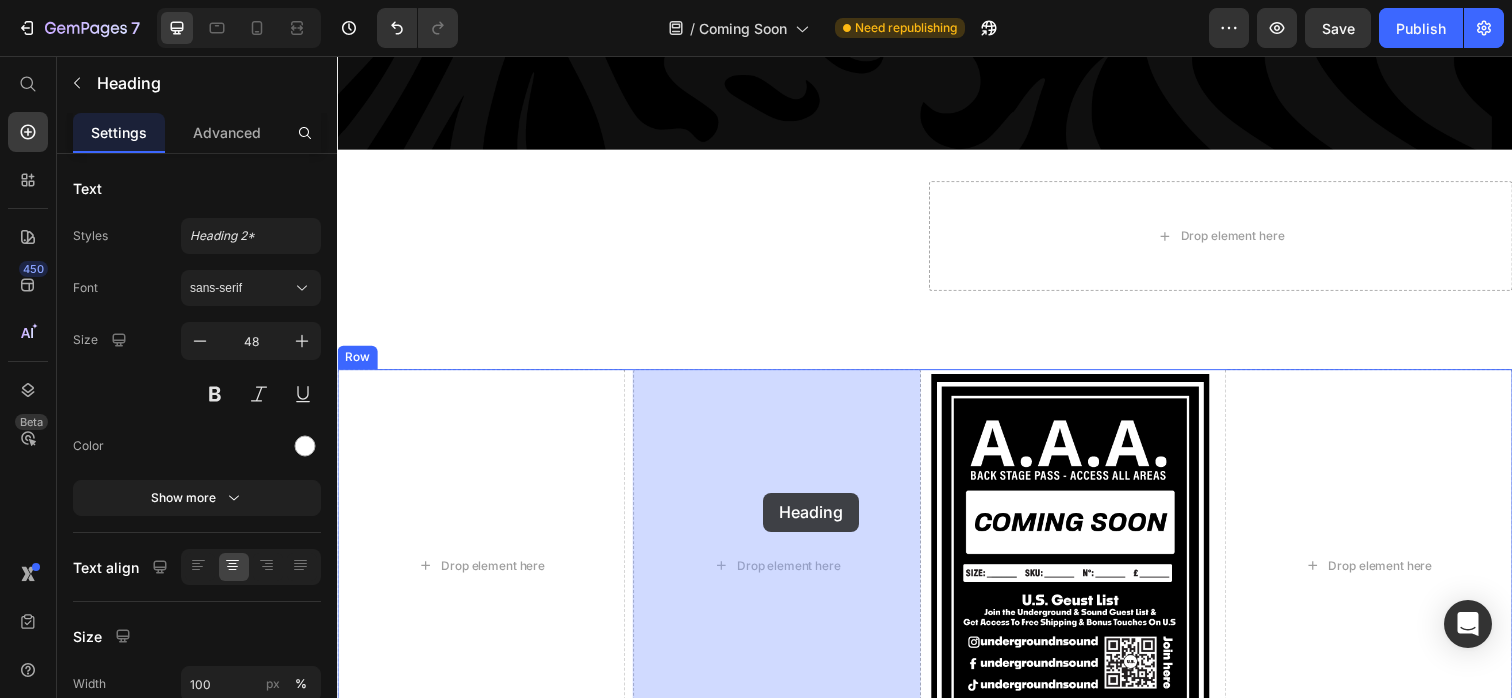drag, startPoint x: 692, startPoint y: 150, endPoint x: 772, endPoint y: 503, distance: 361.95166 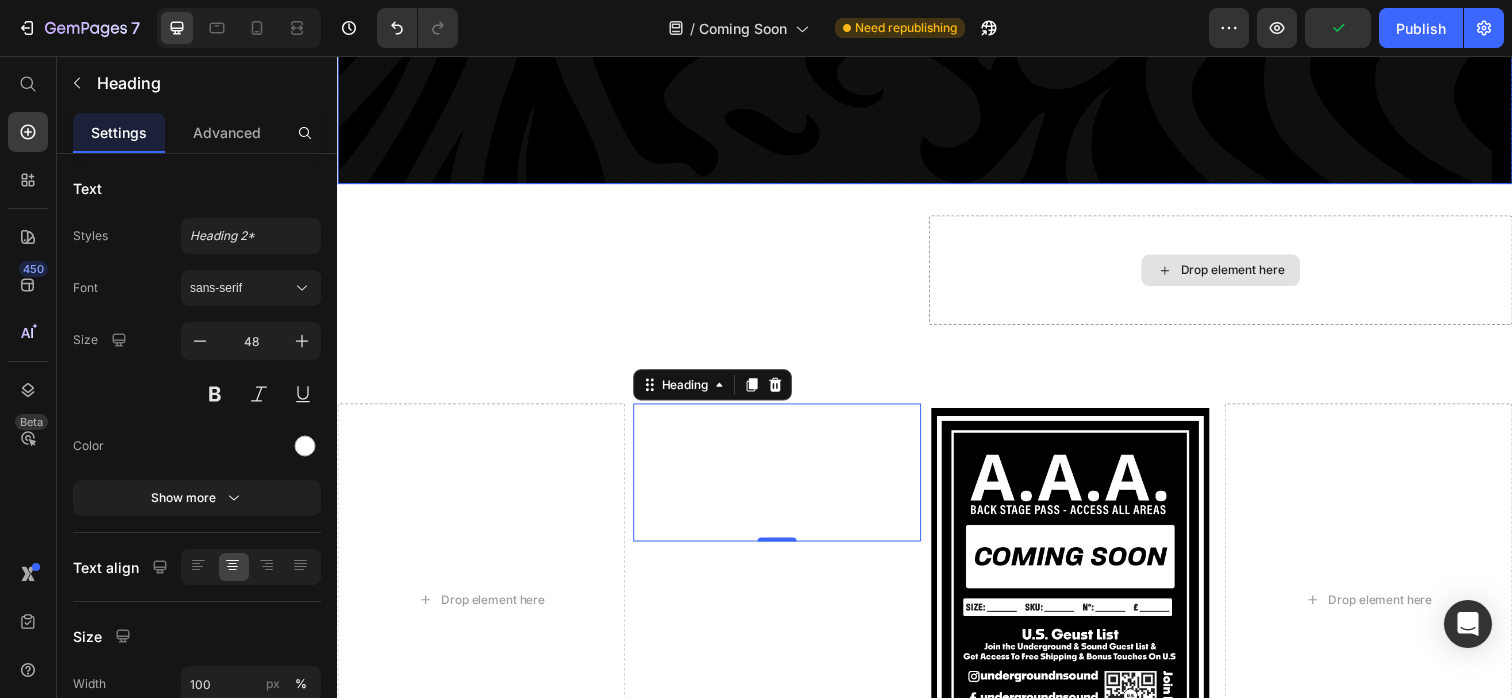 scroll, scrollTop: 584, scrollLeft: 0, axis: vertical 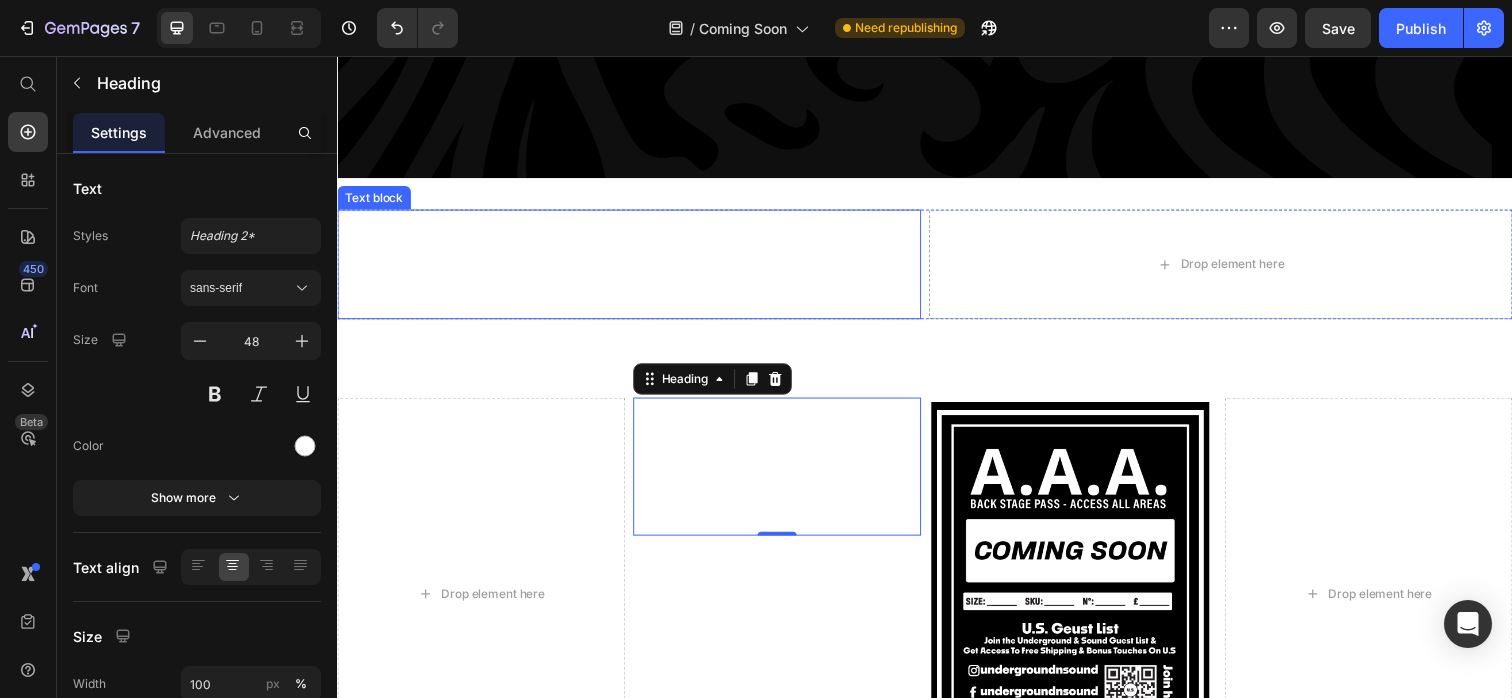 click on "Get On The Underground & Sound Guest List & Get Early Access To Free Shipping & Bonues Touches On U.S." at bounding box center [635, 273] 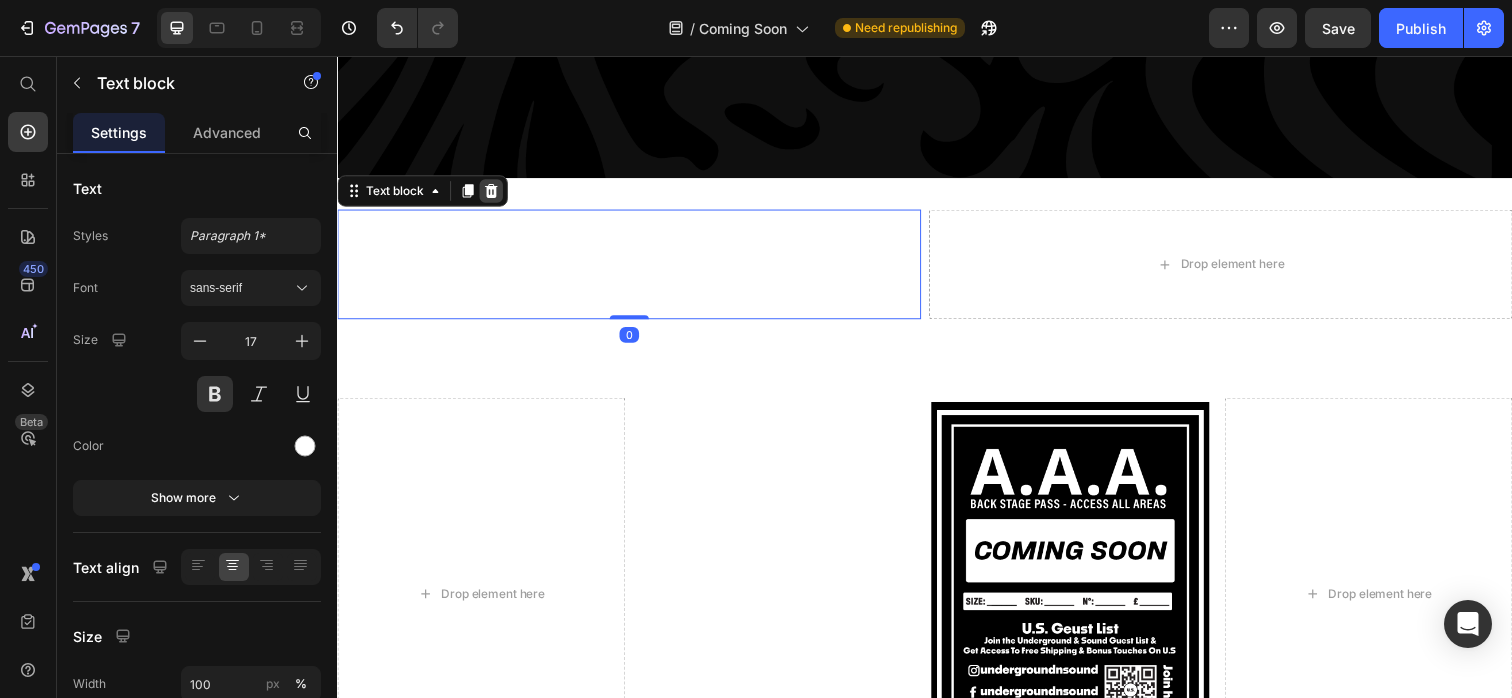 click 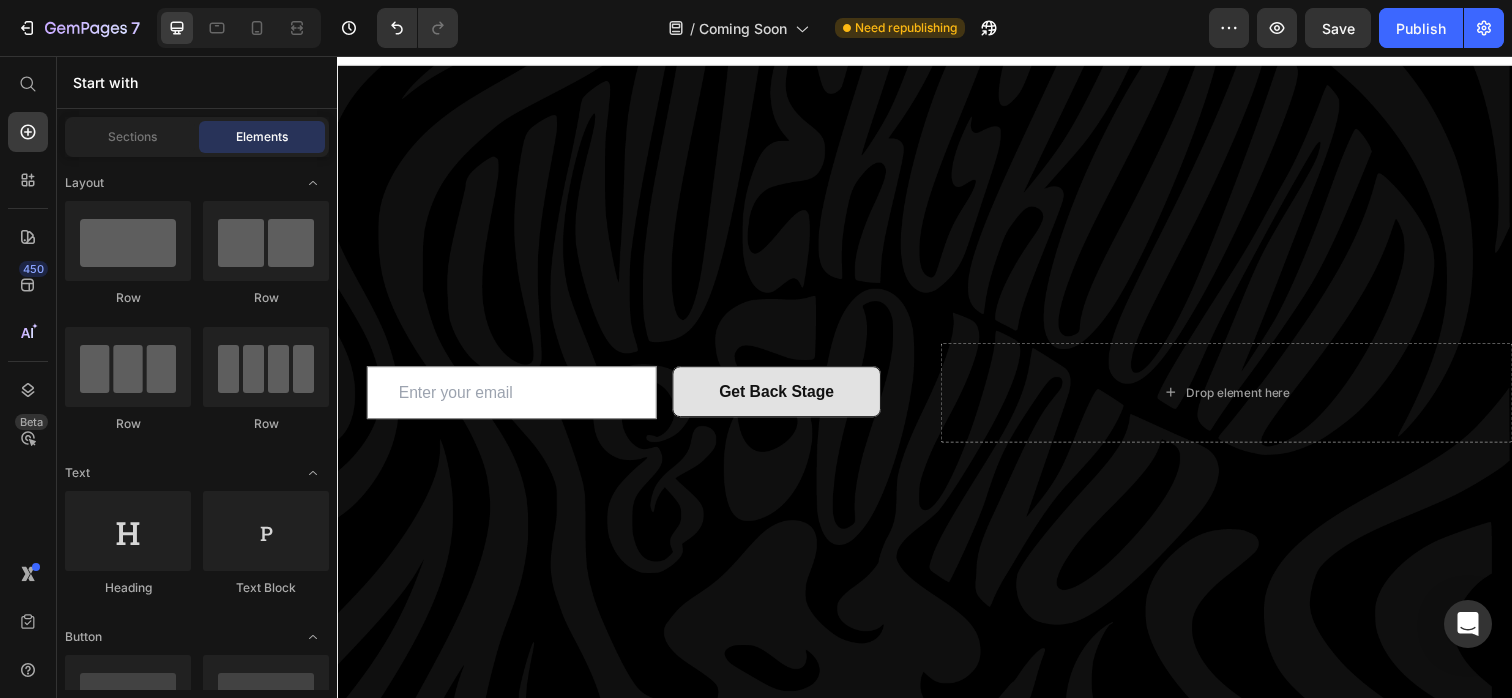 scroll, scrollTop: 0, scrollLeft: 0, axis: both 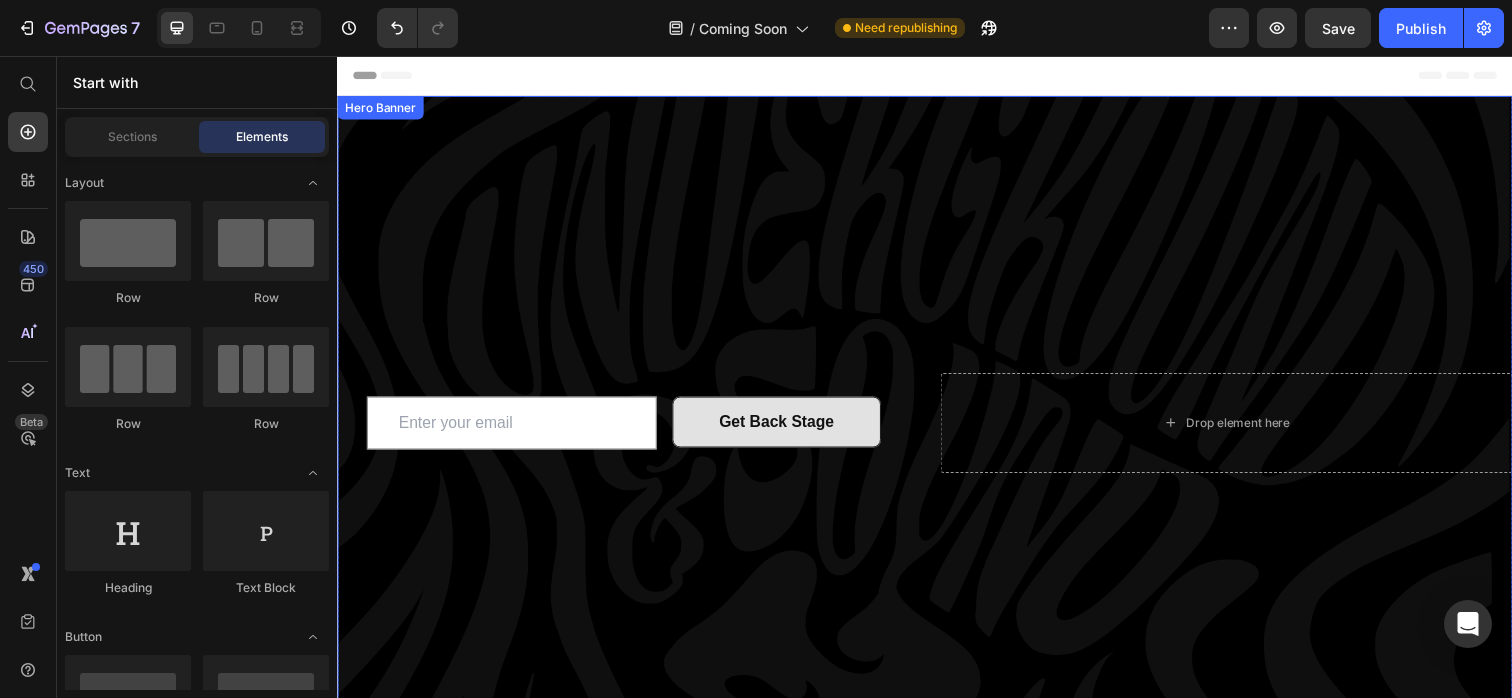 click at bounding box center (937, 431) 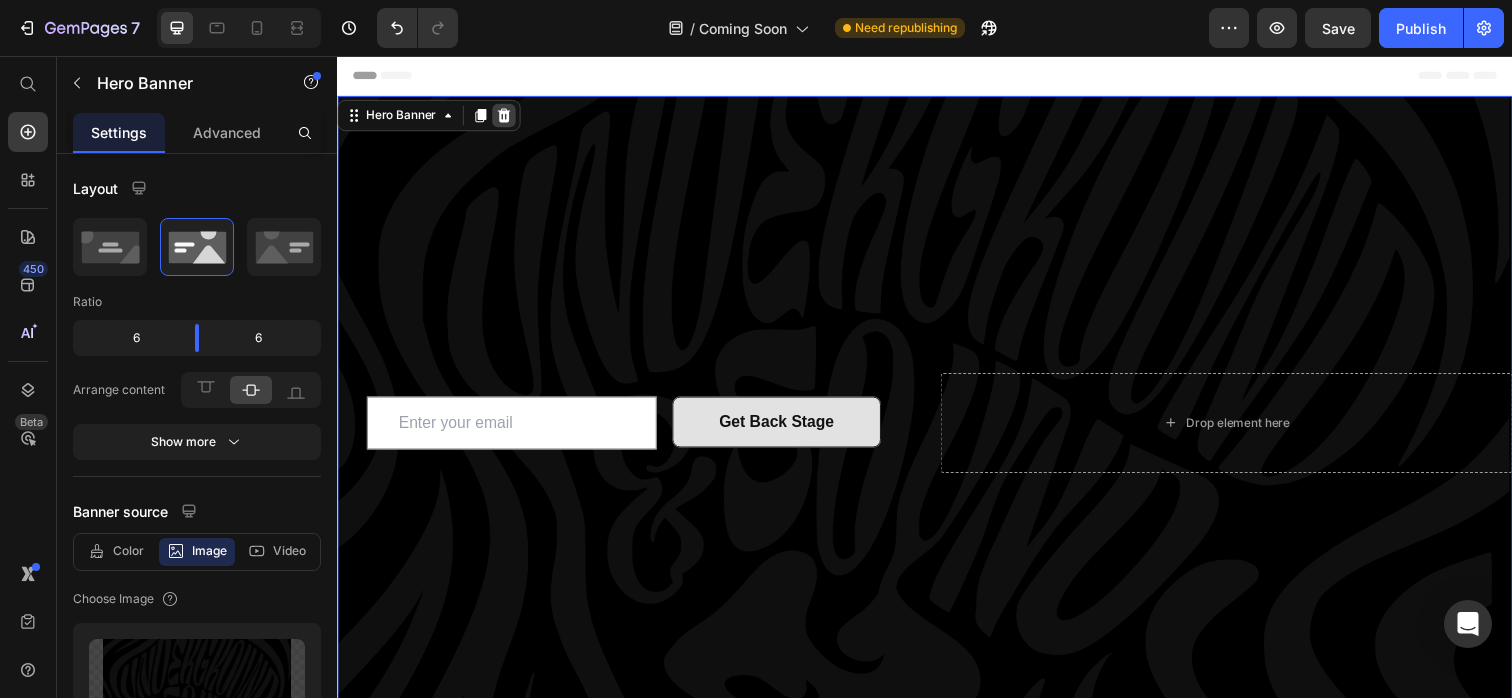 click 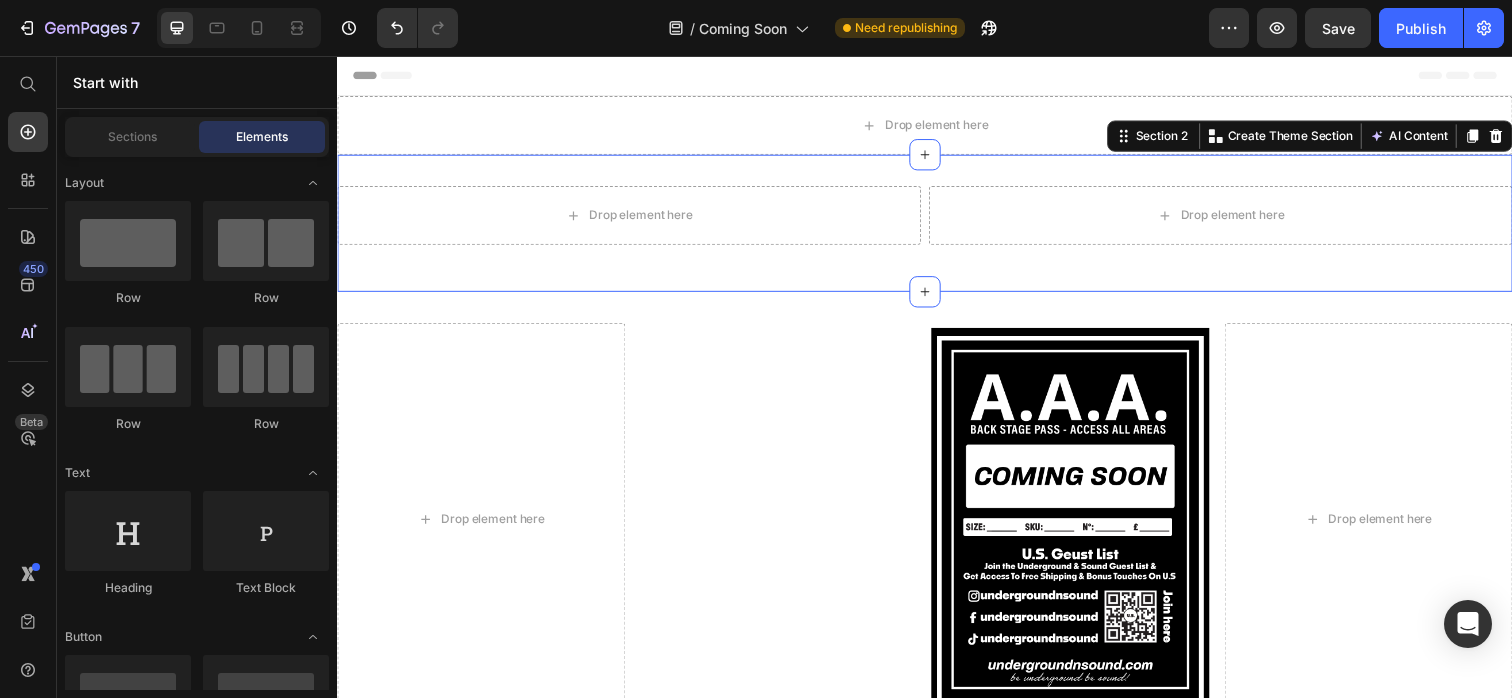 click on "Drop element here
Drop element here Row Section 2   You can create reusable sections Create Theme Section AI Content Write with GemAI What would you like to describe here? Tone and Voice Persuasive Product Getting products... Show more Generate" at bounding box center (937, 227) 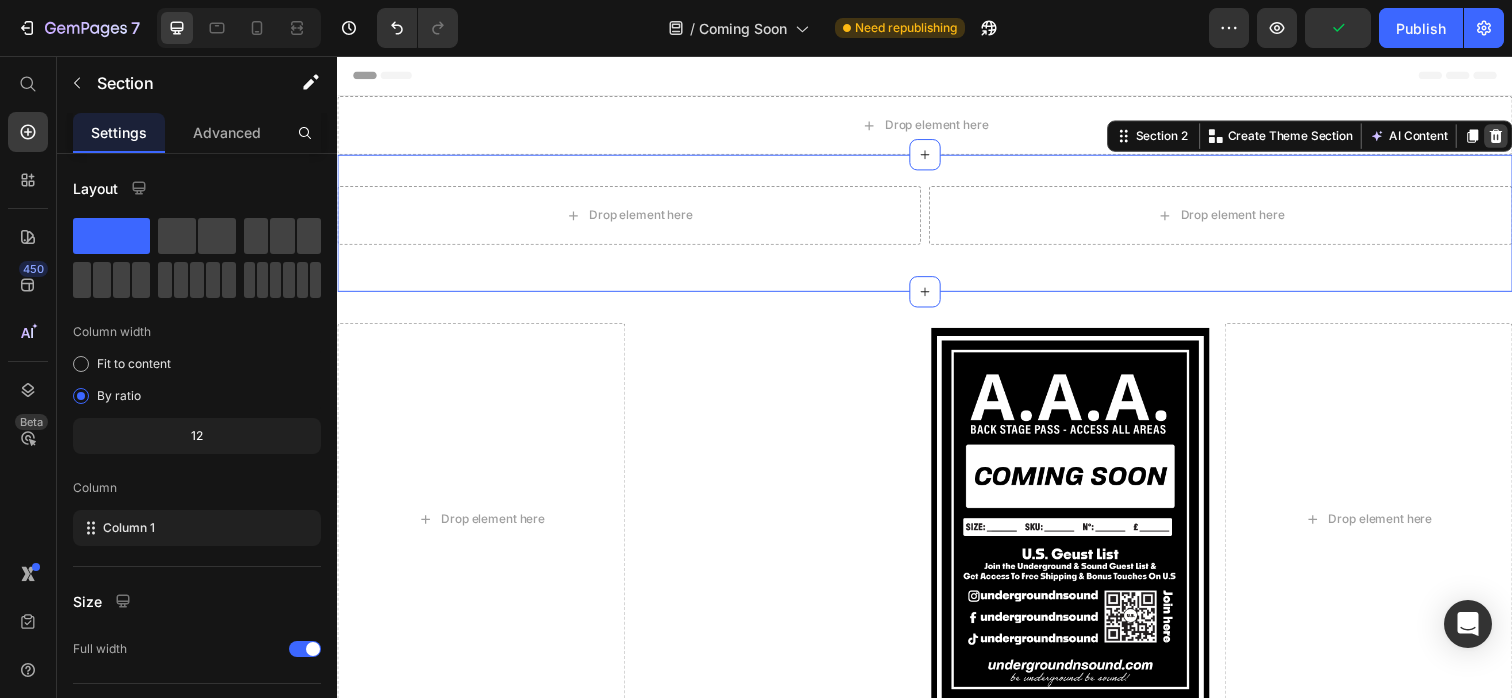 click 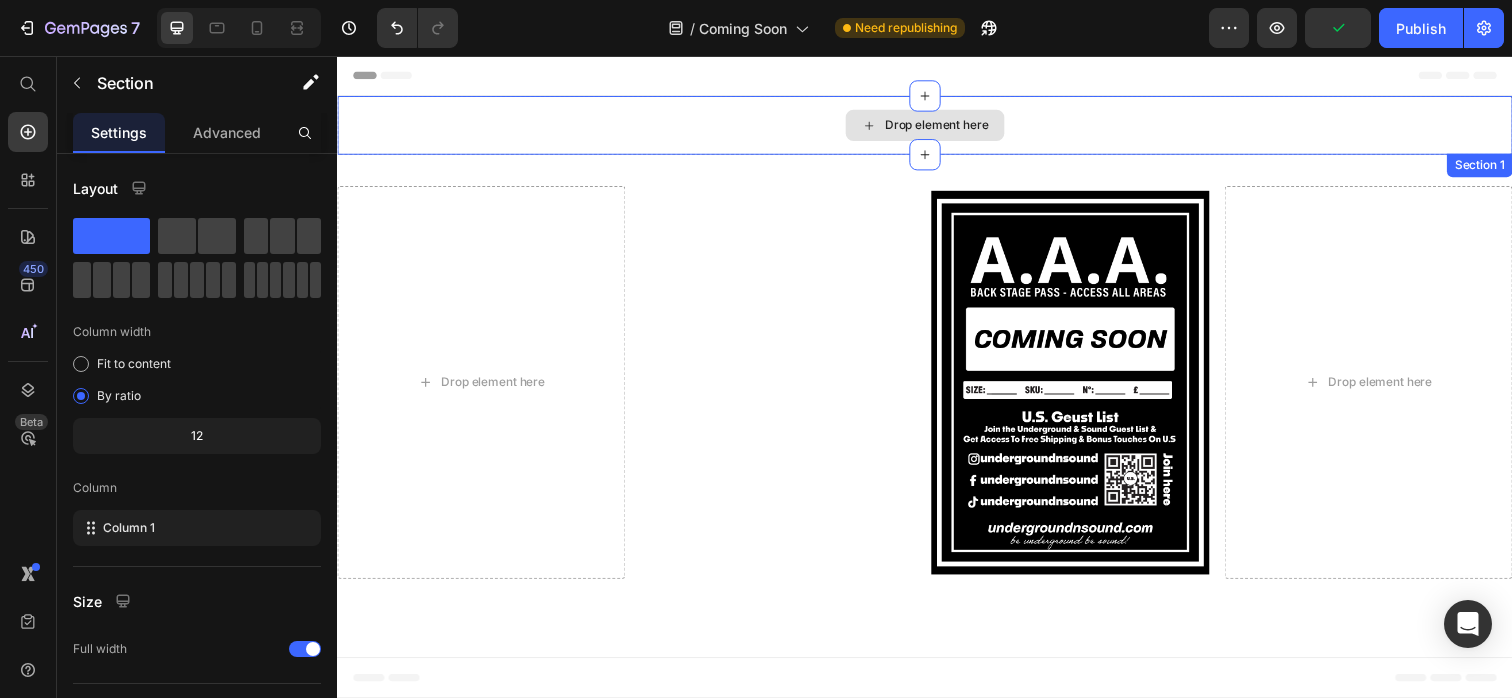 click on "Drop element here" at bounding box center [937, 127] 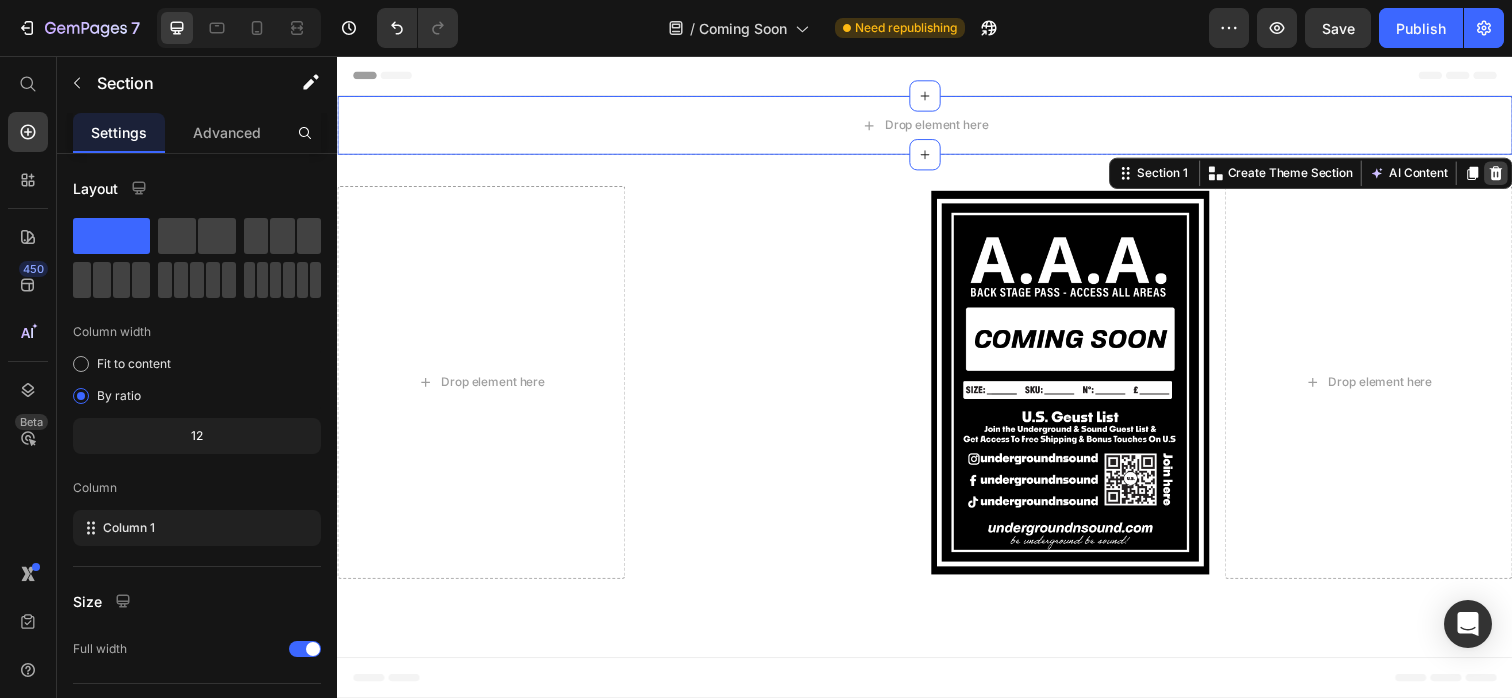 click 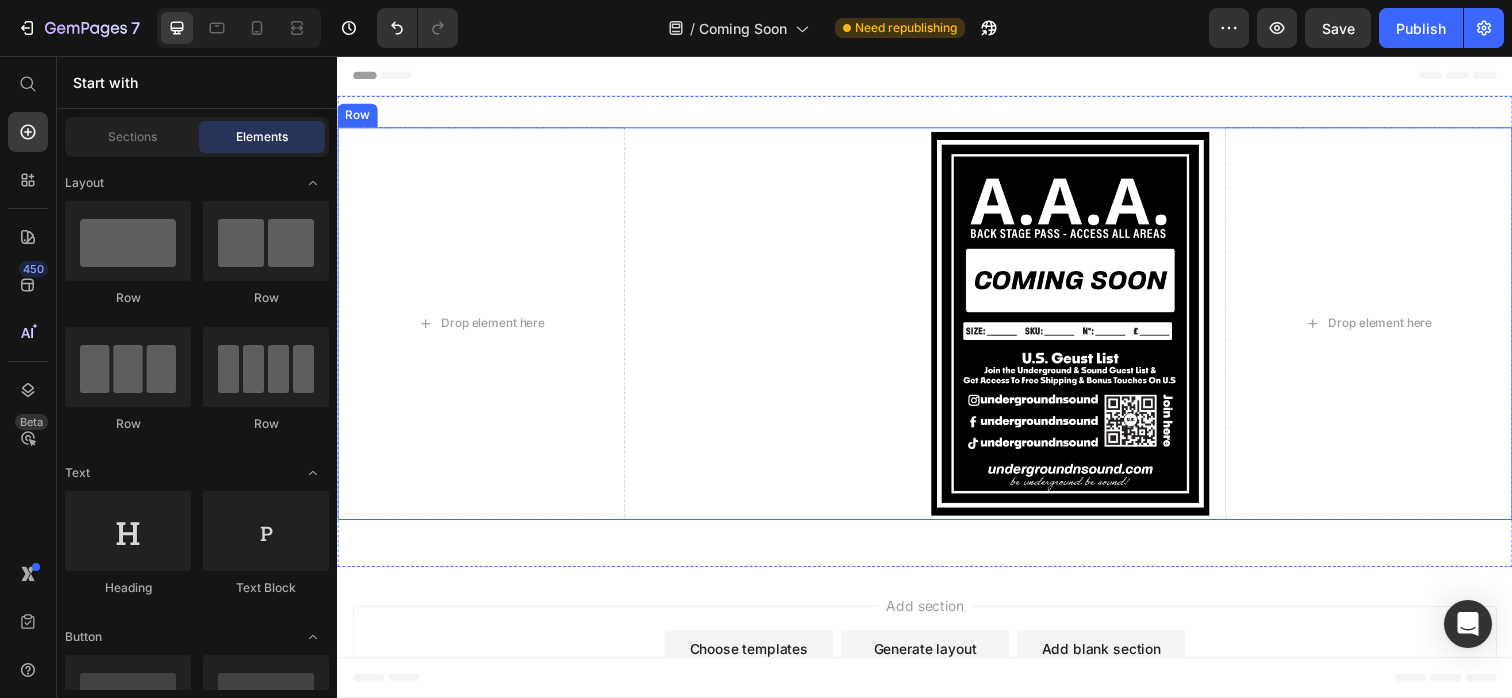 click on "Guest List U.S. Heading" at bounding box center (786, 329) 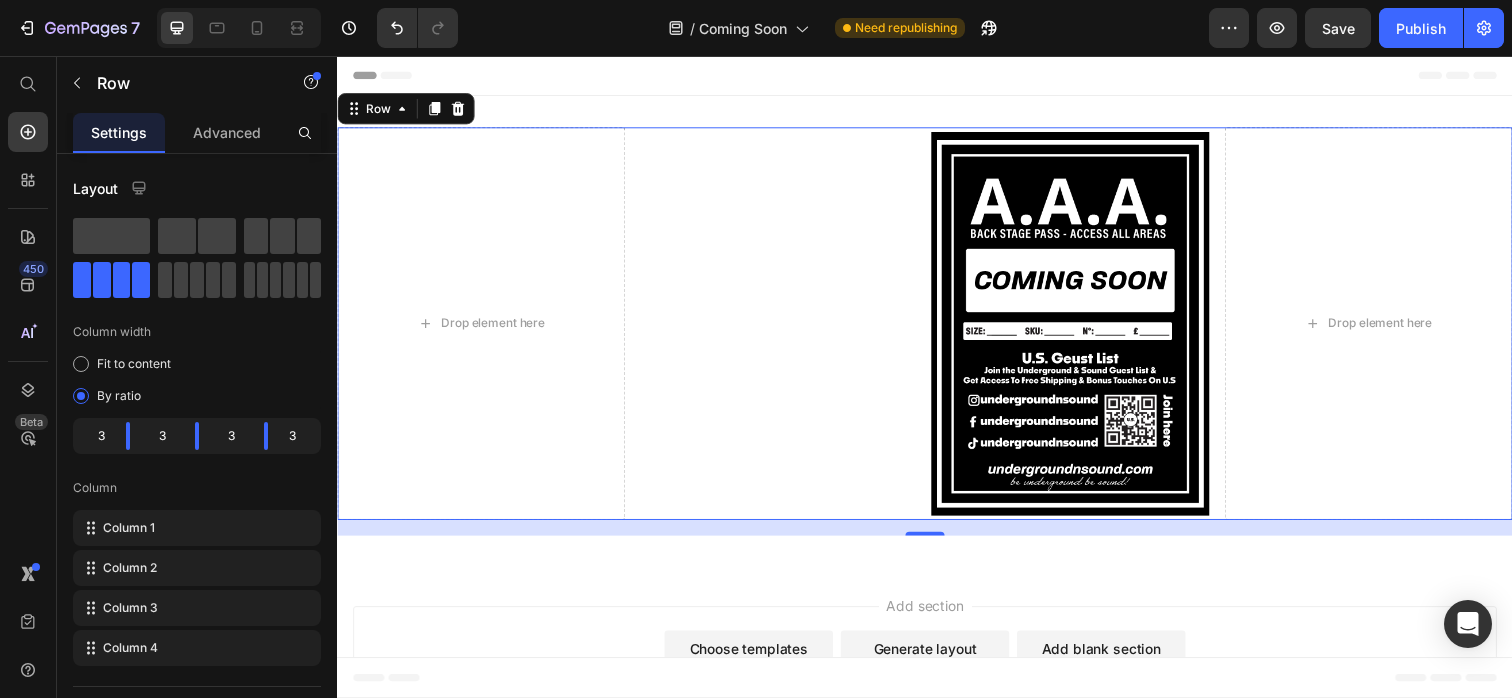 click on "Guest List U.S. Heading" at bounding box center (786, 329) 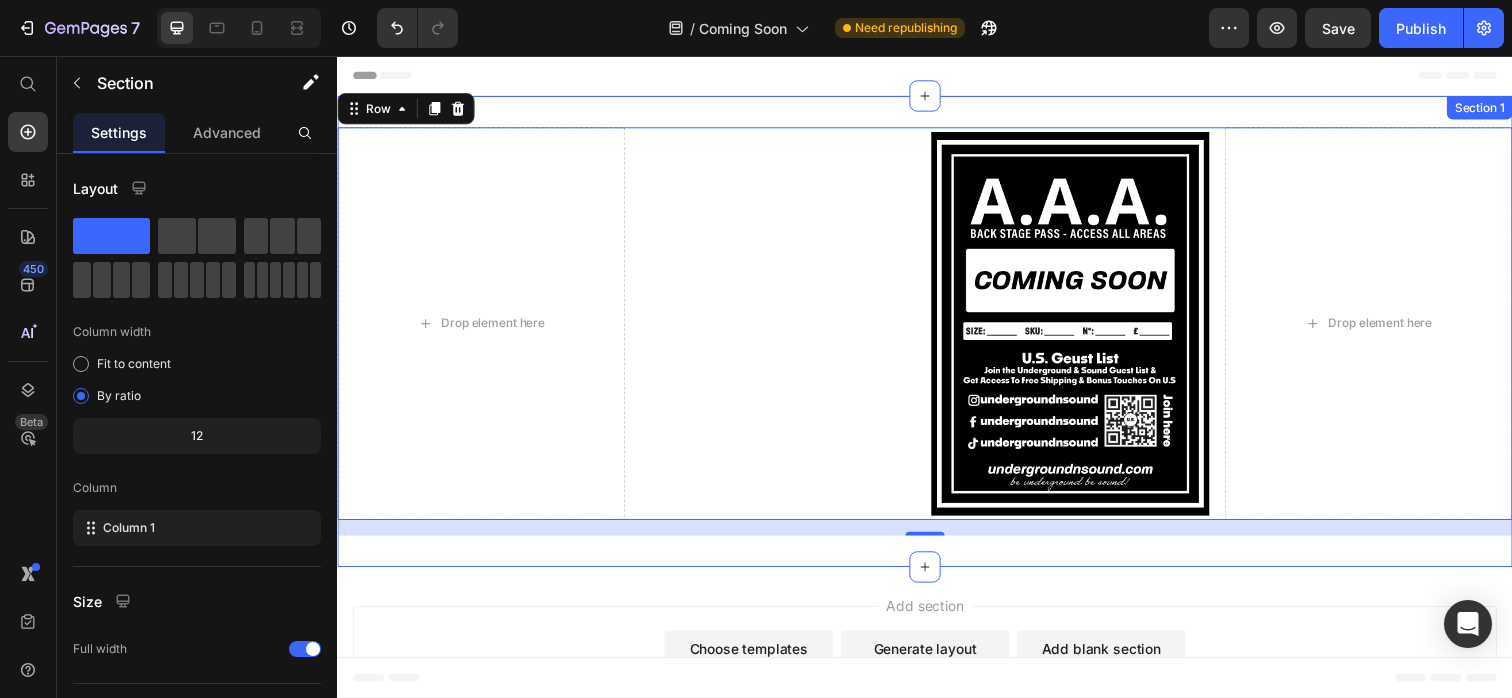 click on "Drop element here Guest List U.S. Heading Image
Drop element here Row   16 Section 1" at bounding box center [937, 337] 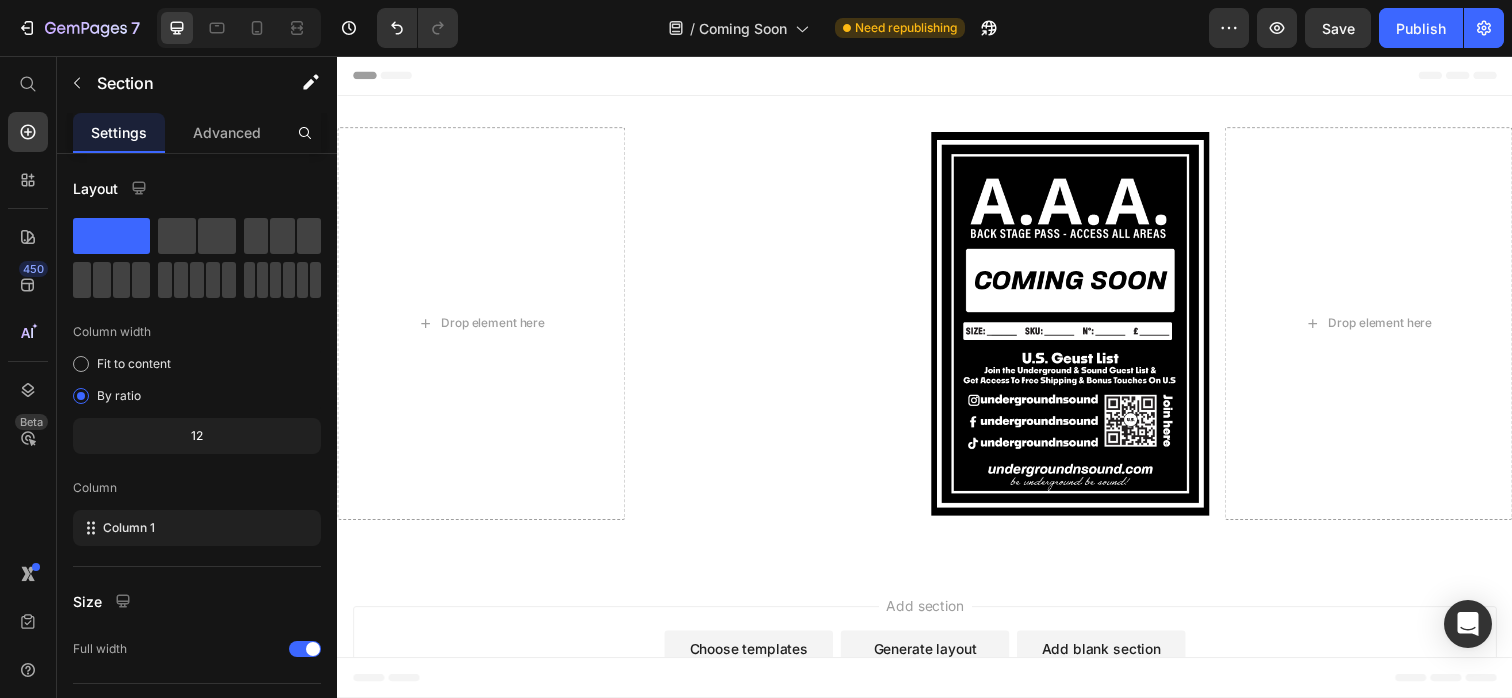 click on "Header" at bounding box center [937, 76] 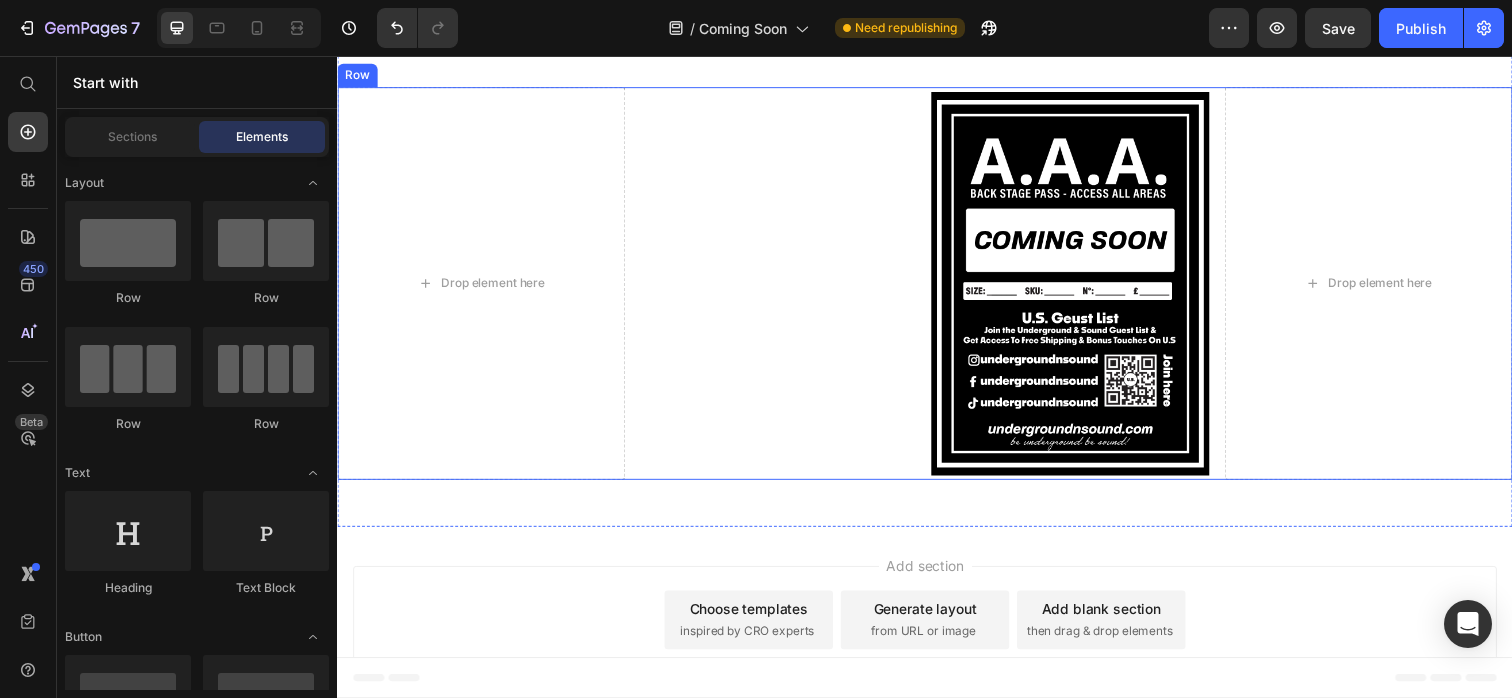 scroll, scrollTop: 43, scrollLeft: 0, axis: vertical 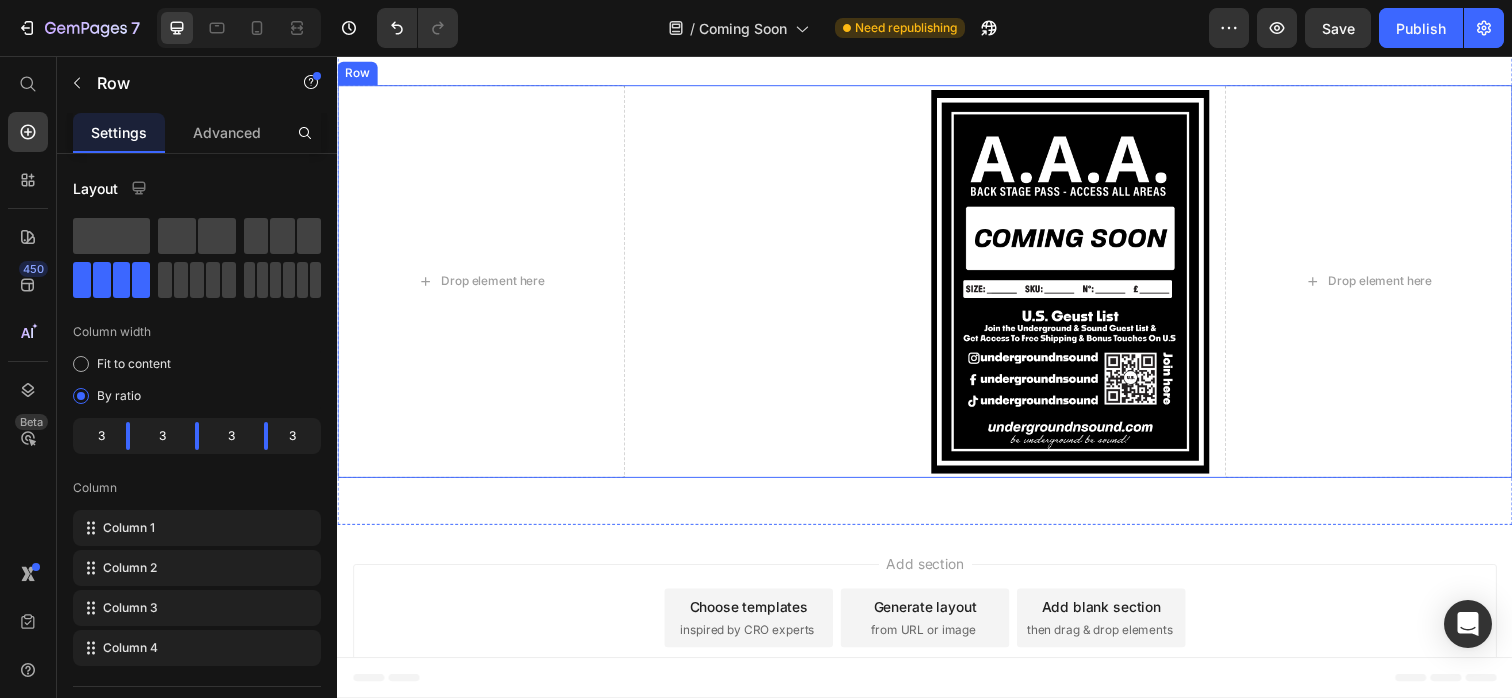 click on "Guest List U.S. Heading" at bounding box center (786, 286) 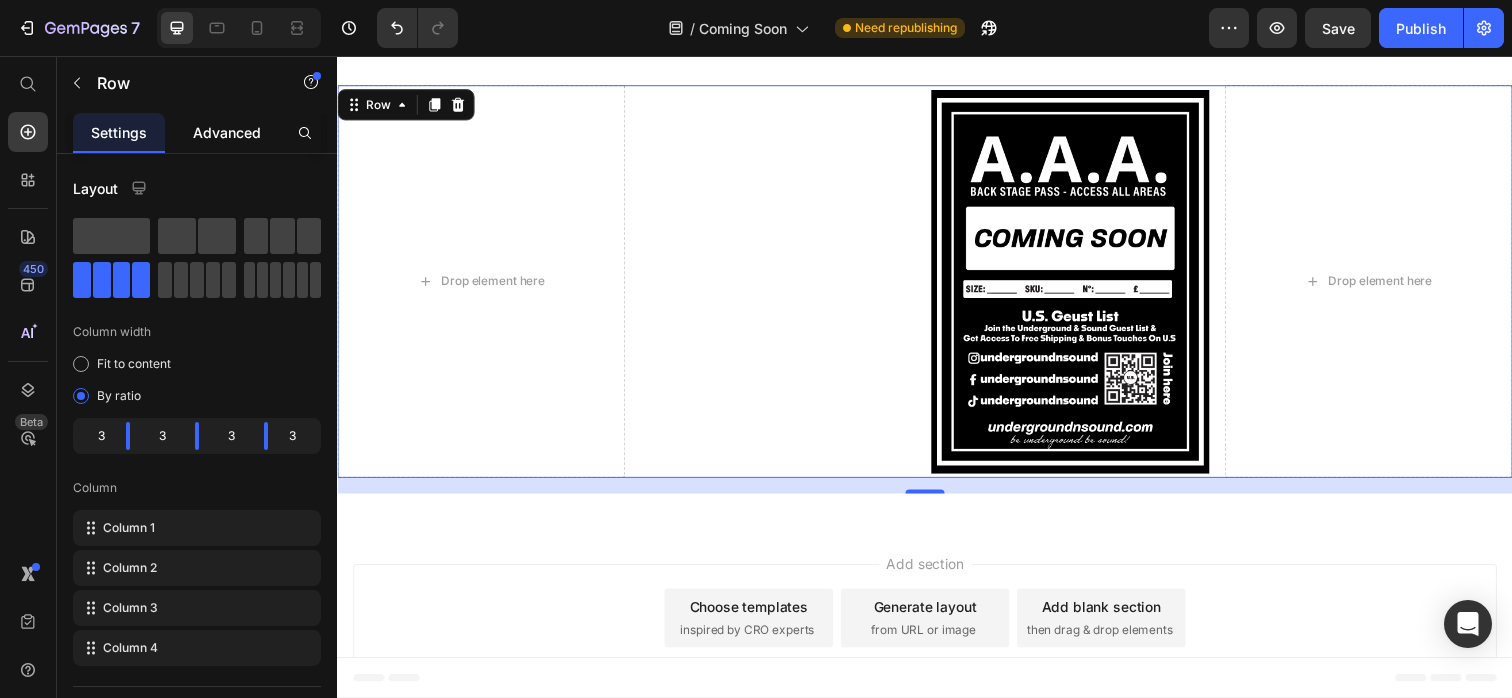 click on "Advanced" at bounding box center [227, 132] 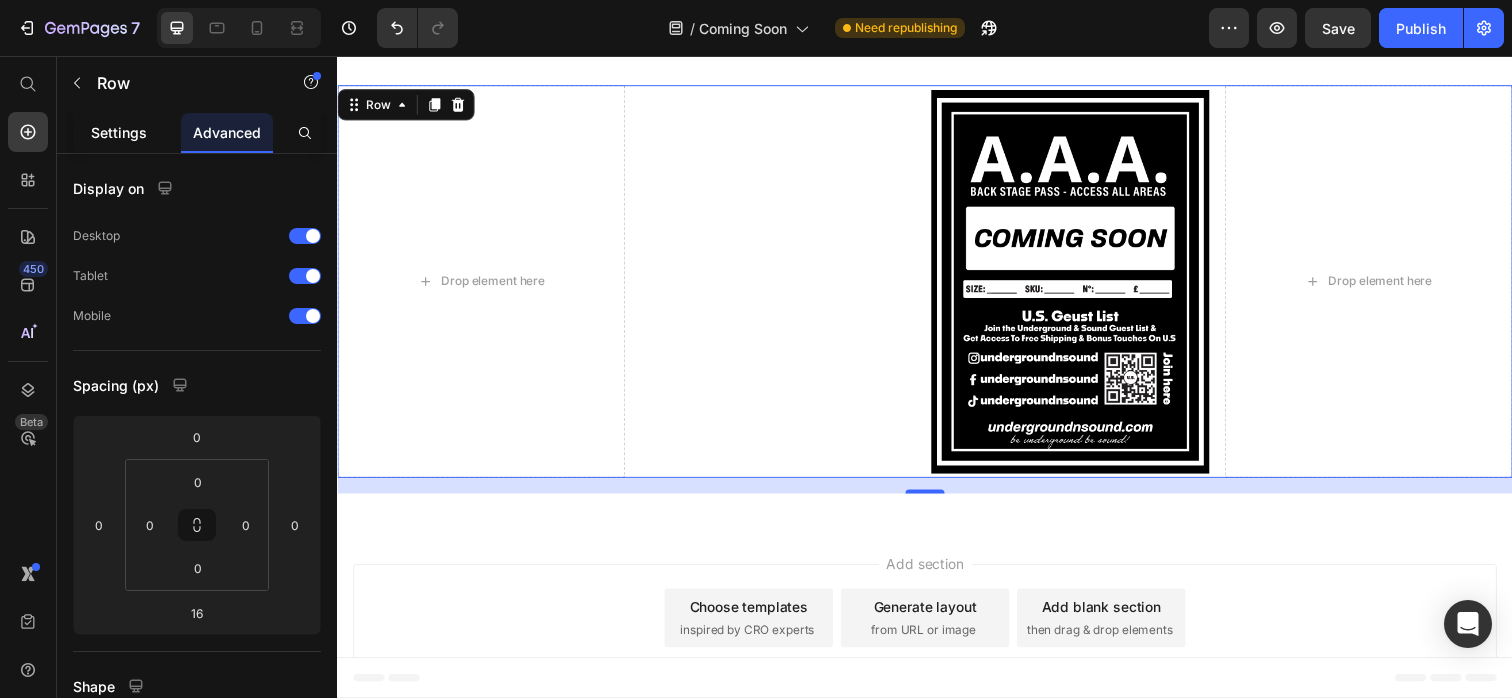 click on "Settings" at bounding box center [119, 132] 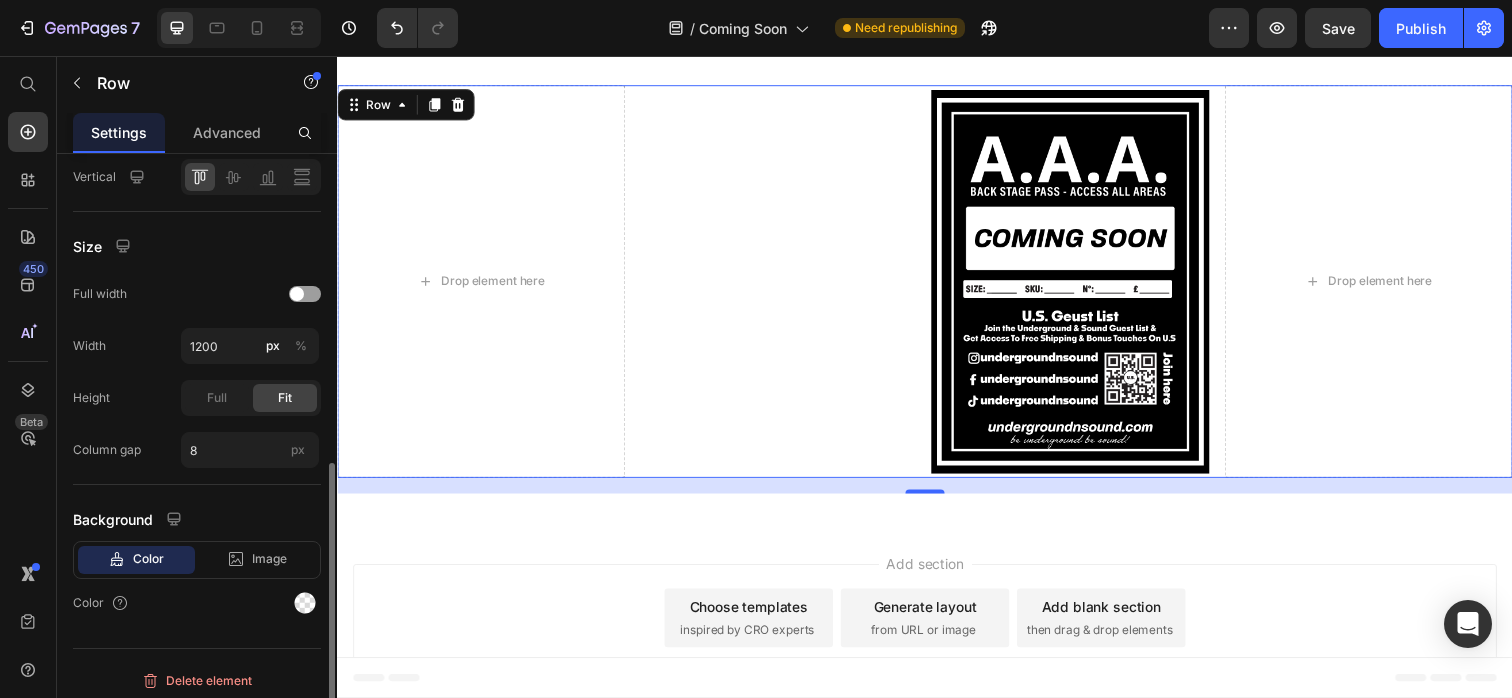 scroll, scrollTop: 600, scrollLeft: 0, axis: vertical 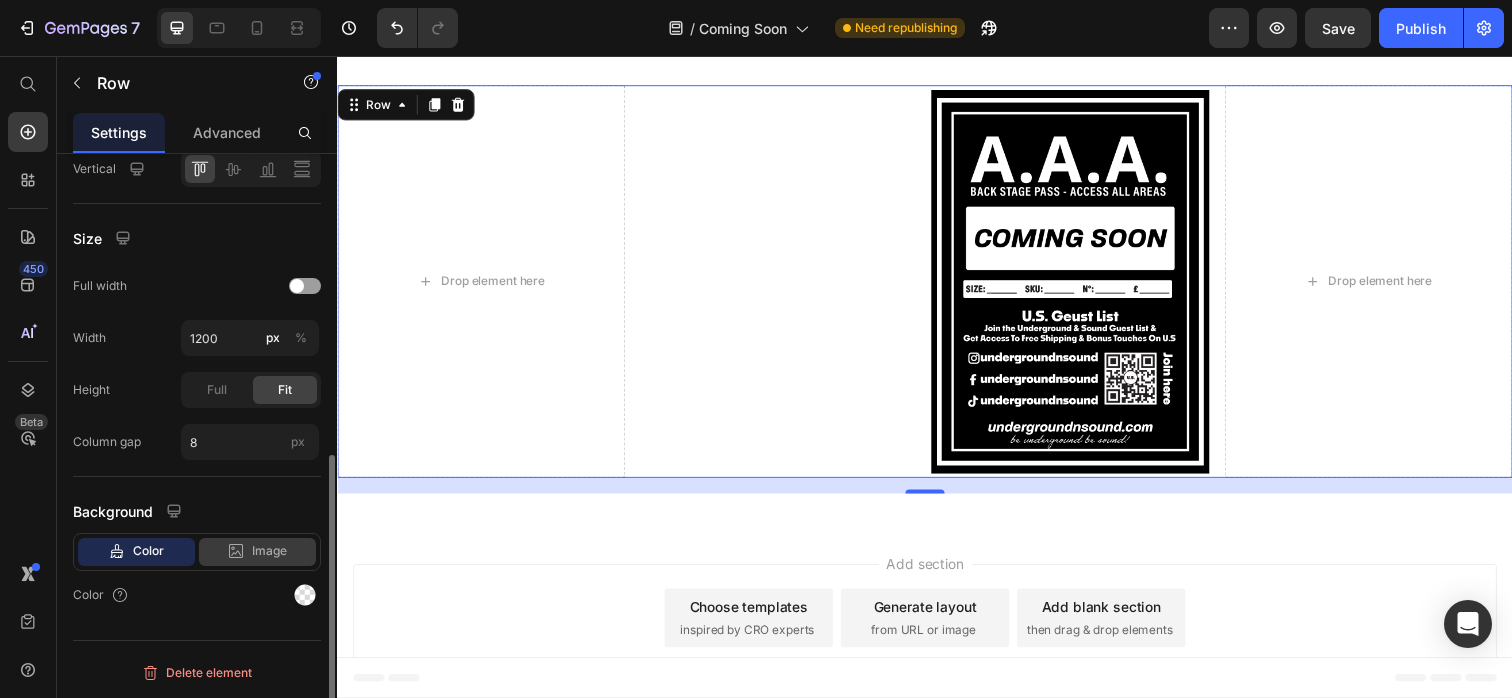 click 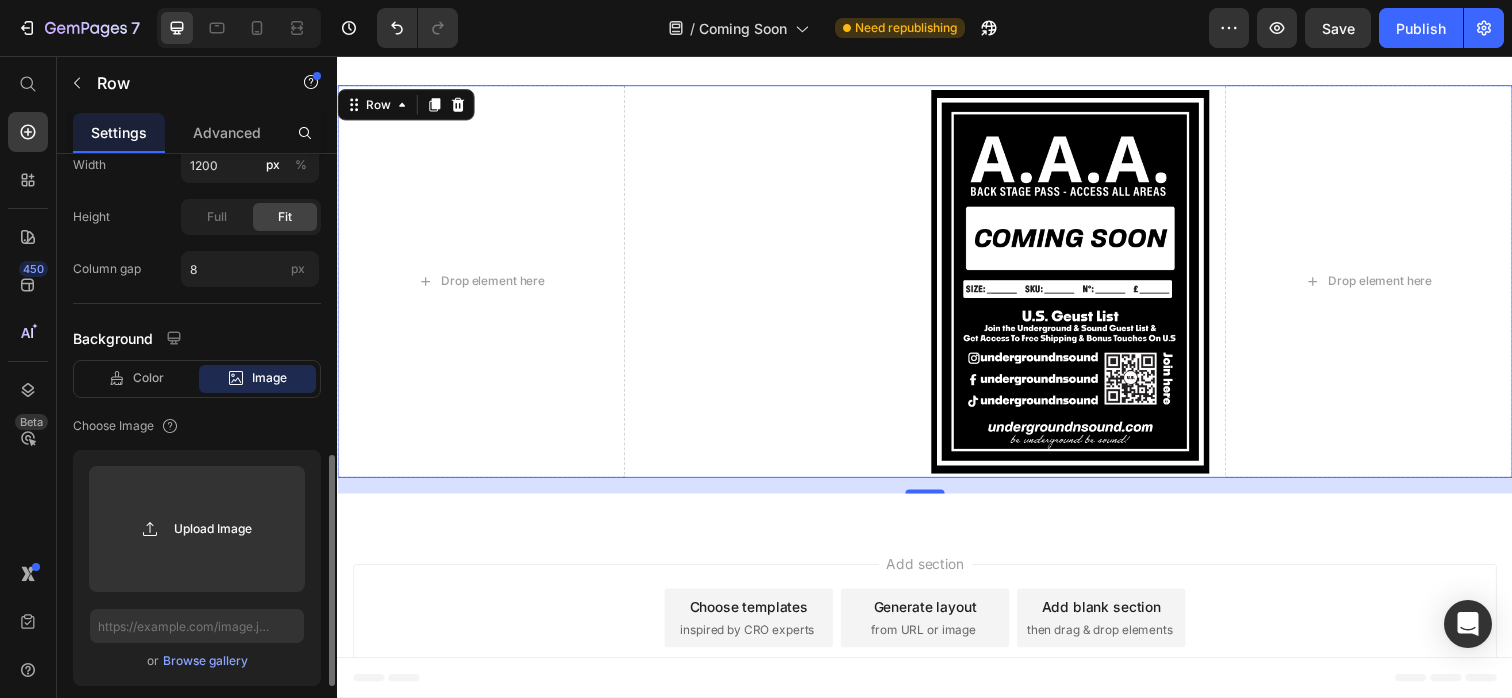 scroll, scrollTop: 775, scrollLeft: 0, axis: vertical 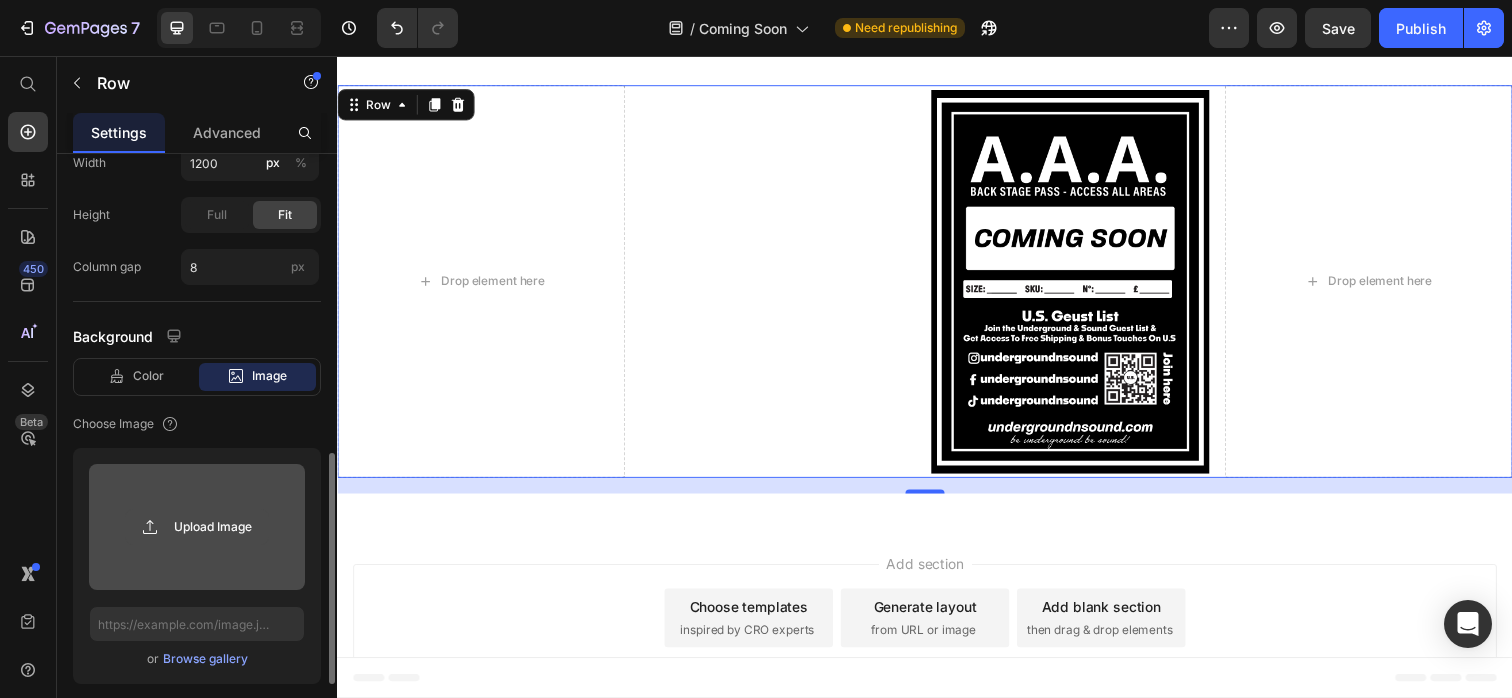 click 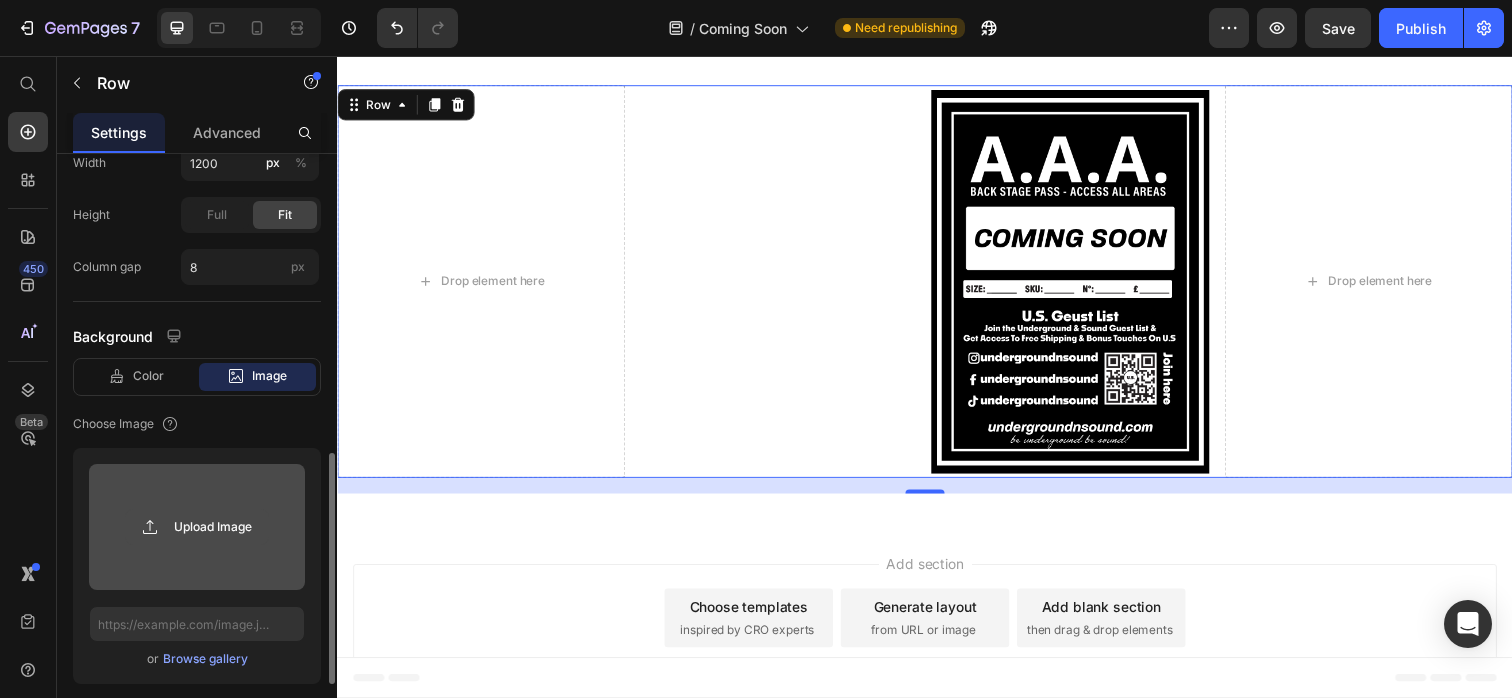 click 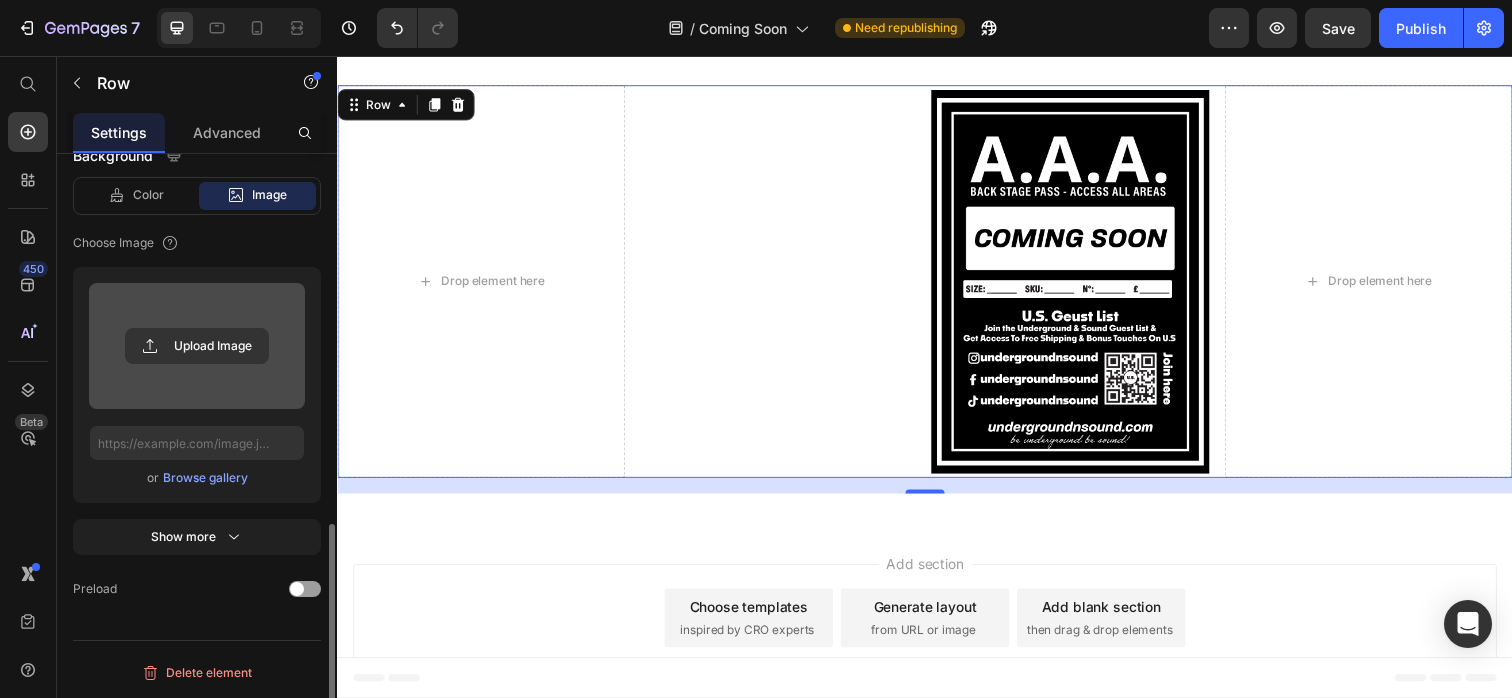 scroll, scrollTop: 952, scrollLeft: 0, axis: vertical 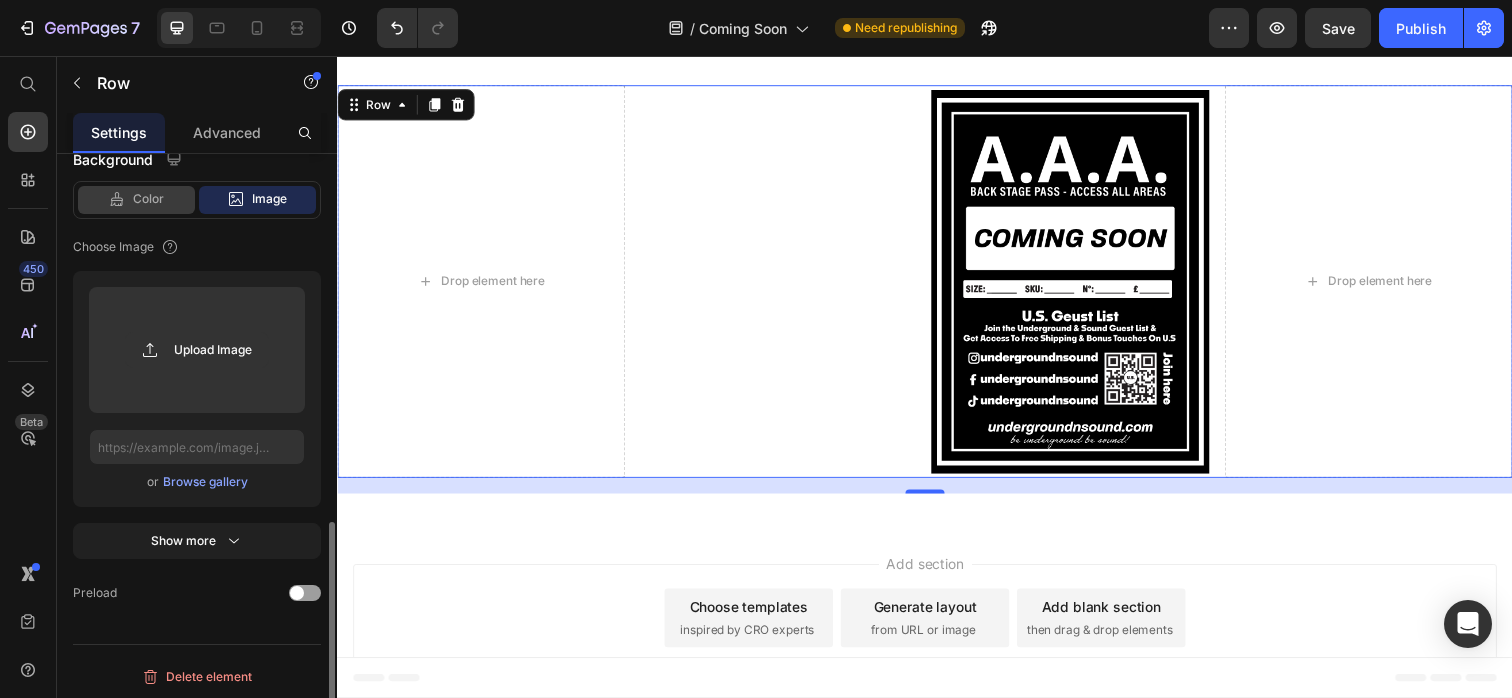 click on "Color" 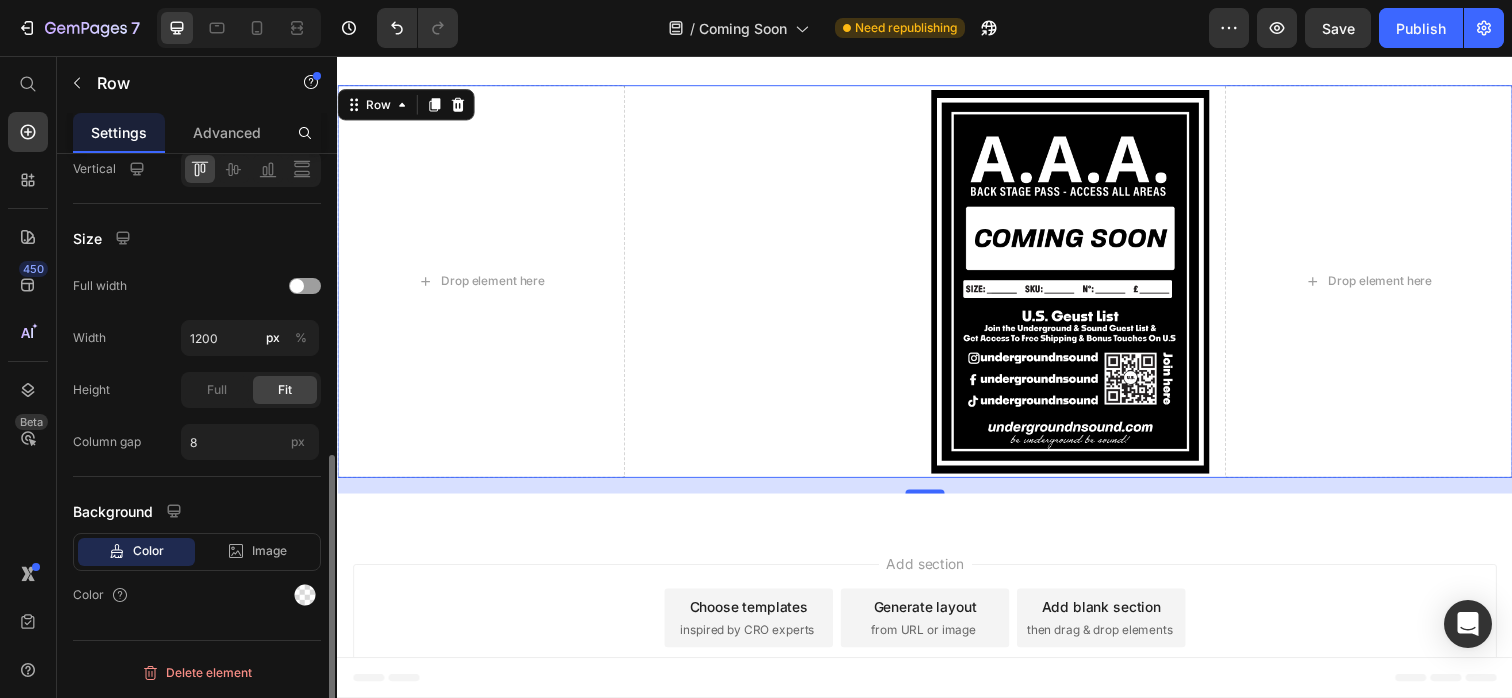 scroll, scrollTop: 600, scrollLeft: 0, axis: vertical 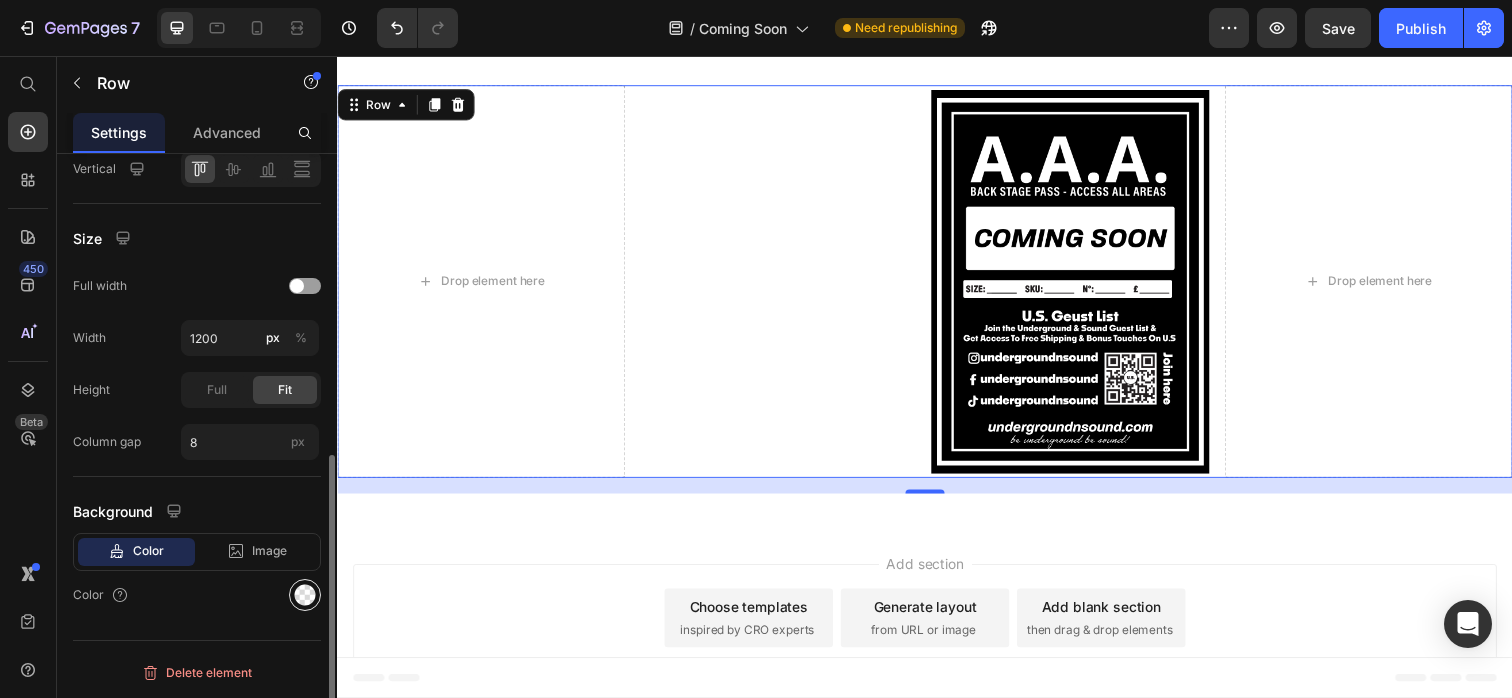 click at bounding box center (305, 595) 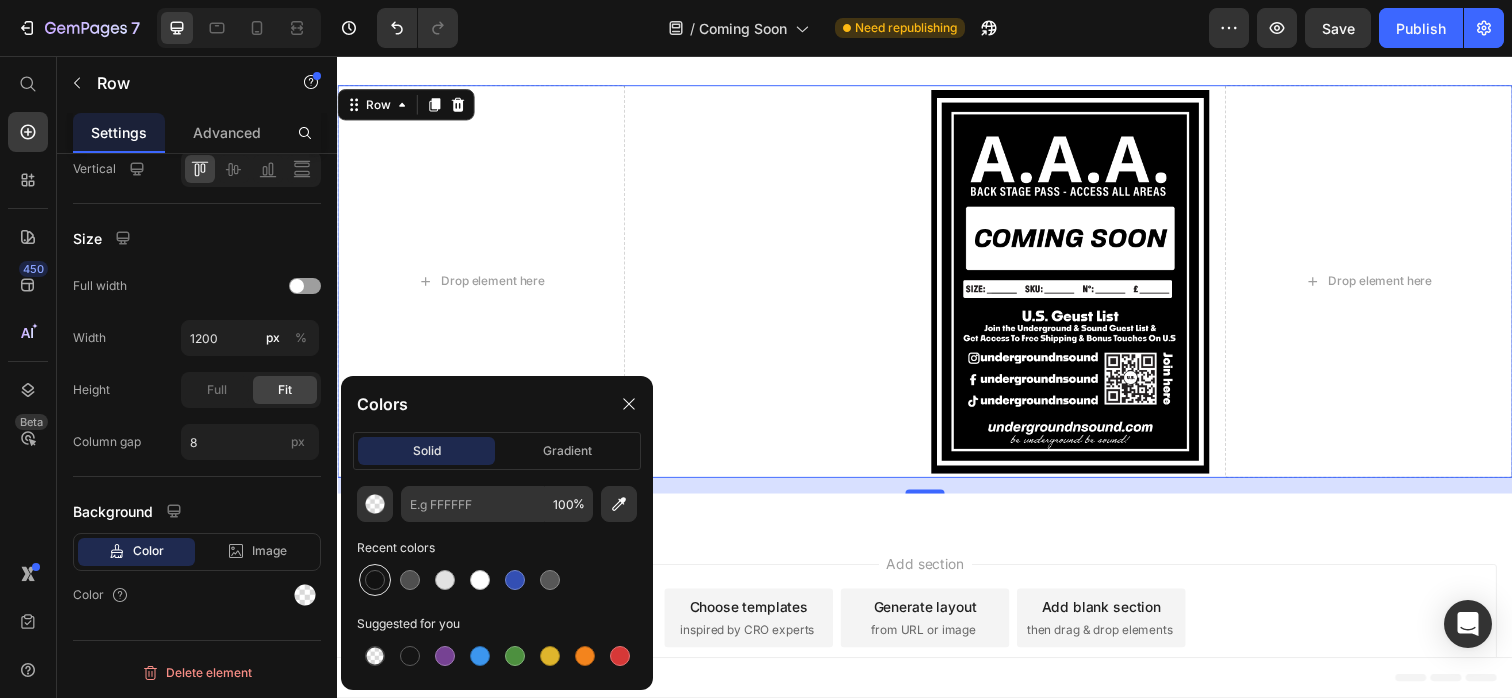 click at bounding box center [375, 580] 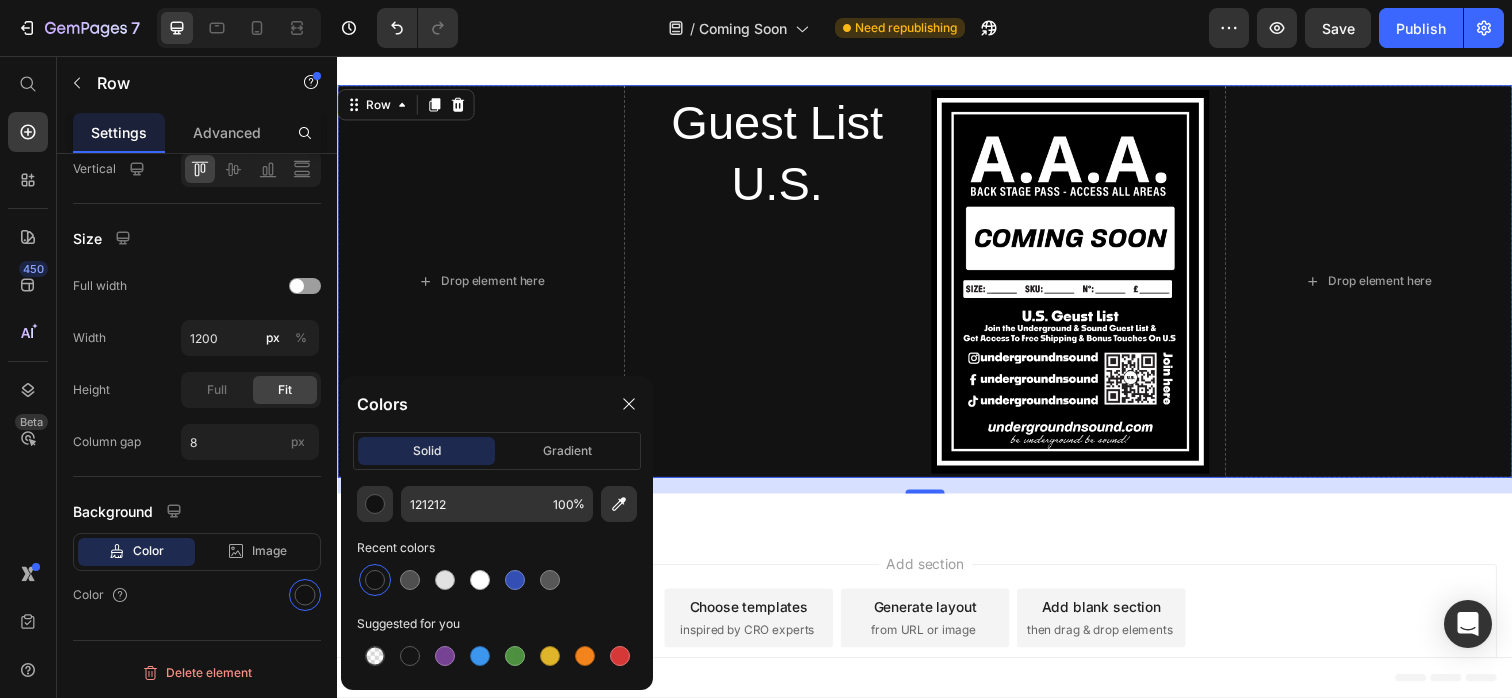 click on "Guest List U.S. Heading" at bounding box center (786, 286) 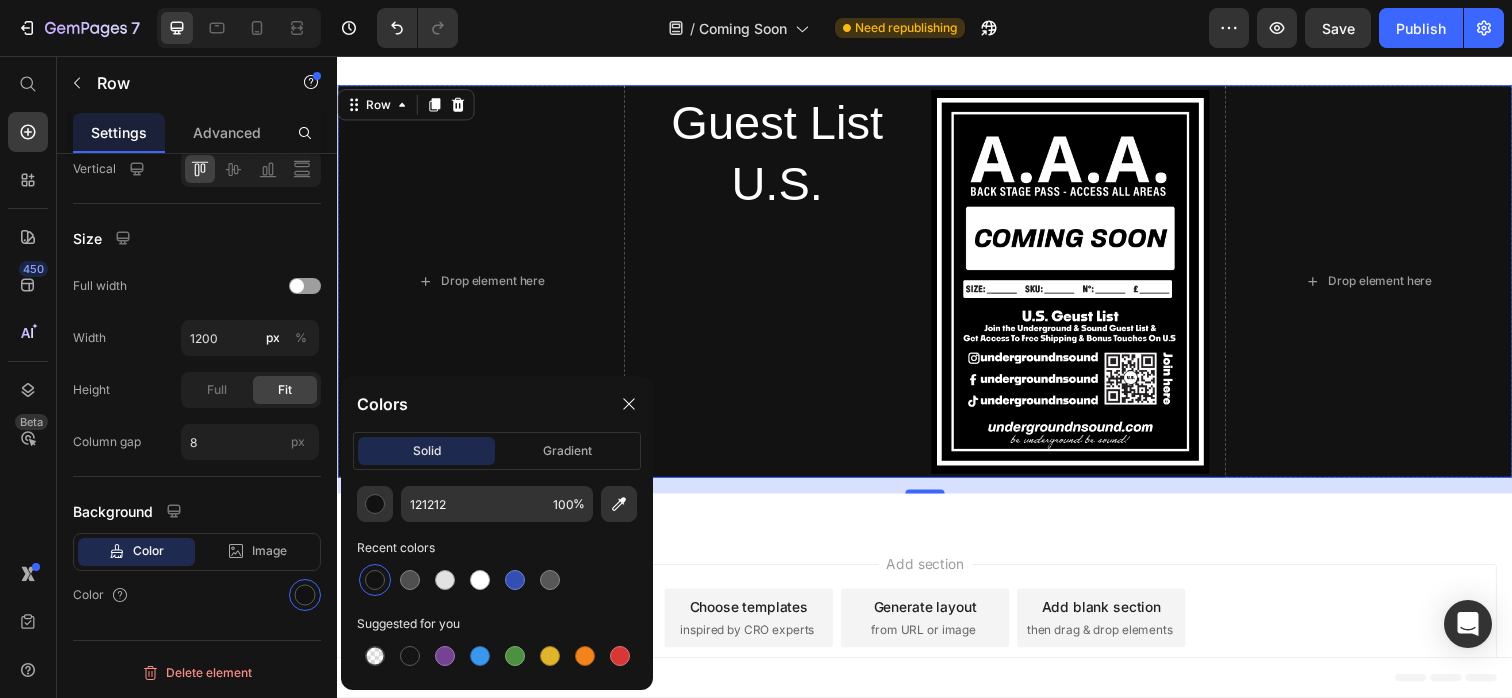 scroll, scrollTop: 0, scrollLeft: 0, axis: both 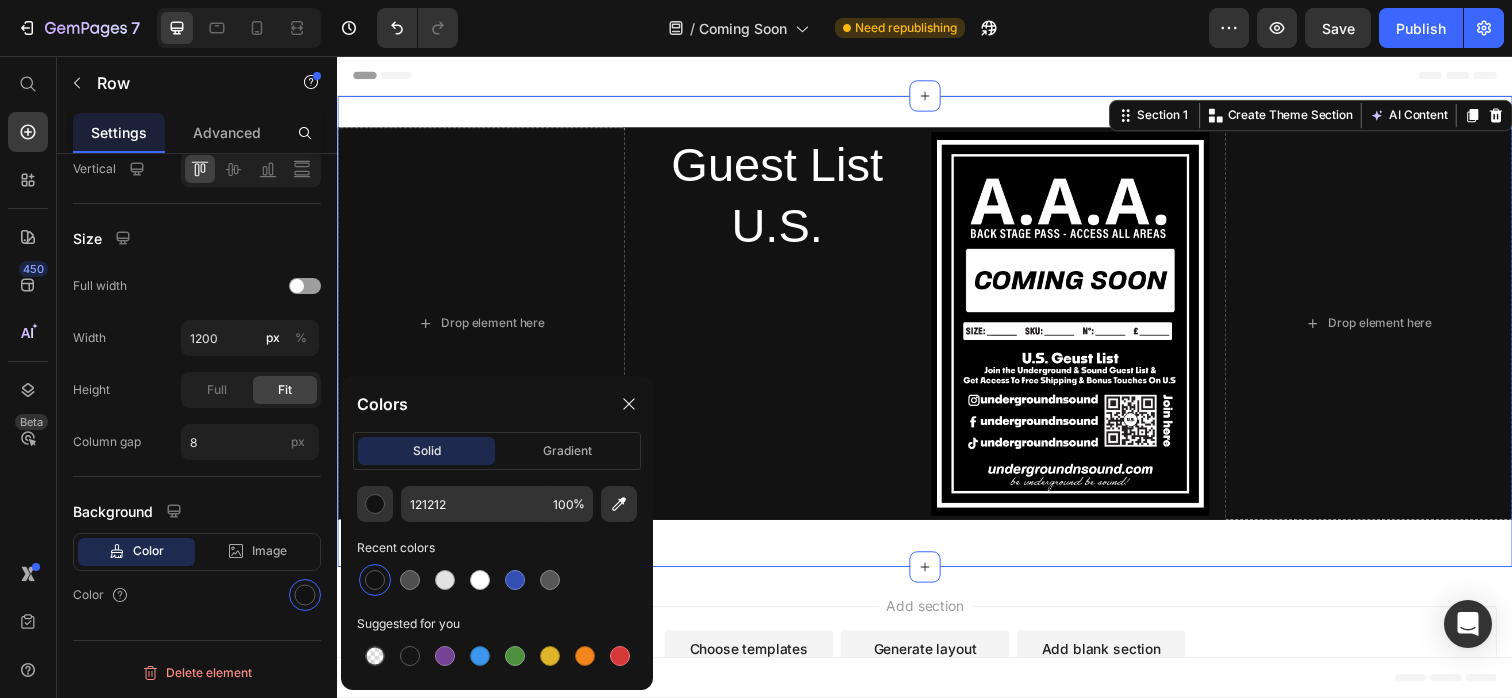 click on "Drop element here Guest List U.S. Heading Image
Drop element here Row Section 1   You can create reusable sections Create Theme Section AI Content Write with GemAI What would you like to describe here? Tone and Voice Persuasive Product Show more Generate" at bounding box center [937, 337] 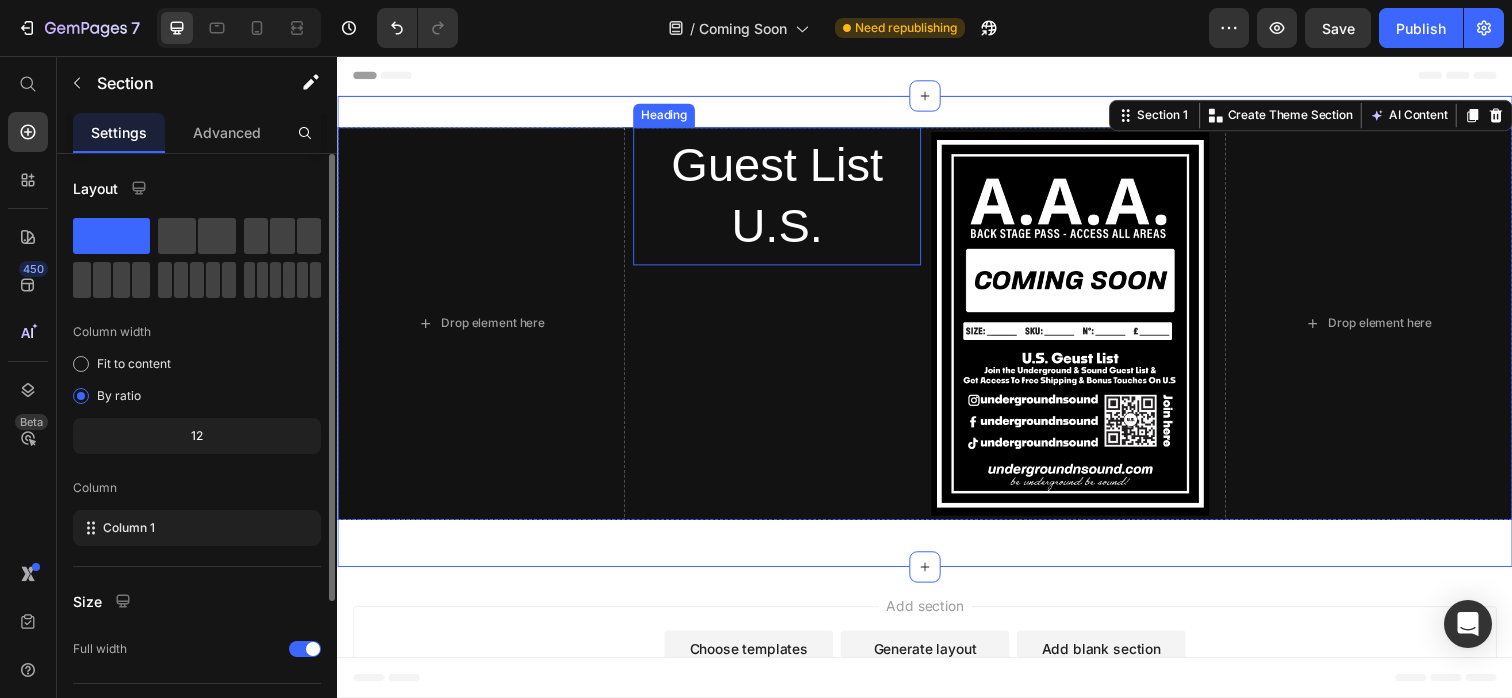 click on "Guest List U.S." at bounding box center [786, 199] 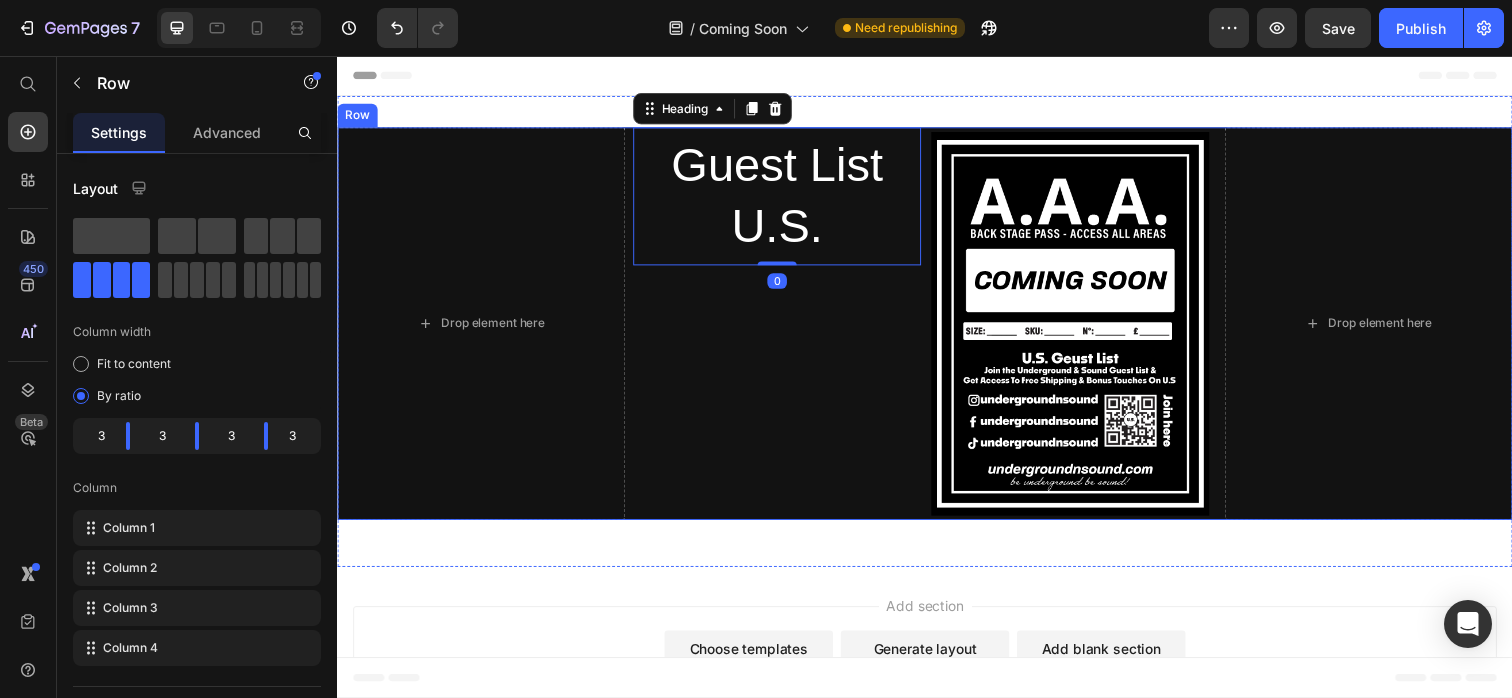 click on "Guest List U.S. Heading   0" at bounding box center (786, 329) 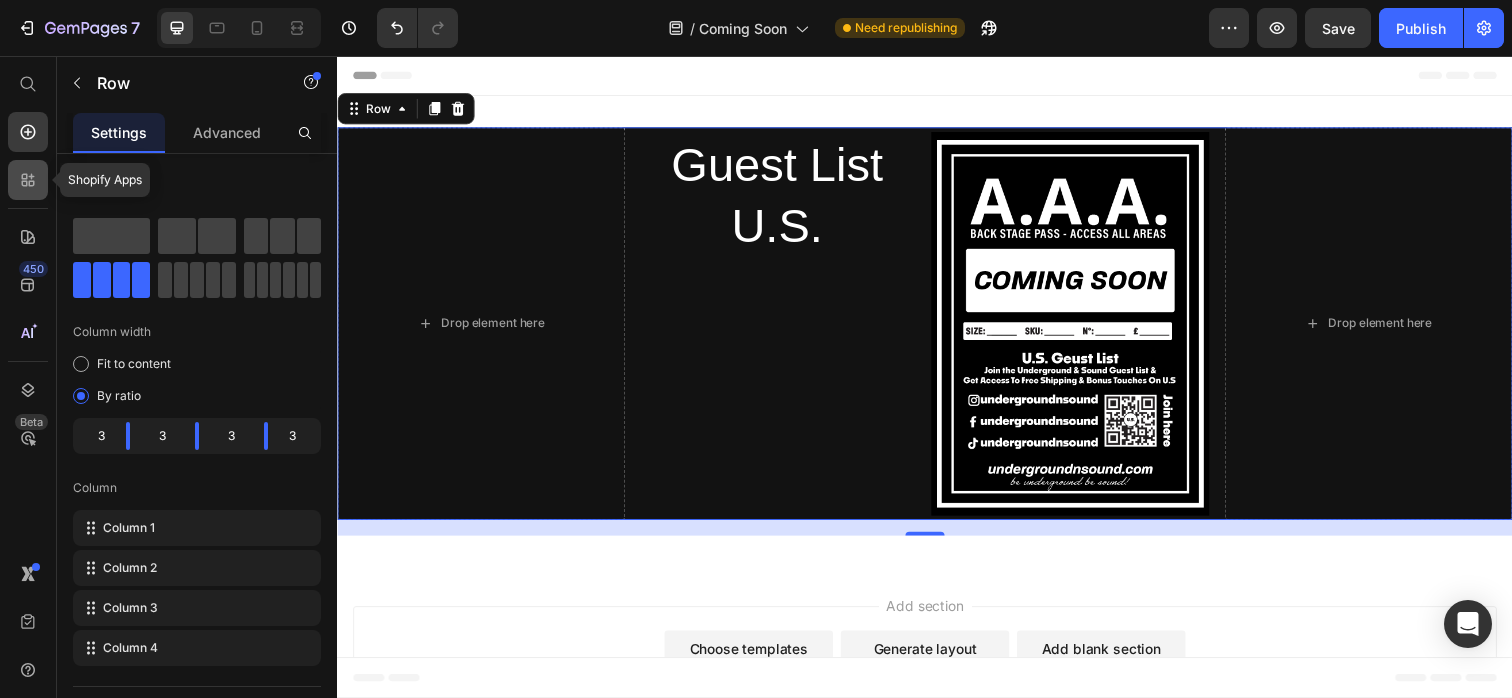click 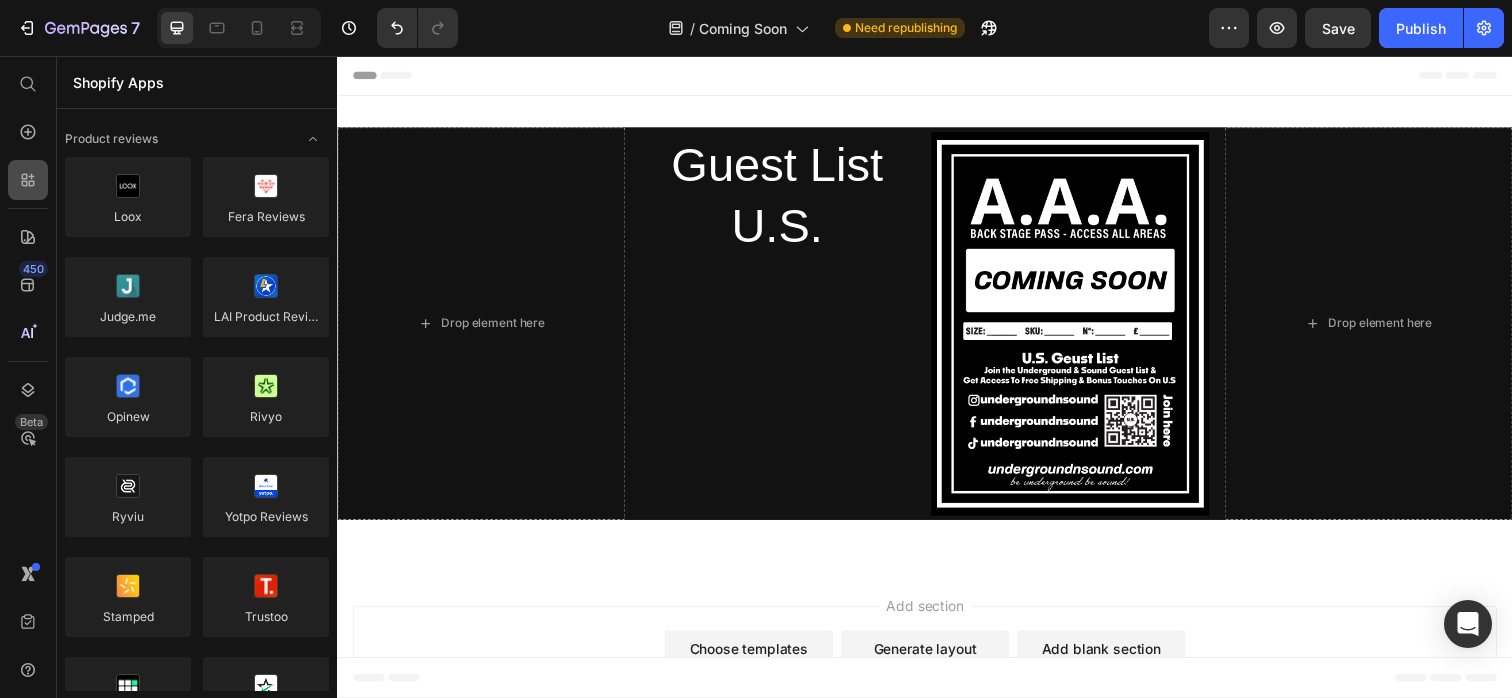 click 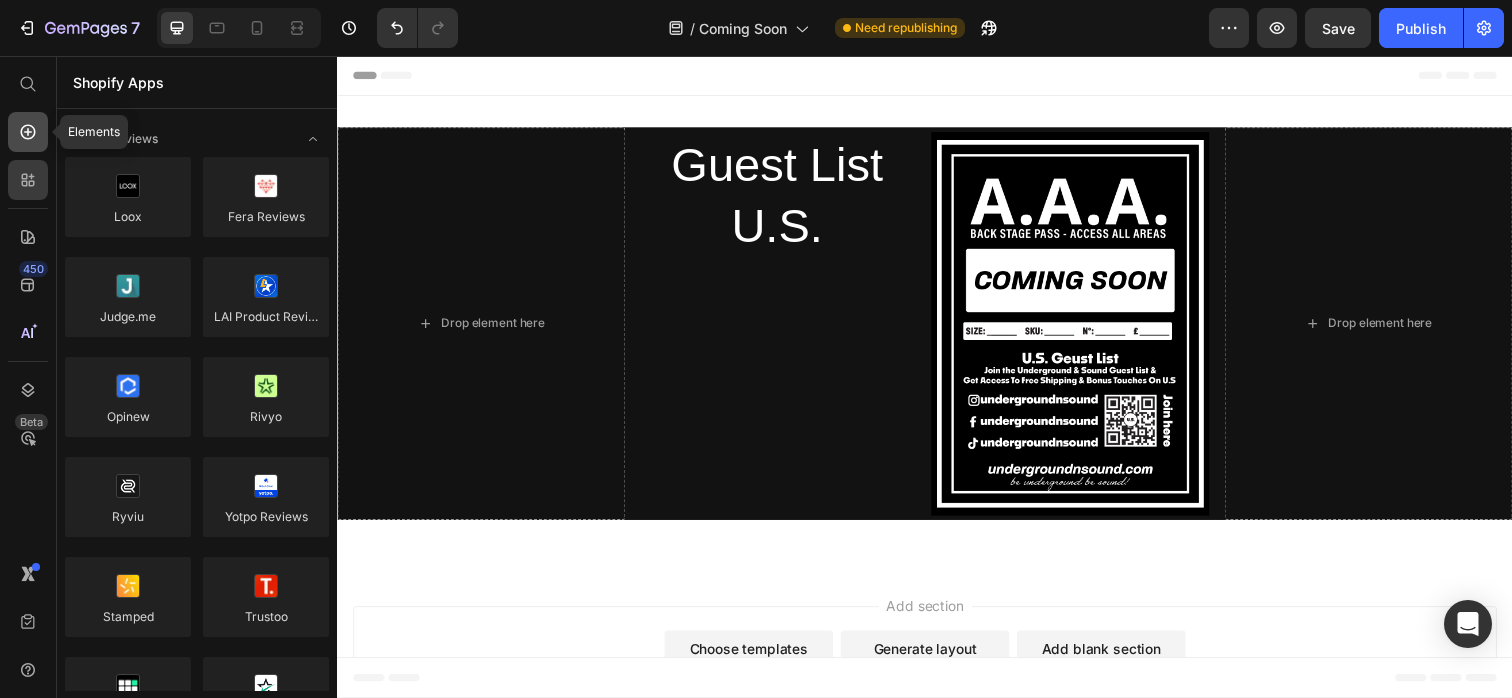 click 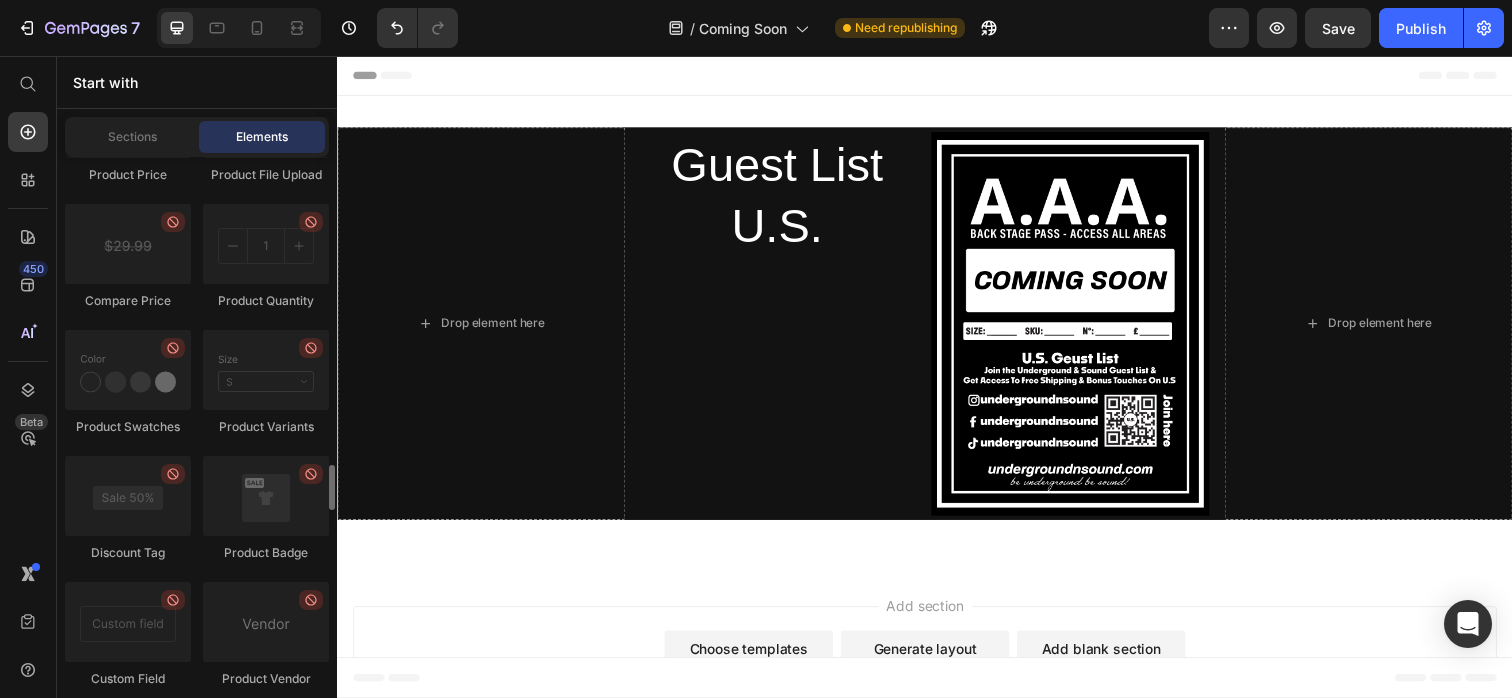 scroll, scrollTop: 3552, scrollLeft: 0, axis: vertical 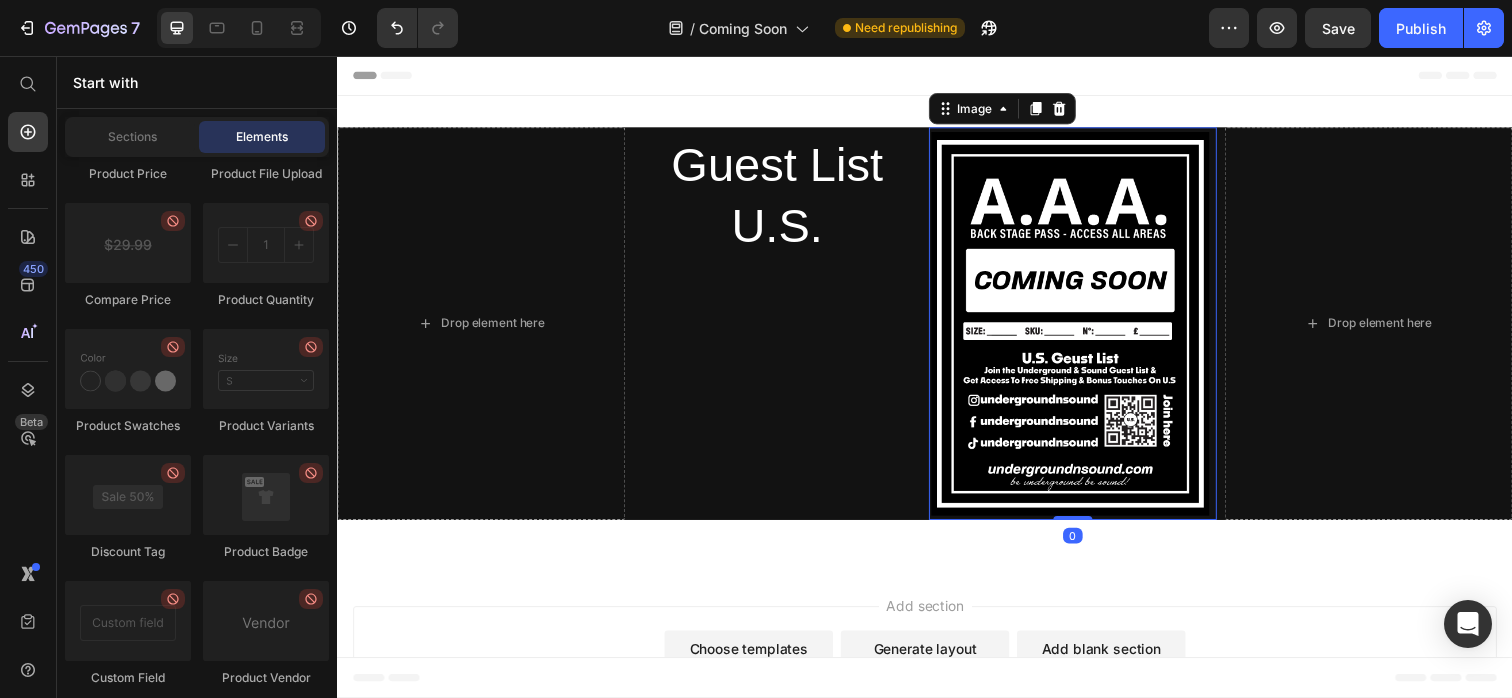 click at bounding box center [1088, 329] 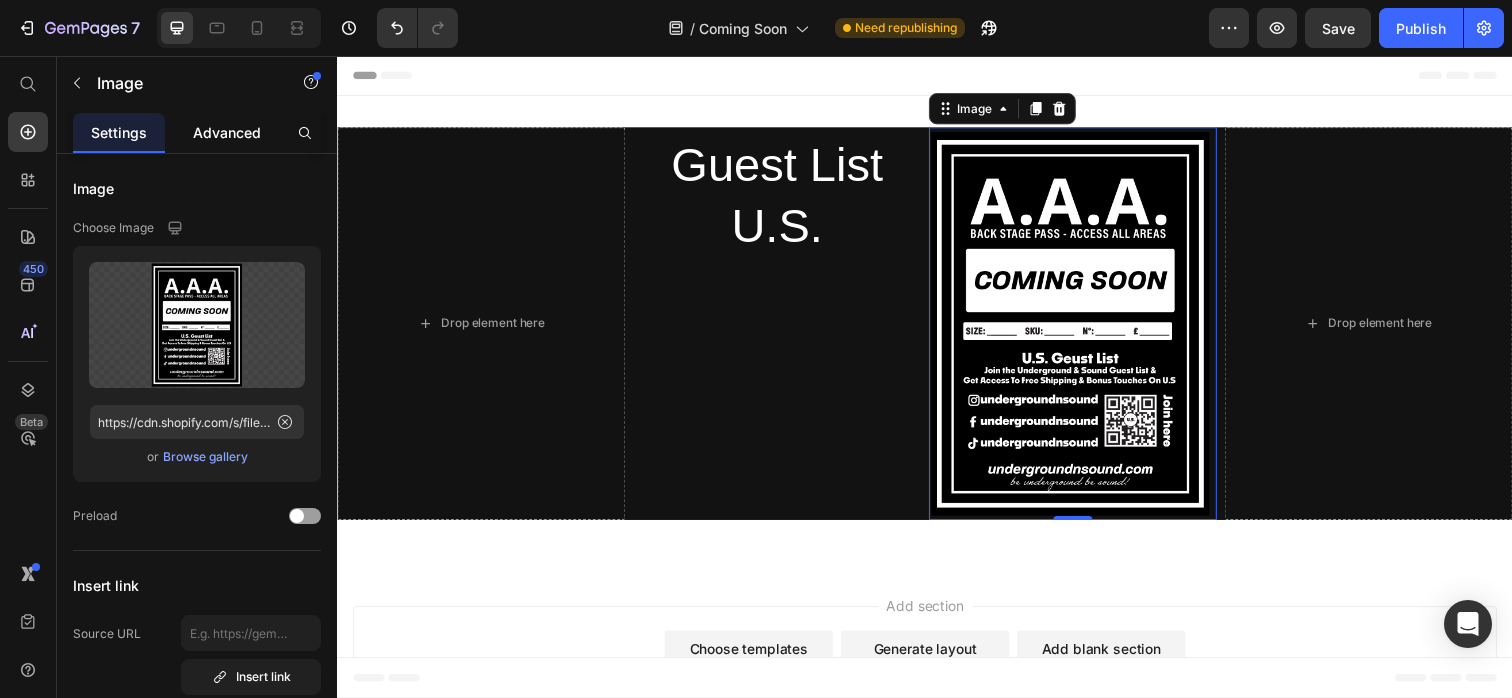 click on "Advanced" at bounding box center (227, 132) 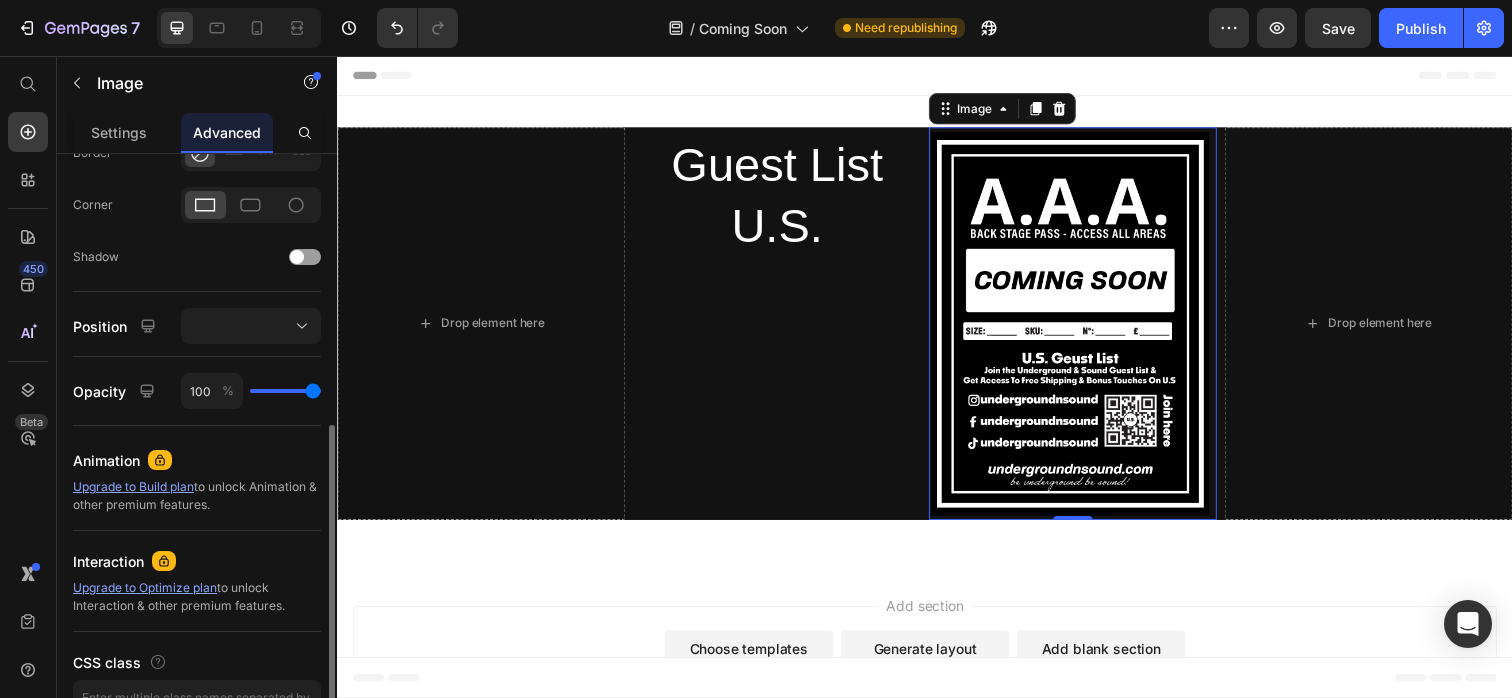 scroll, scrollTop: 583, scrollLeft: 0, axis: vertical 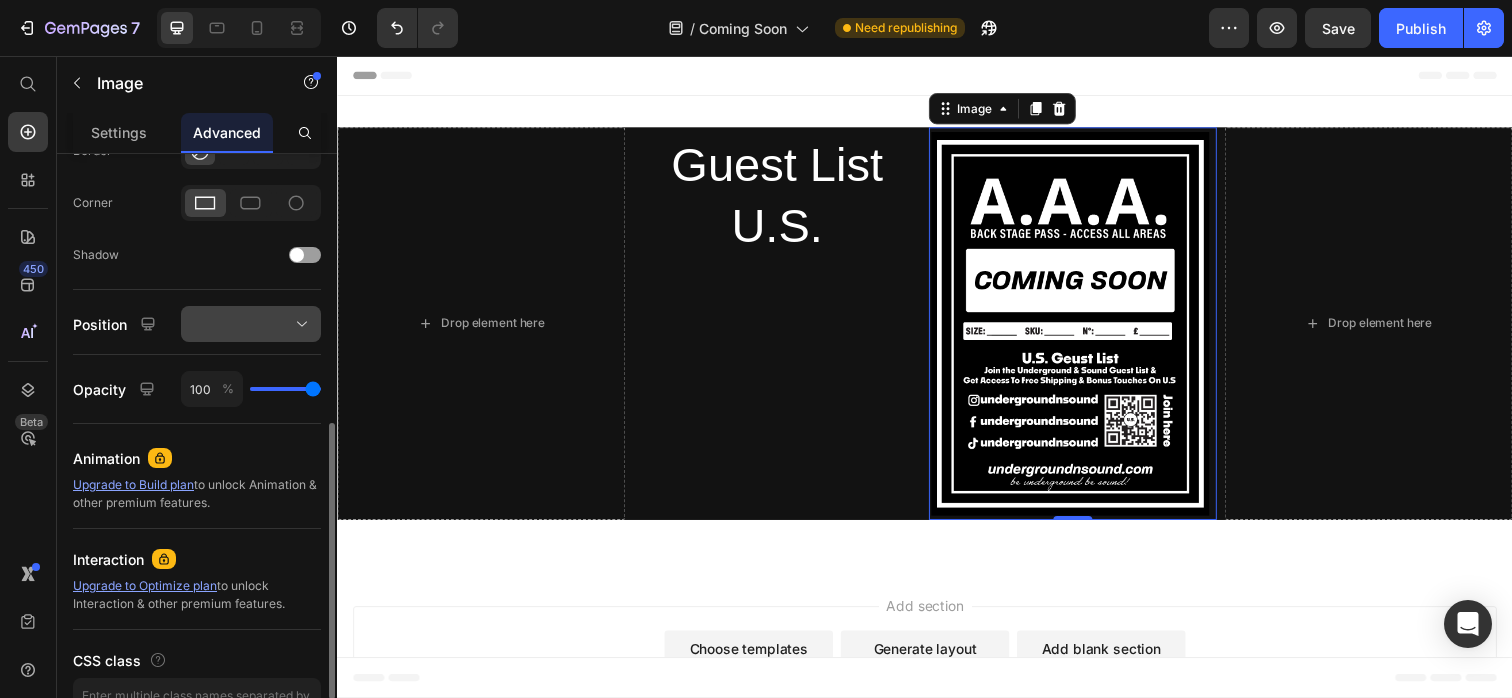 click at bounding box center (251, 324) 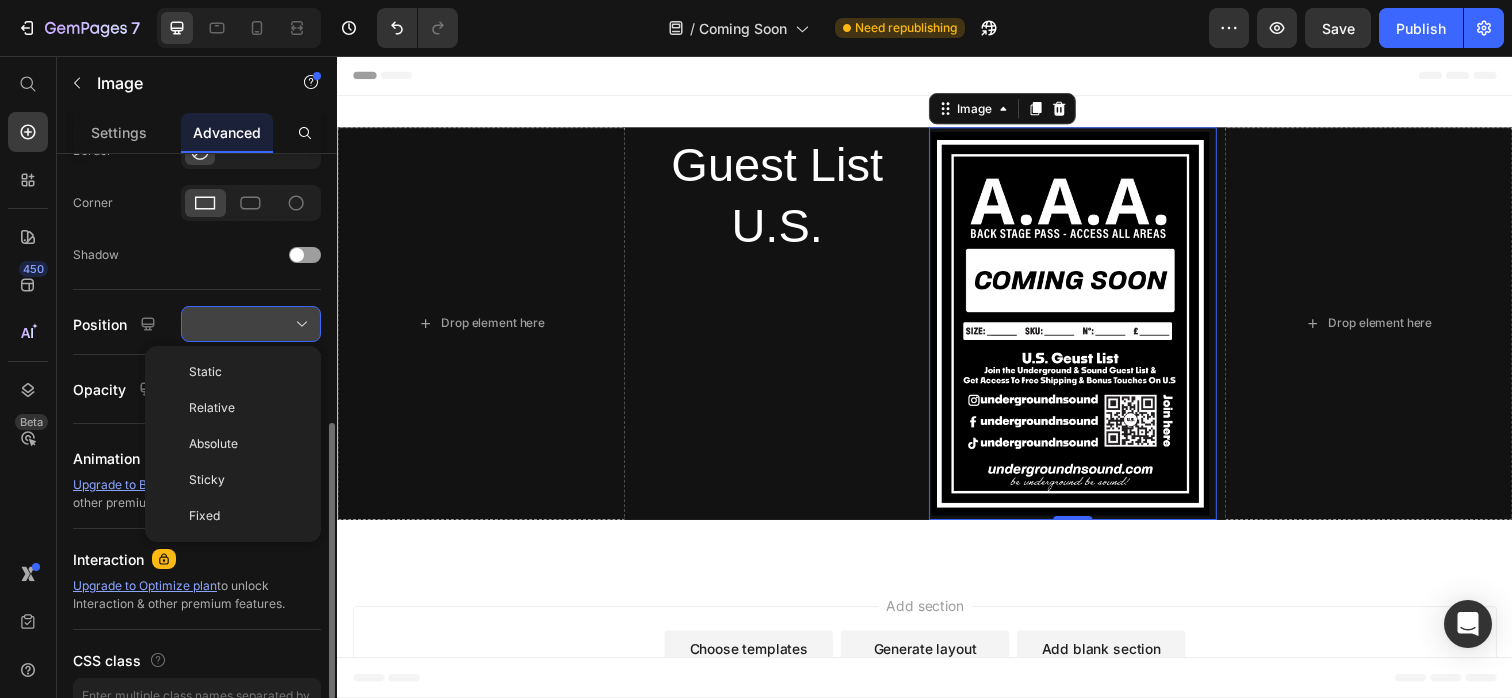 click at bounding box center (251, 324) 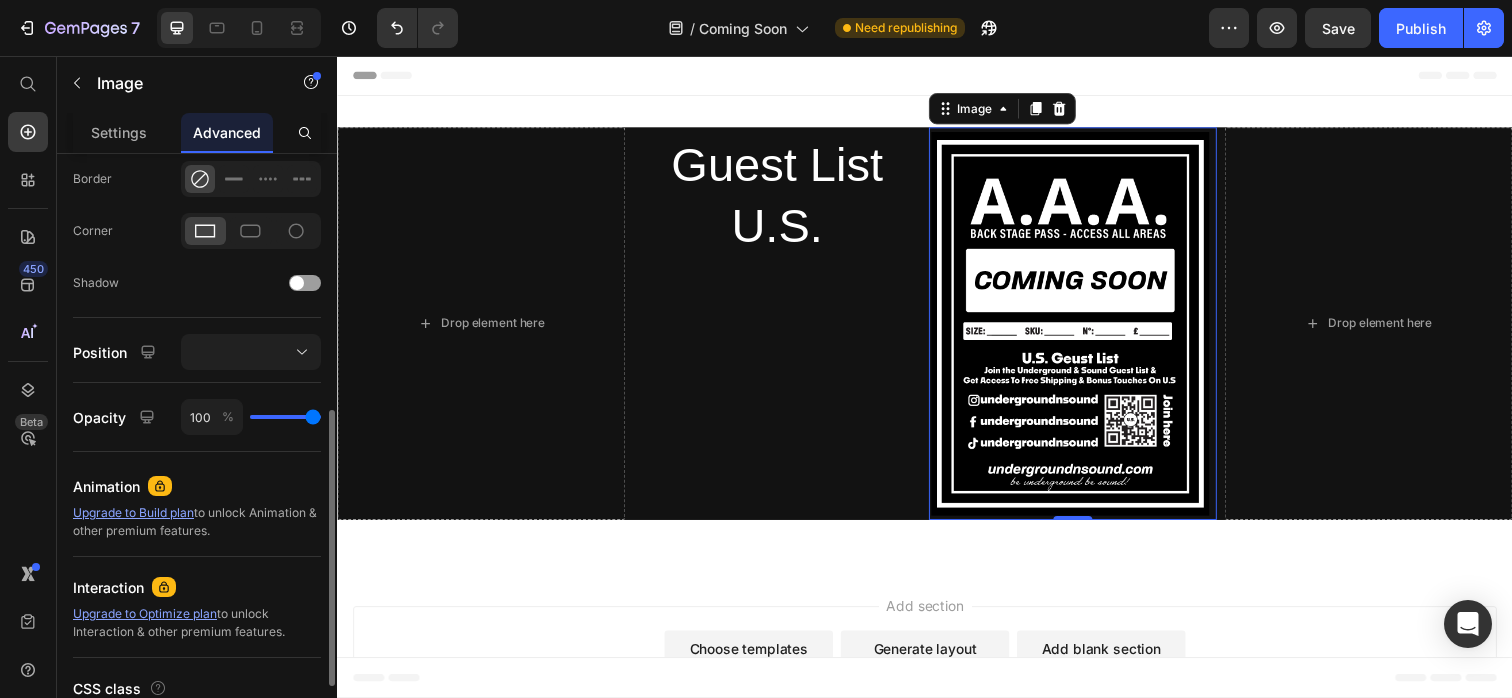 scroll, scrollTop: 595, scrollLeft: 0, axis: vertical 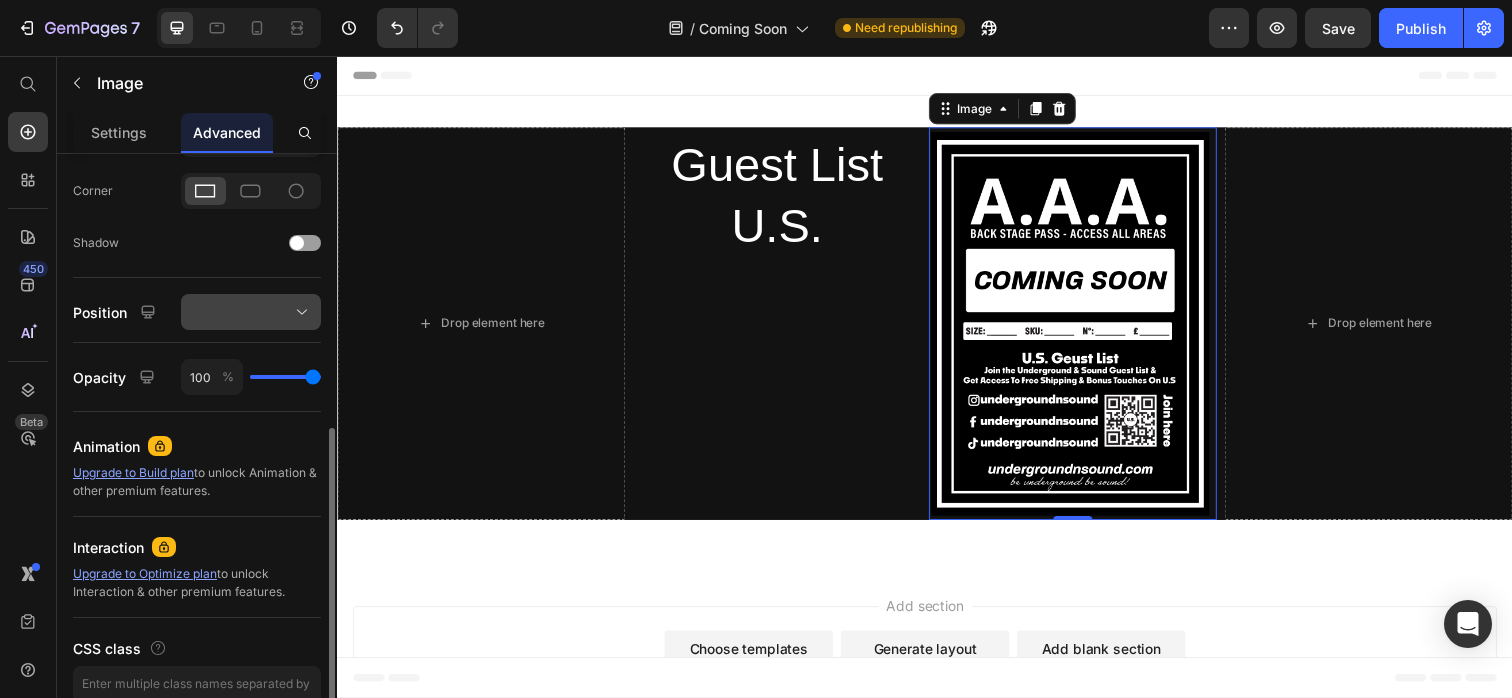 click 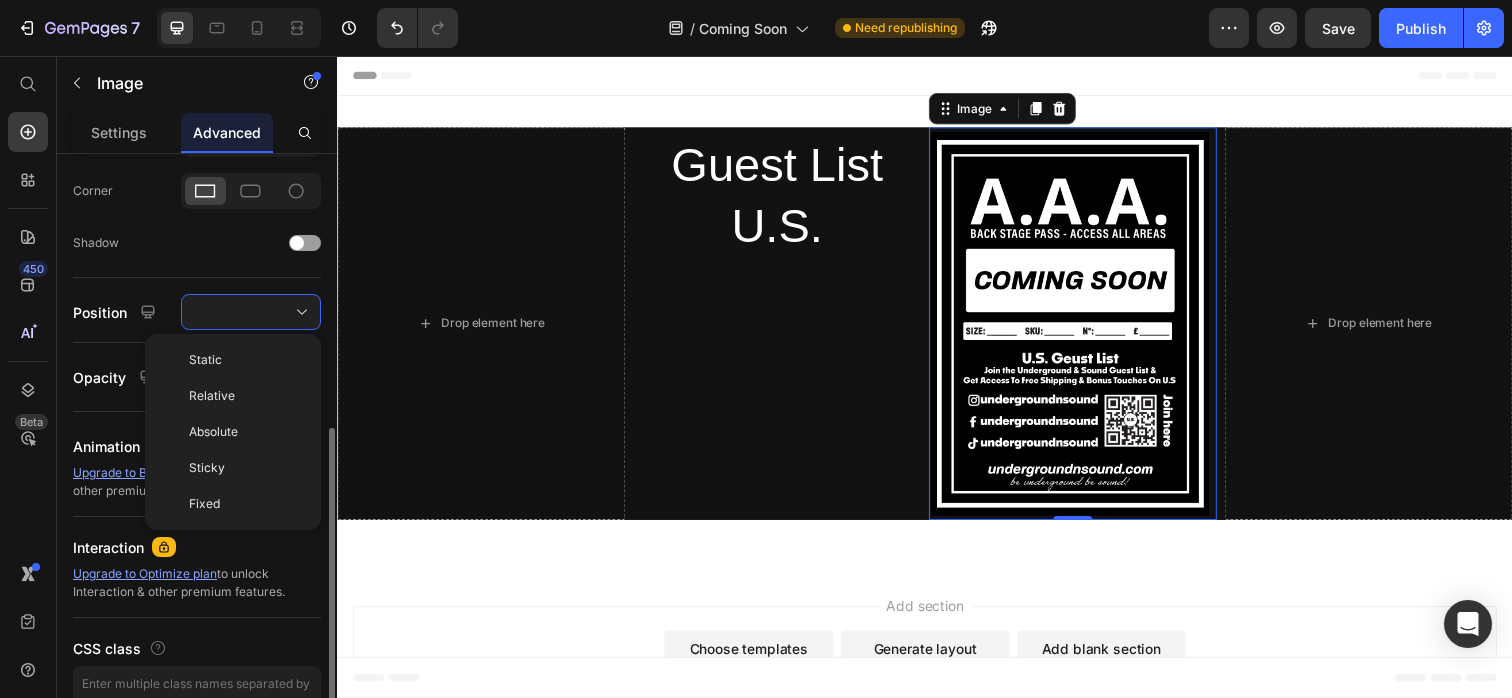 click on "Display on Desktop Tablet Mobile Spacing (px) 0 0 0 0 0 0 0 0 Shape Border Corner Shadow Position Static Relative Absolute Sticky Fixed Opacity 100 % Animation Upgrade to Build plan  to unlock Animation & other premium features. Interaction Upgrade to Optimize plan  to unlock Interaction & other premium features. CSS class" at bounding box center (197, 162) 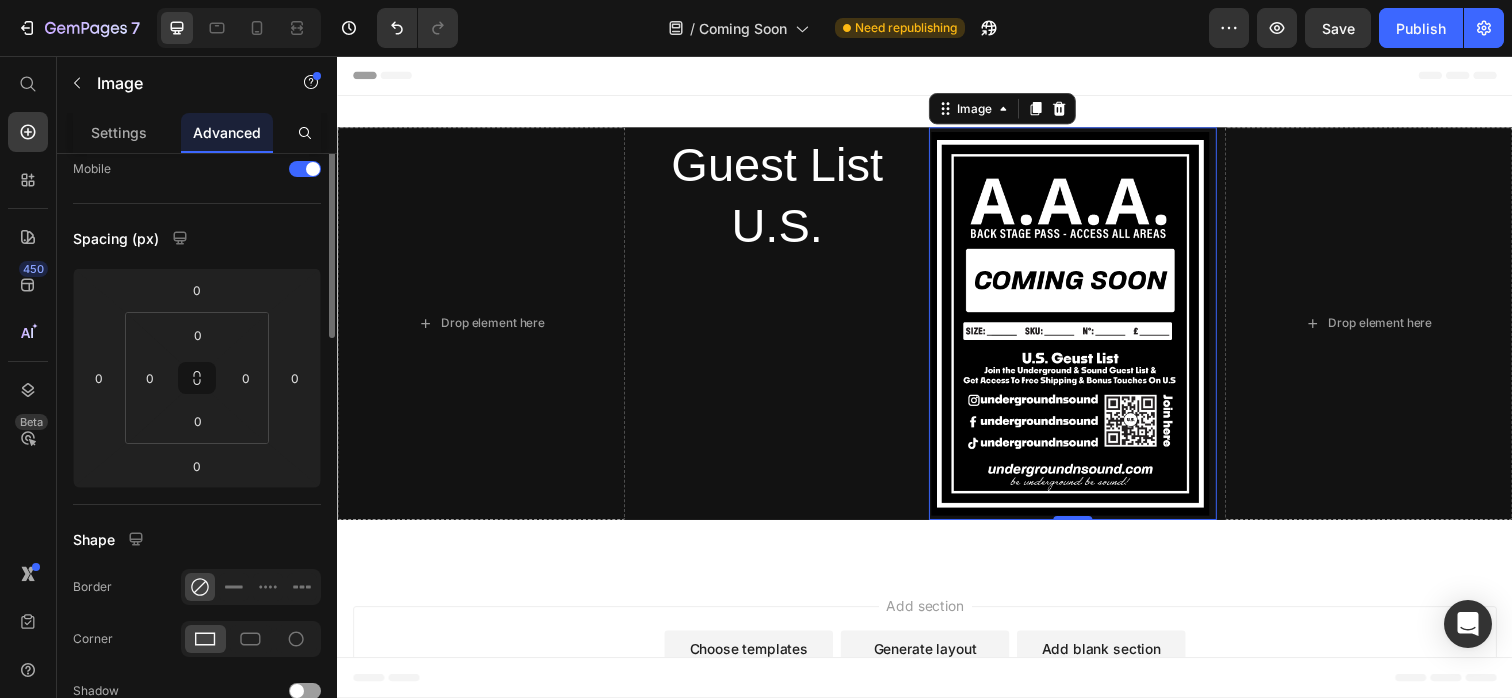 scroll, scrollTop: 0, scrollLeft: 0, axis: both 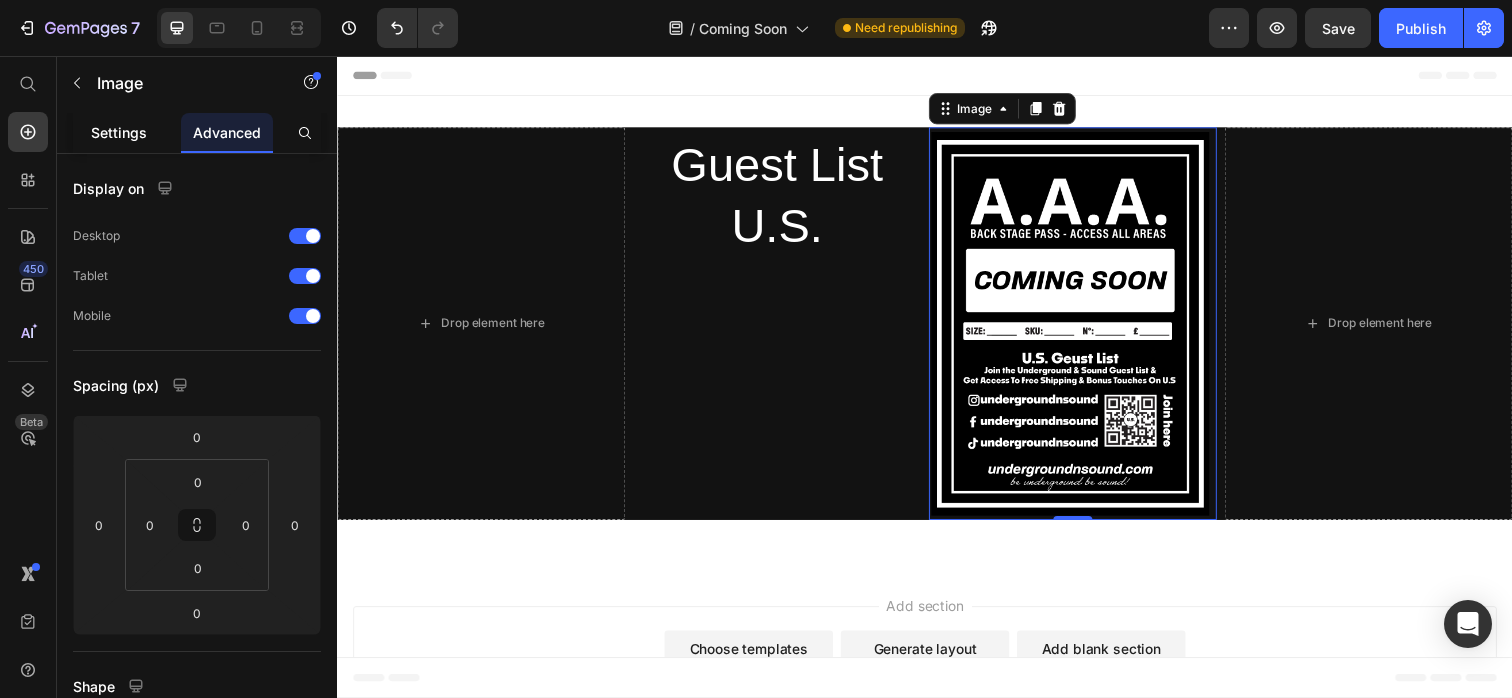 click on "Settings" at bounding box center [119, 132] 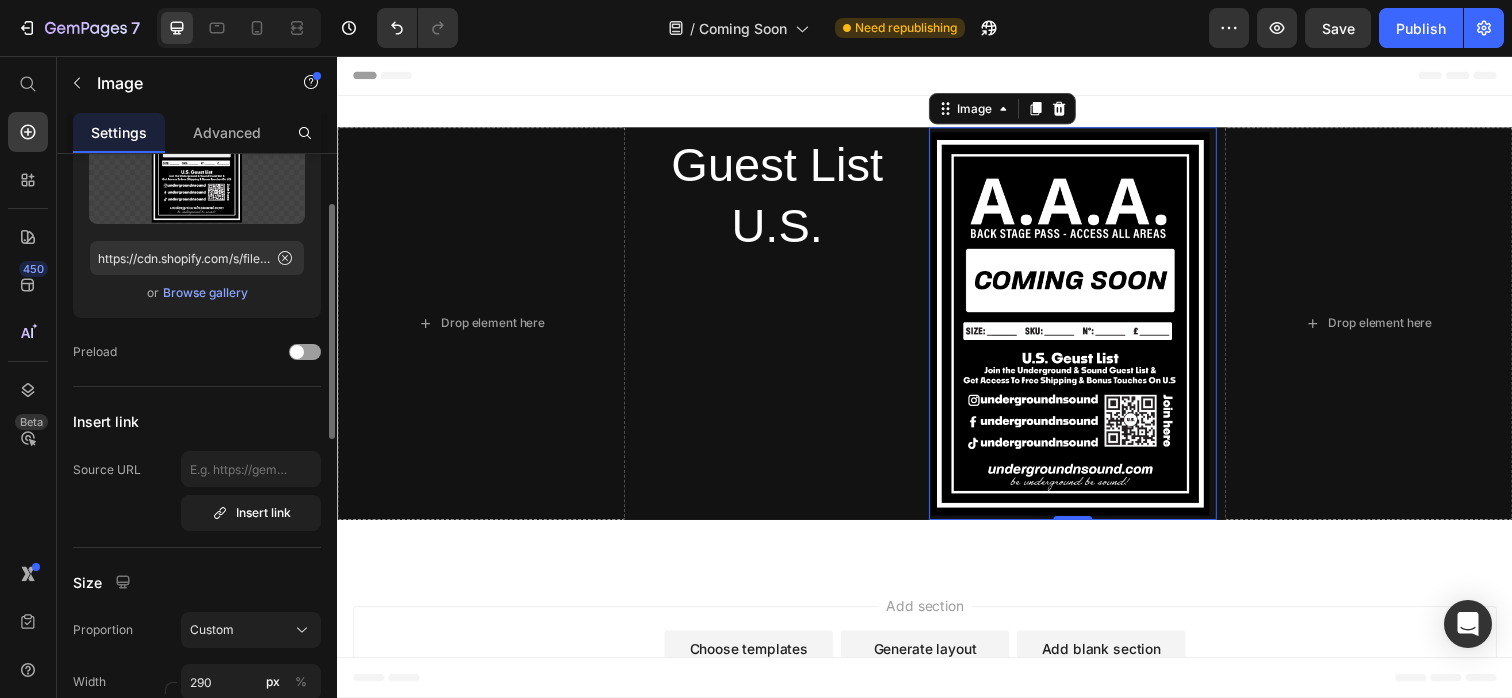 scroll, scrollTop: 167, scrollLeft: 0, axis: vertical 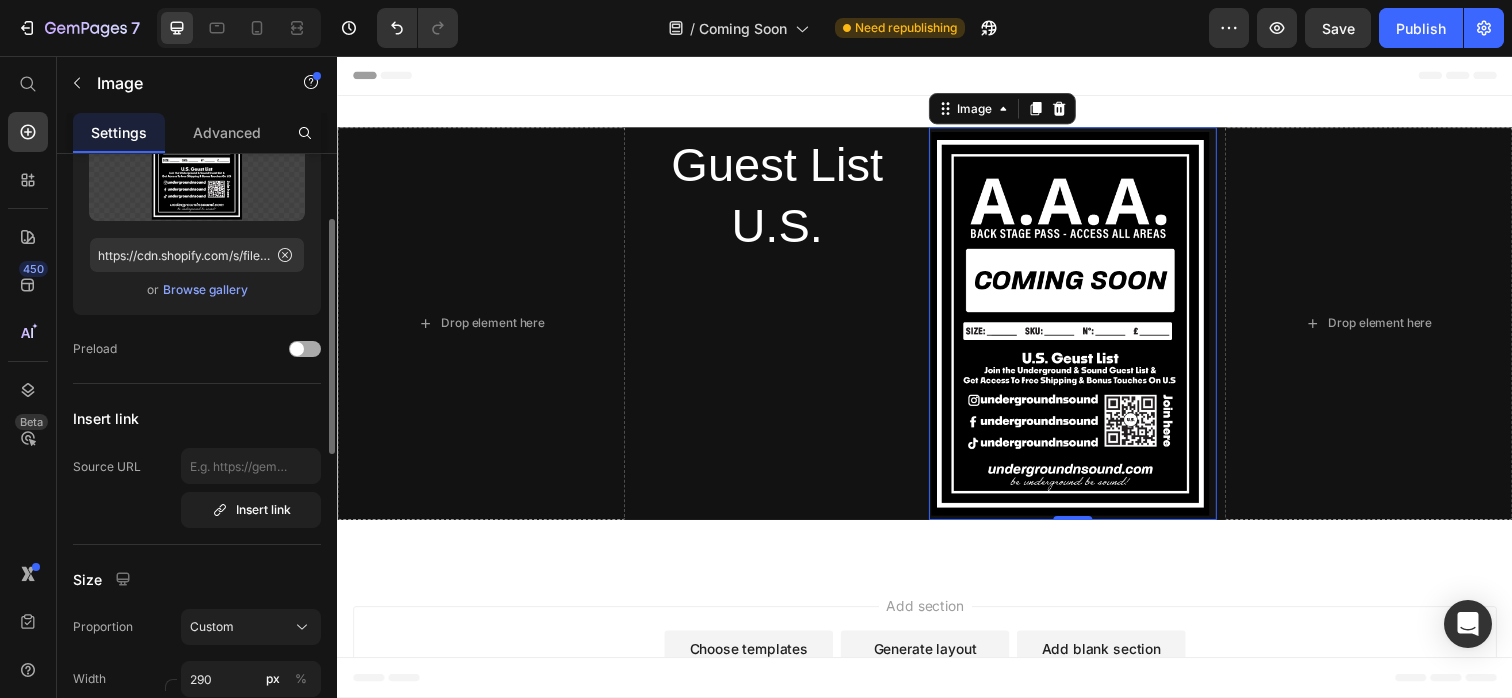 click on "Preload" 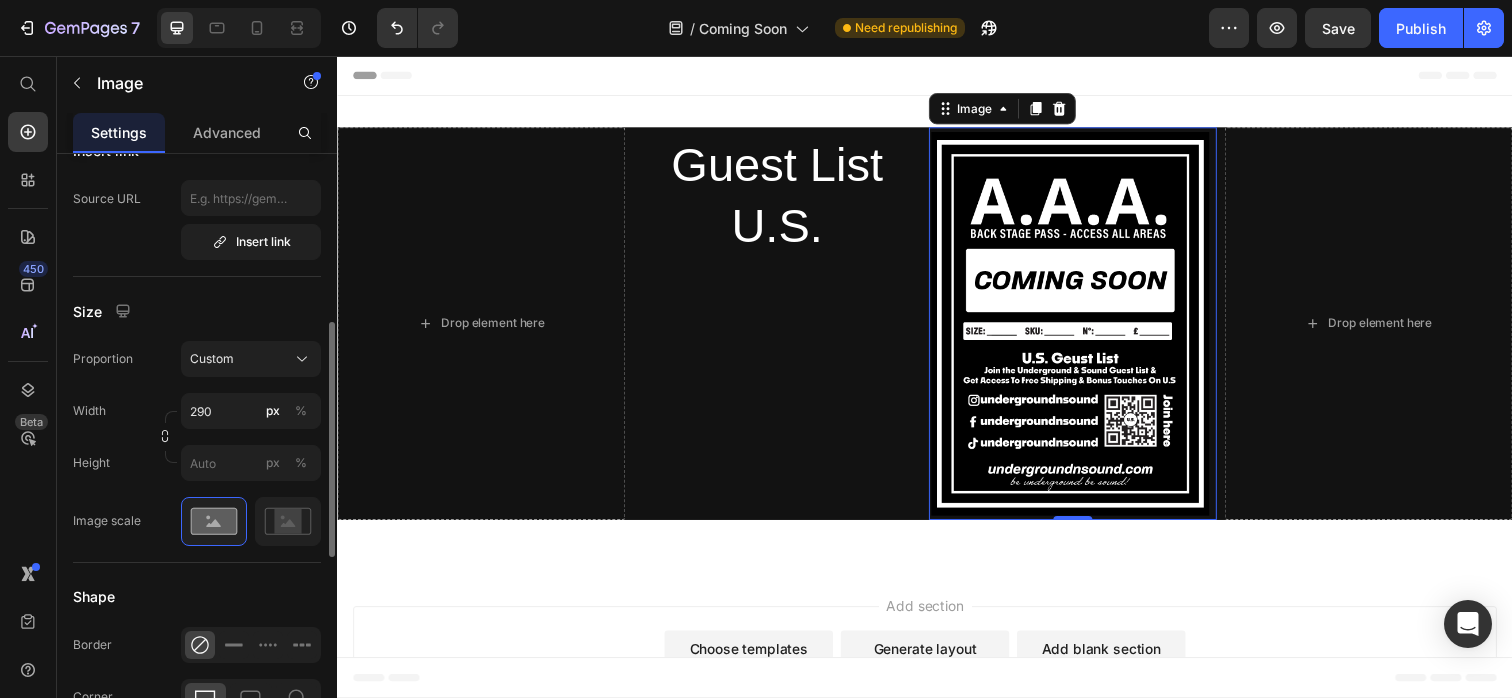 scroll, scrollTop: 439, scrollLeft: 0, axis: vertical 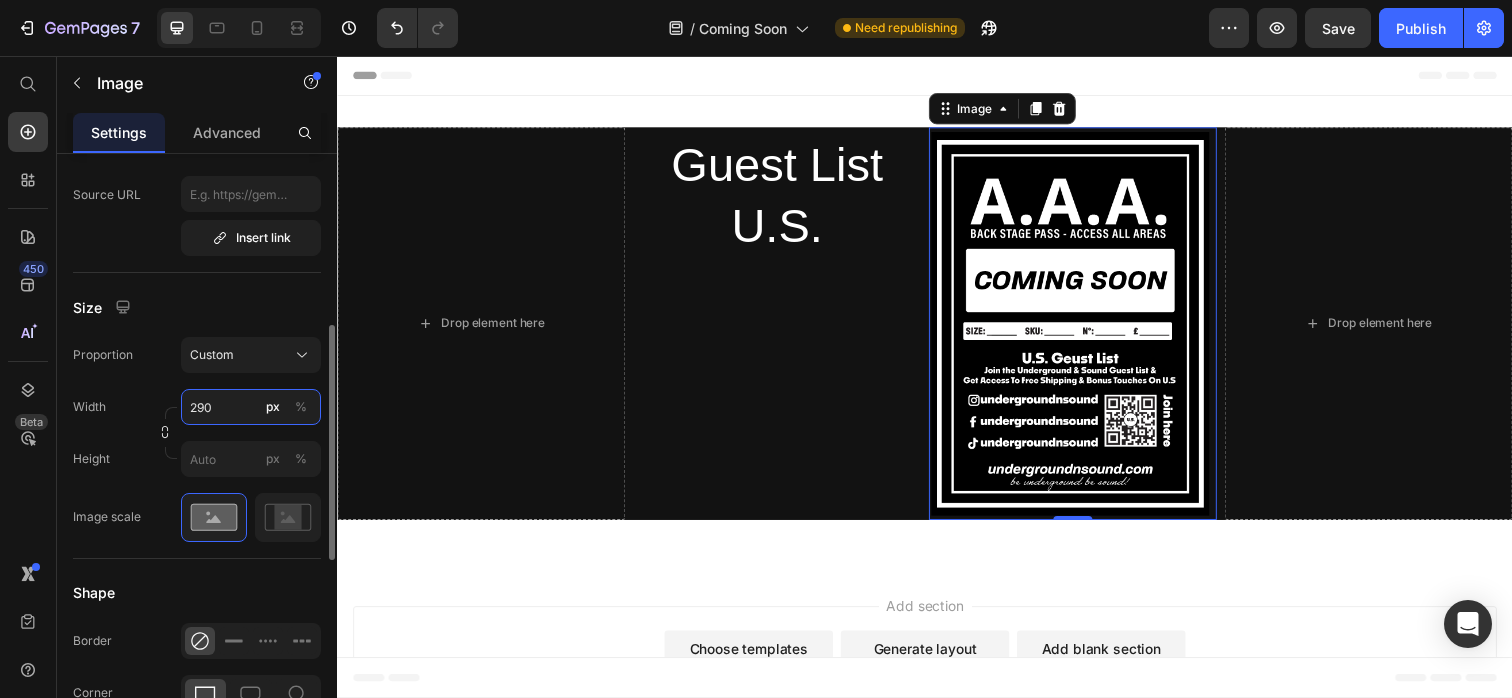 click on "290" at bounding box center (251, 407) 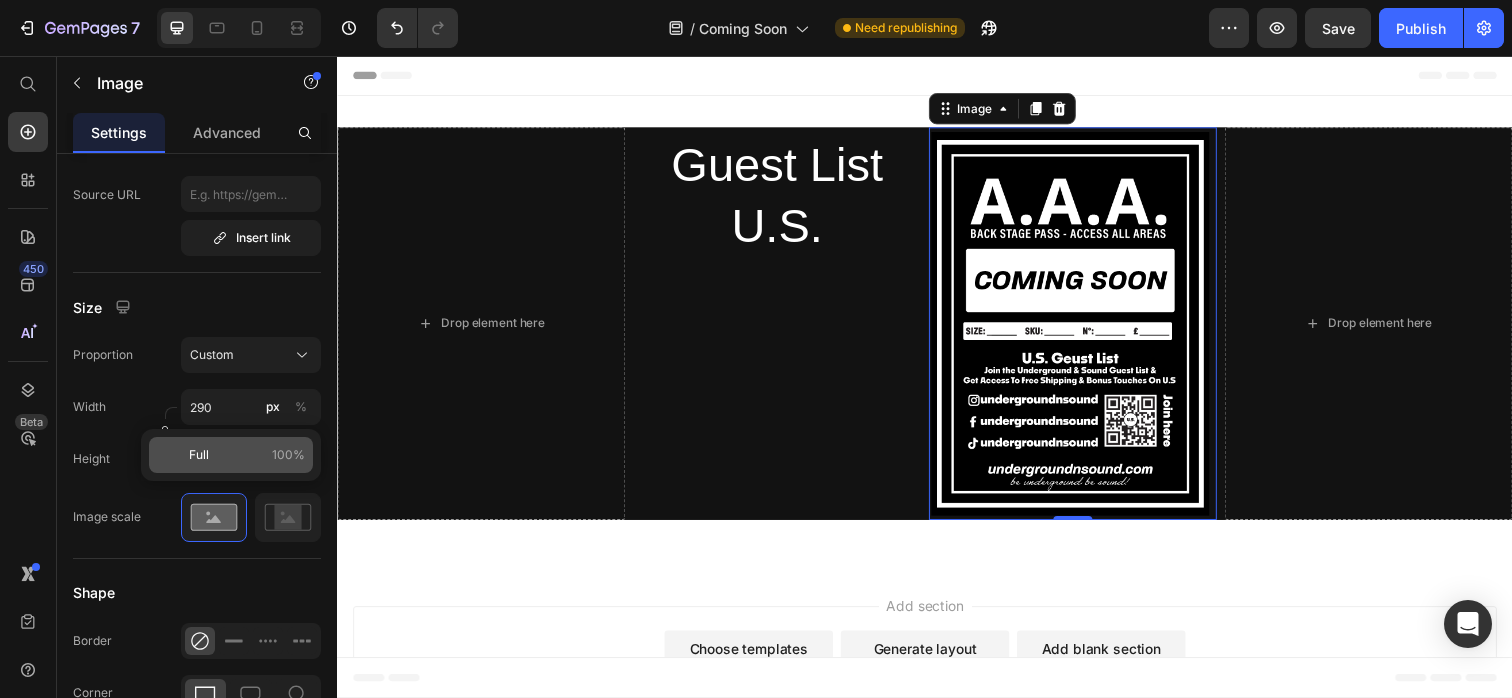 click on "Full" at bounding box center (199, 455) 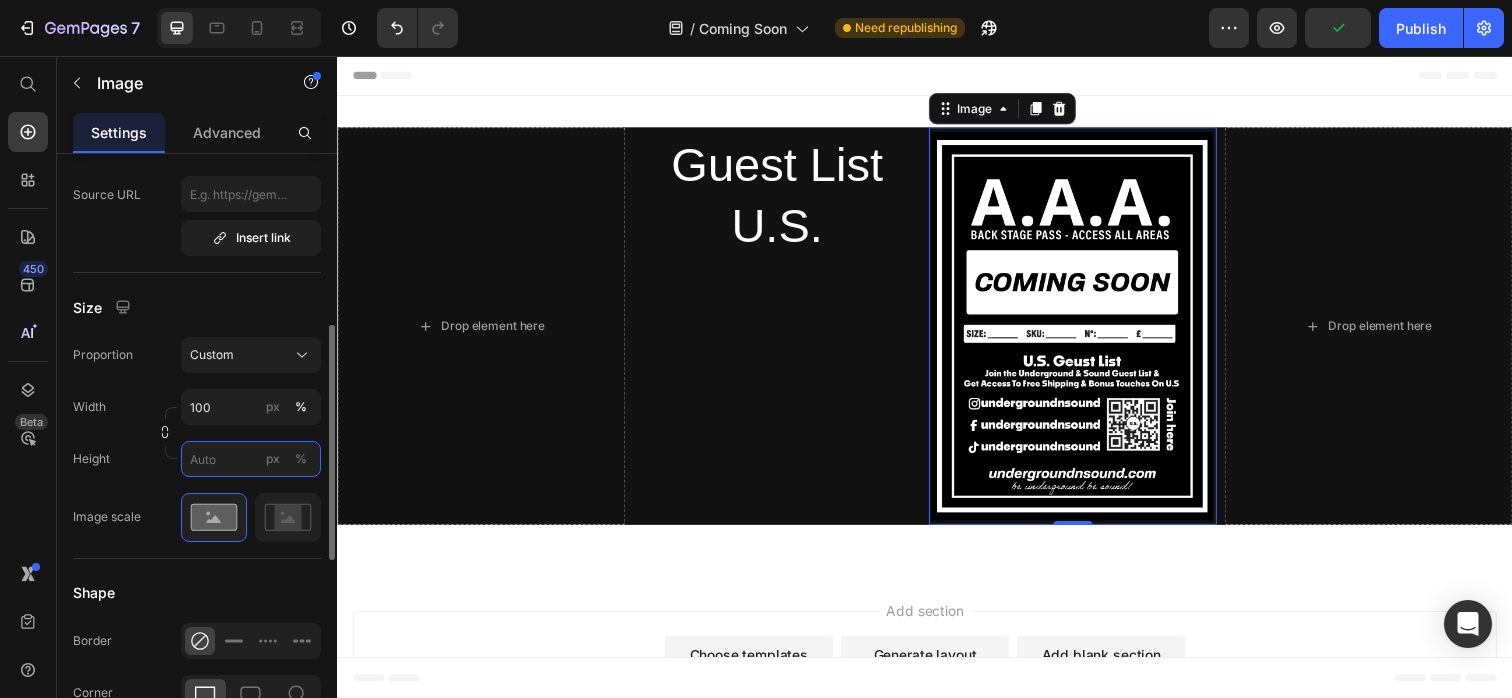 click on "px %" at bounding box center (251, 459) 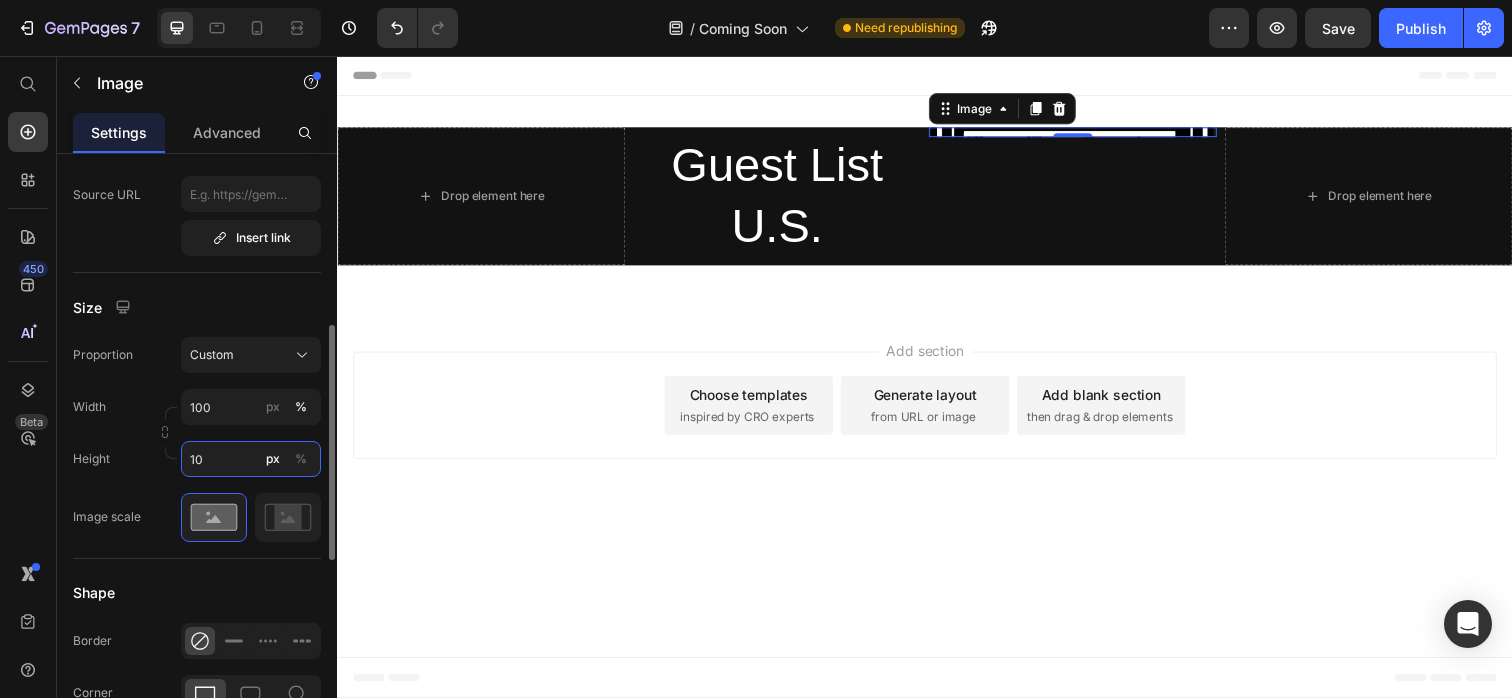 type on "1" 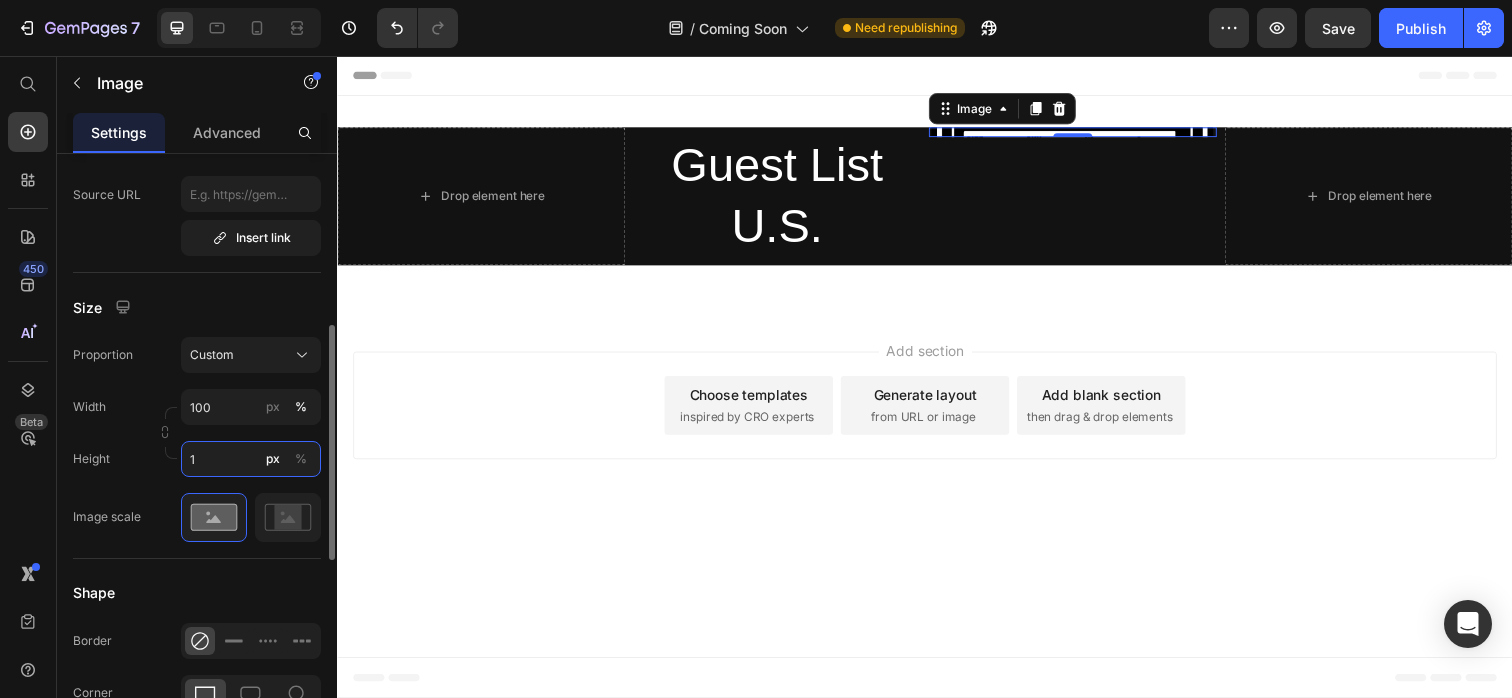 type 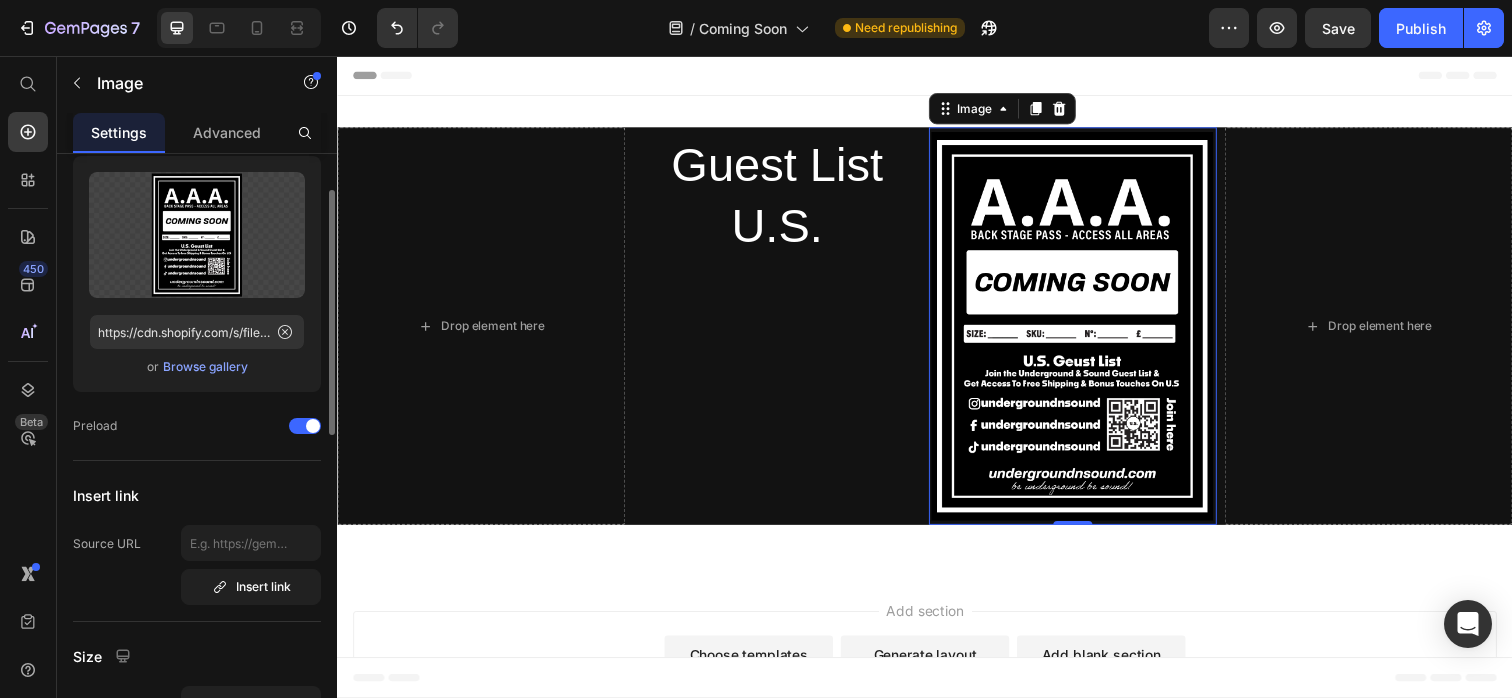 scroll, scrollTop: 55, scrollLeft: 0, axis: vertical 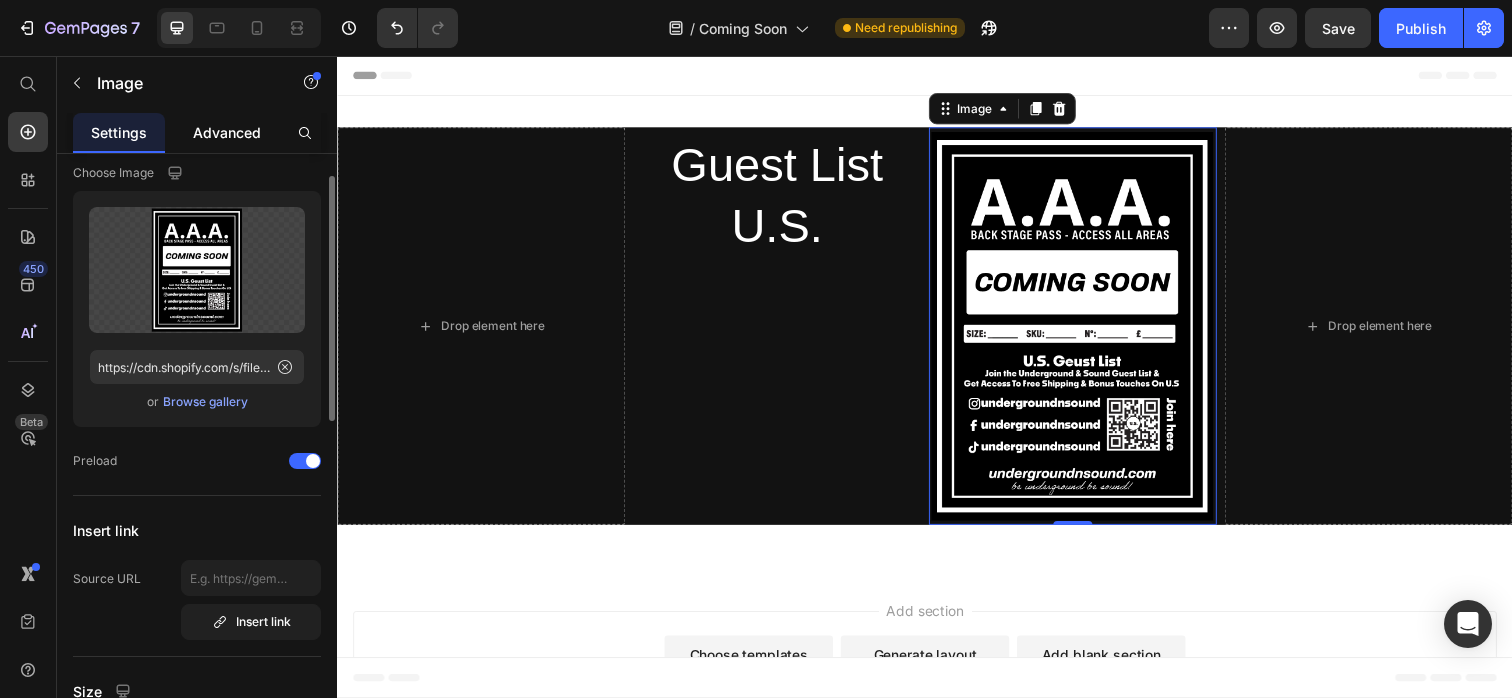 click on "Advanced" at bounding box center [227, 132] 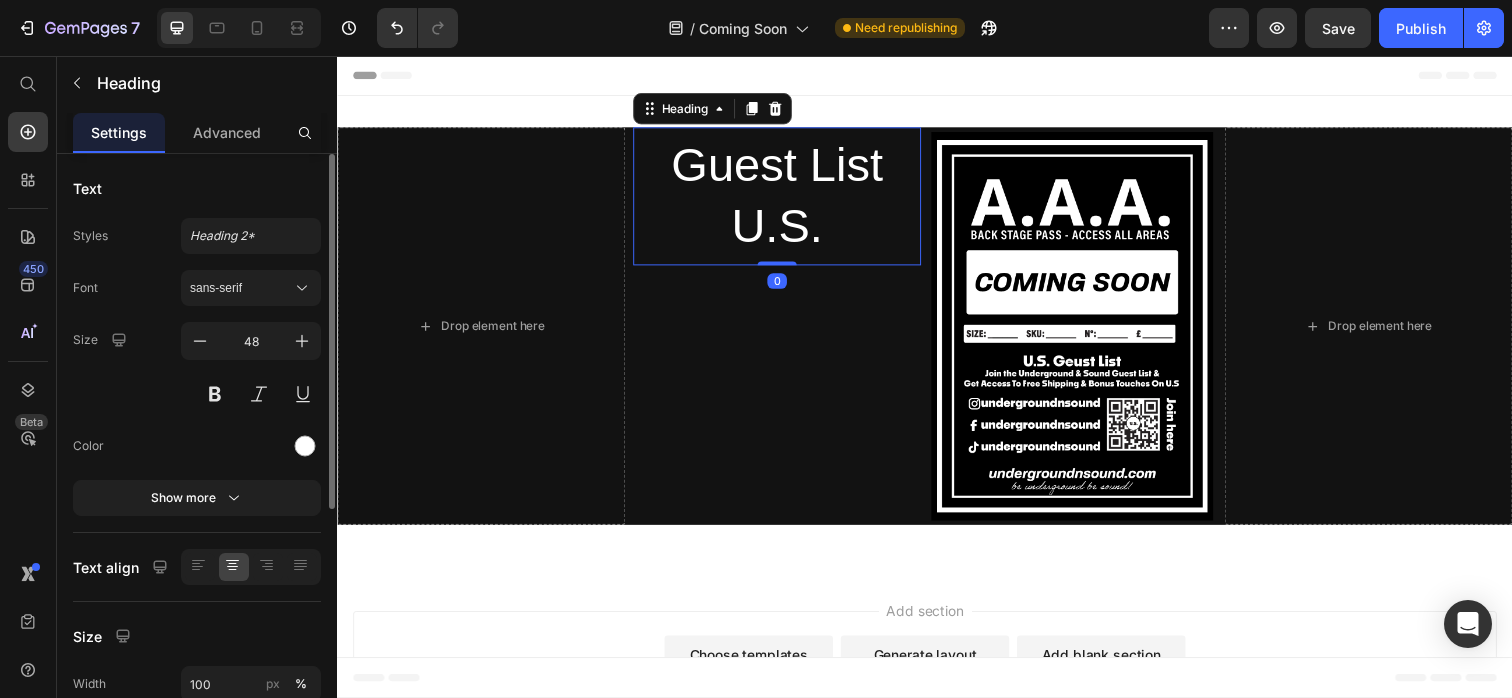 click on "Guest List U.S." at bounding box center [786, 199] 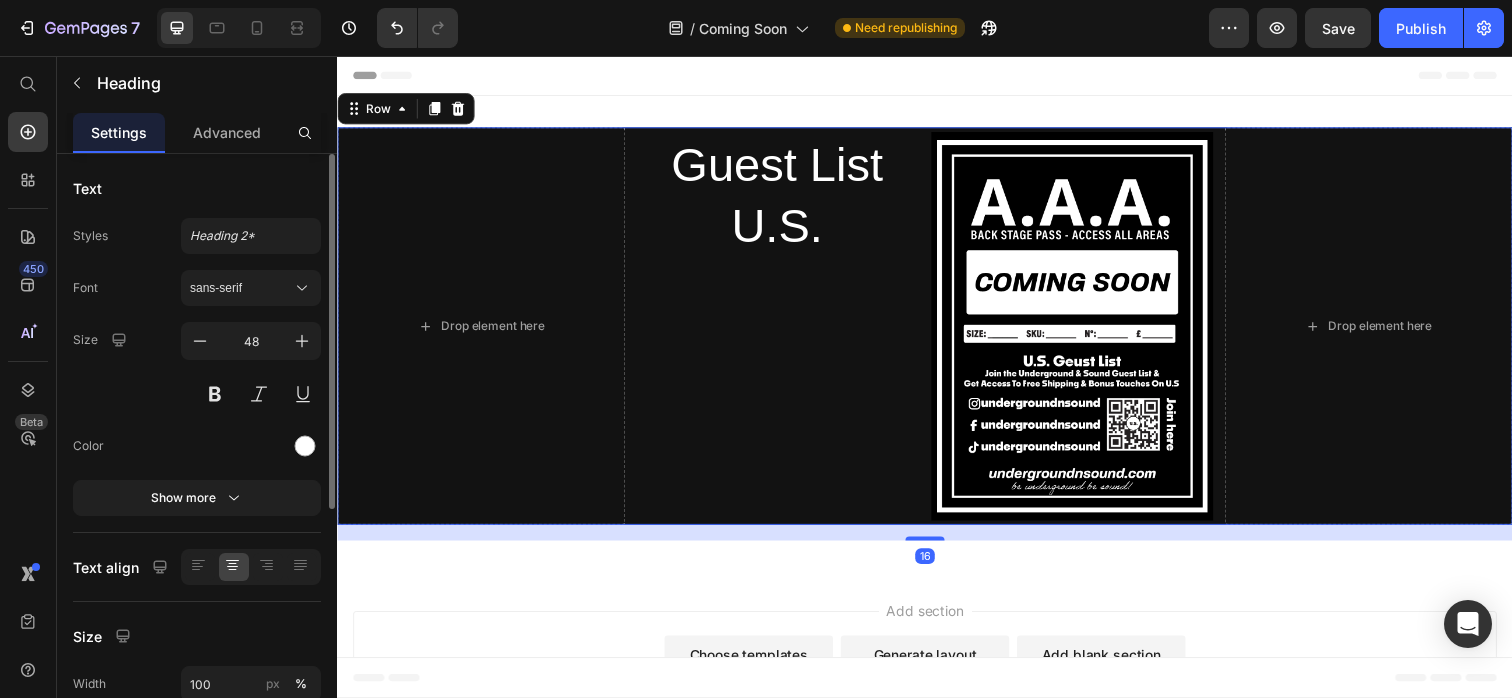 click on "Guest List U.S. Heading" at bounding box center [786, 332] 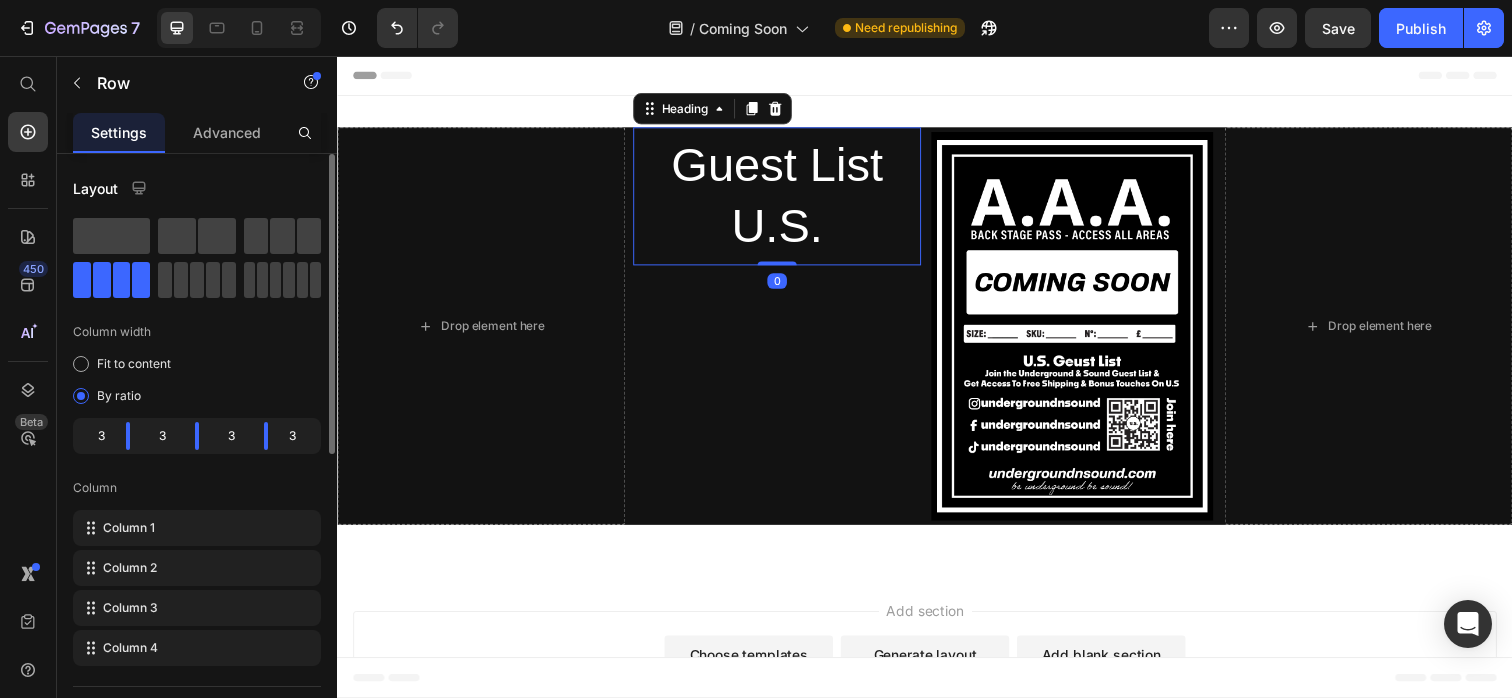 click on "Guest List U.S." at bounding box center (786, 199) 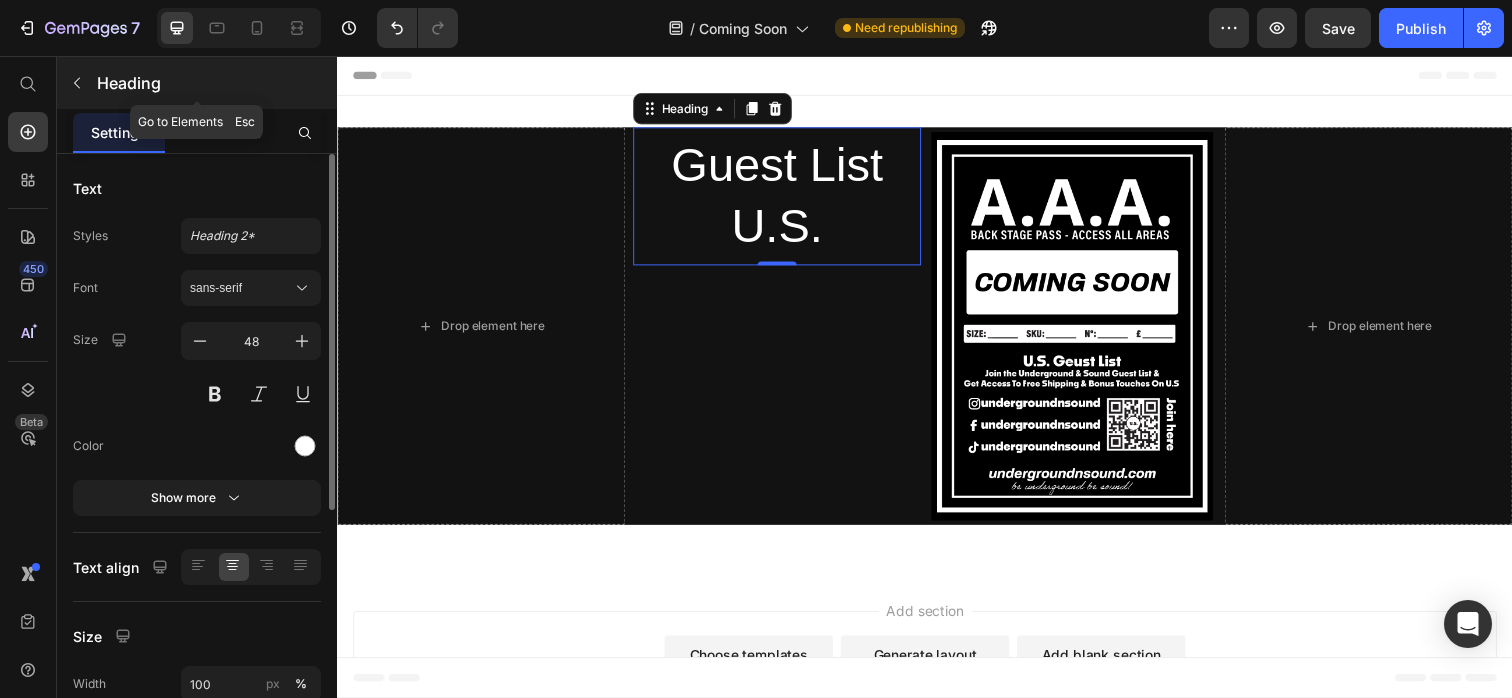click 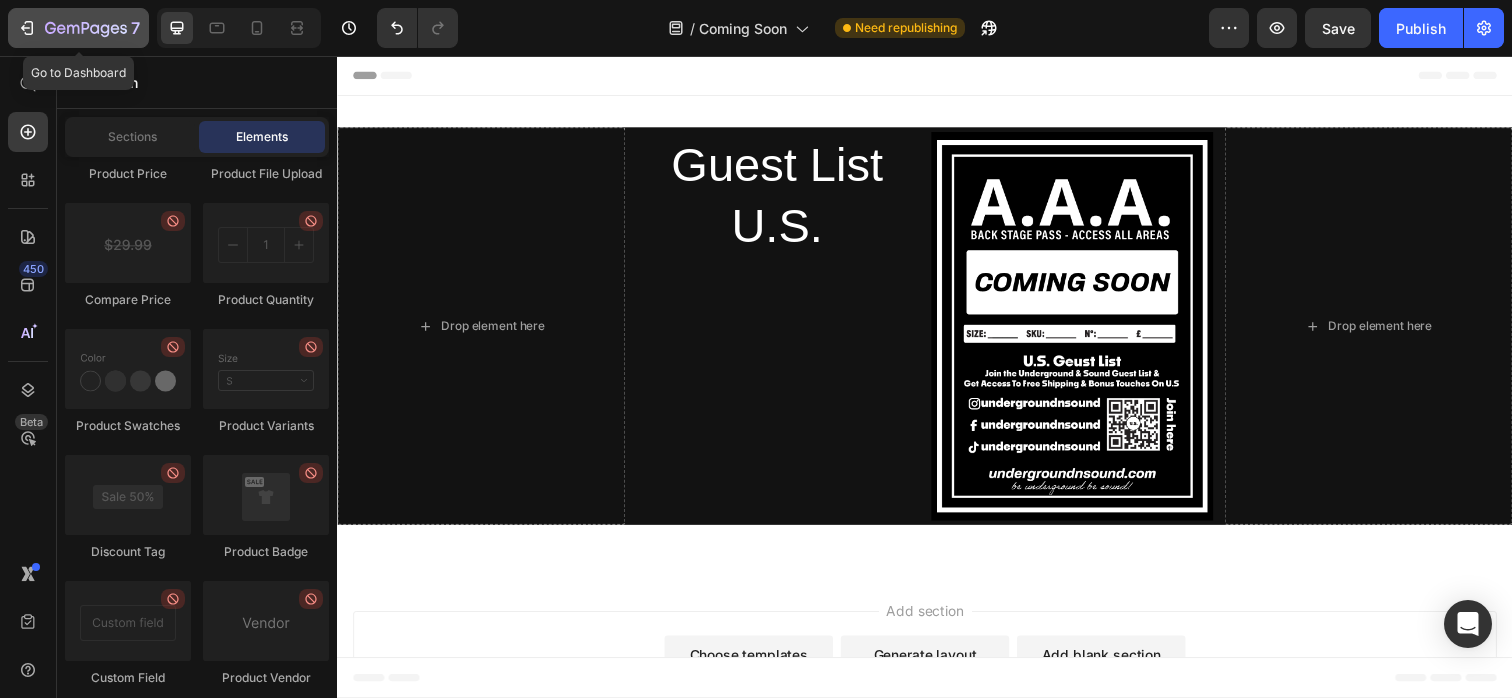 click 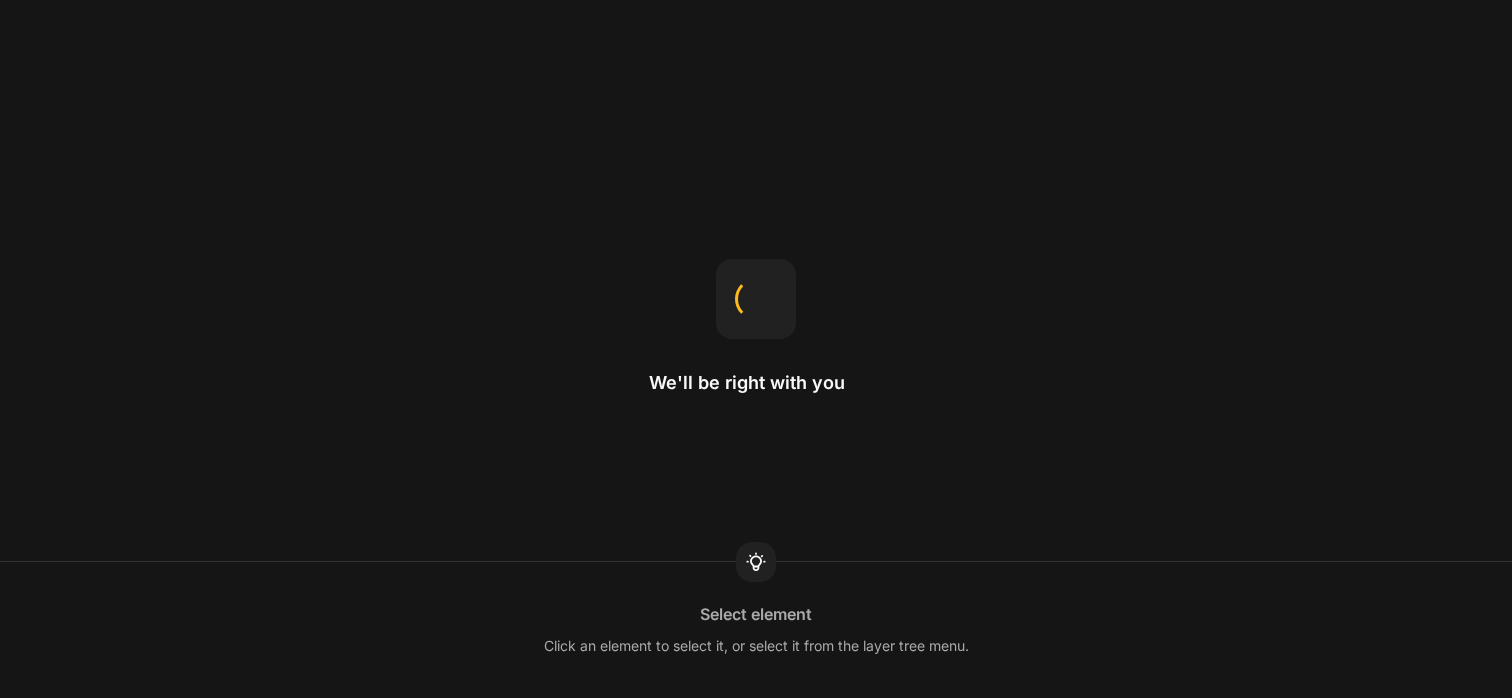 scroll, scrollTop: 0, scrollLeft: 0, axis: both 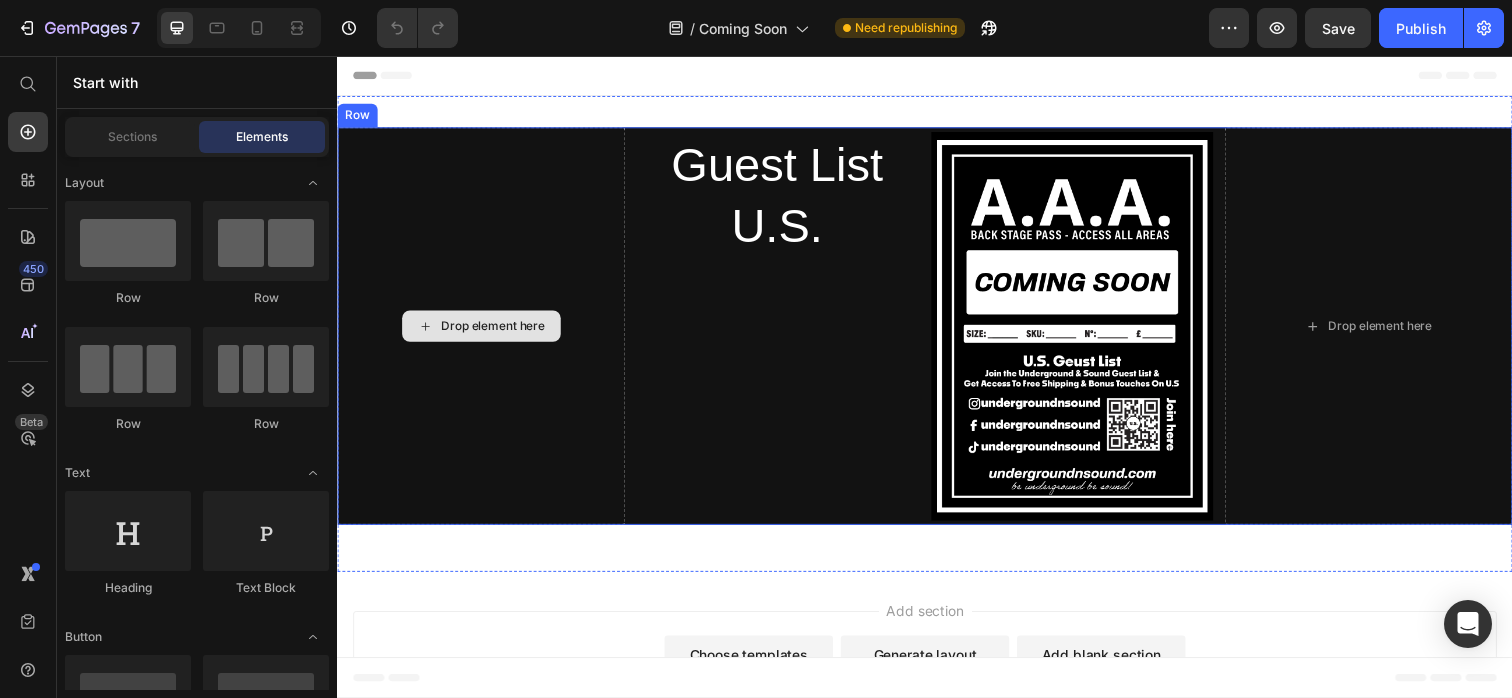 click on "Drop element here" at bounding box center [496, 332] 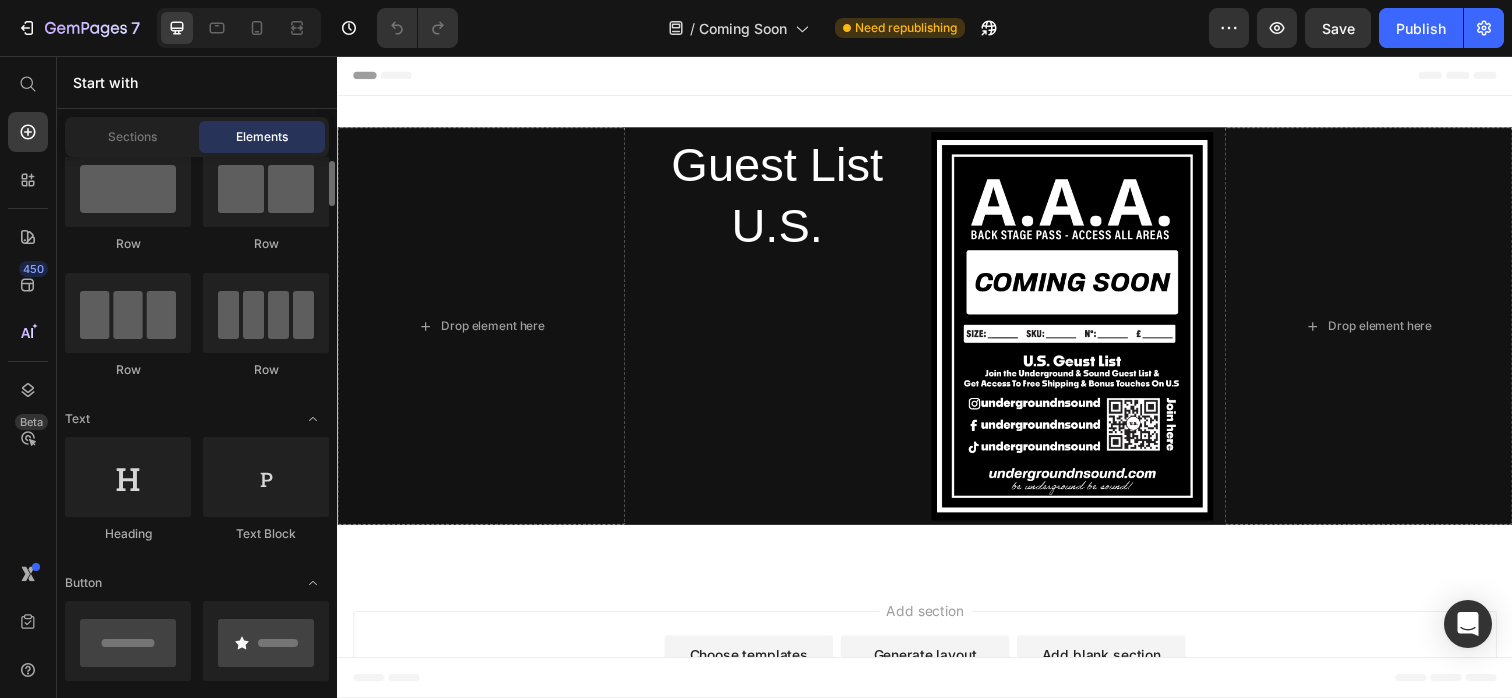 scroll, scrollTop: 52, scrollLeft: 0, axis: vertical 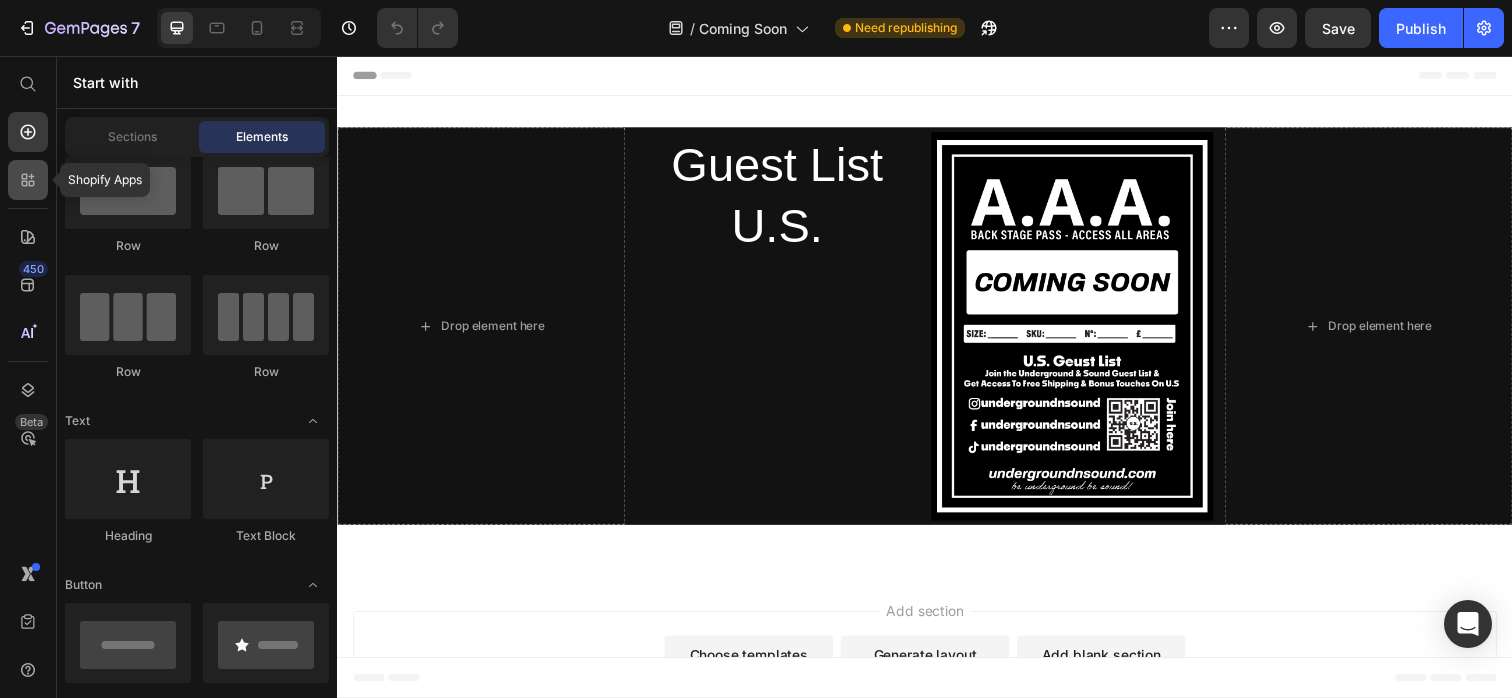 click 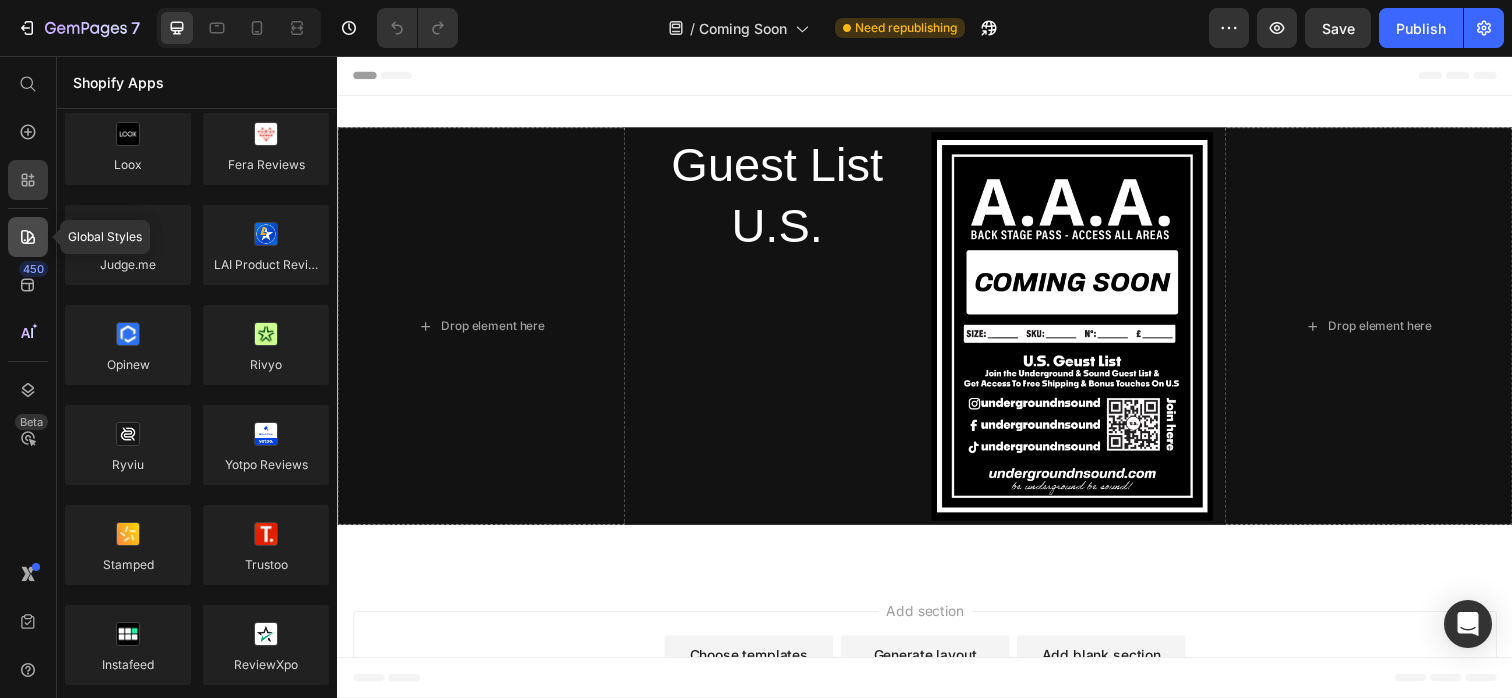 click 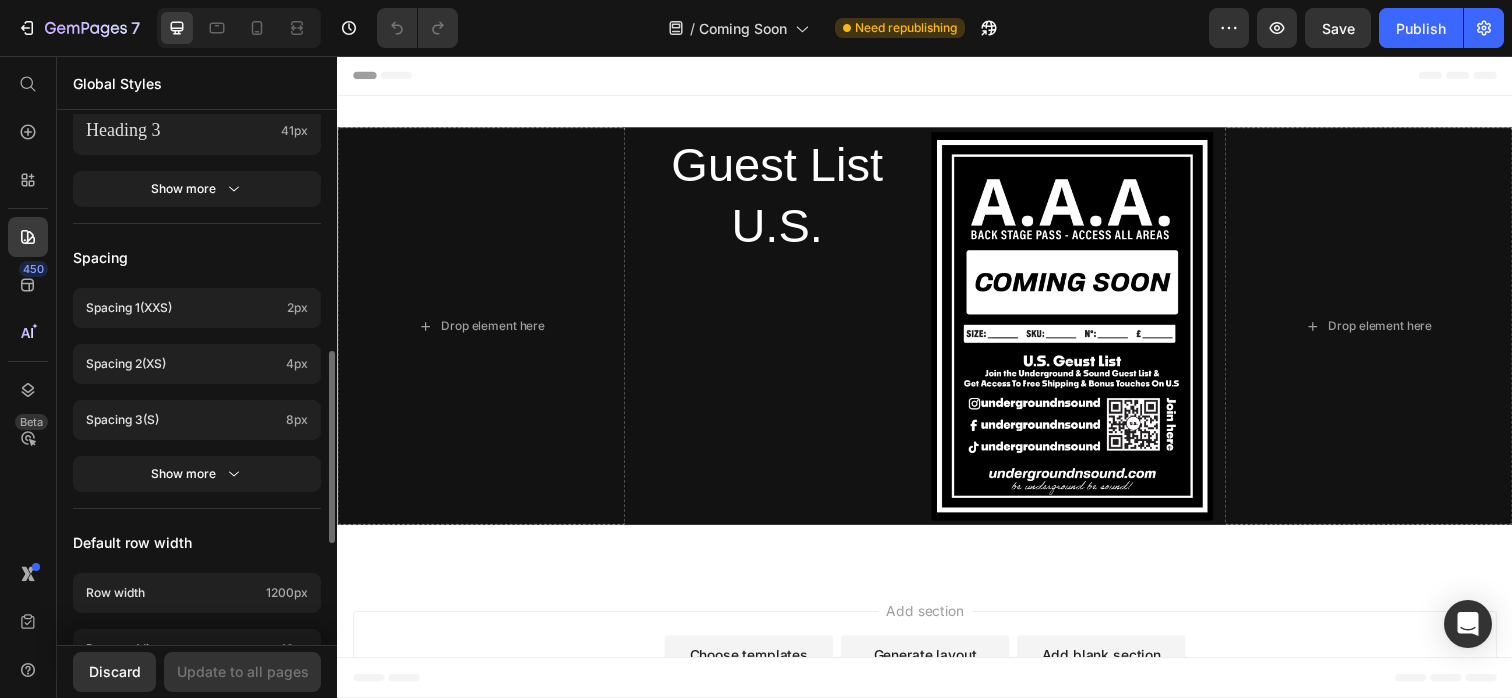 scroll, scrollTop: 658, scrollLeft: 0, axis: vertical 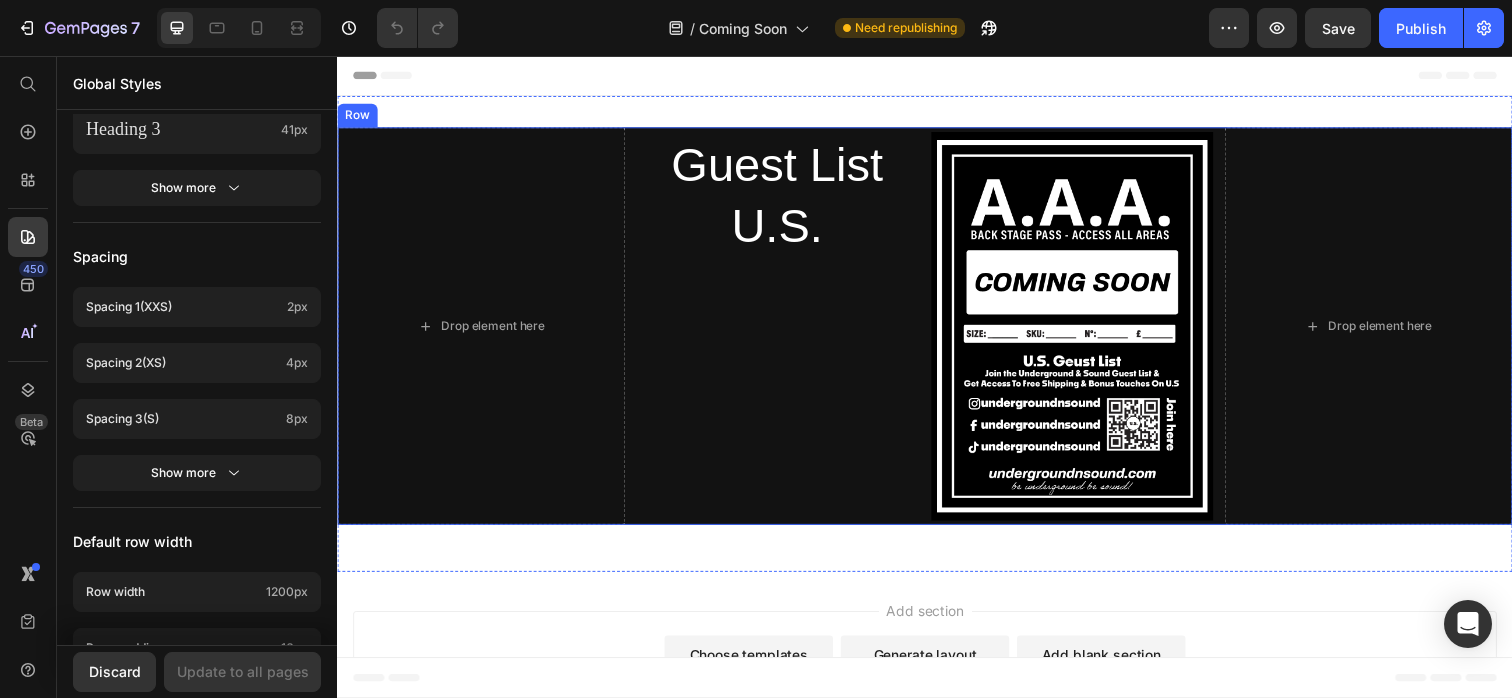click on "Guest List U.S. Heading" at bounding box center (786, 332) 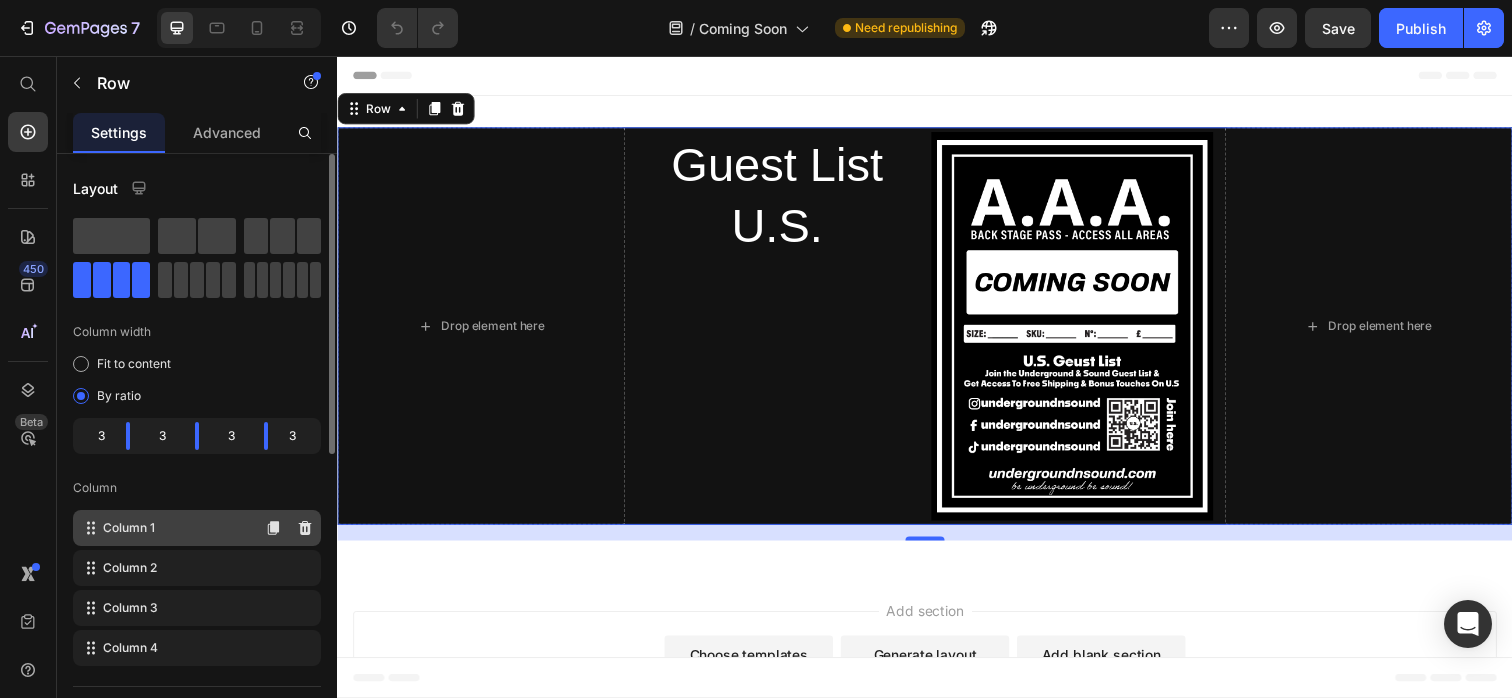 click on "Column 1" 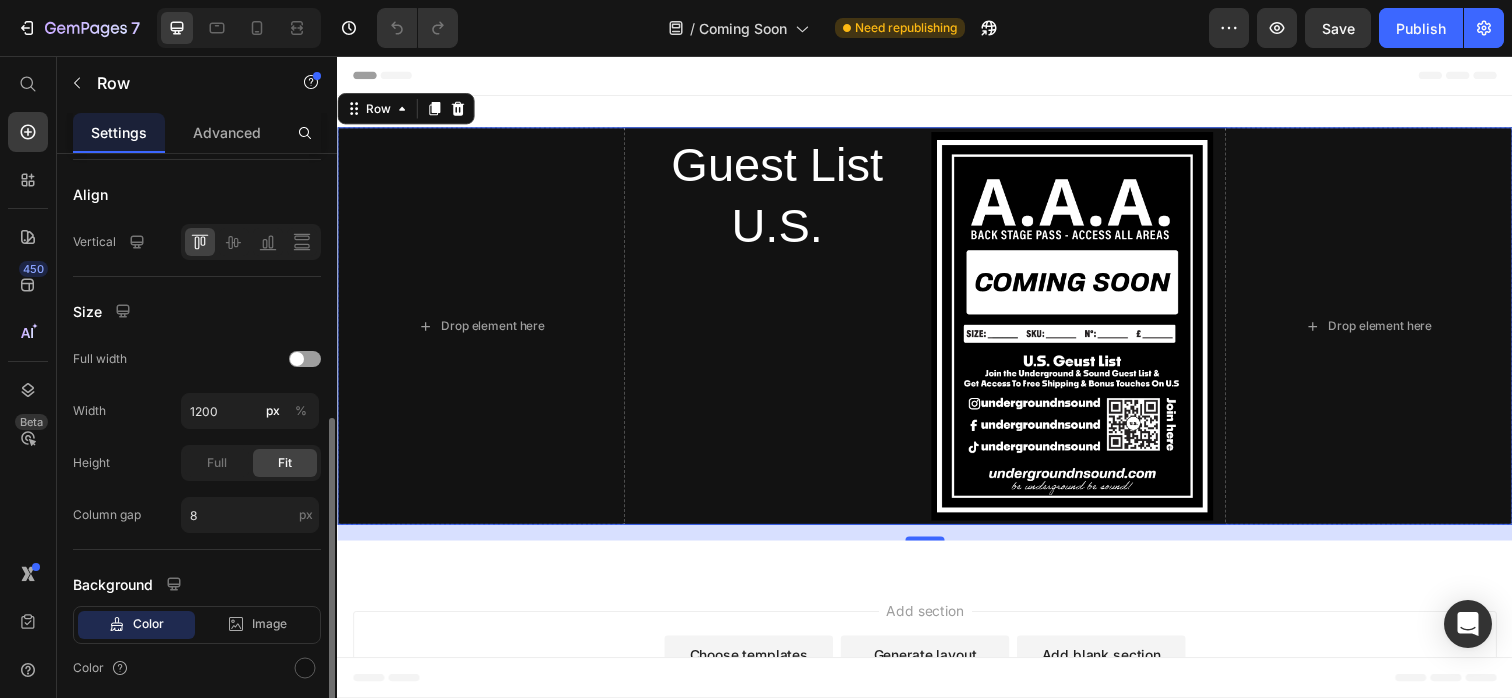 scroll, scrollTop: 529, scrollLeft: 0, axis: vertical 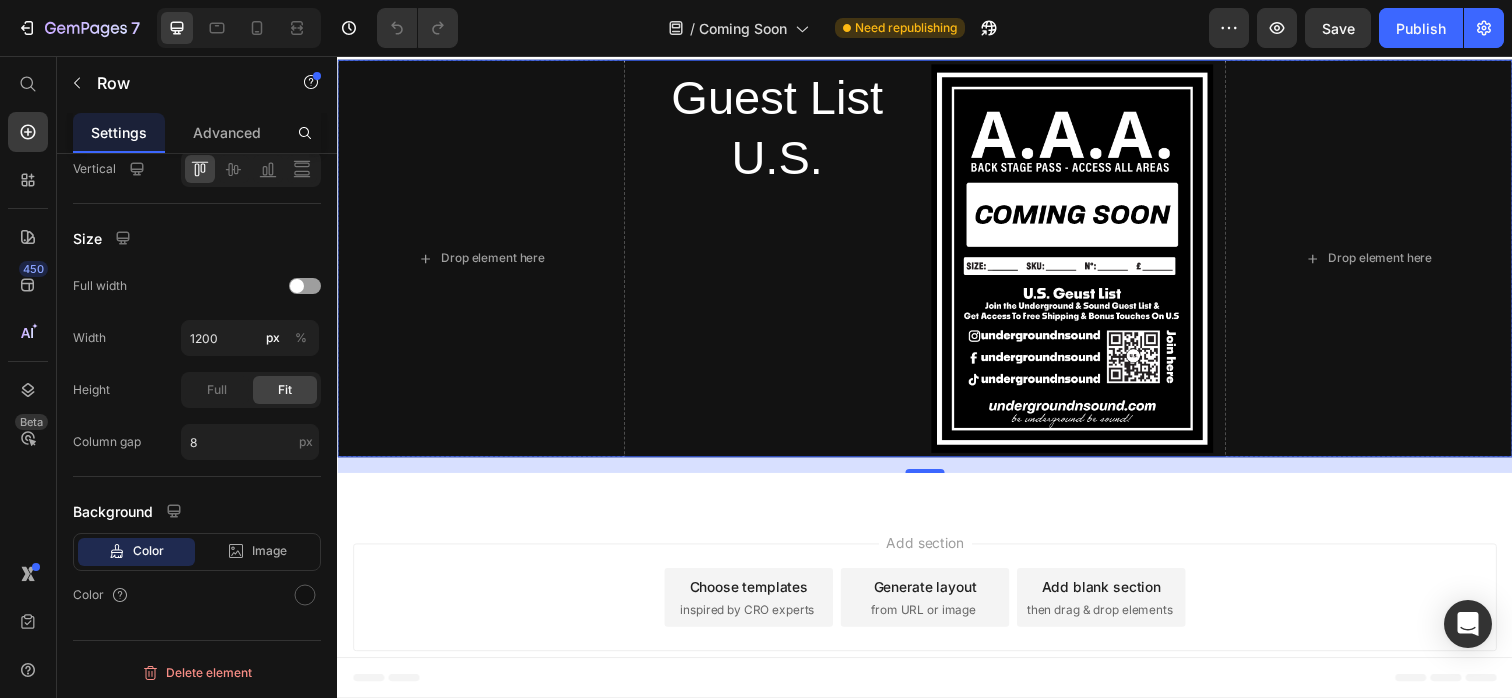 click on "Guest List U.S. Heading" at bounding box center (786, 263) 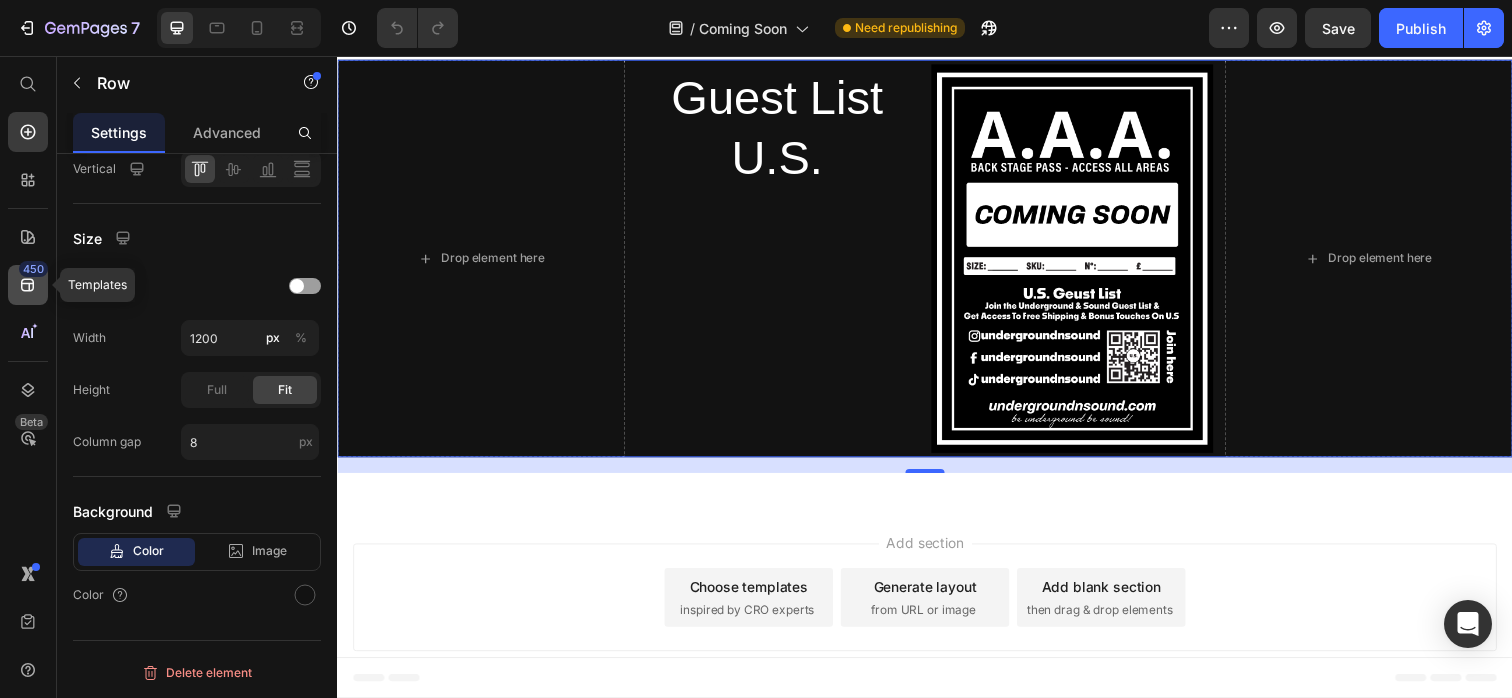 click 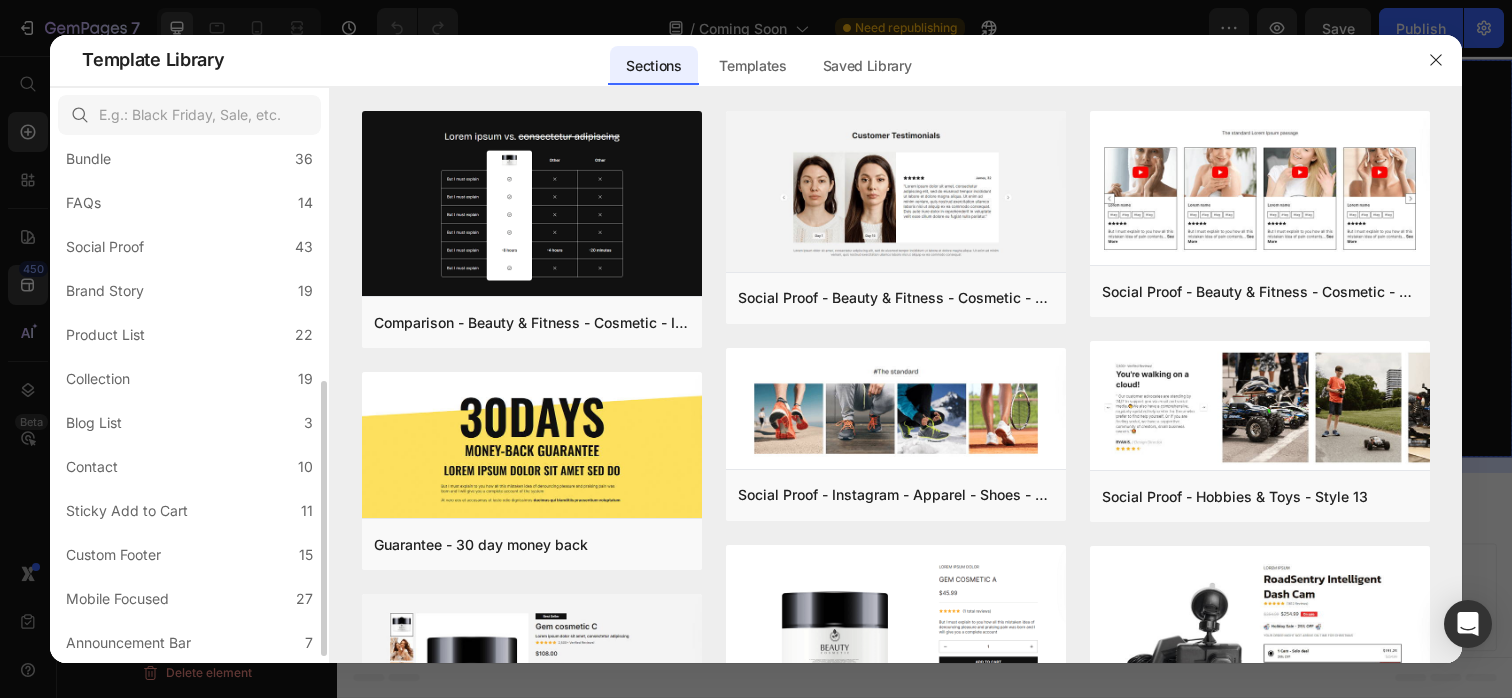 scroll, scrollTop: 456, scrollLeft: 0, axis: vertical 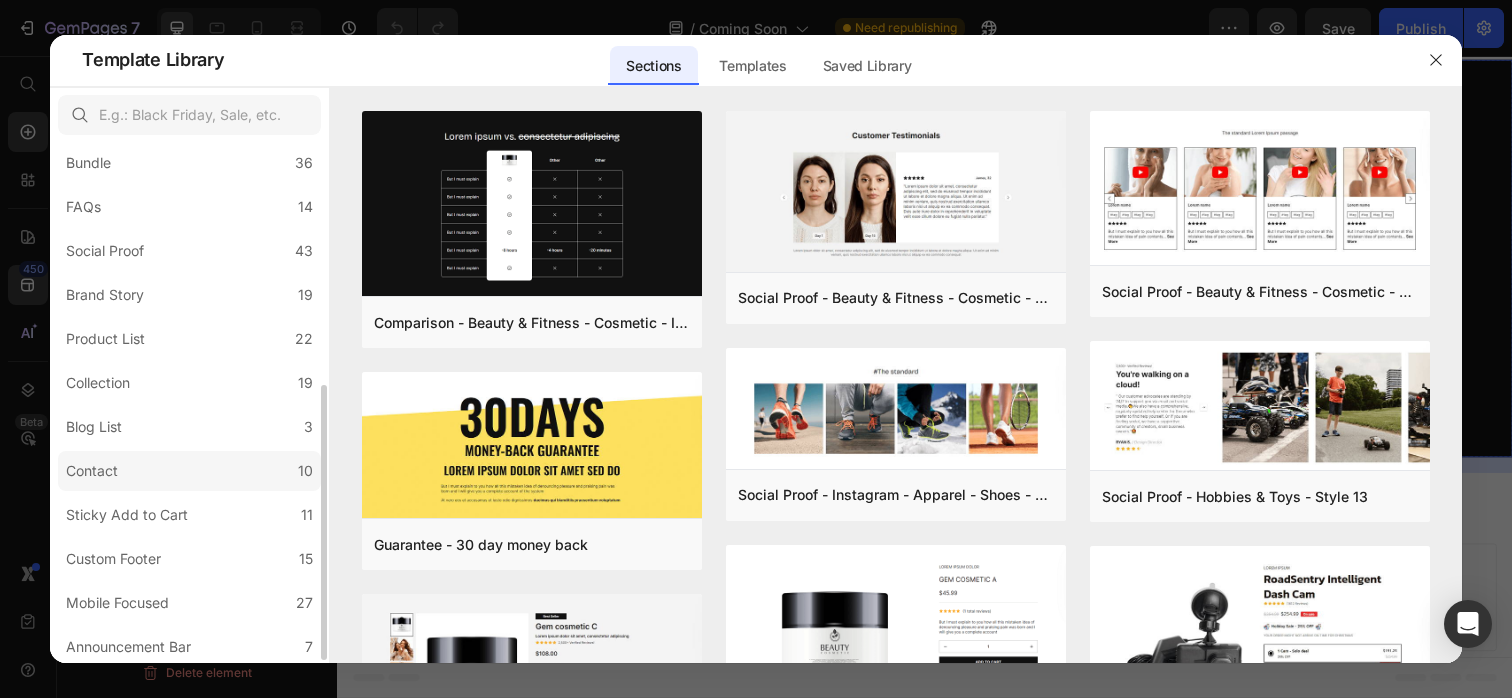 click on "Contact" at bounding box center [92, 471] 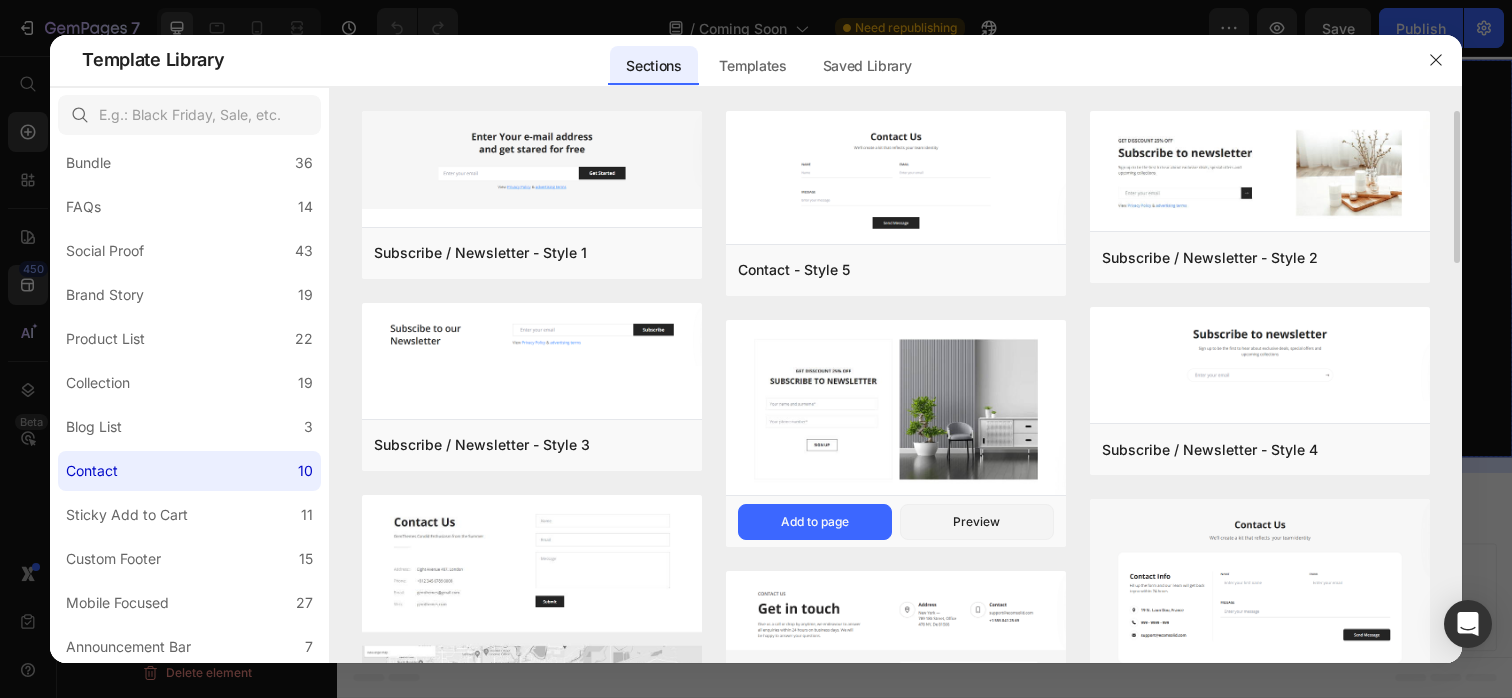 click at bounding box center [896, 410] 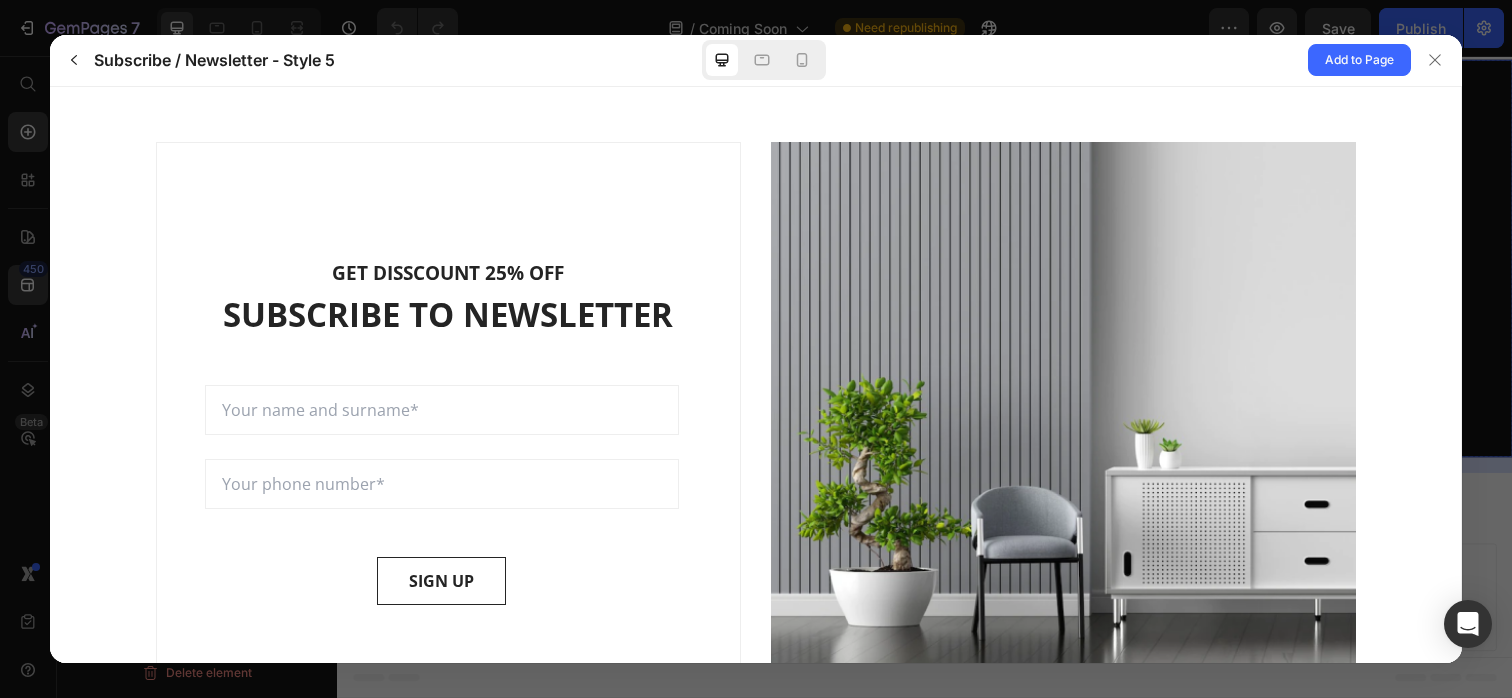 scroll, scrollTop: 26, scrollLeft: 0, axis: vertical 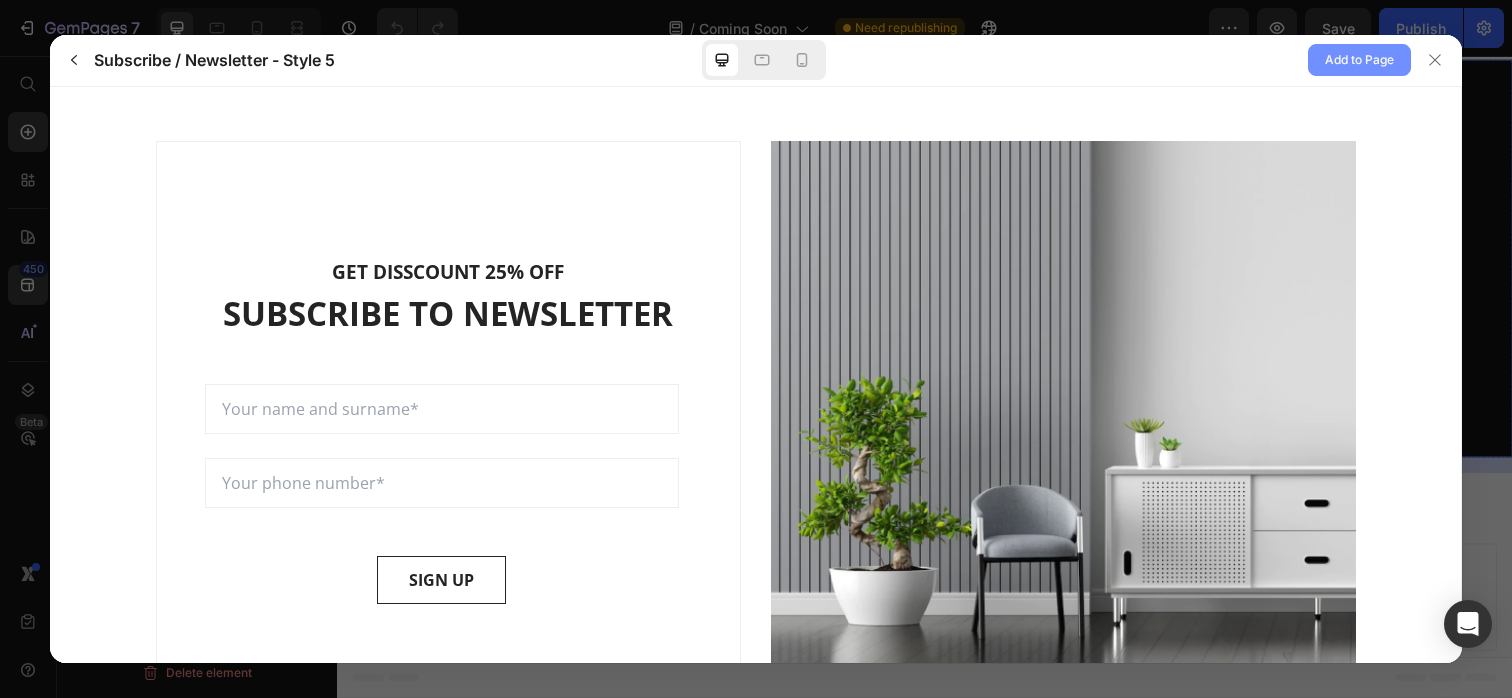 click on "Add to Page" 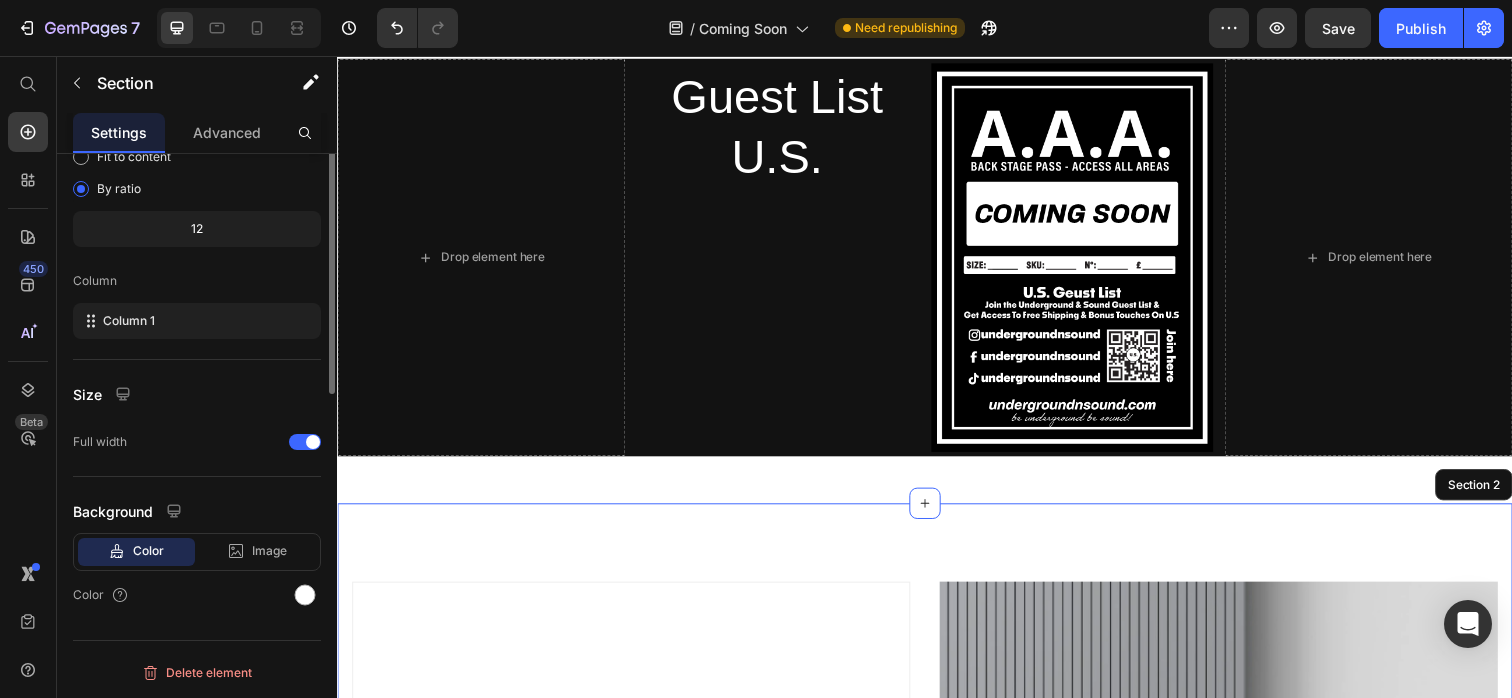 scroll, scrollTop: 0, scrollLeft: 0, axis: both 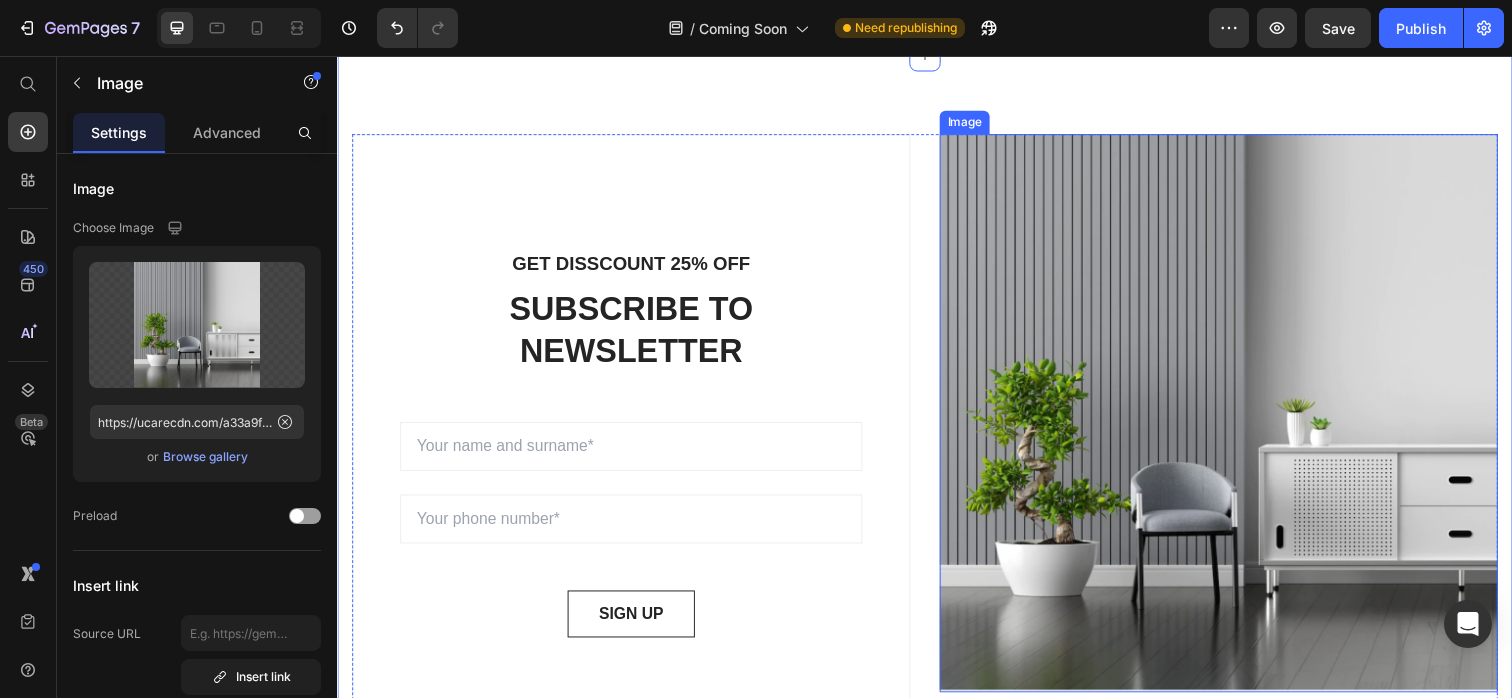 click at bounding box center [1237, 421] 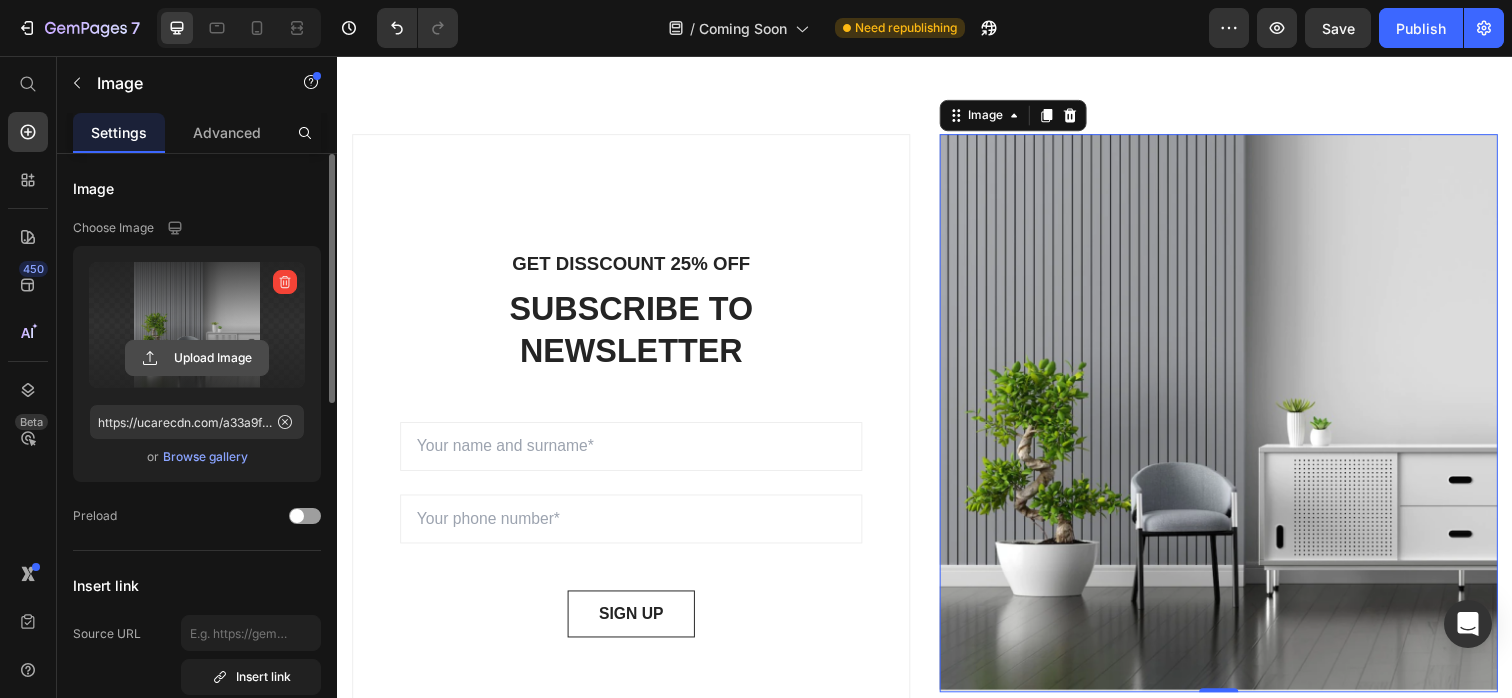 click 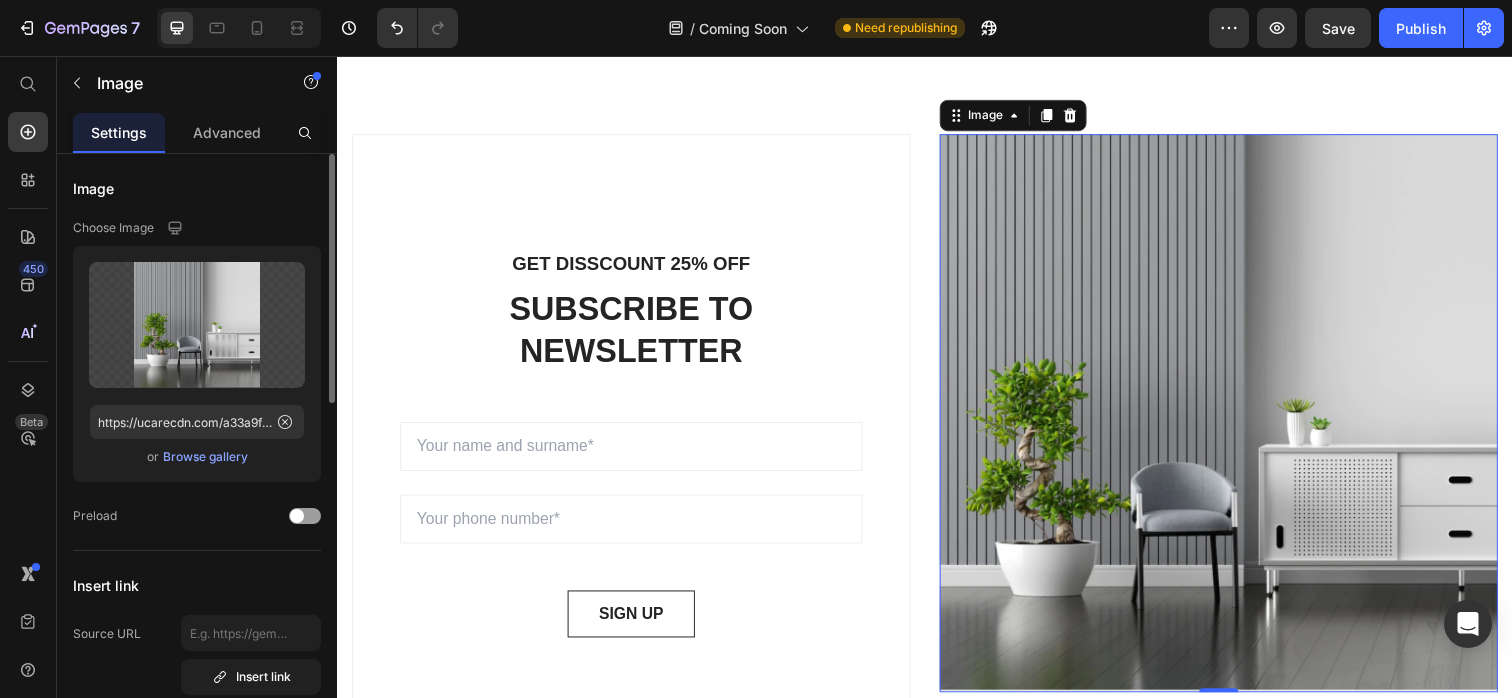 click on "Browse gallery" at bounding box center (205, 457) 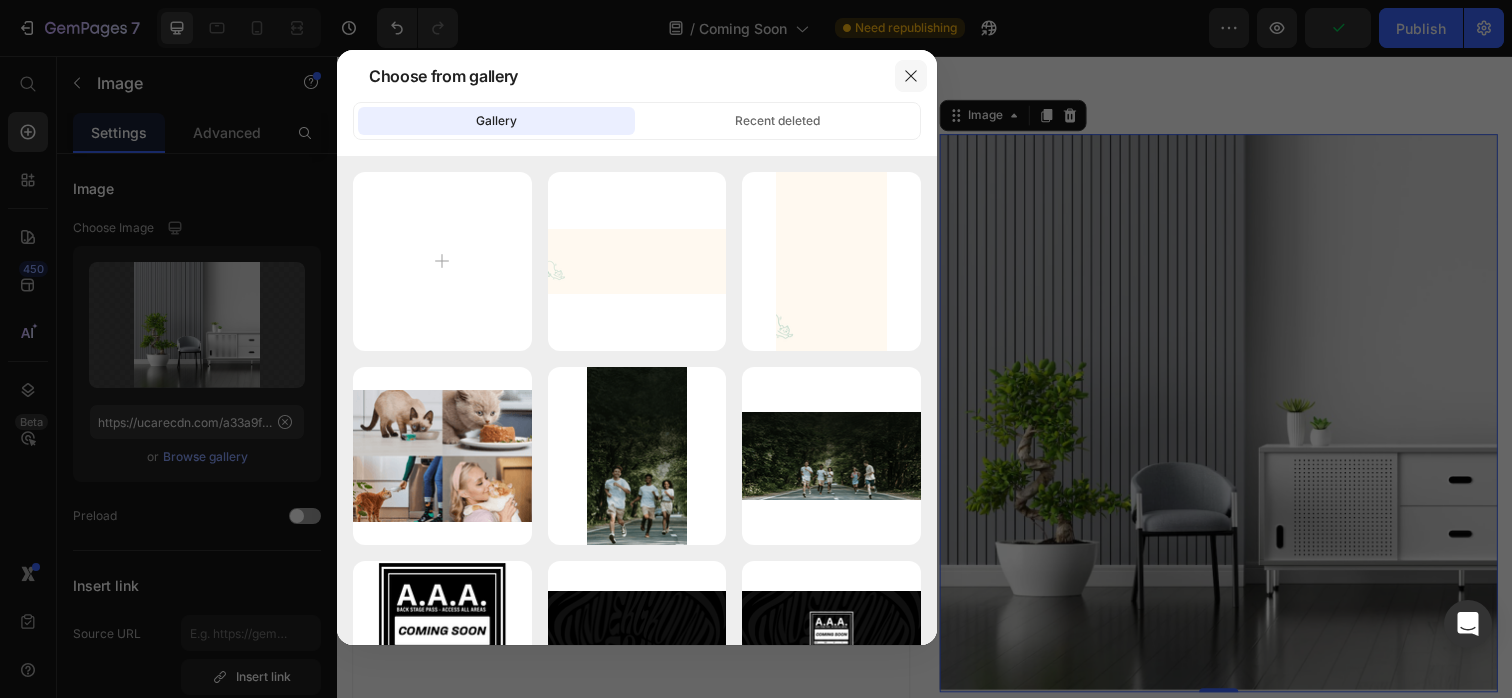 click 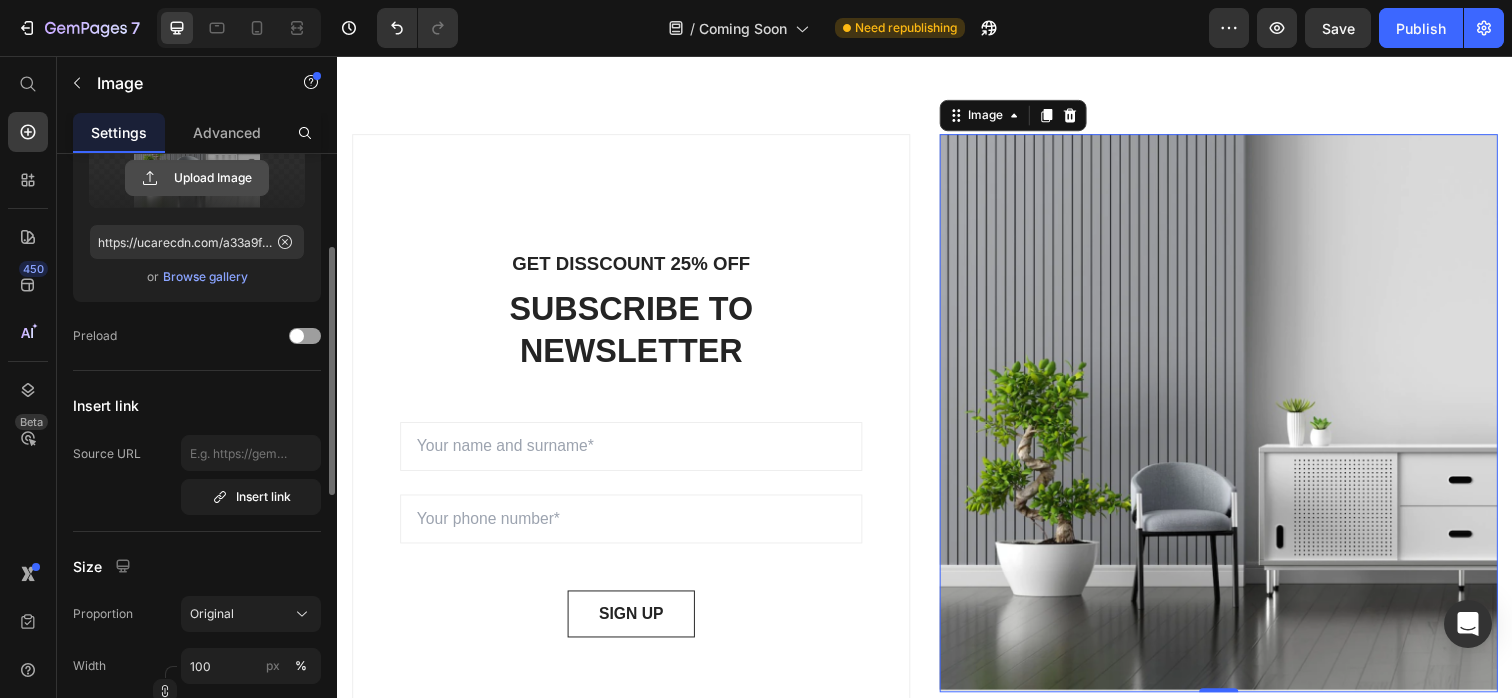 scroll, scrollTop: 194, scrollLeft: 0, axis: vertical 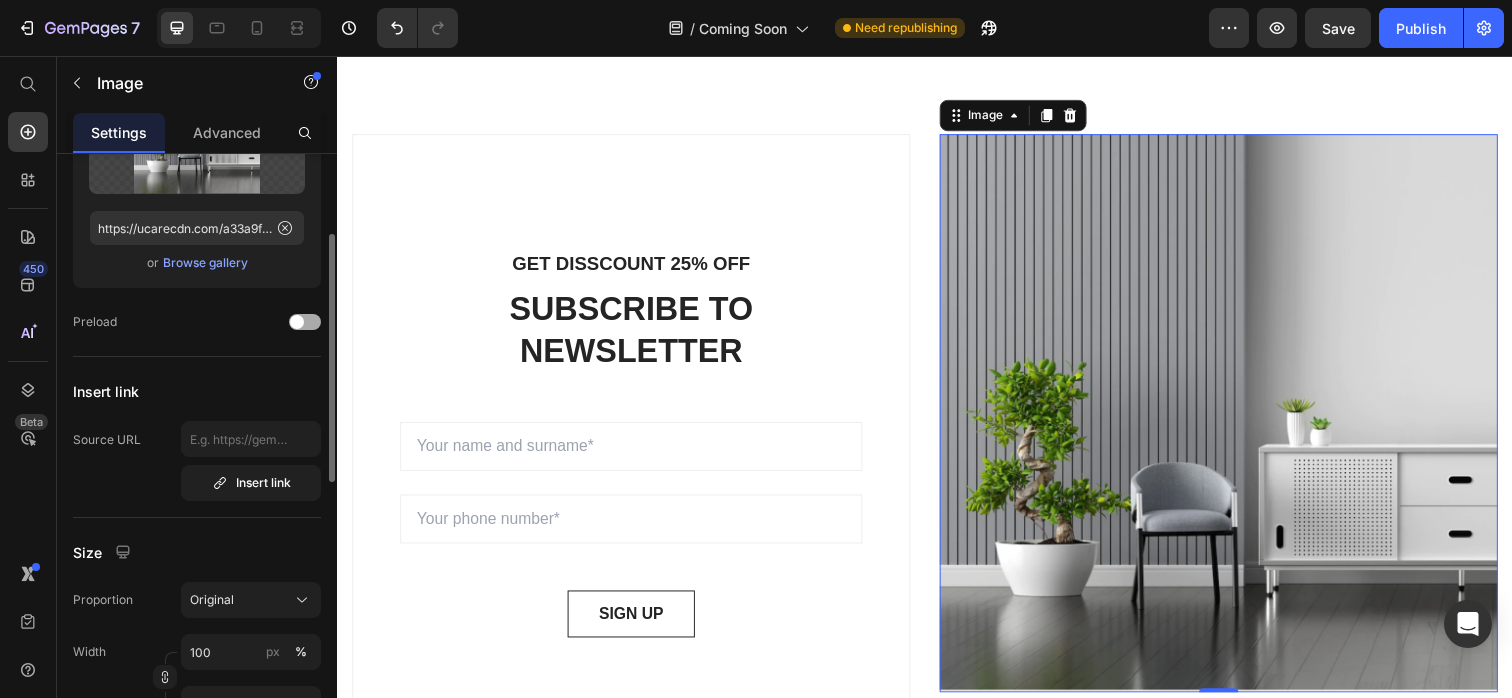 click at bounding box center (305, 322) 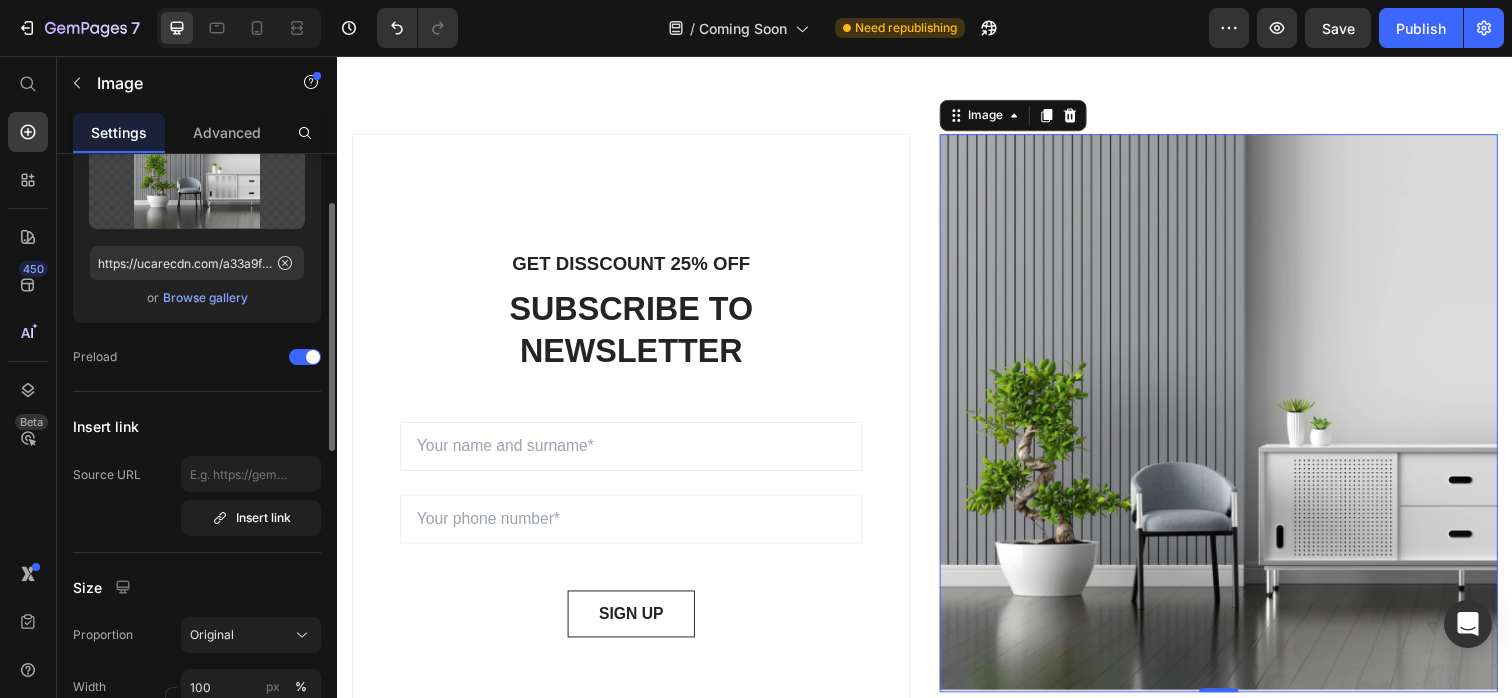 scroll, scrollTop: 144, scrollLeft: 0, axis: vertical 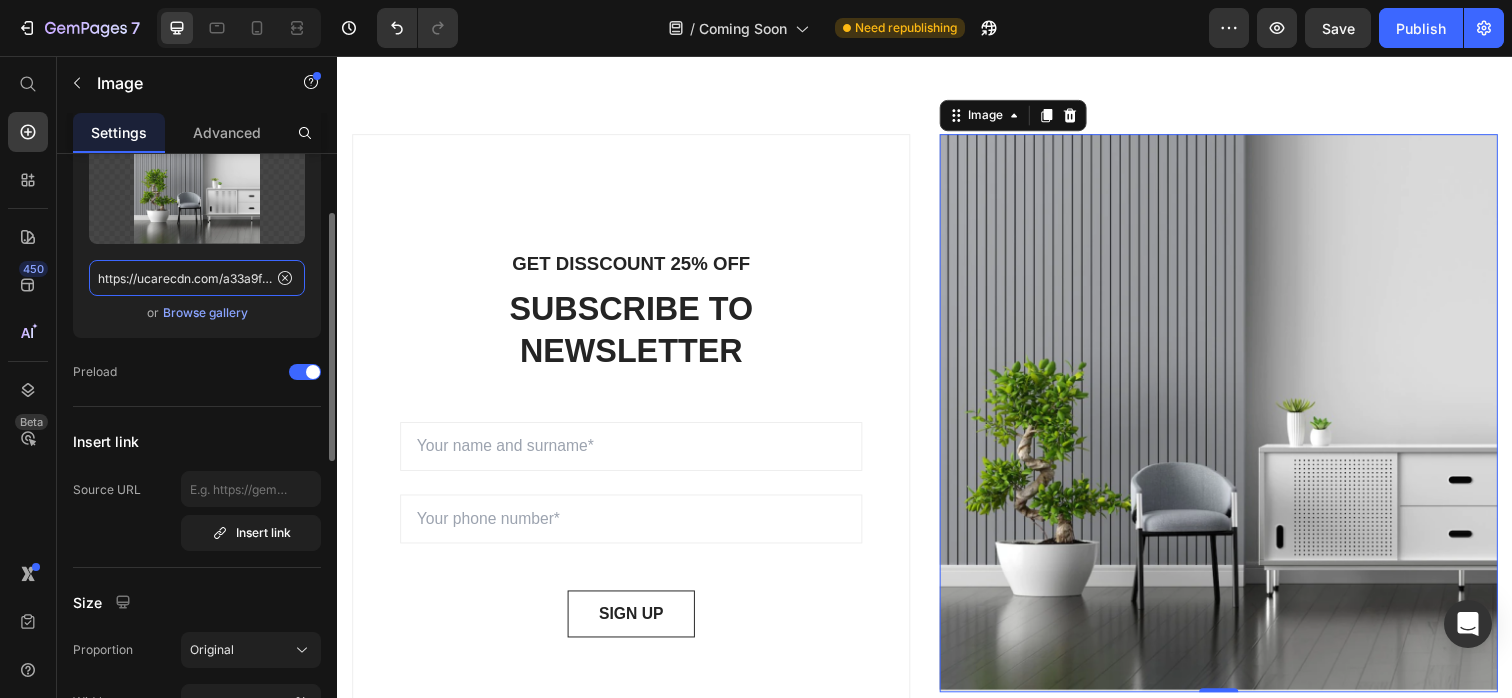 click on "https://ucarecdn.com/a33a9f72-0a40-4afa-acf2-88312dac2ff0/-/format/auto/" 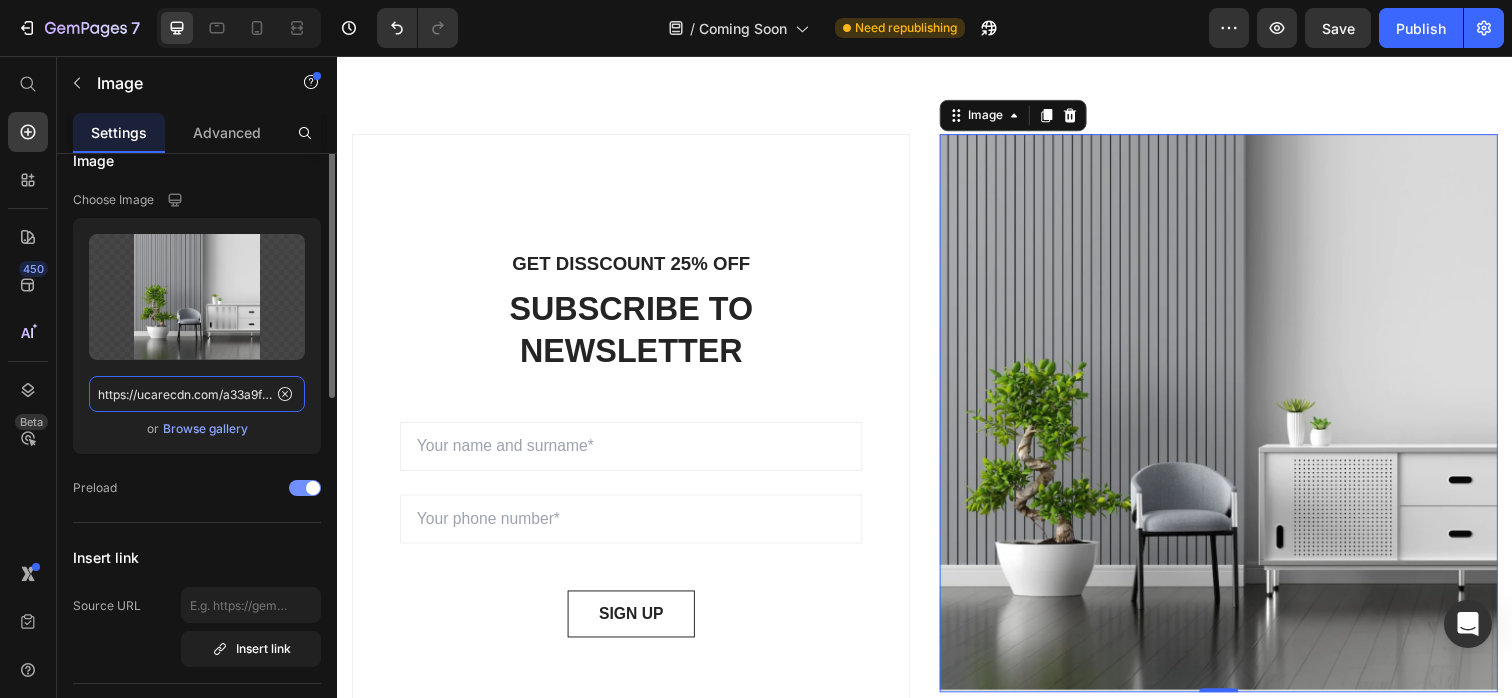 scroll, scrollTop: 0, scrollLeft: 0, axis: both 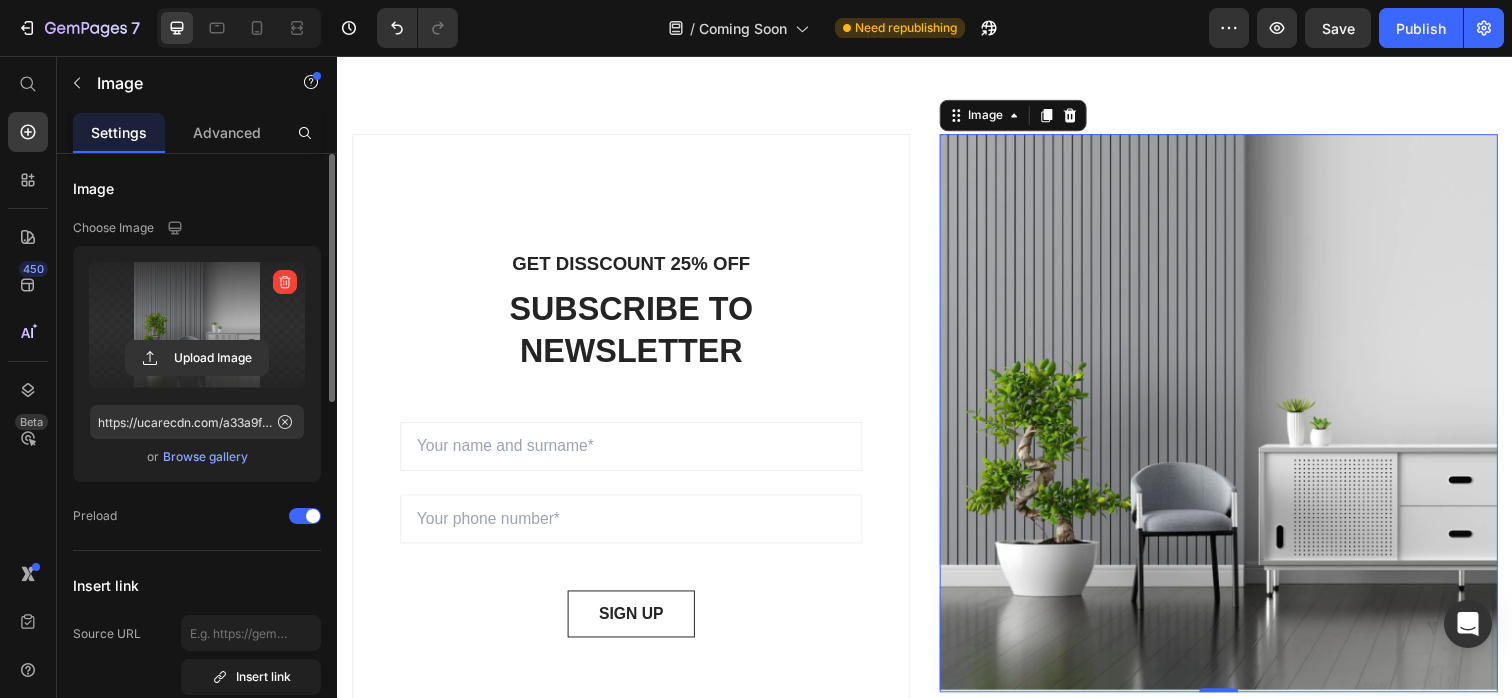 click at bounding box center [197, 325] 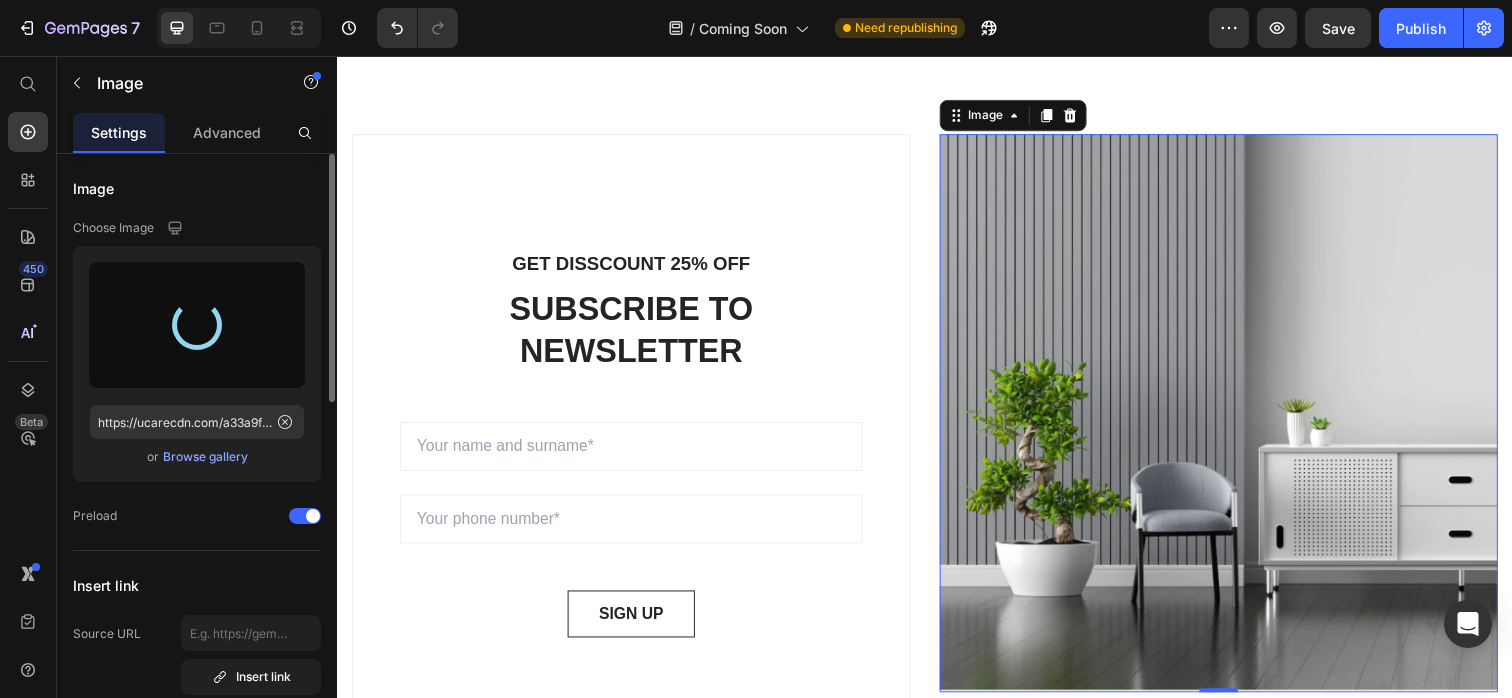 type on "https://cdn.shopify.com/s/files/1/0937/3977/8395/files/gempages_574803621279958245-6ec56414-f197-473d-834f-eaa1d801c99e.png" 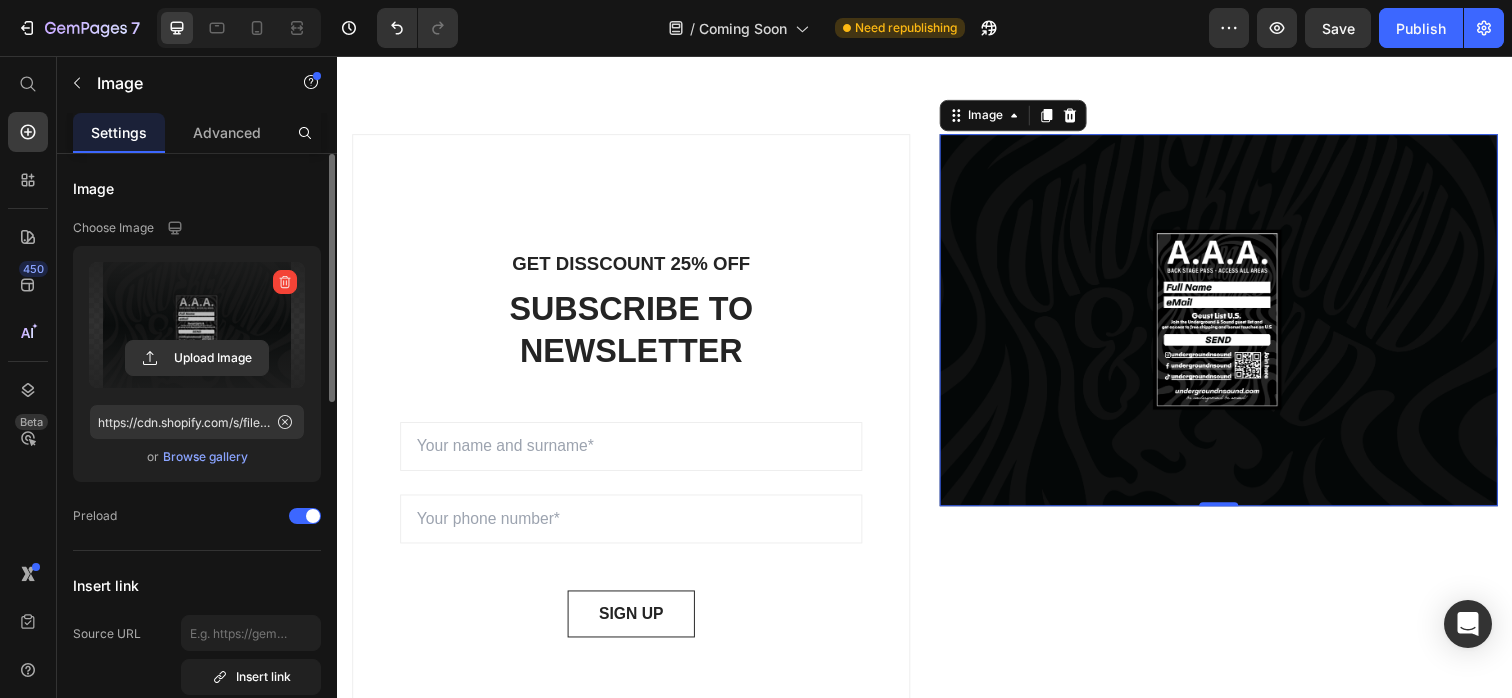 click at bounding box center (1237, 326) 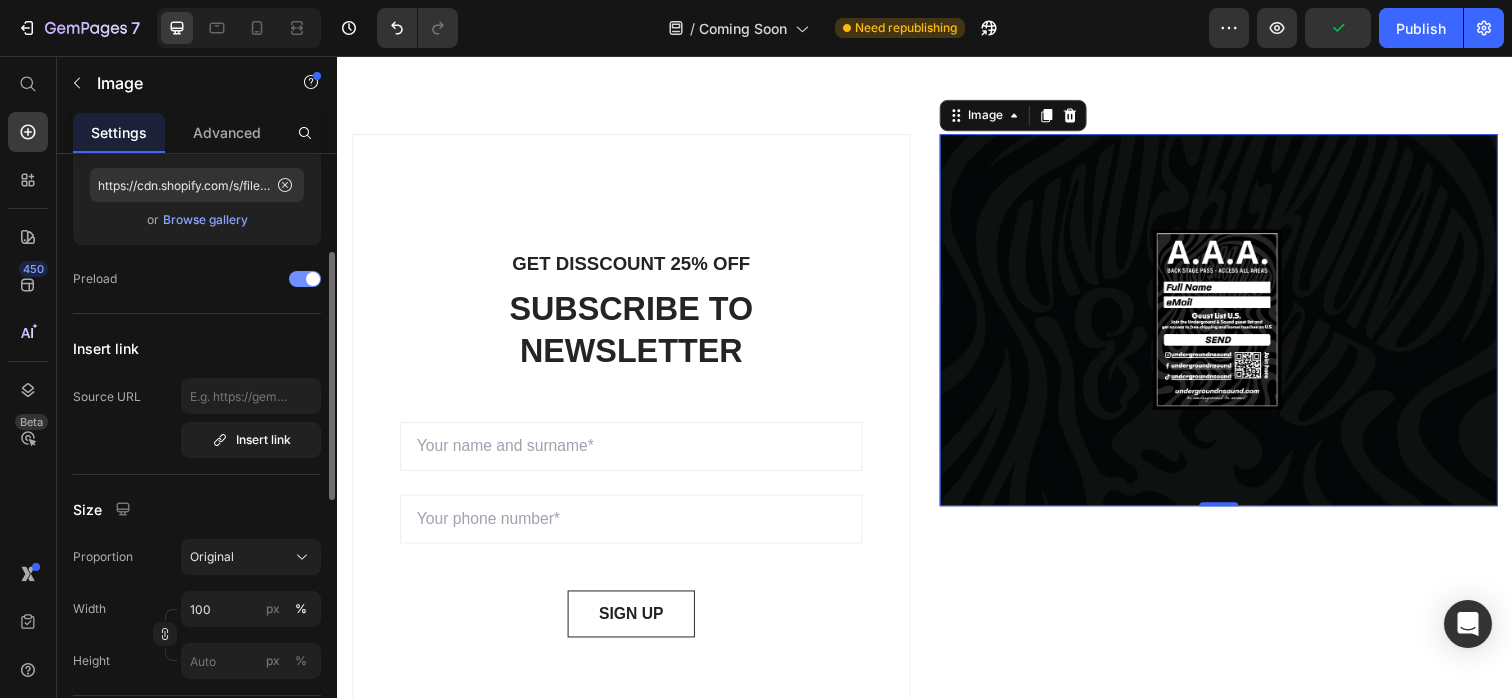 scroll, scrollTop: 239, scrollLeft: 0, axis: vertical 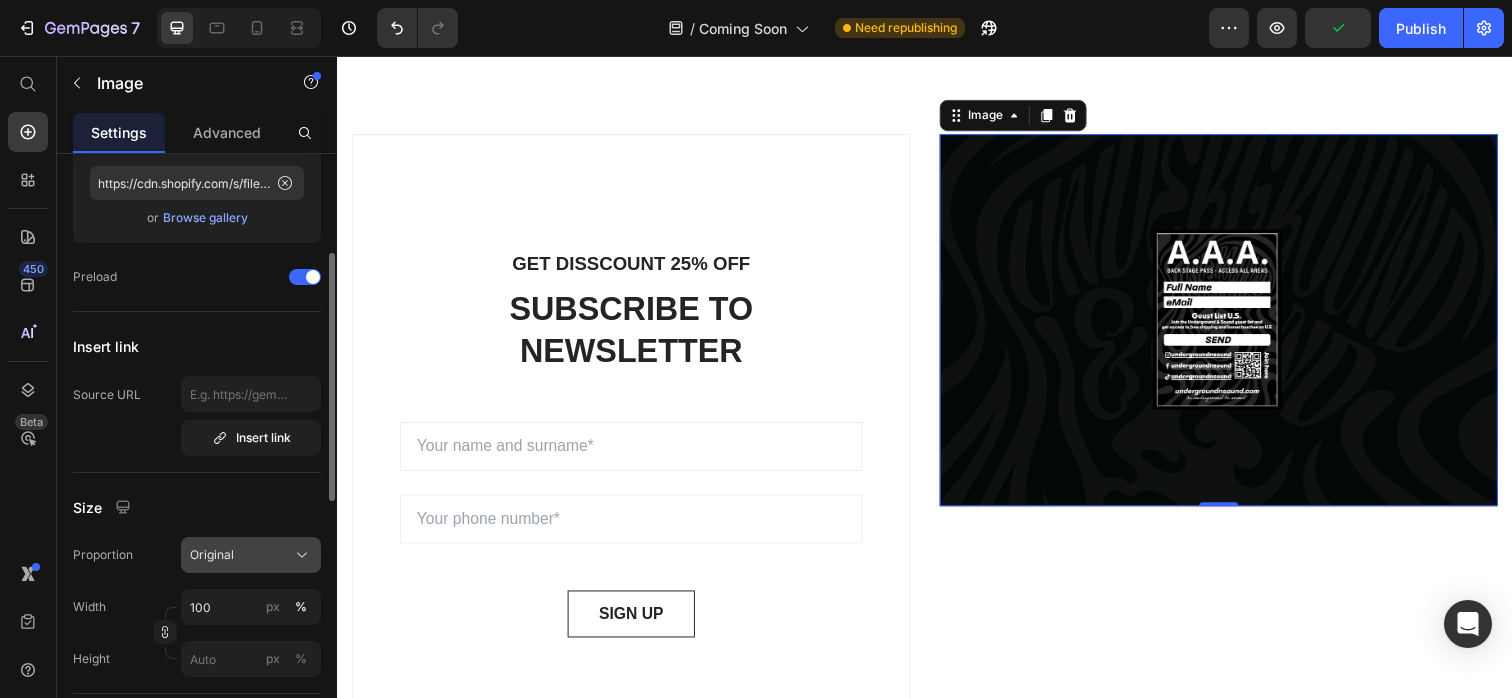 click on "Original" at bounding box center [212, 555] 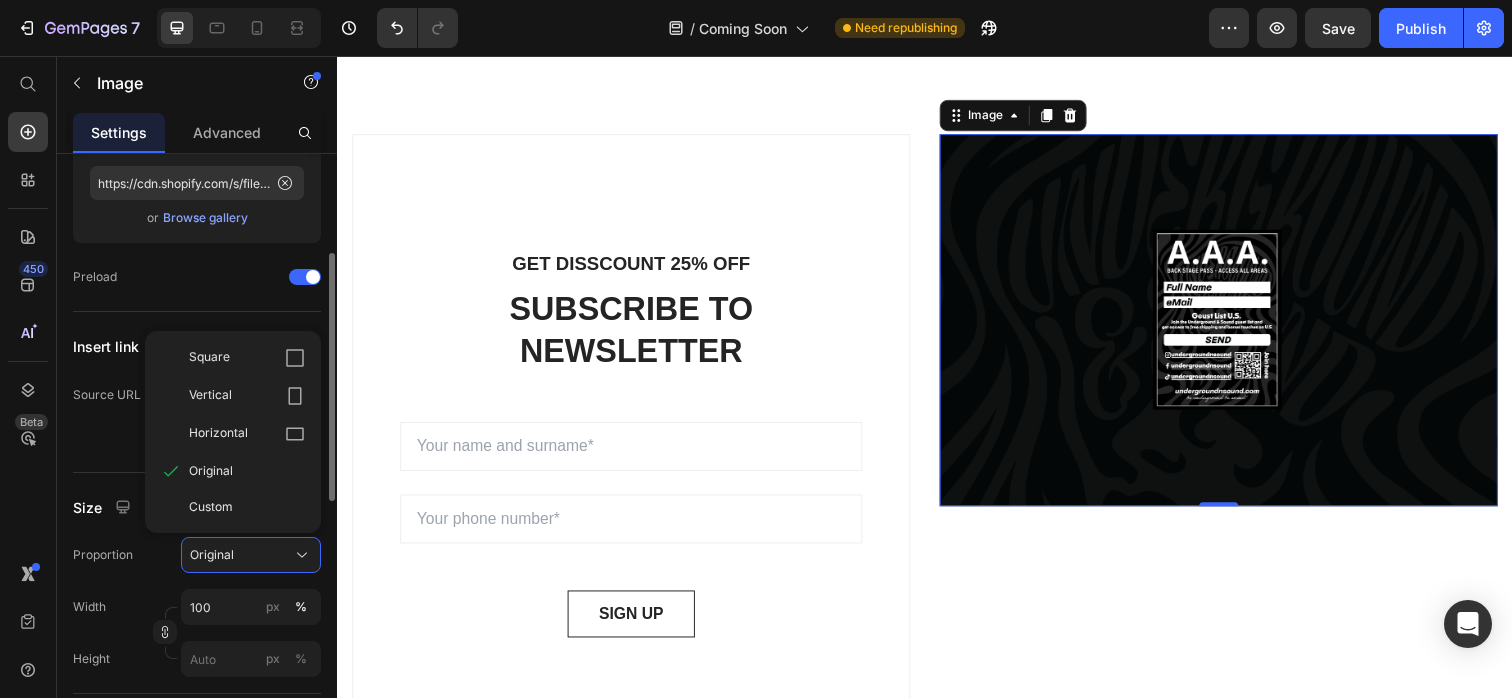 click on "Size Proportion Original Square Vertical Horizontal Original Custom Width 100 px % Height px %" 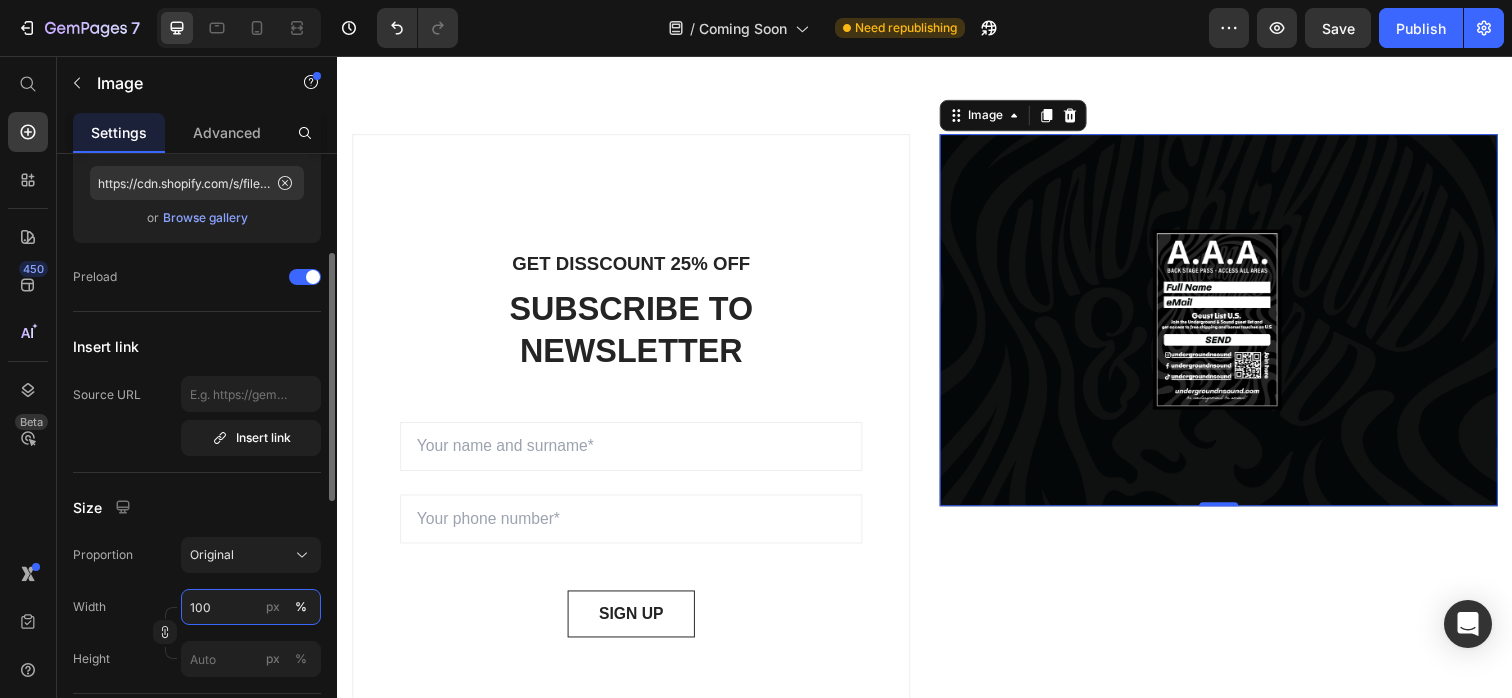 click on "100" at bounding box center (251, 607) 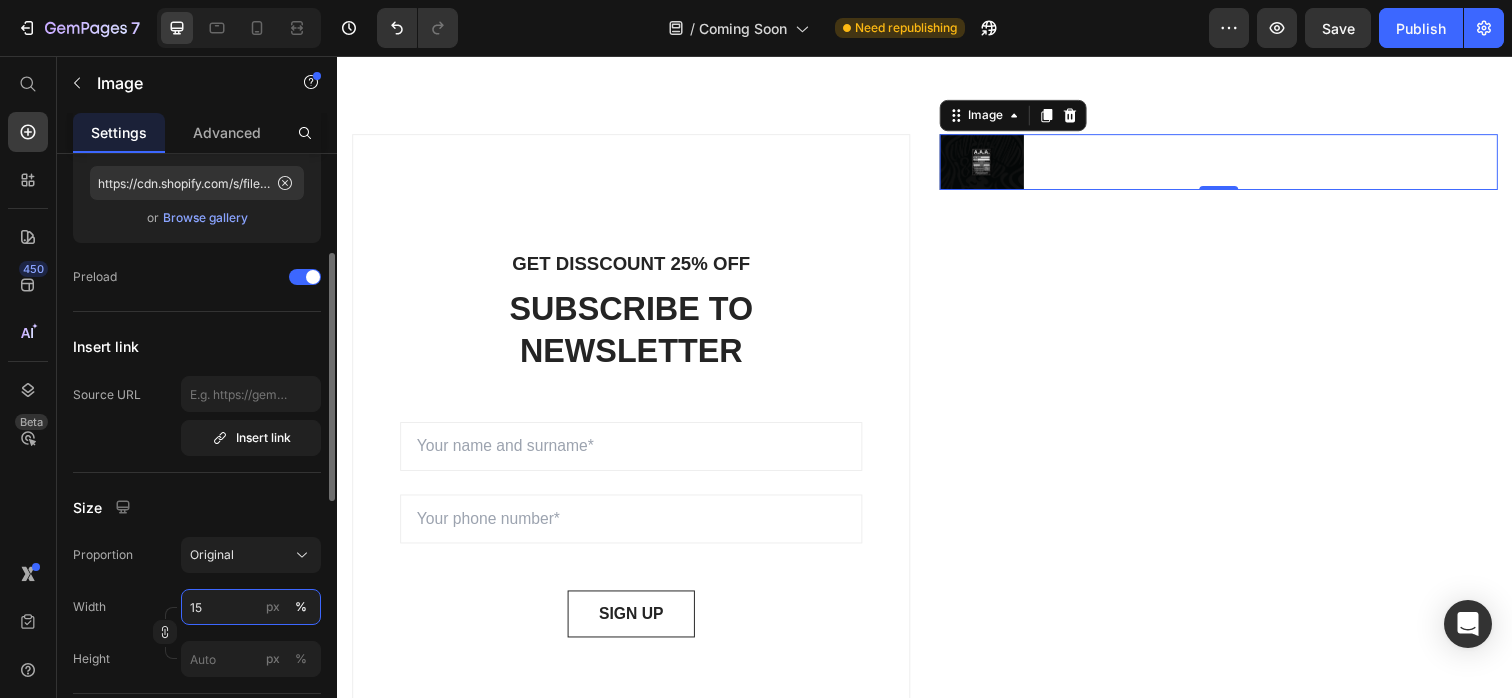 type on "1" 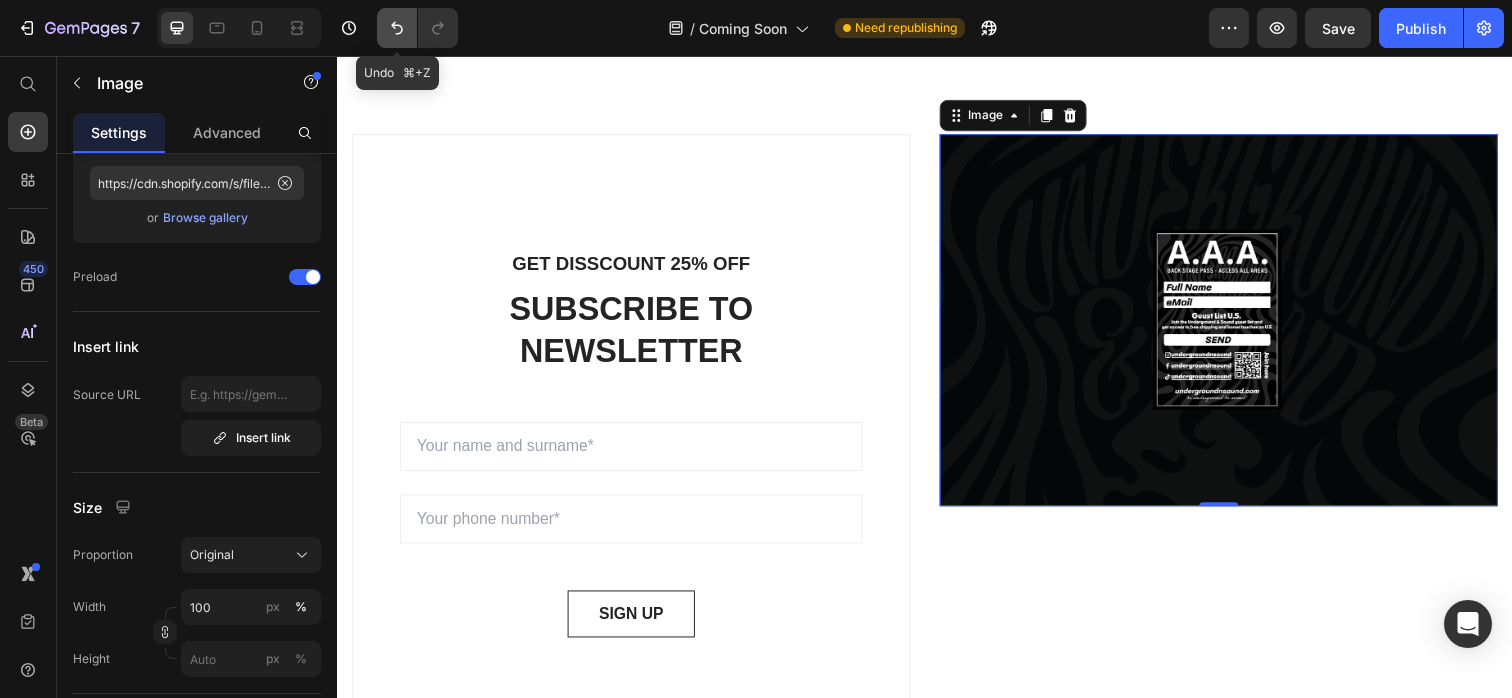click 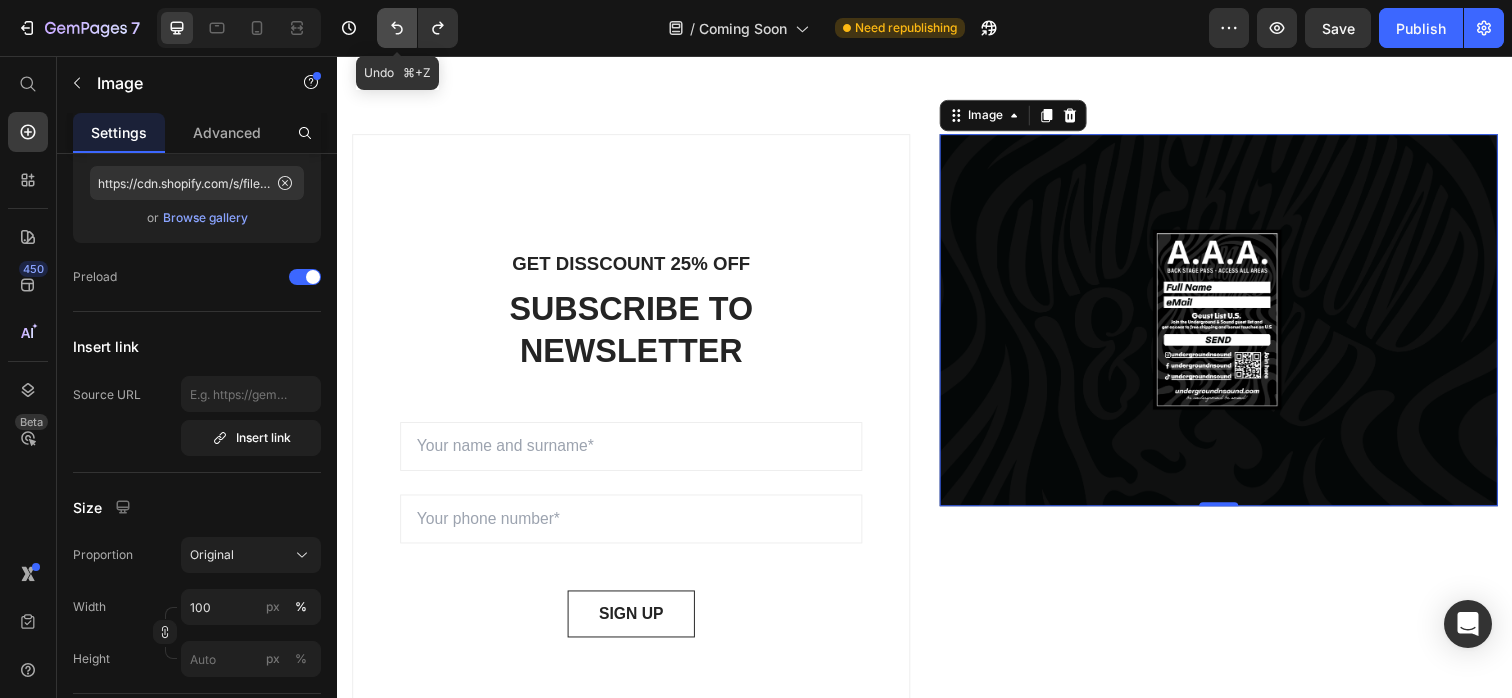 click 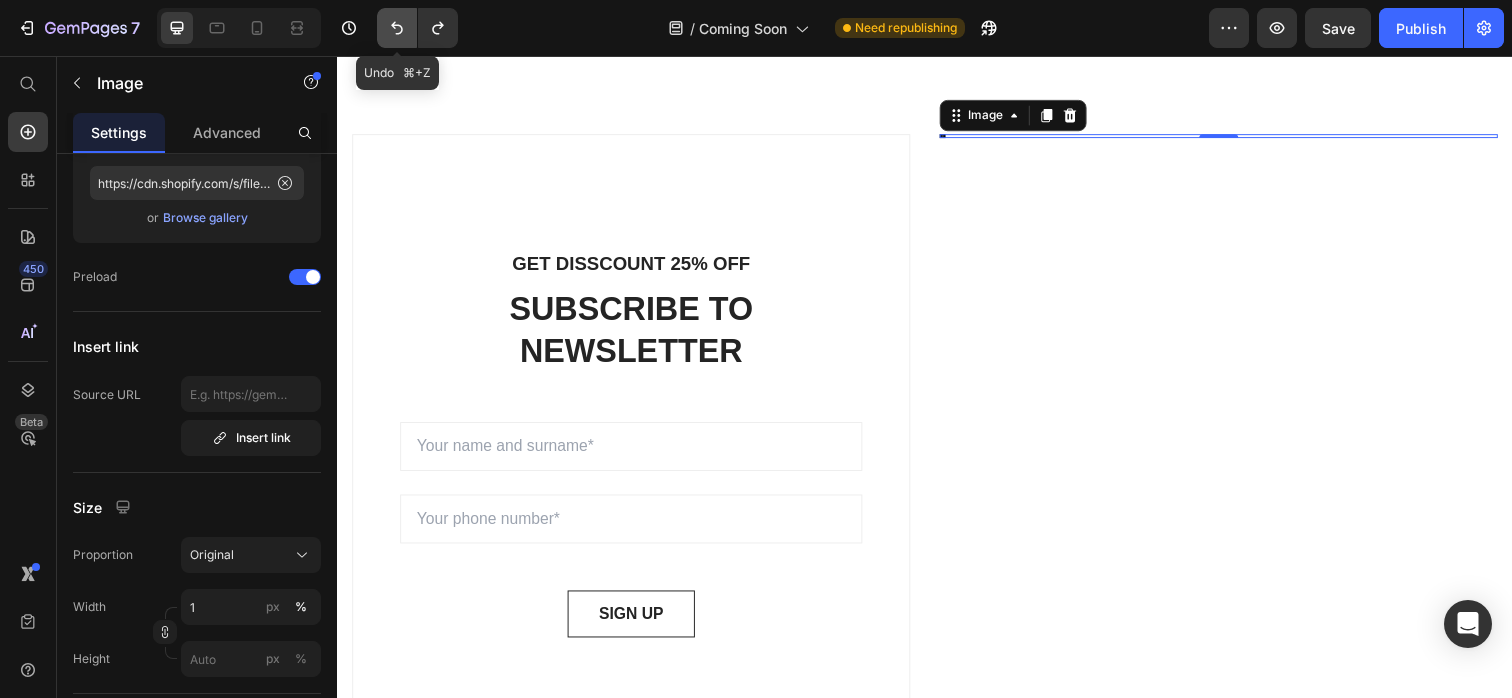 click 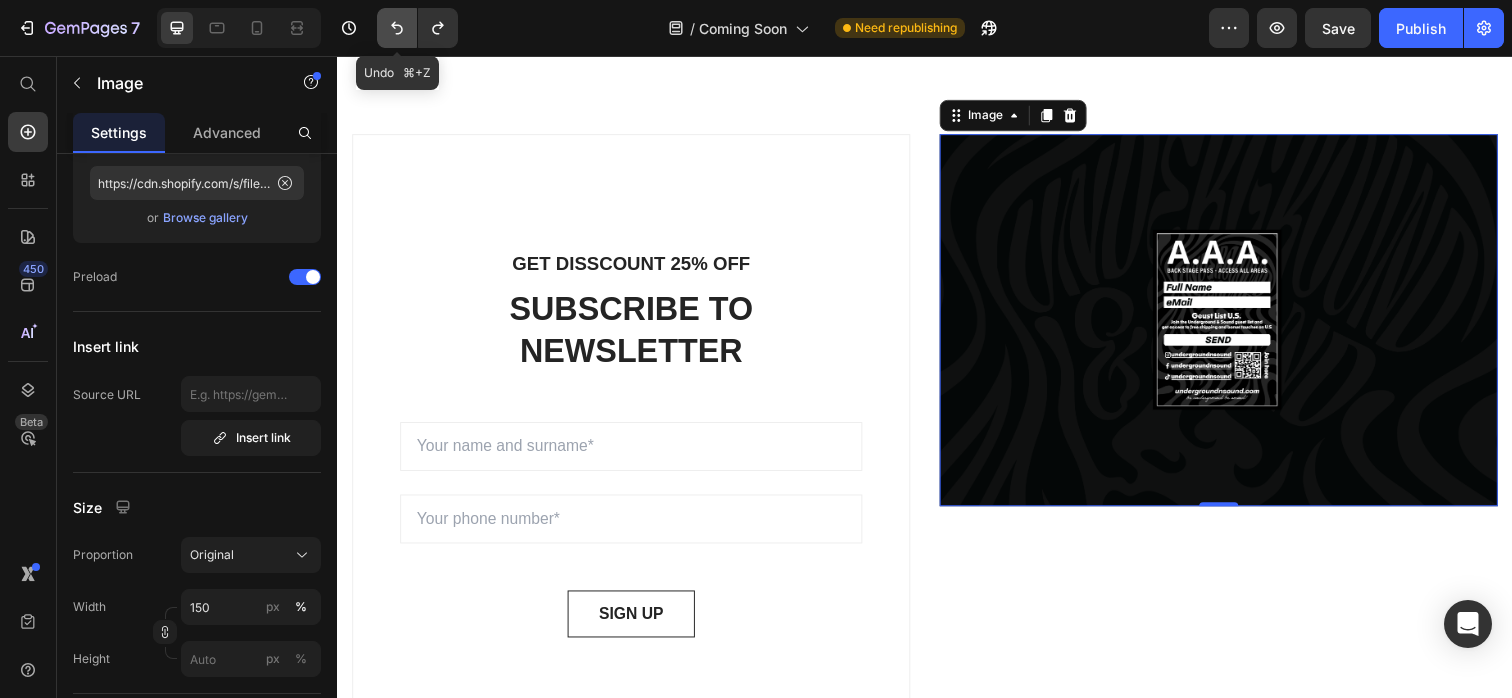 click 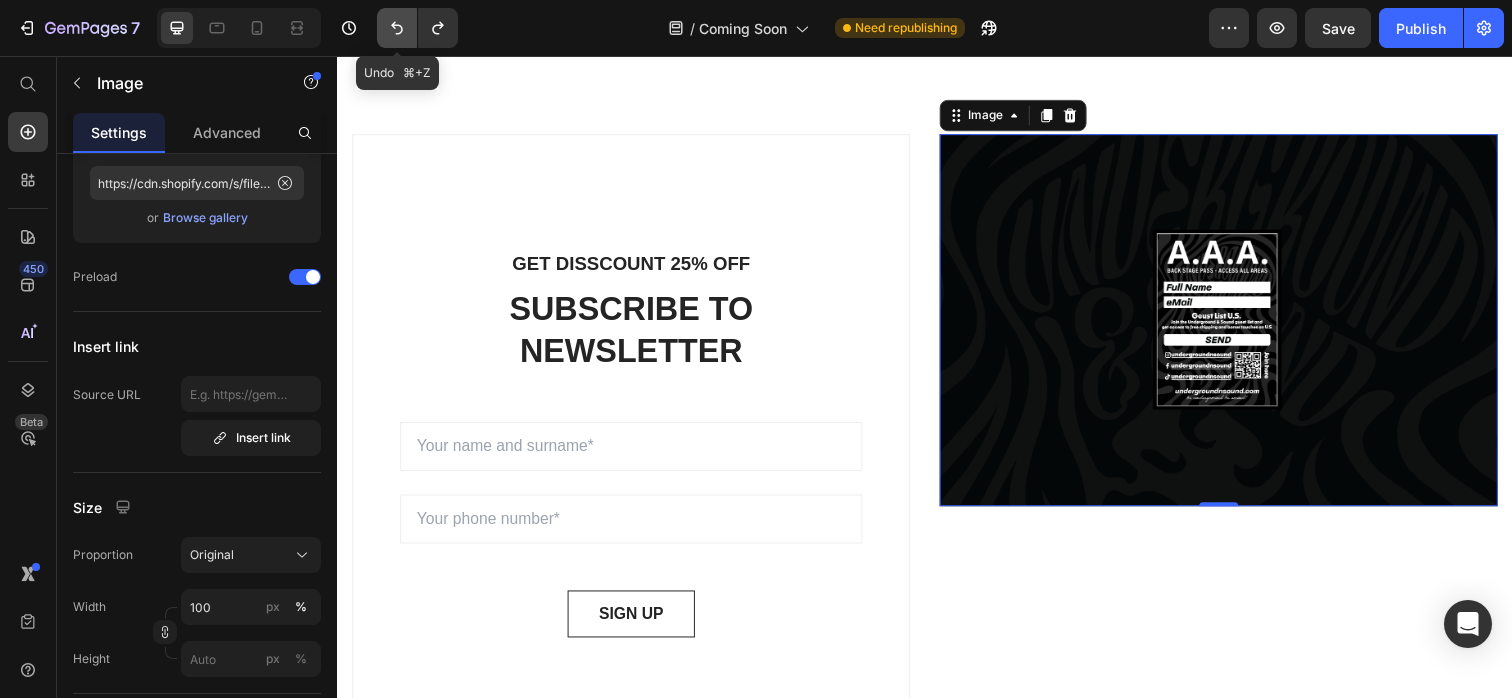 click 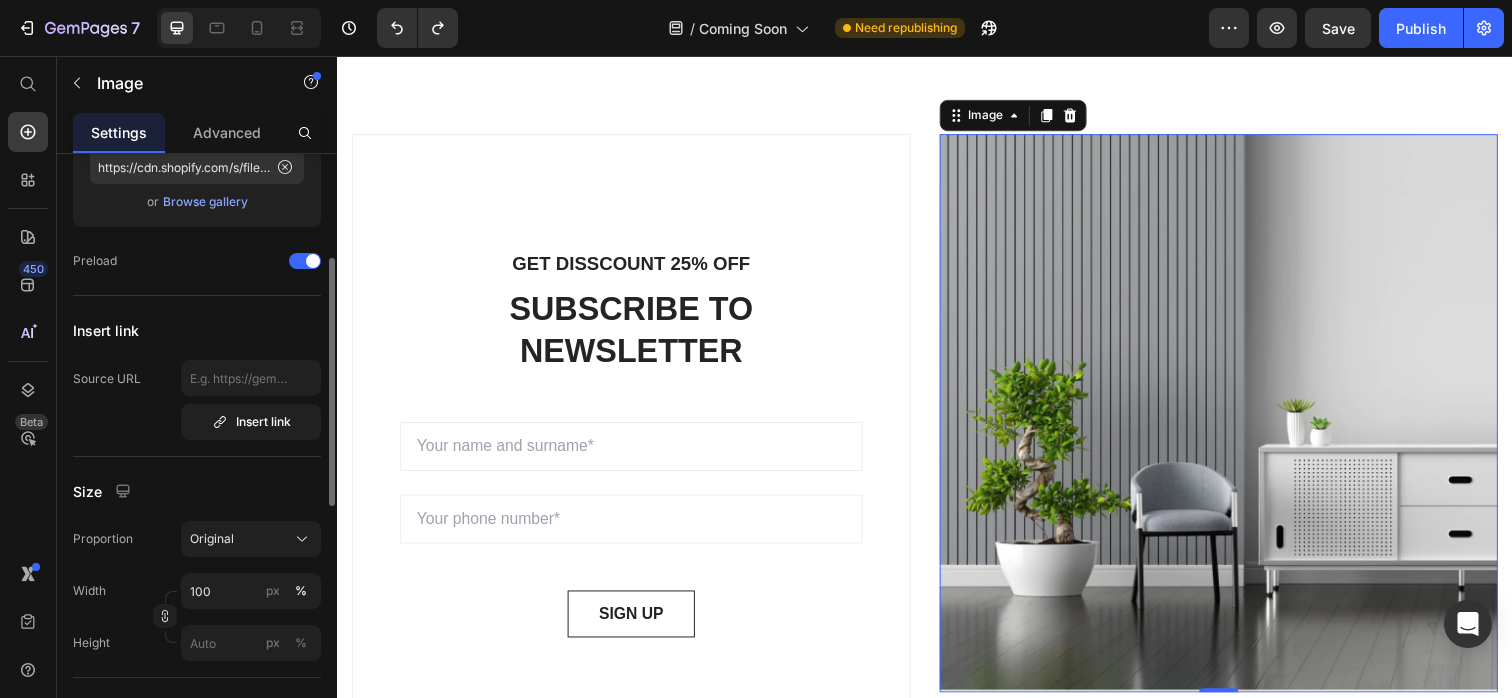 scroll, scrollTop: 254, scrollLeft: 0, axis: vertical 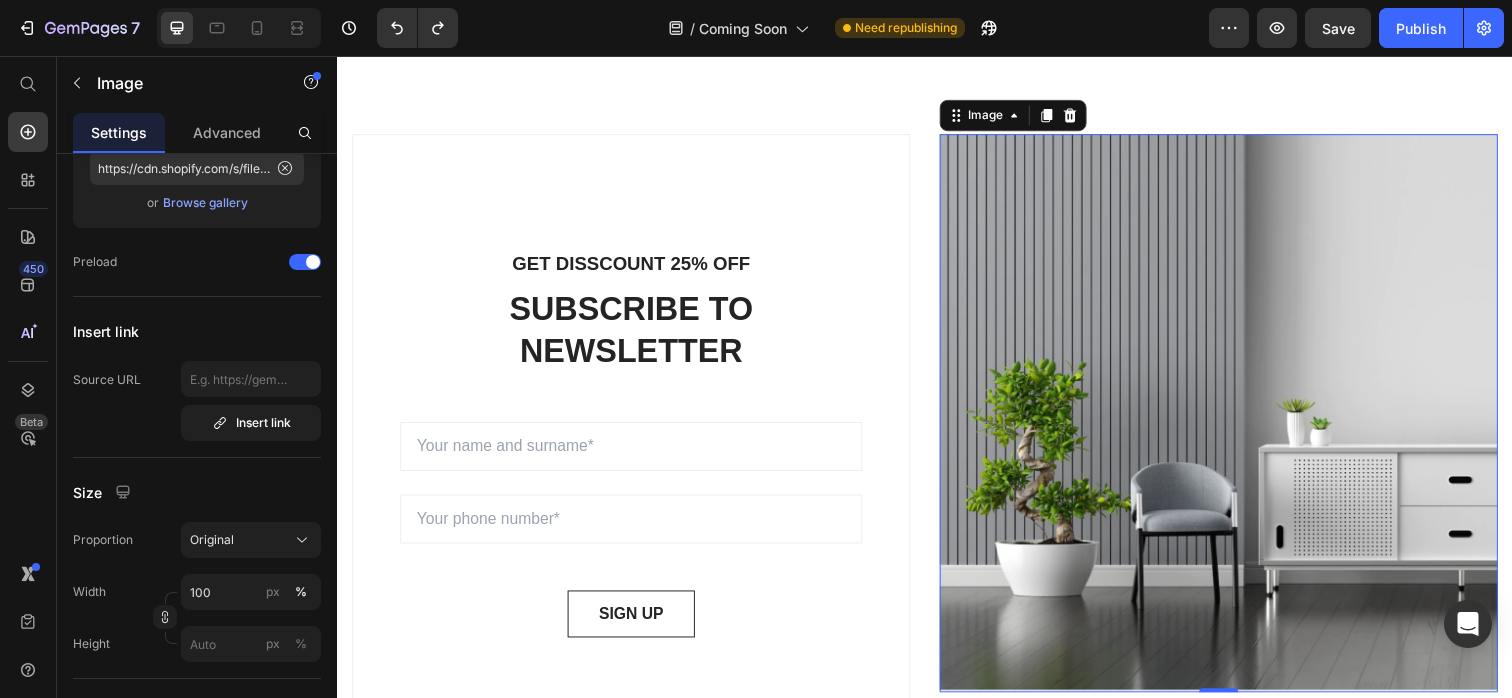 click on "Browse gallery" at bounding box center [205, 203] 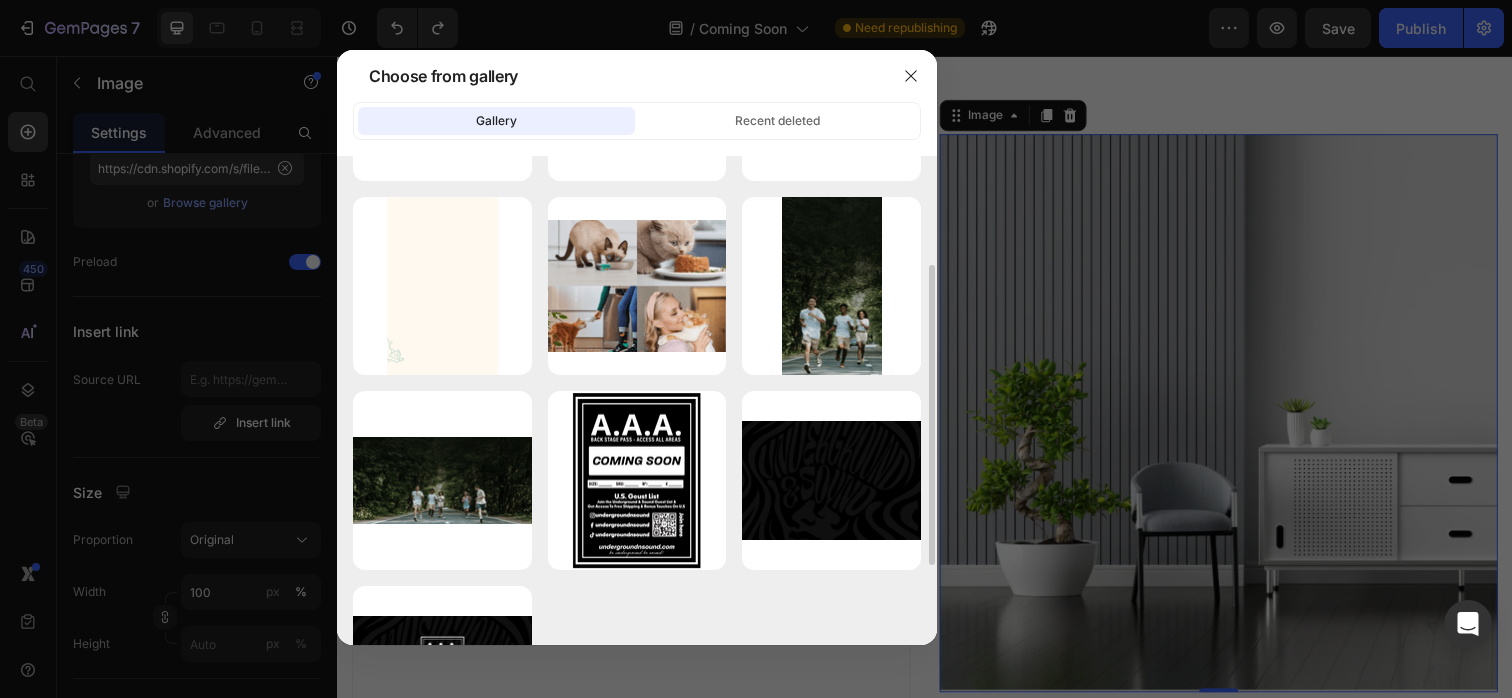 scroll, scrollTop: 183, scrollLeft: 0, axis: vertical 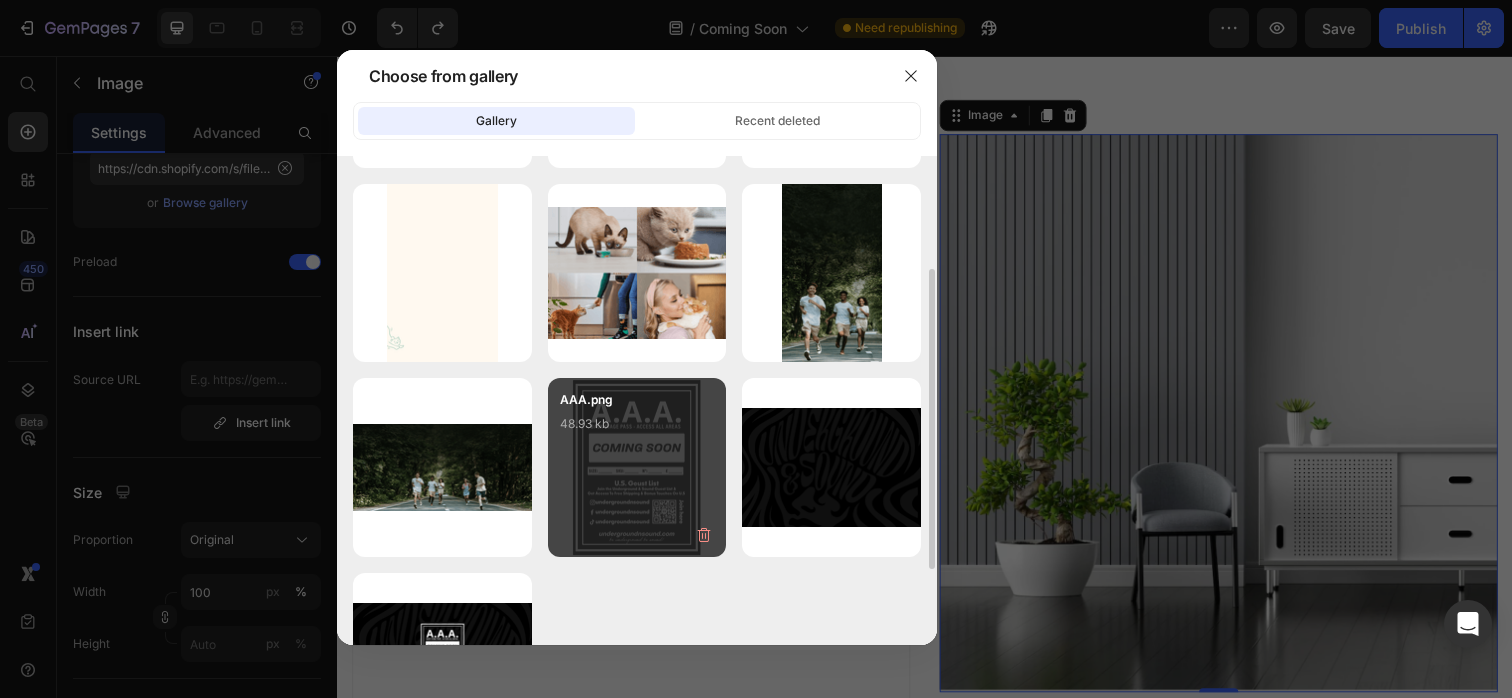 click on "48.93 kb" at bounding box center [637, 424] 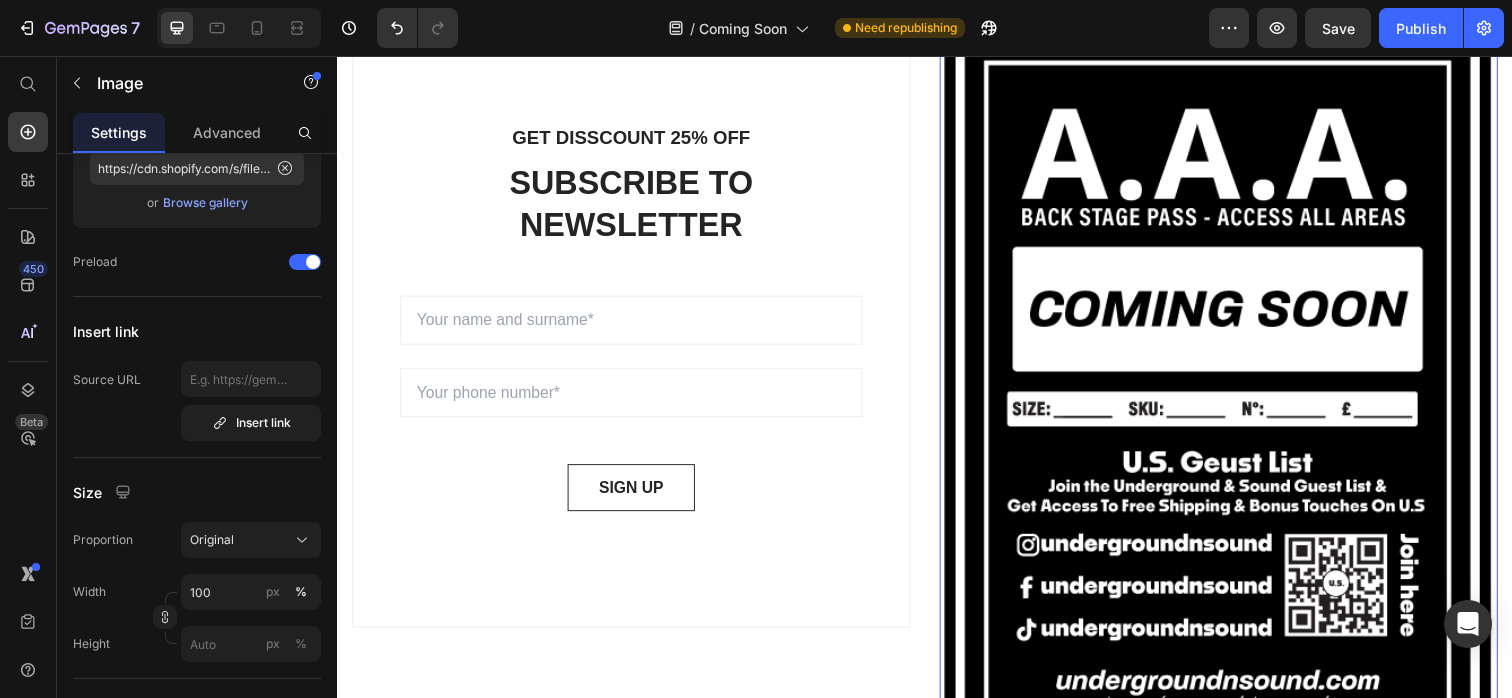 scroll, scrollTop: 661, scrollLeft: 0, axis: vertical 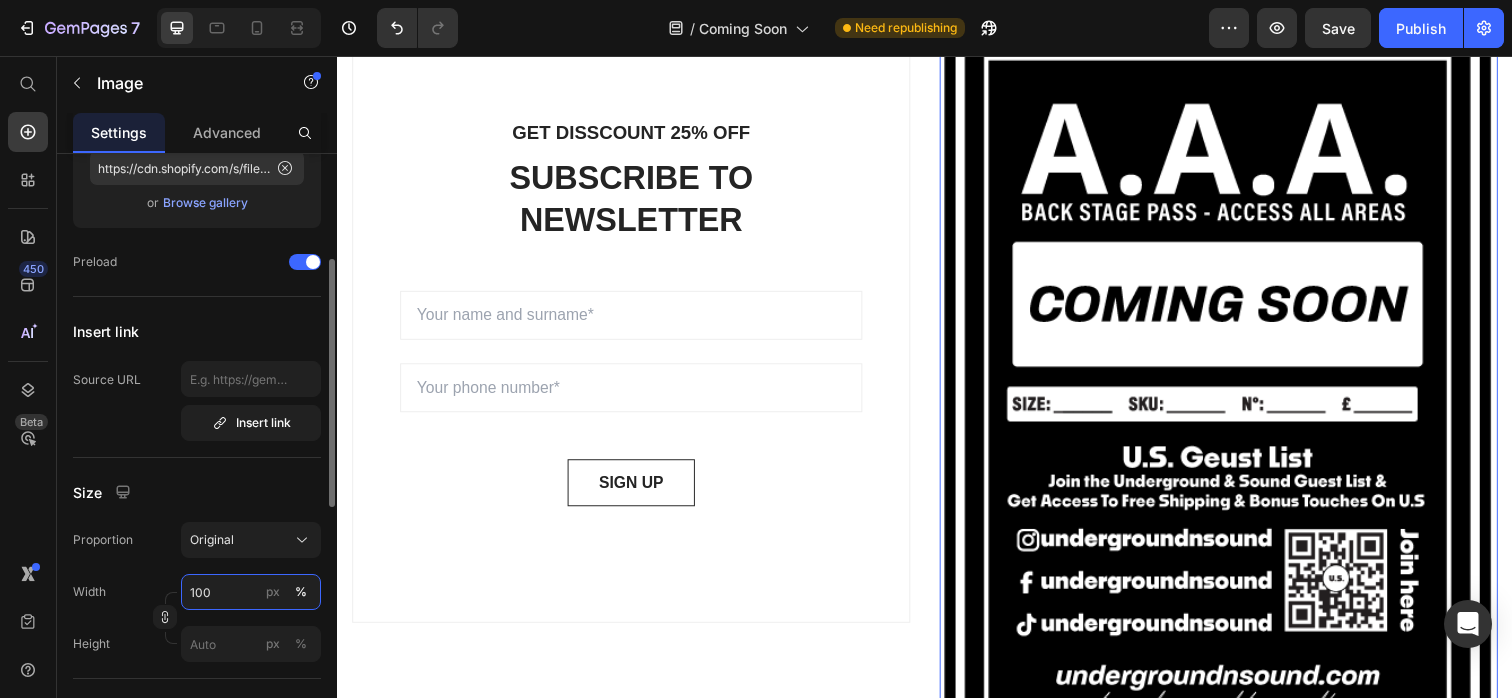 click on "100" at bounding box center [251, 592] 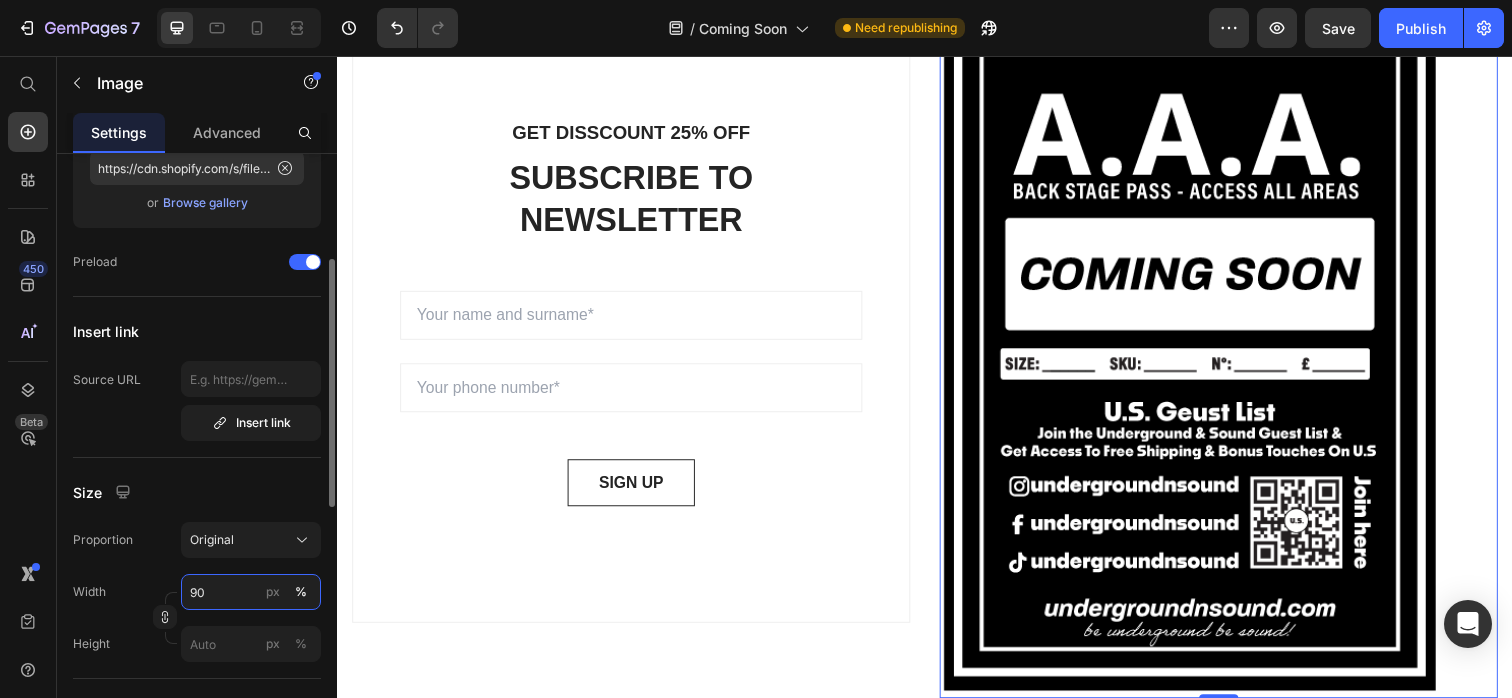 click on "90" at bounding box center (251, 592) 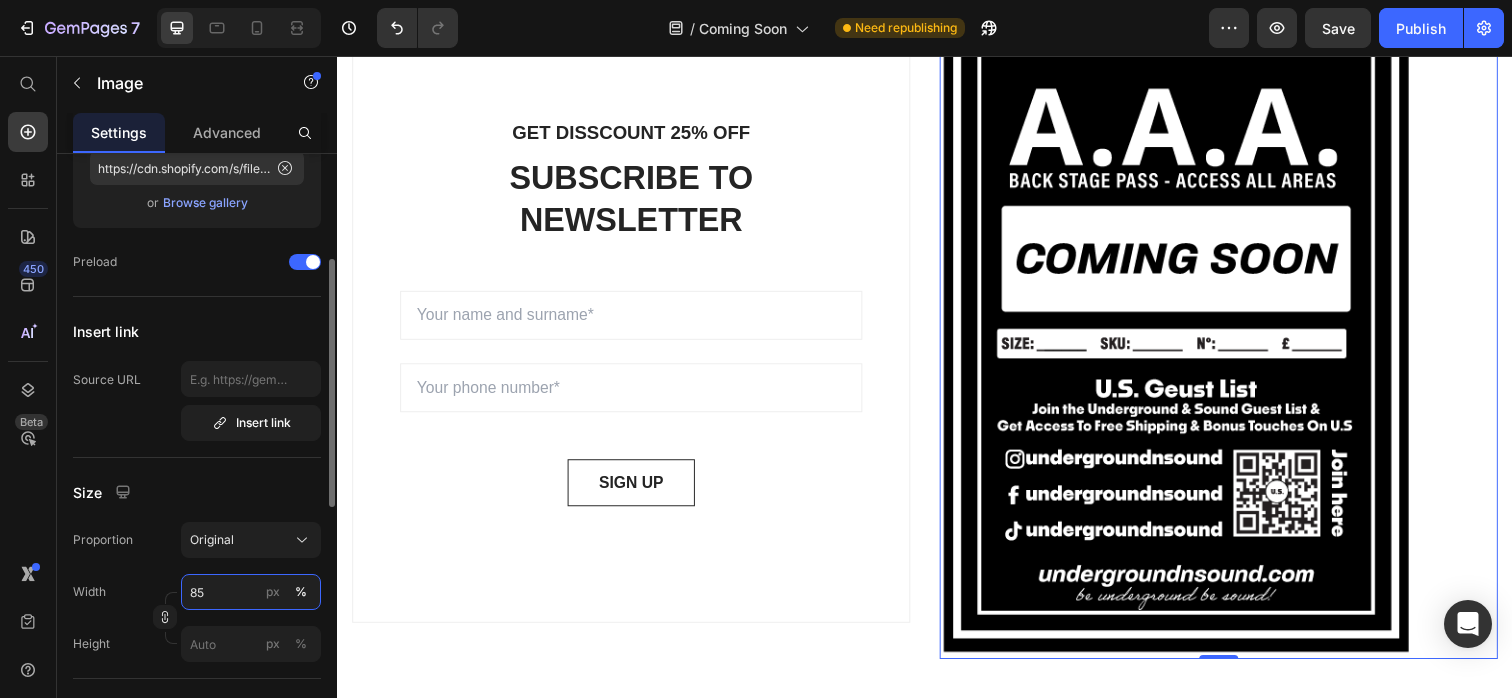 type on "8" 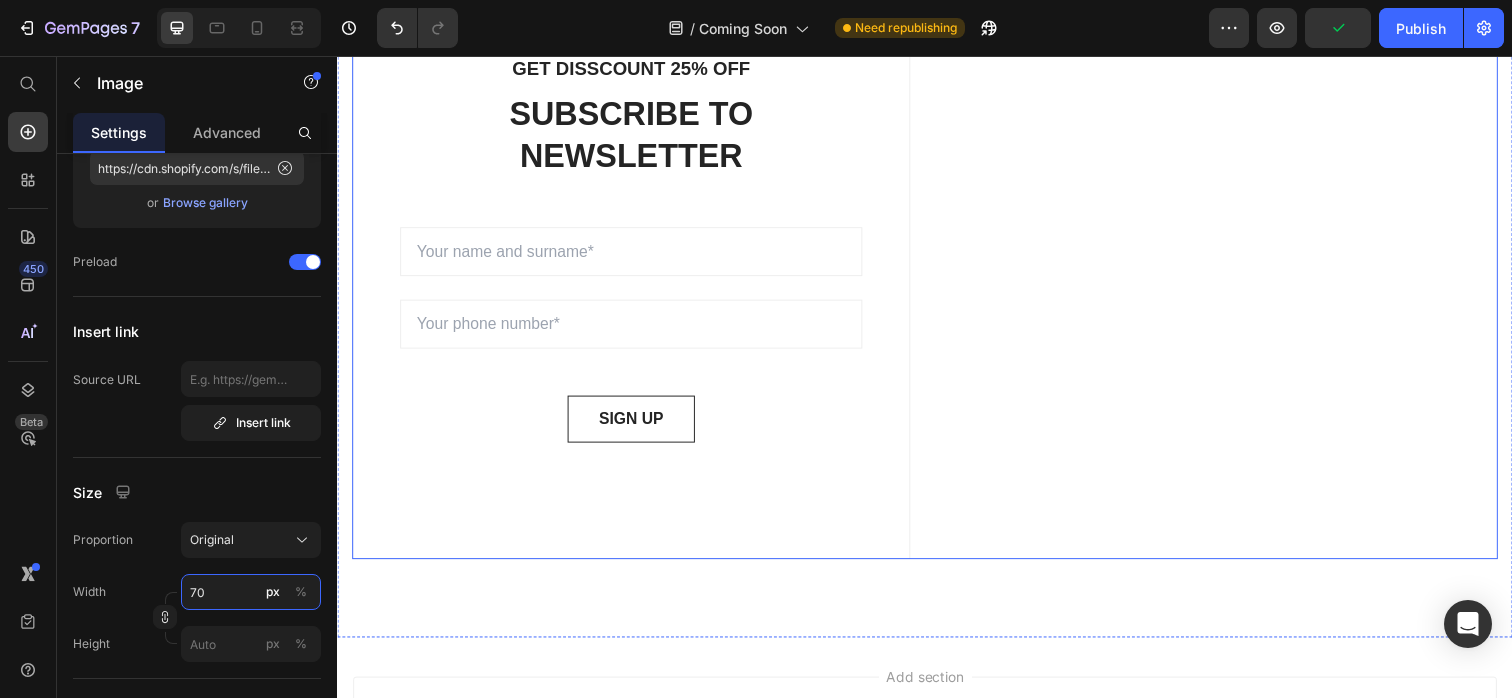 scroll, scrollTop: 784, scrollLeft: 0, axis: vertical 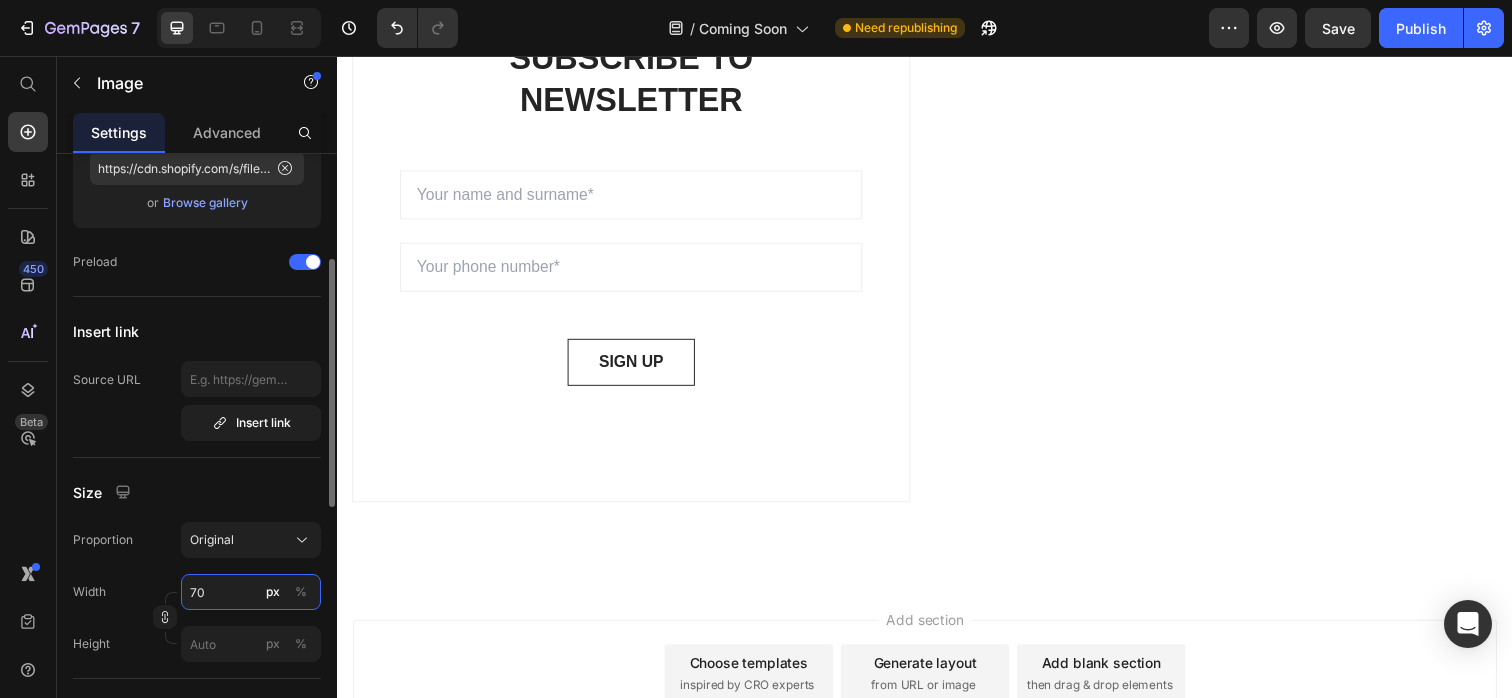 click on "70" at bounding box center (251, 592) 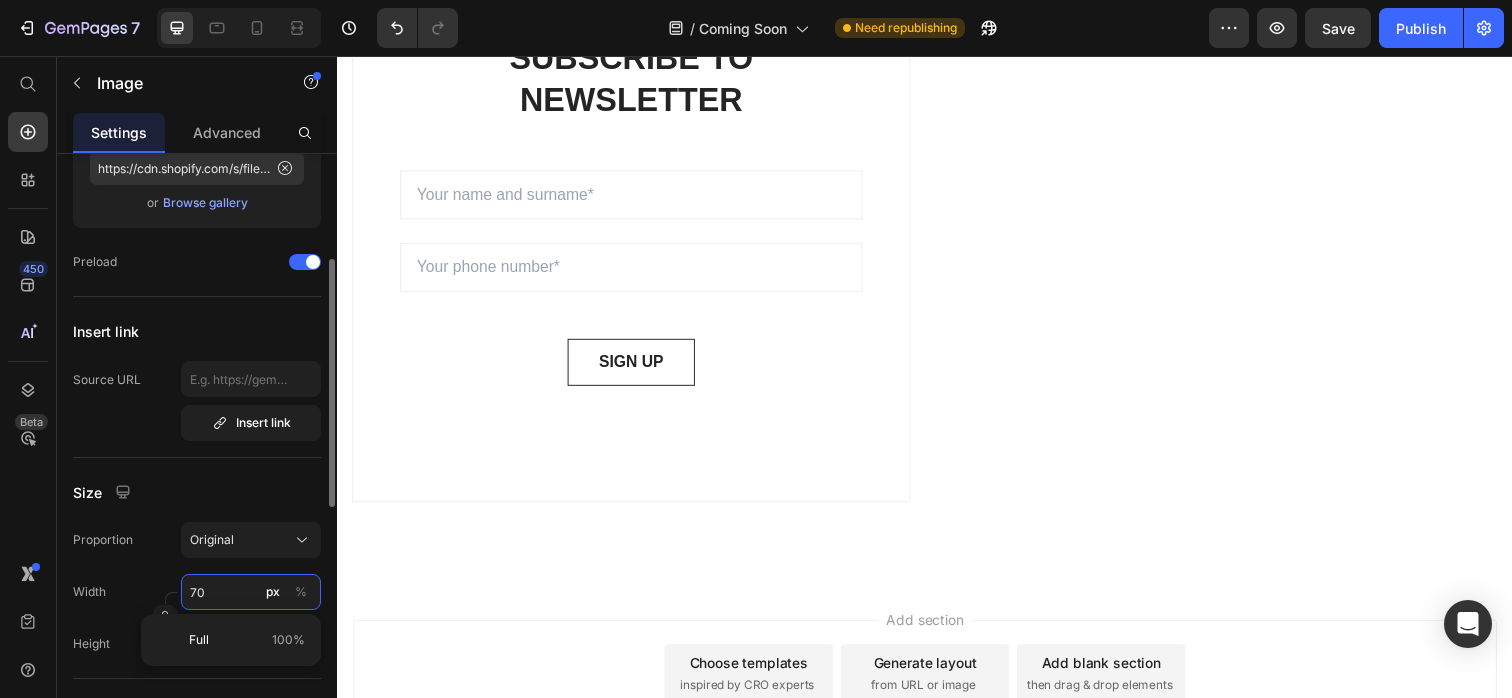 type on "7" 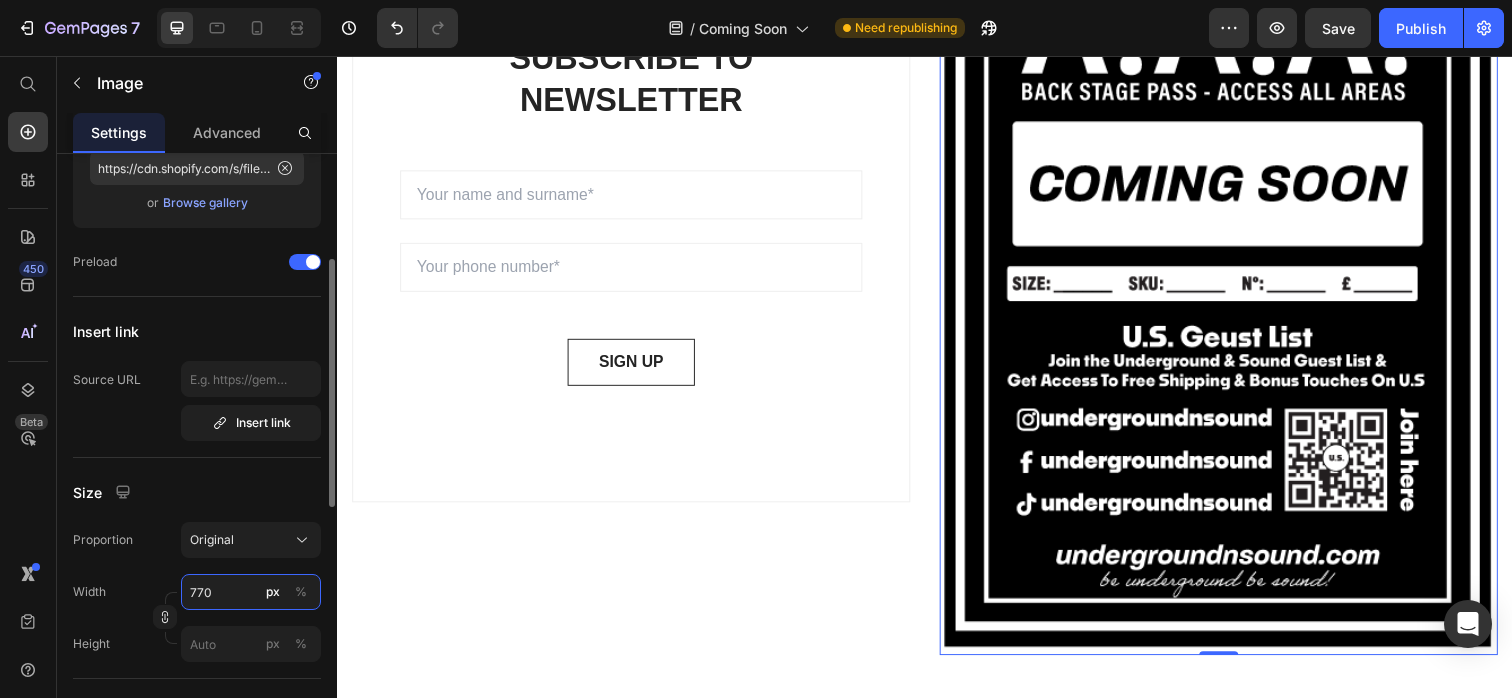 click on "770" at bounding box center (251, 592) 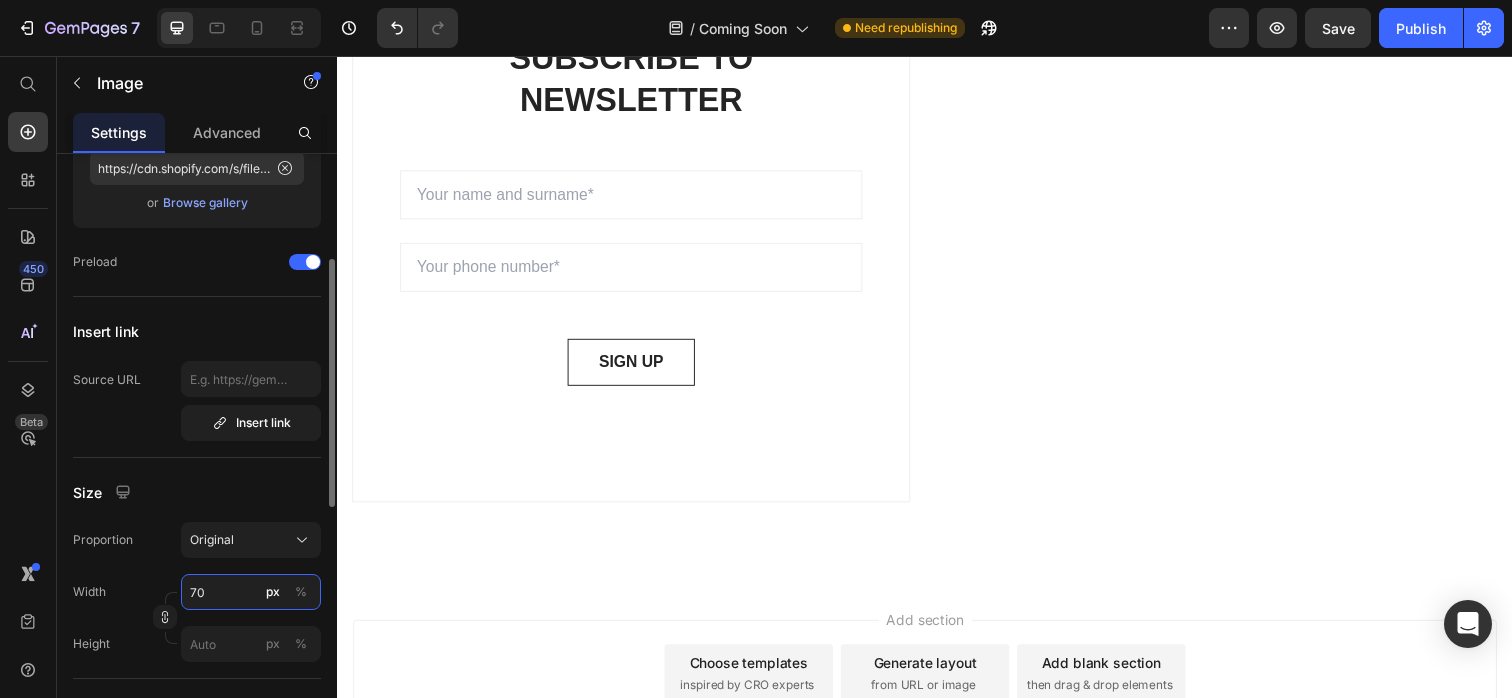 click on "70" at bounding box center (251, 592) 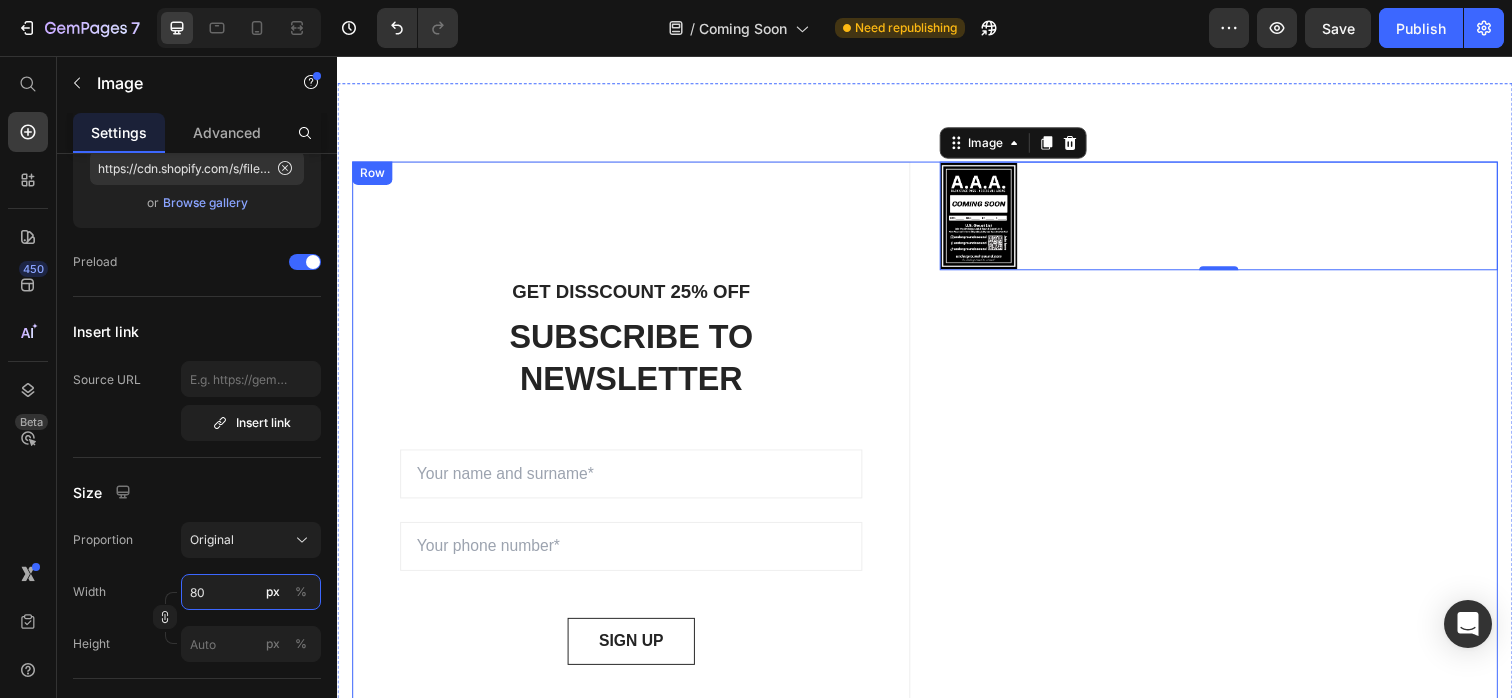 scroll, scrollTop: 529, scrollLeft: 0, axis: vertical 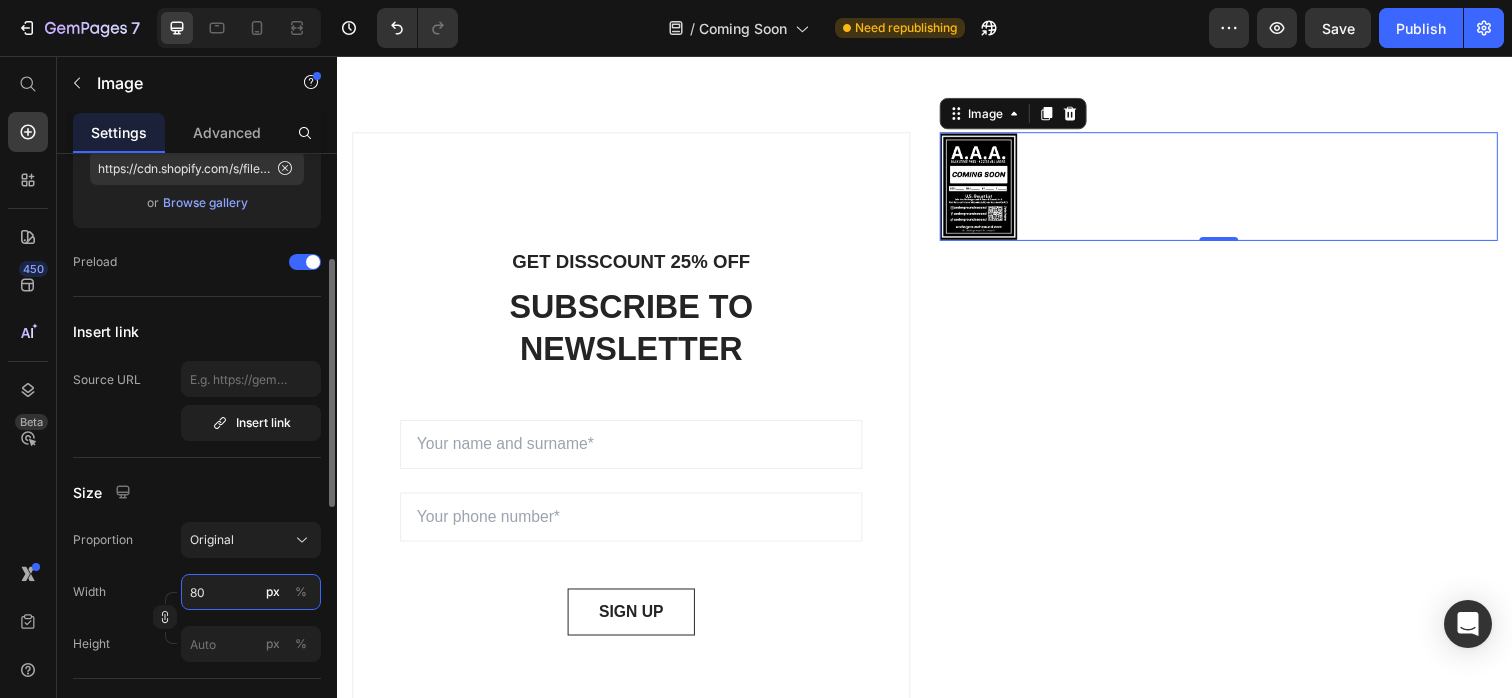 click on "80" at bounding box center [251, 592] 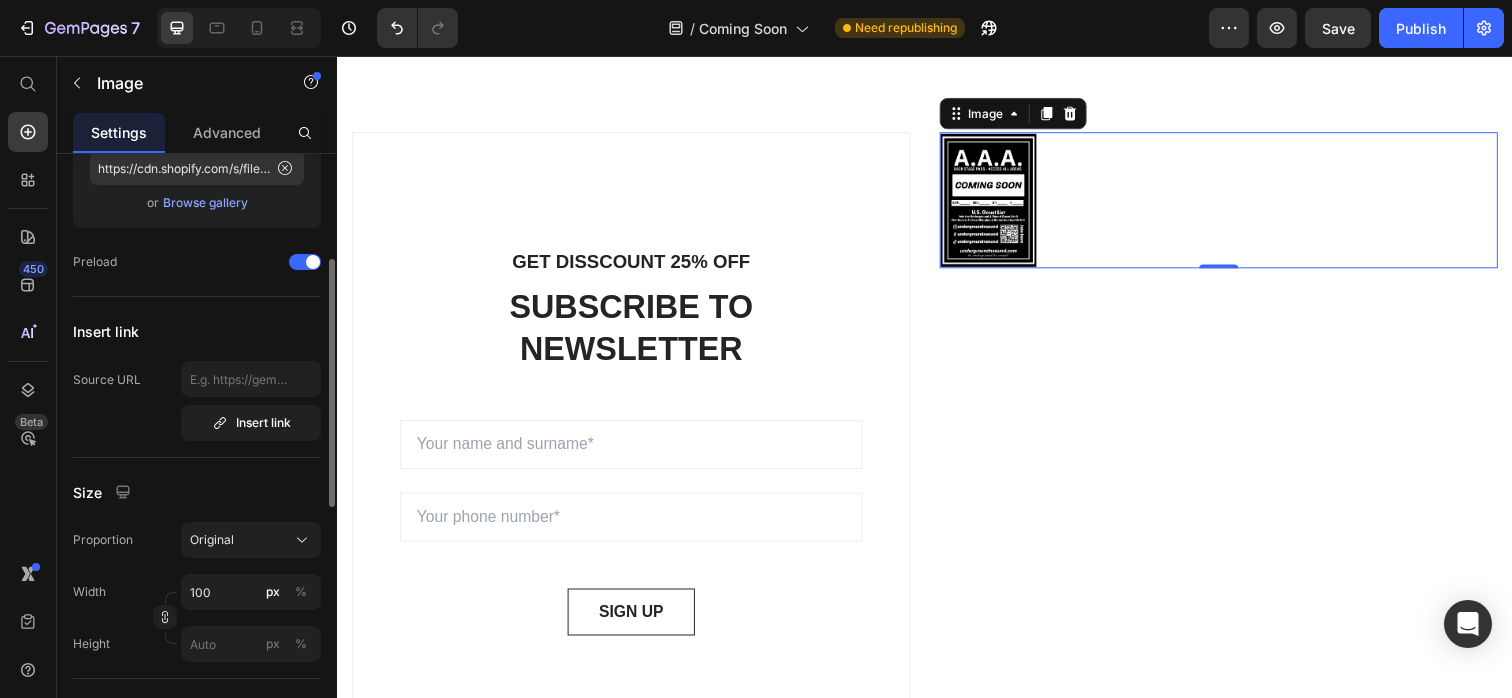 click on "Size" at bounding box center (197, 492) 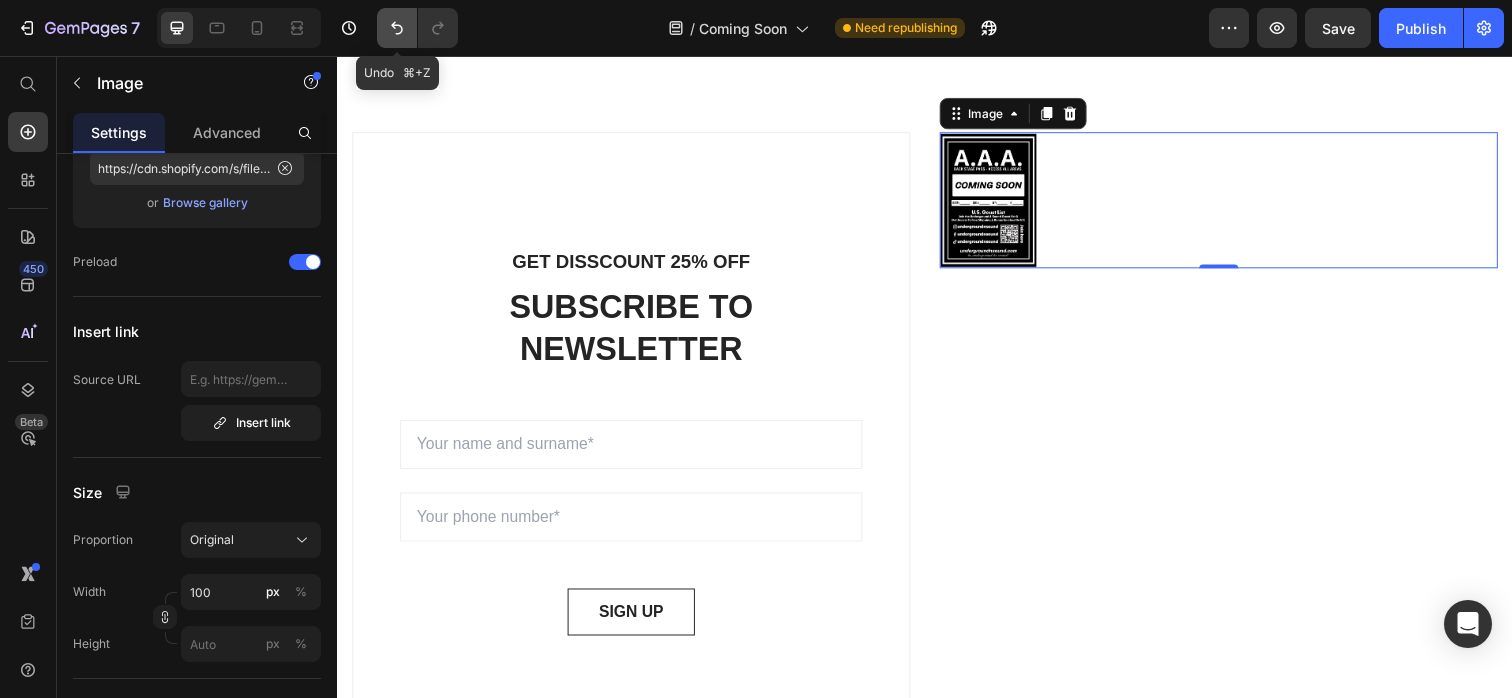 click 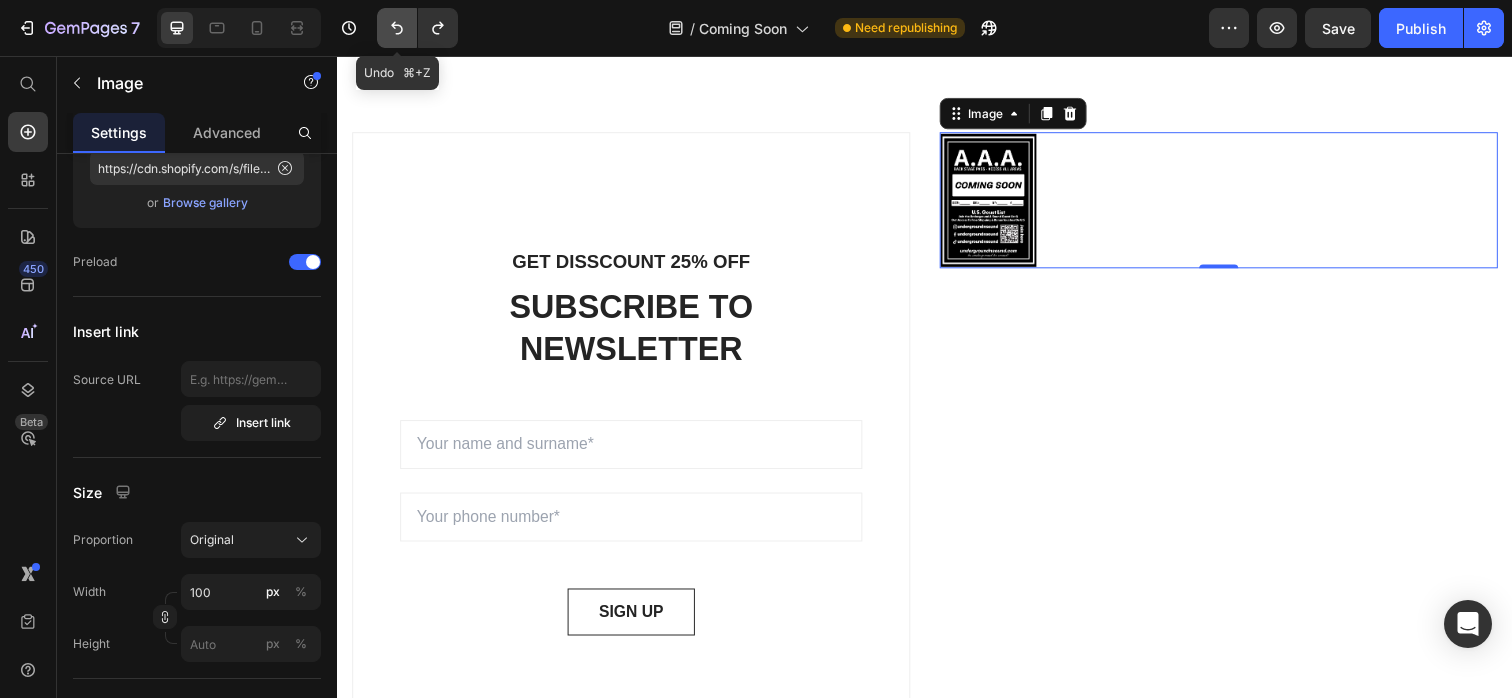 click 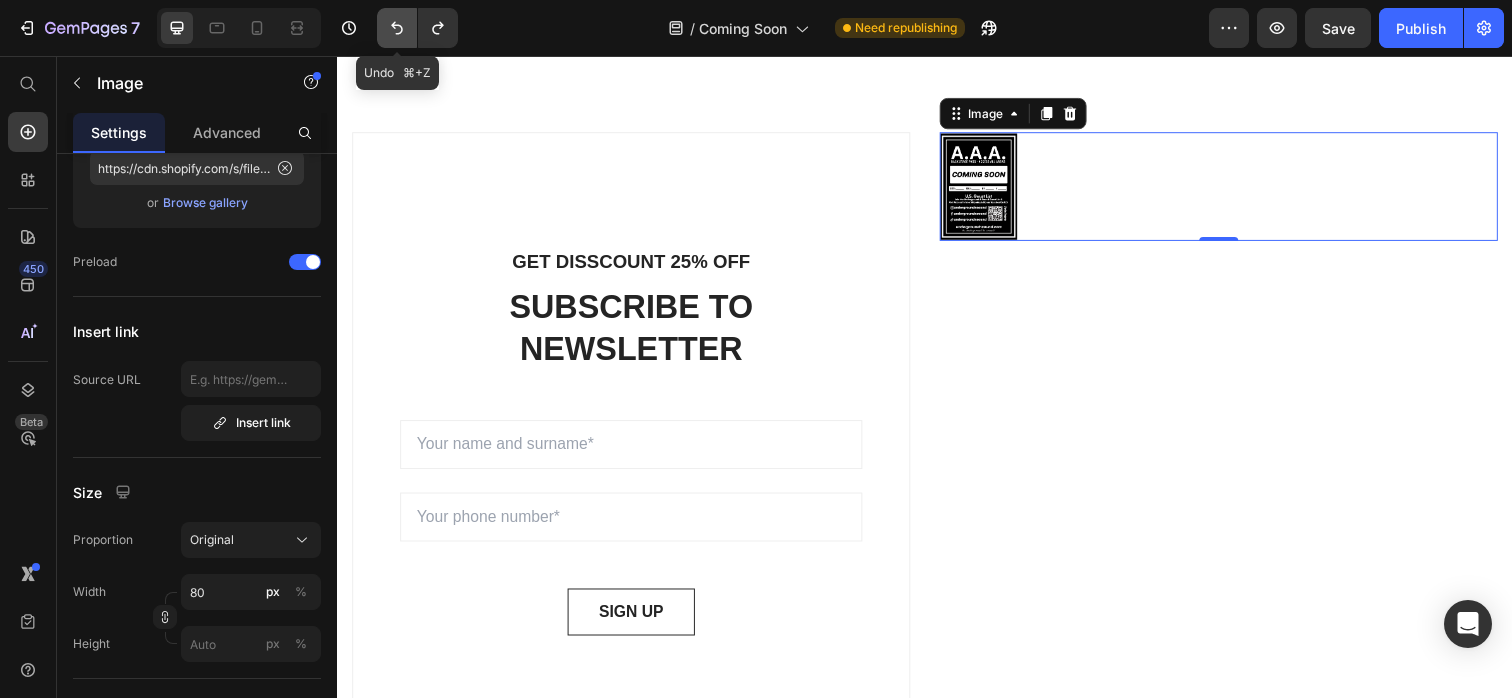 click 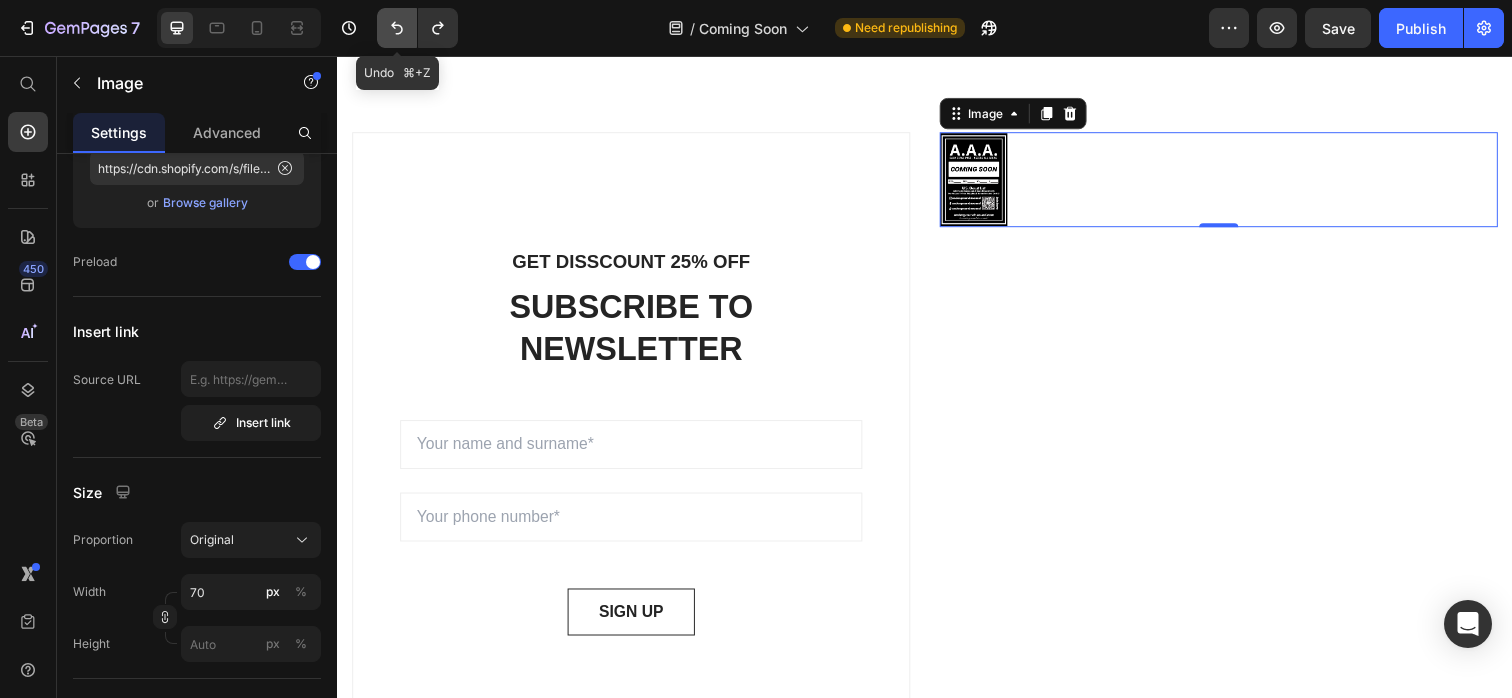 click 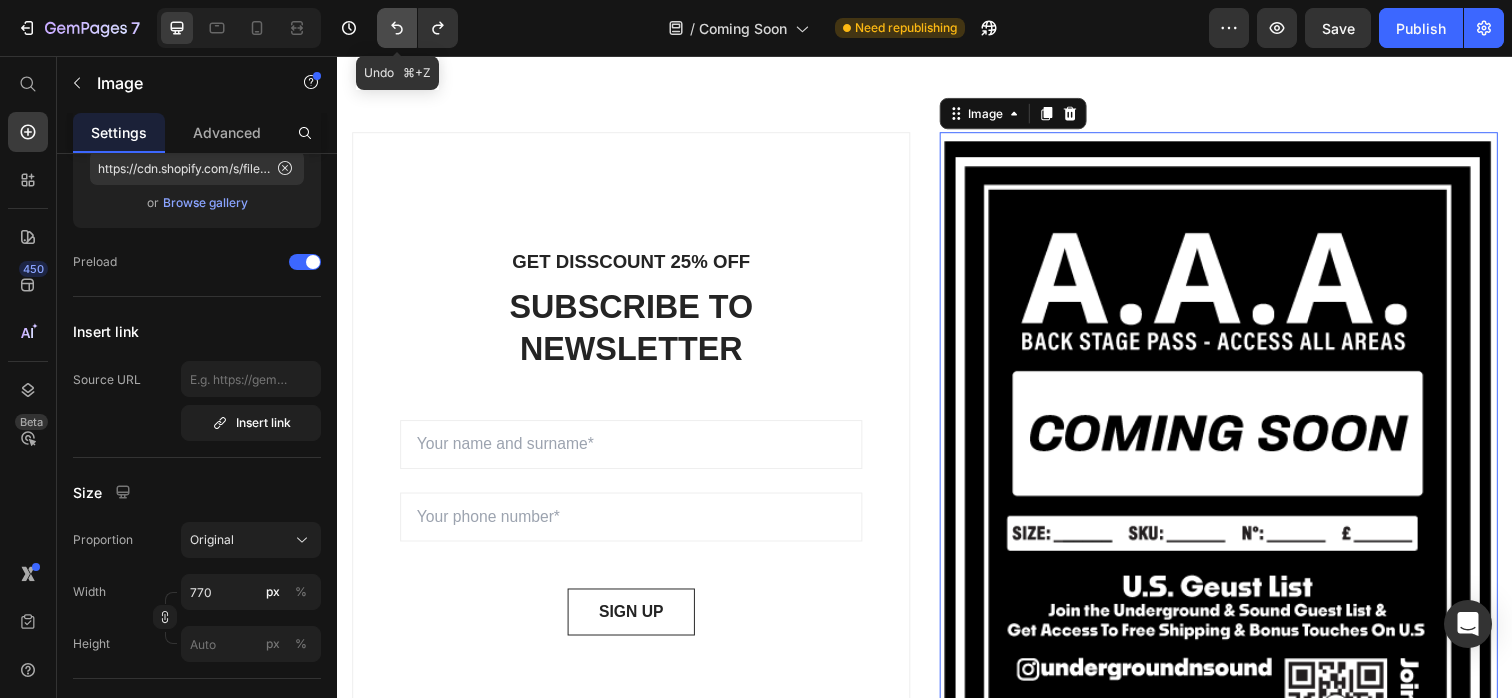 click 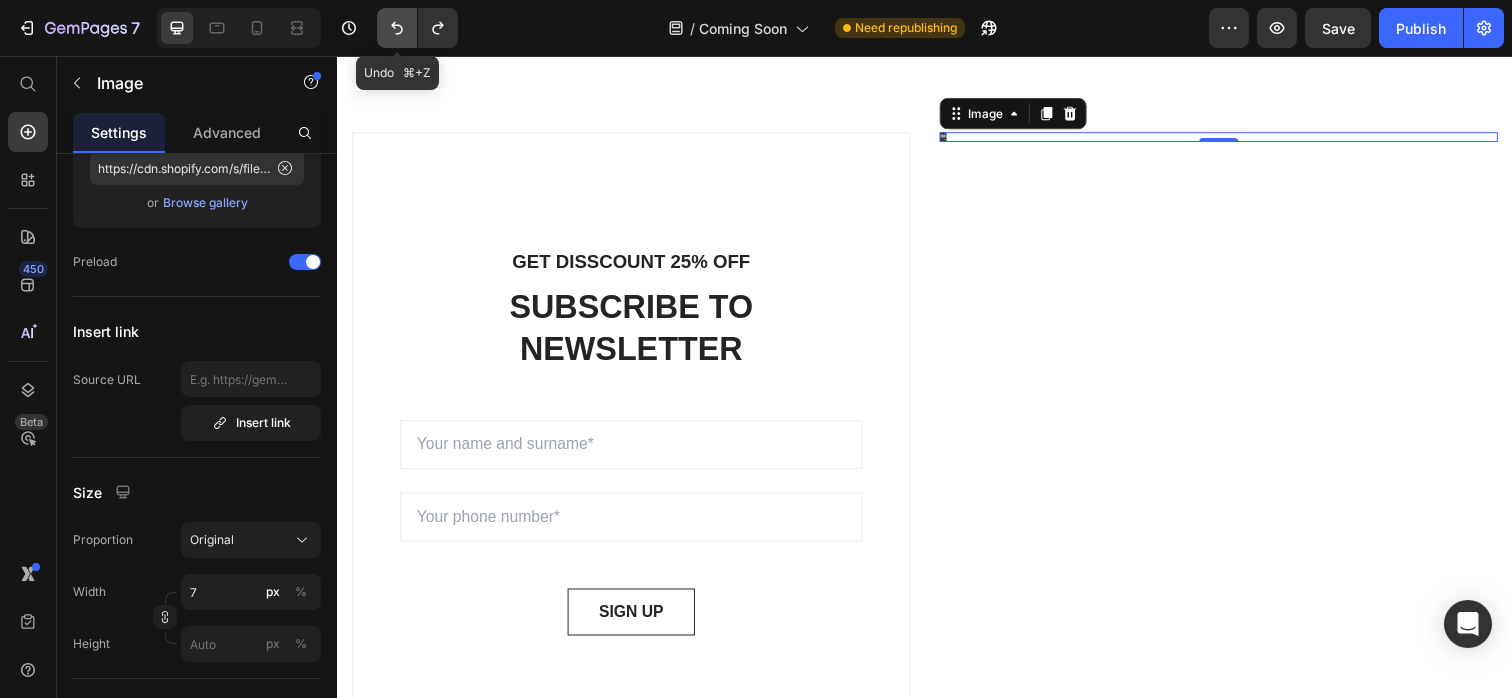 click 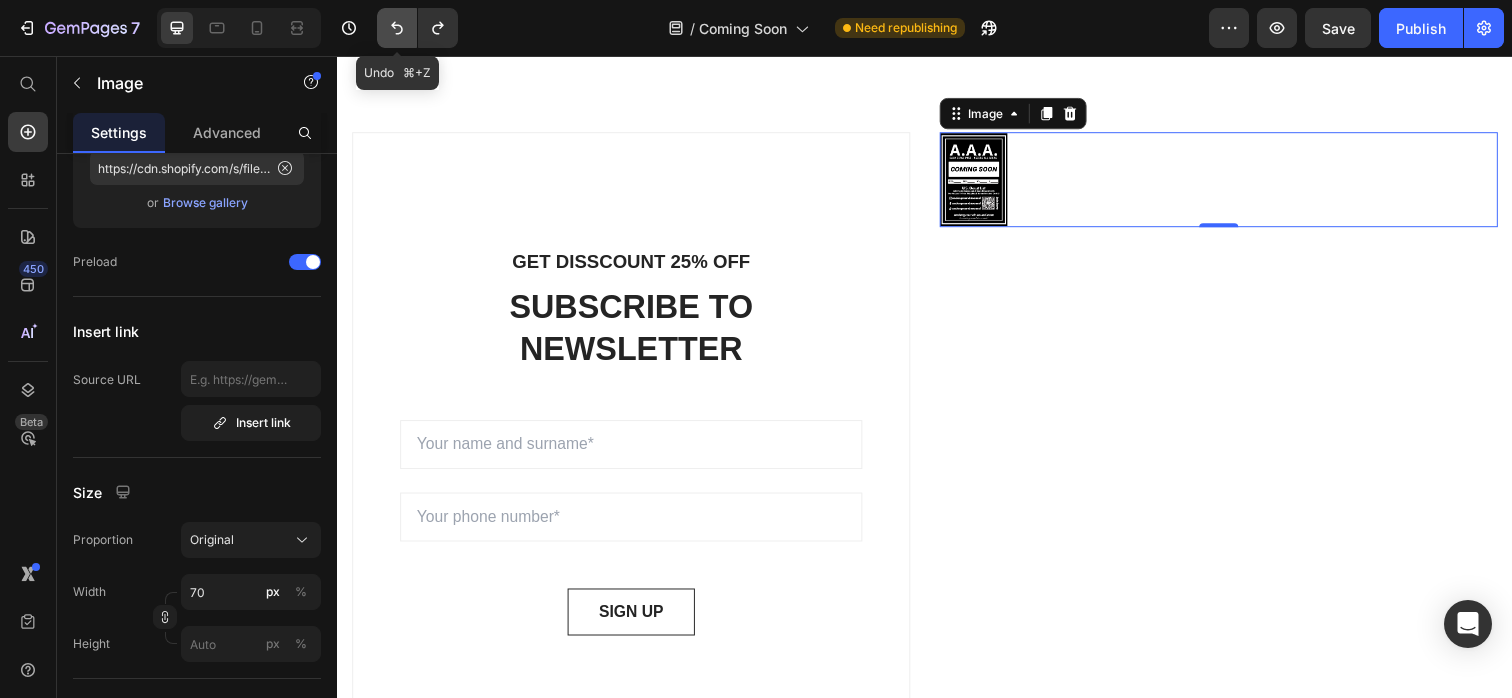 click 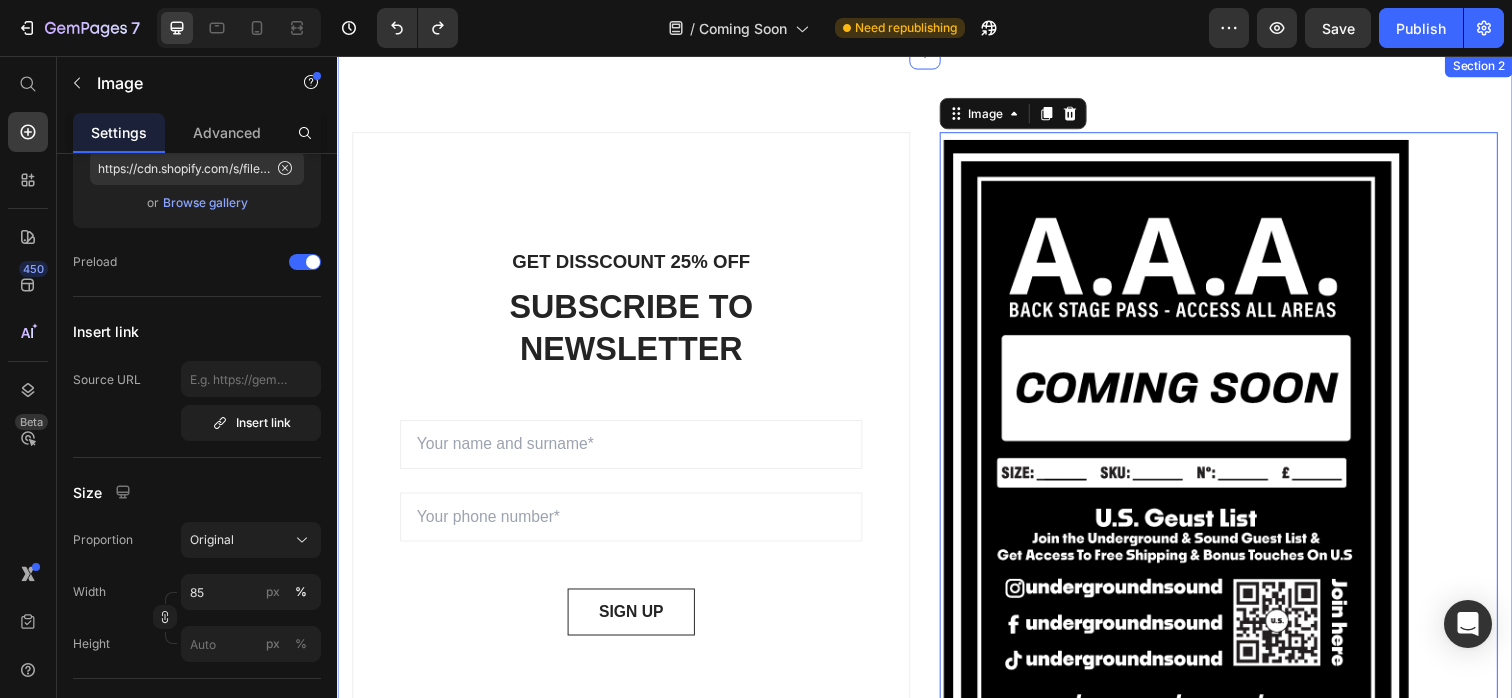 click on "GET DISSCOUNT 25% OFF Text block SUBSCRIBE TO NEWSLETTER Heading Sign up to be the first to hear about exclusive deals, special offers and upcoming collections Text block Row Email Field Email Field SIGN UP Submit Button Row Newsletter Row Image   0 Row Section 2" at bounding box center (937, 469) 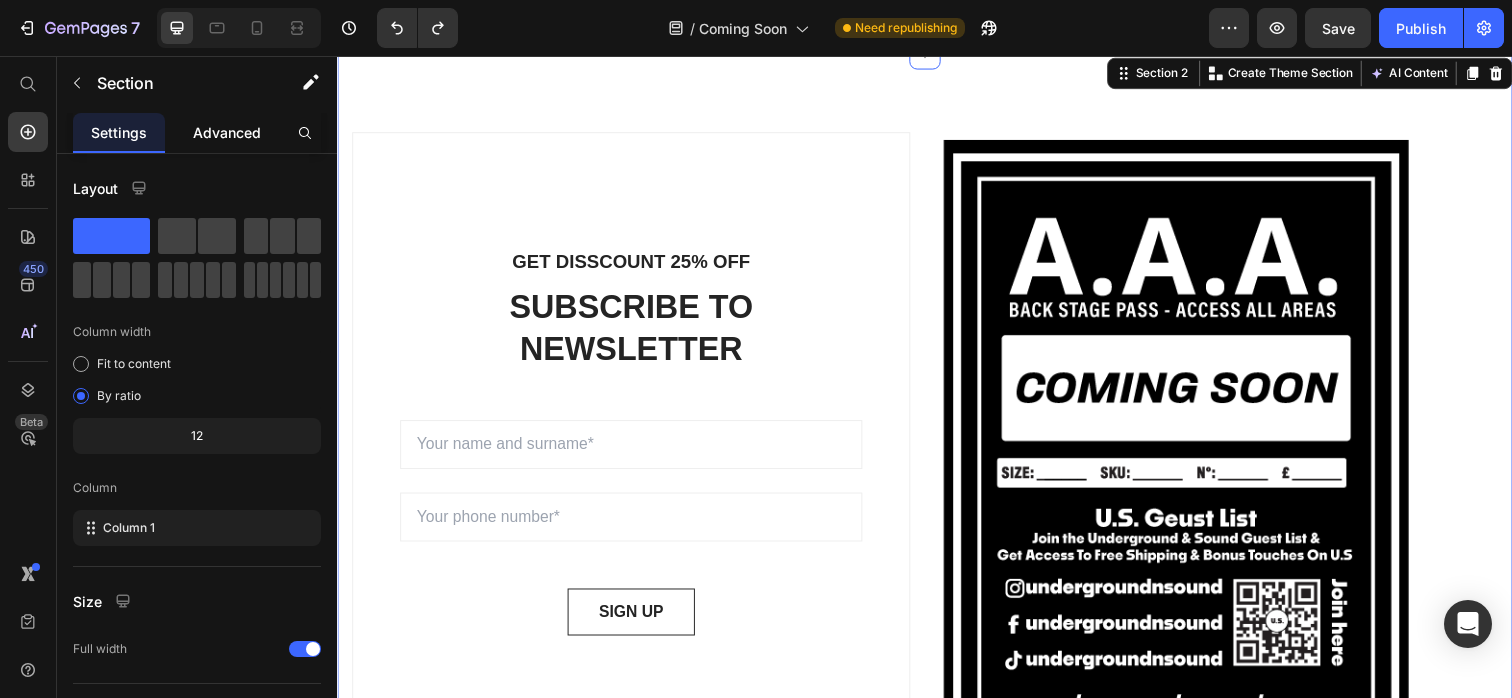 click on "Advanced" at bounding box center [227, 132] 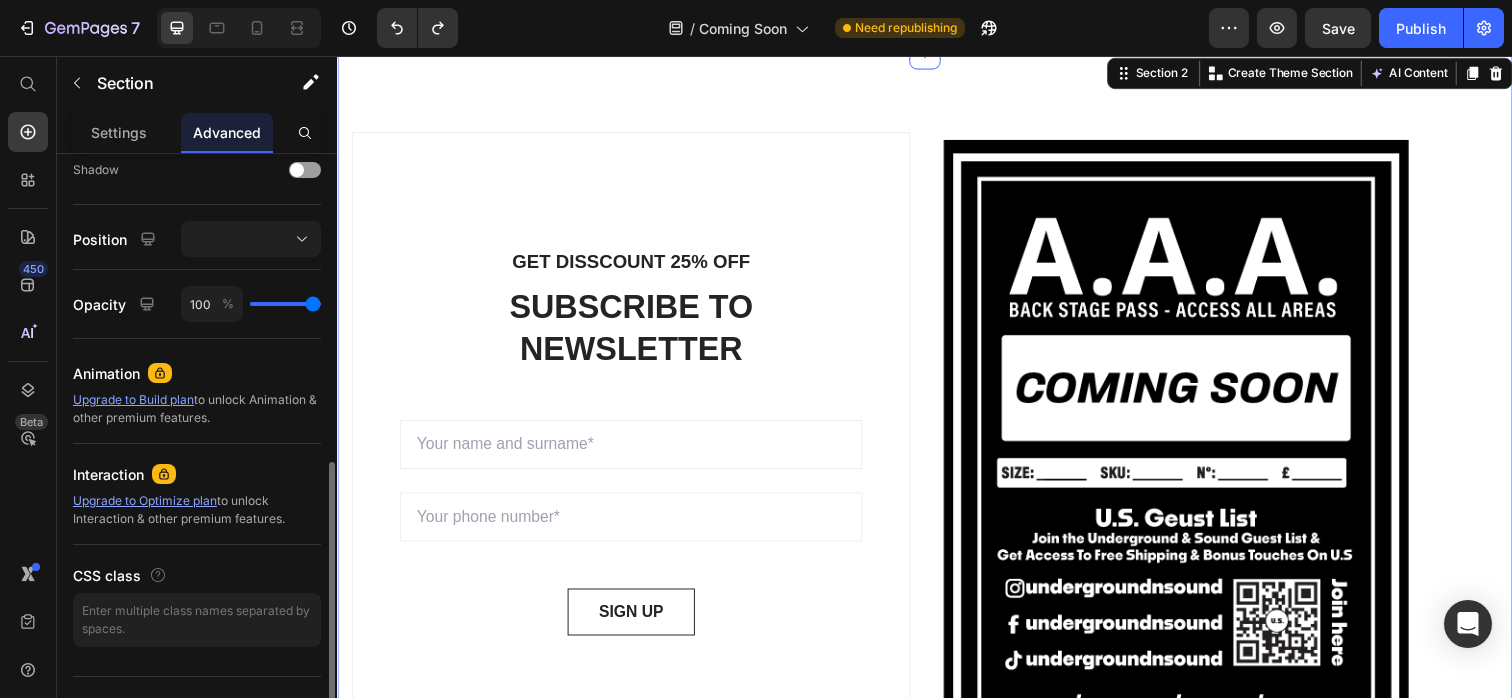 scroll, scrollTop: 653, scrollLeft: 0, axis: vertical 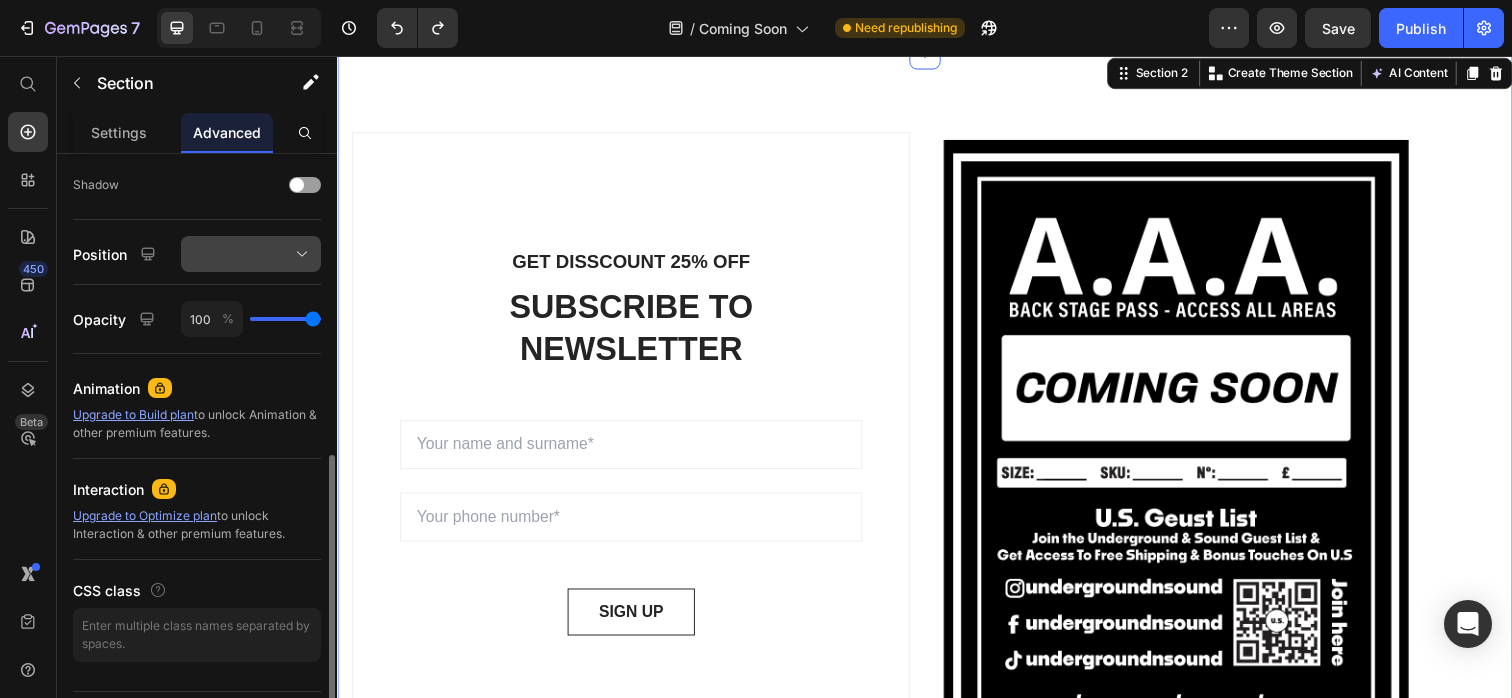 click at bounding box center (251, 254) 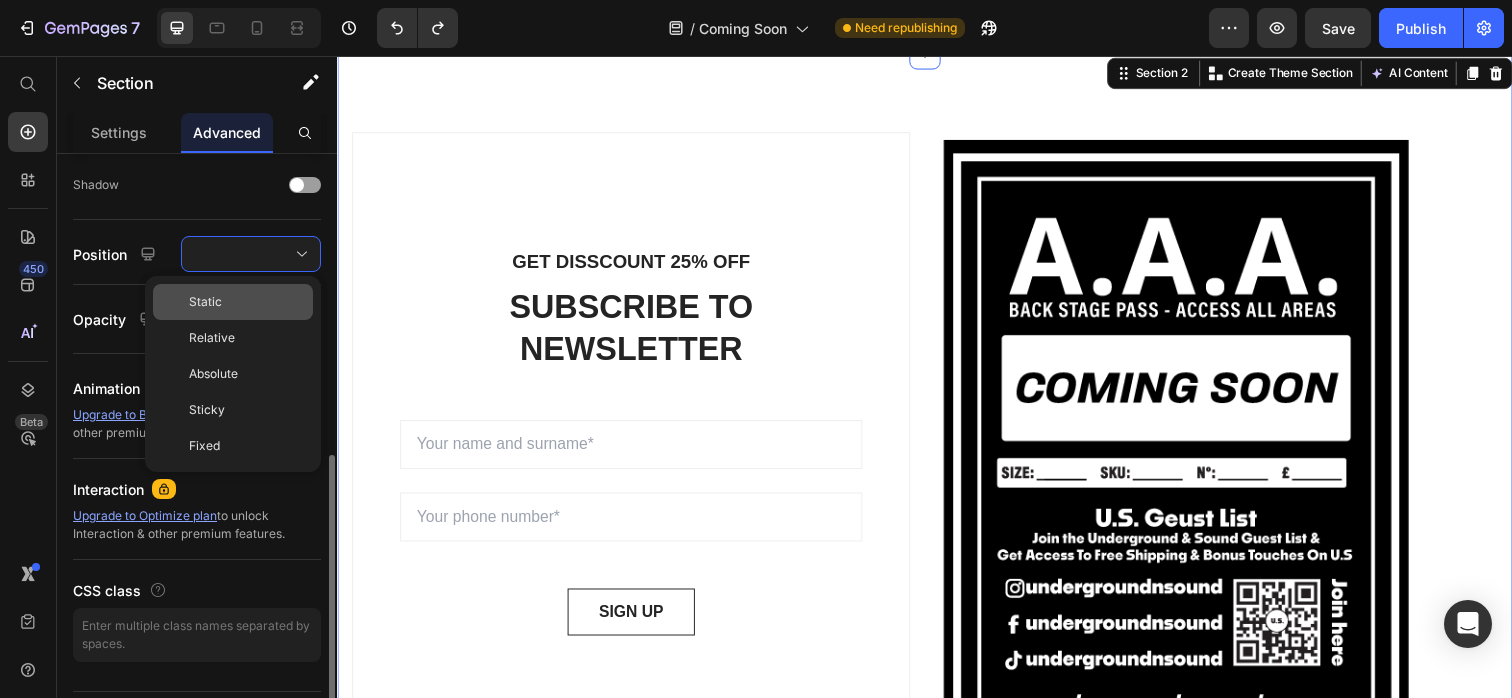 click on "Static" at bounding box center (205, 302) 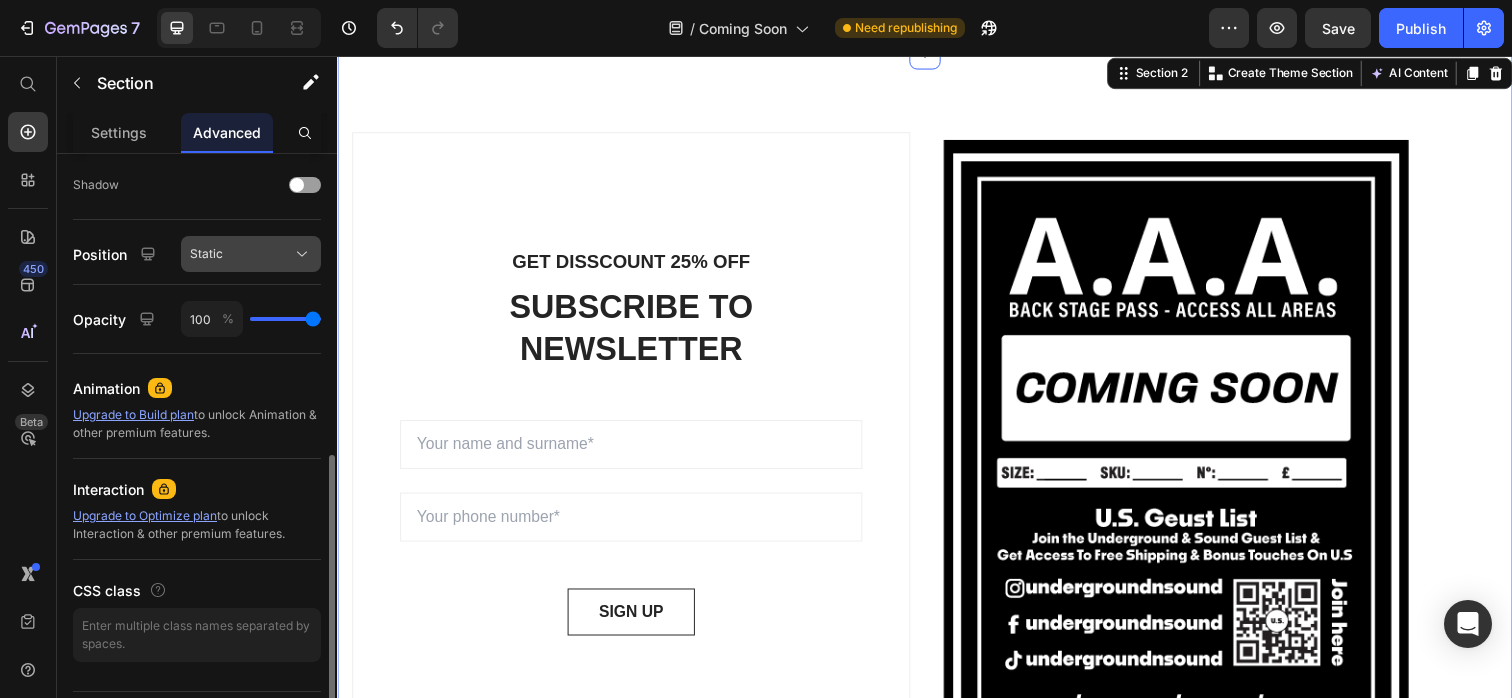 click on "Static" 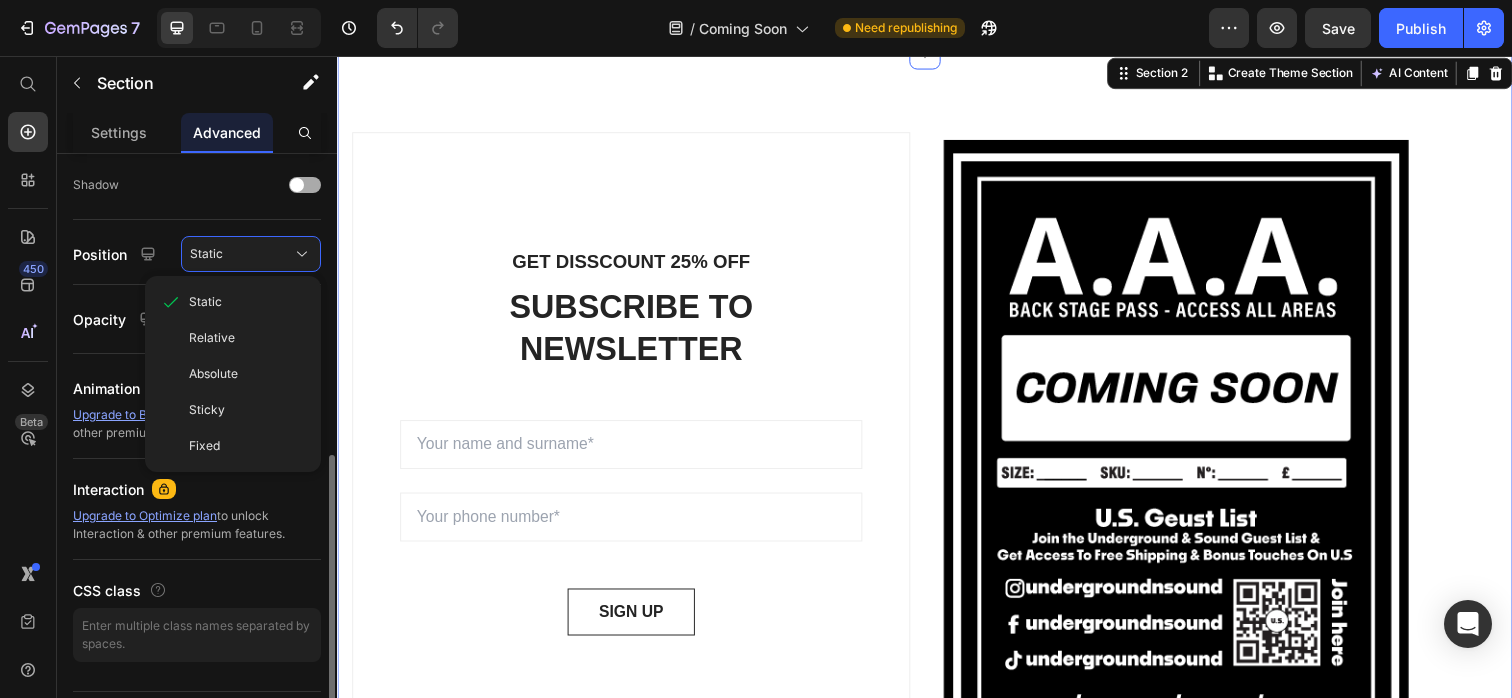 click on "Shadow" 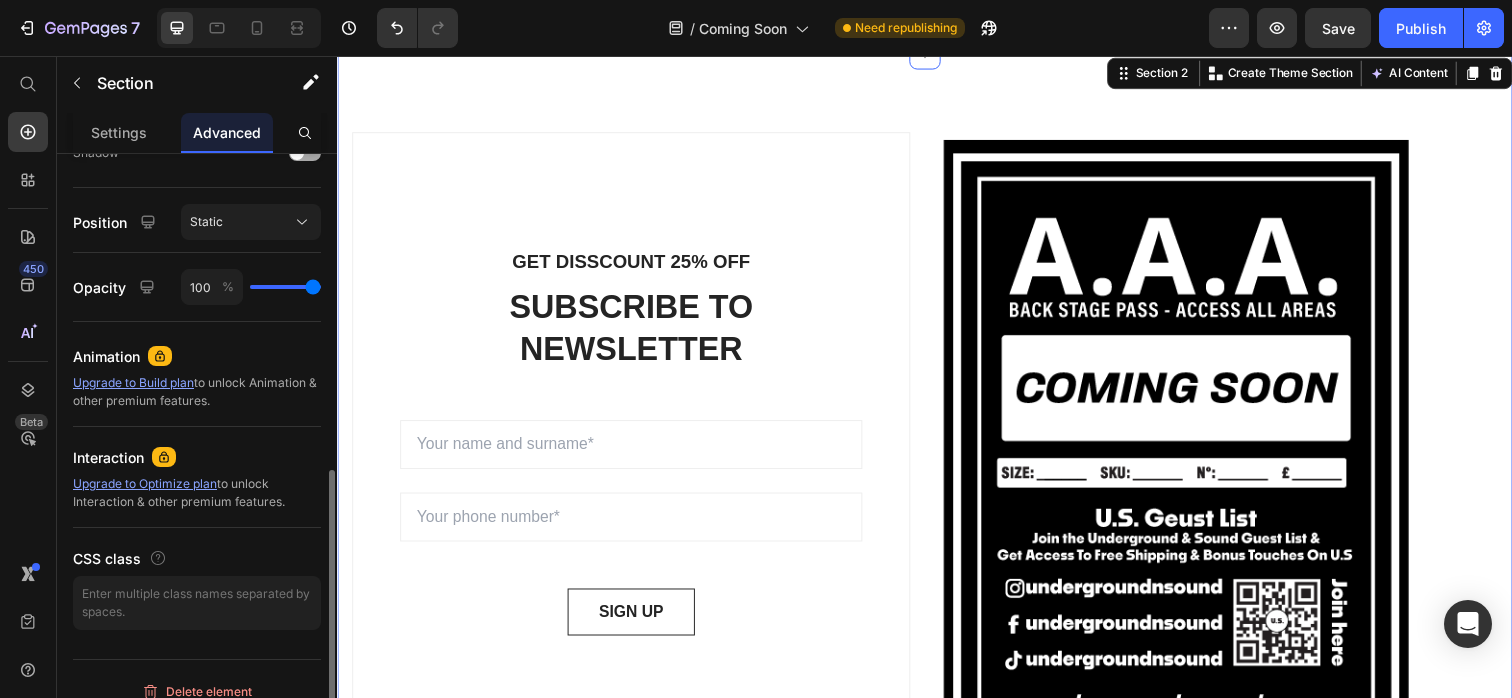 scroll, scrollTop: 704, scrollLeft: 0, axis: vertical 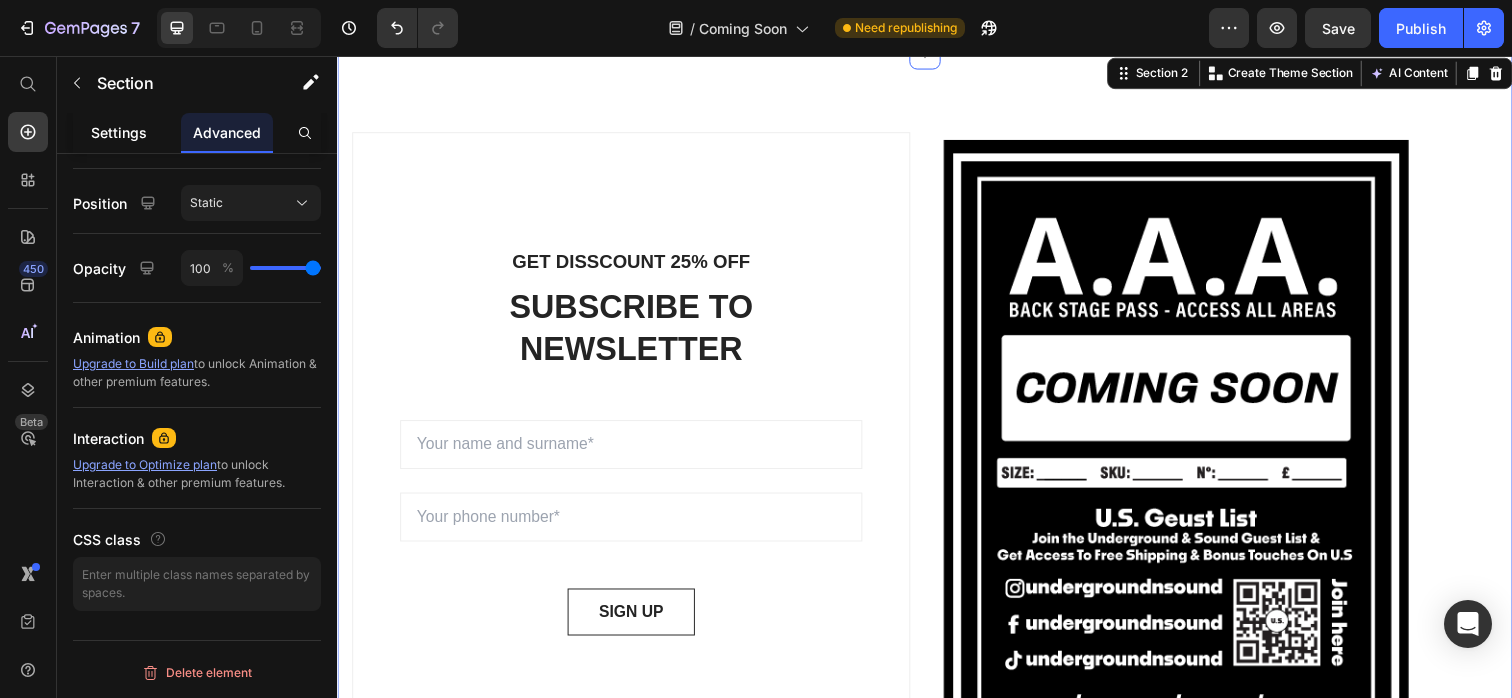 click on "Settings" at bounding box center [119, 132] 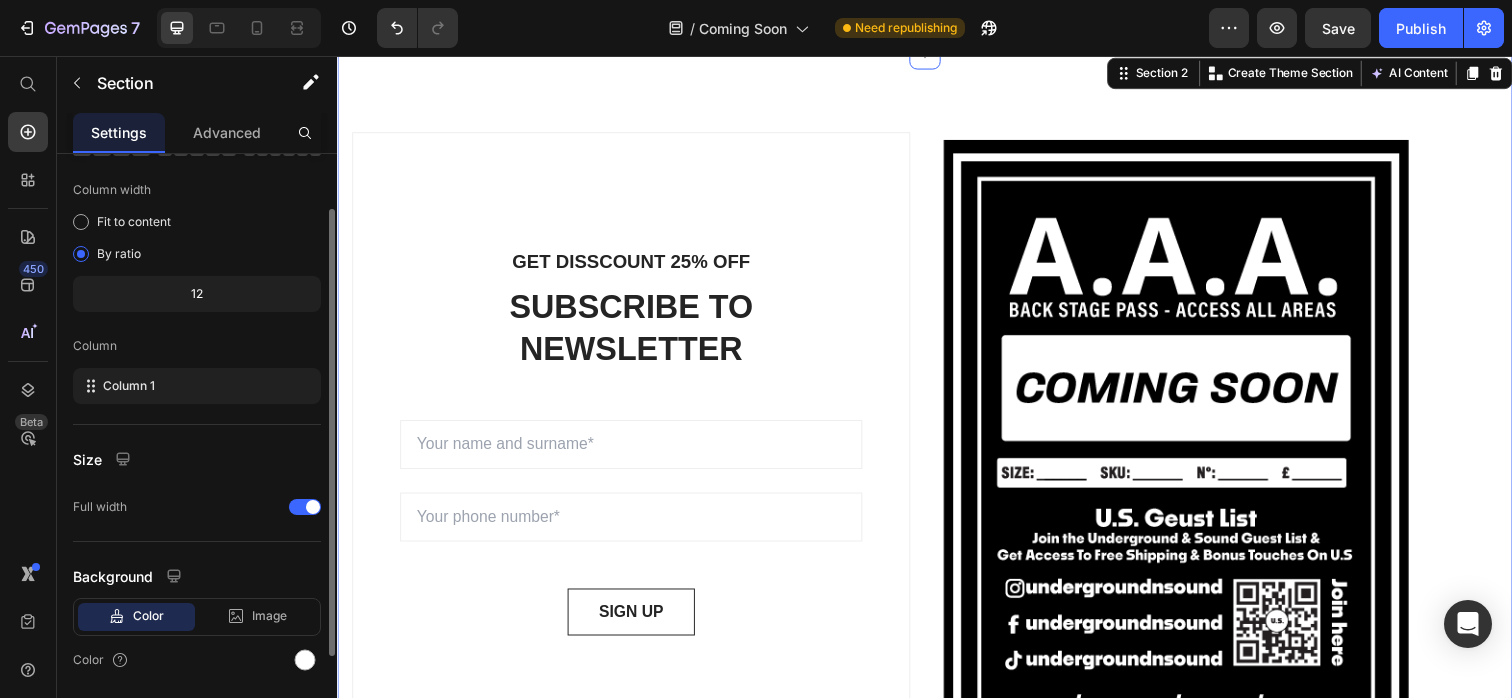 scroll, scrollTop: 207, scrollLeft: 0, axis: vertical 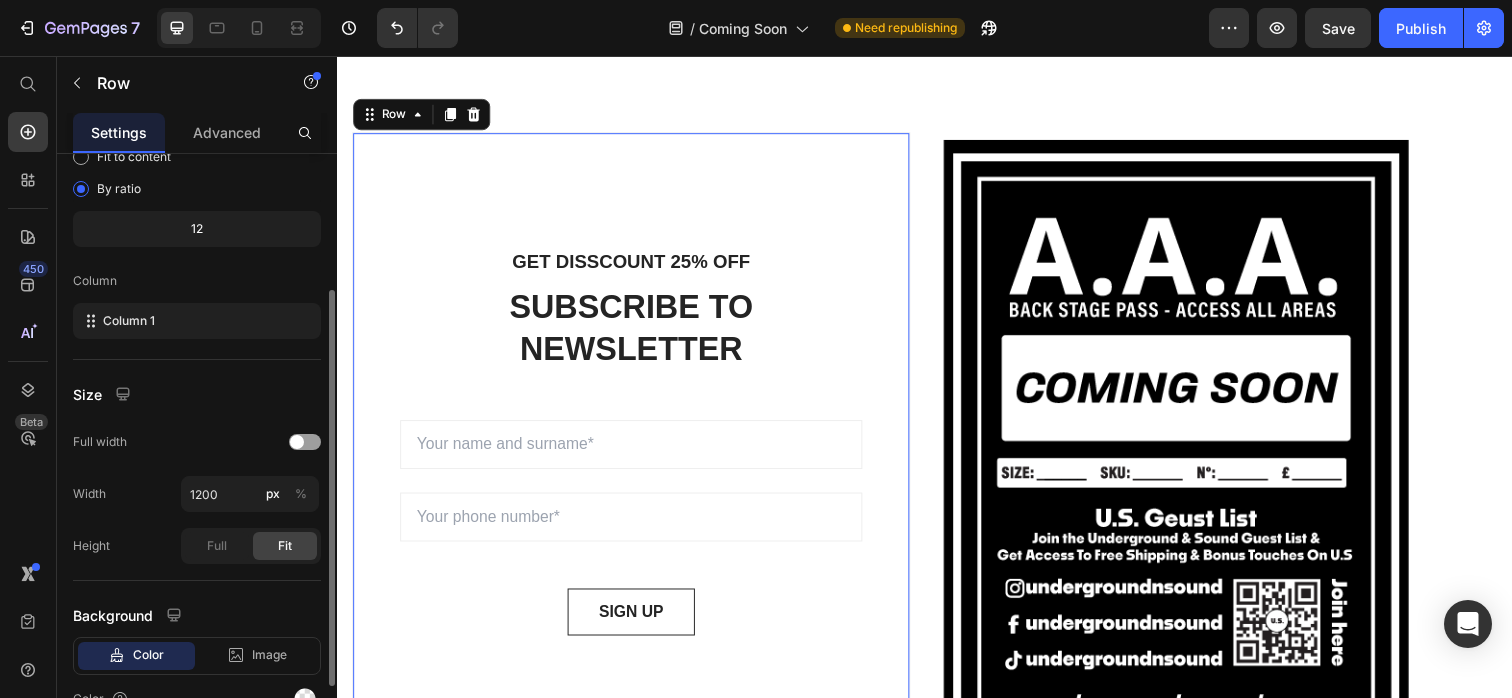 click on "GET DISSCOUNT 25% OFF Text block SUBSCRIBE TO NEWSLETTER Heading Sign up to be the first to hear about exclusive deals, special offers and upcoming collections Text block Row Email Field Email Field SIGN UP Submit Button Row Newsletter Row   0" at bounding box center (637, 450) 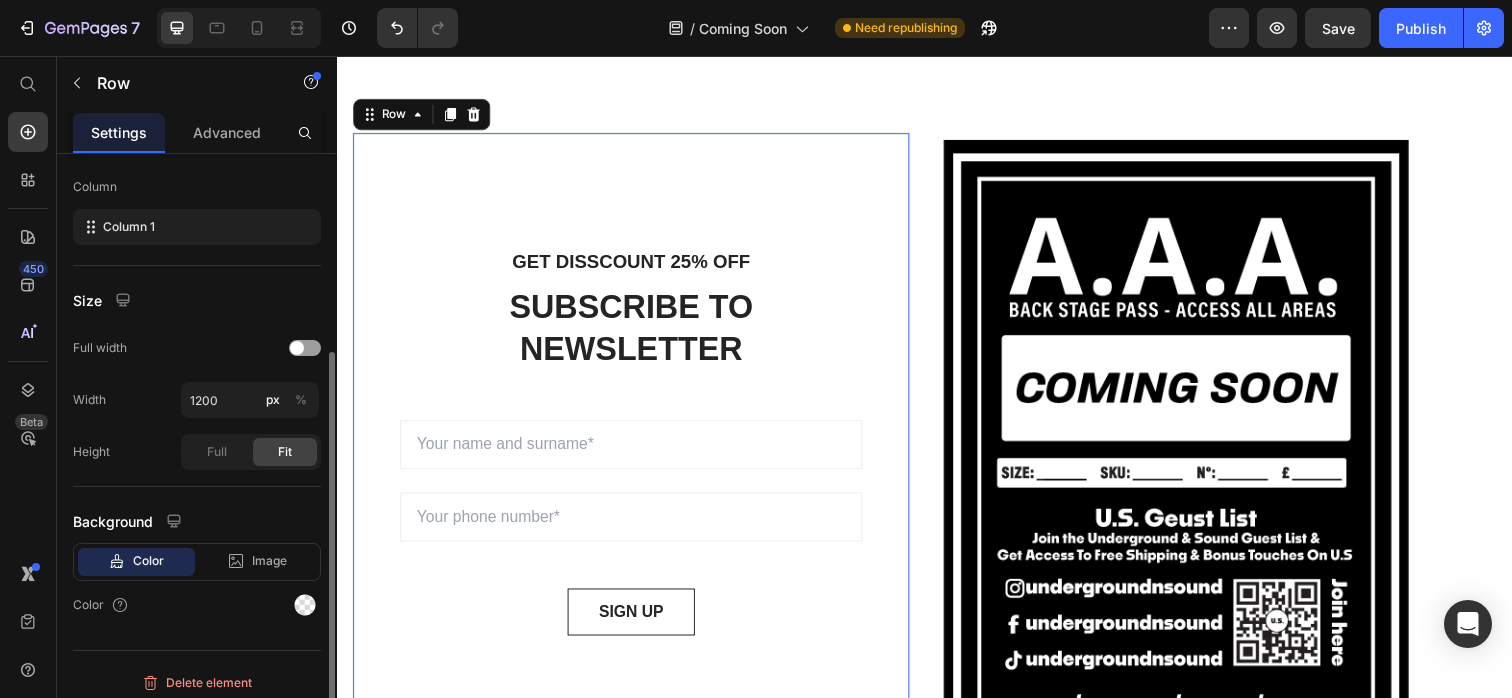 scroll, scrollTop: 311, scrollLeft: 0, axis: vertical 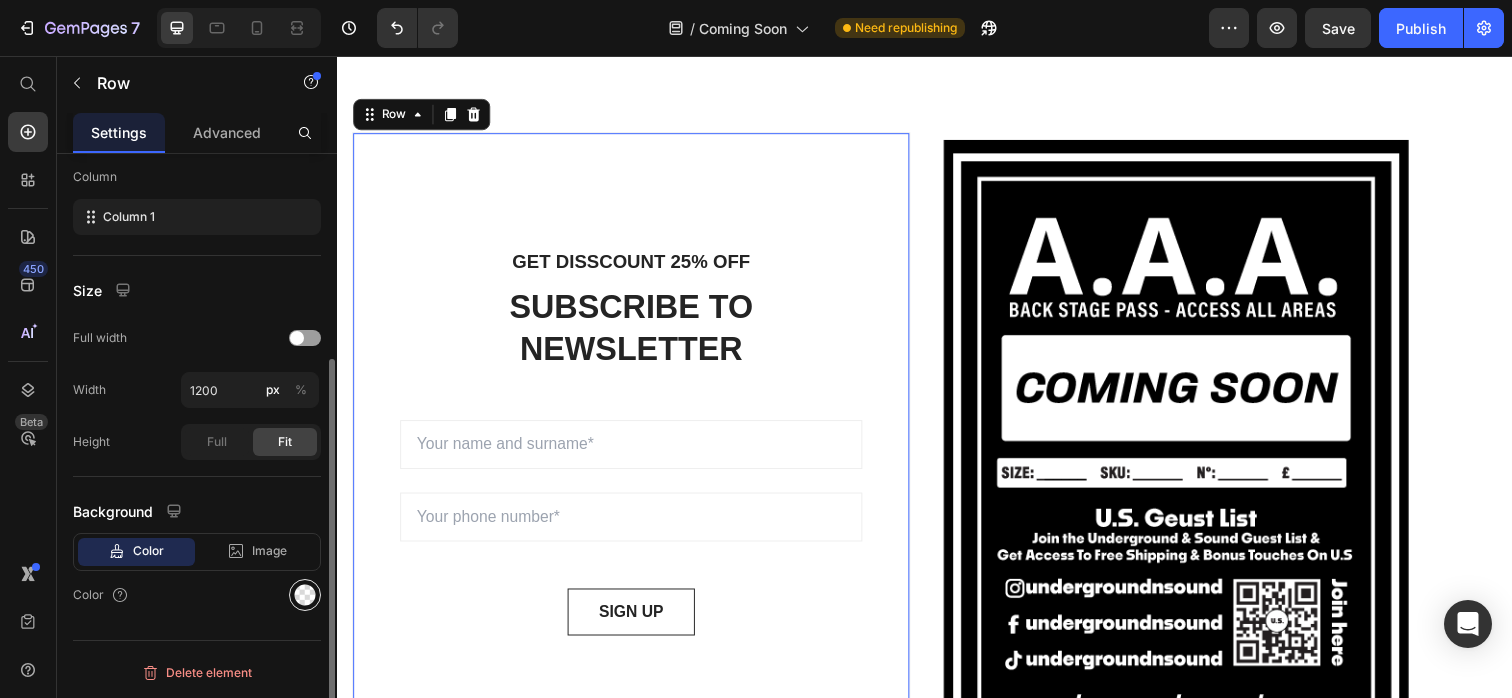 click at bounding box center (305, 595) 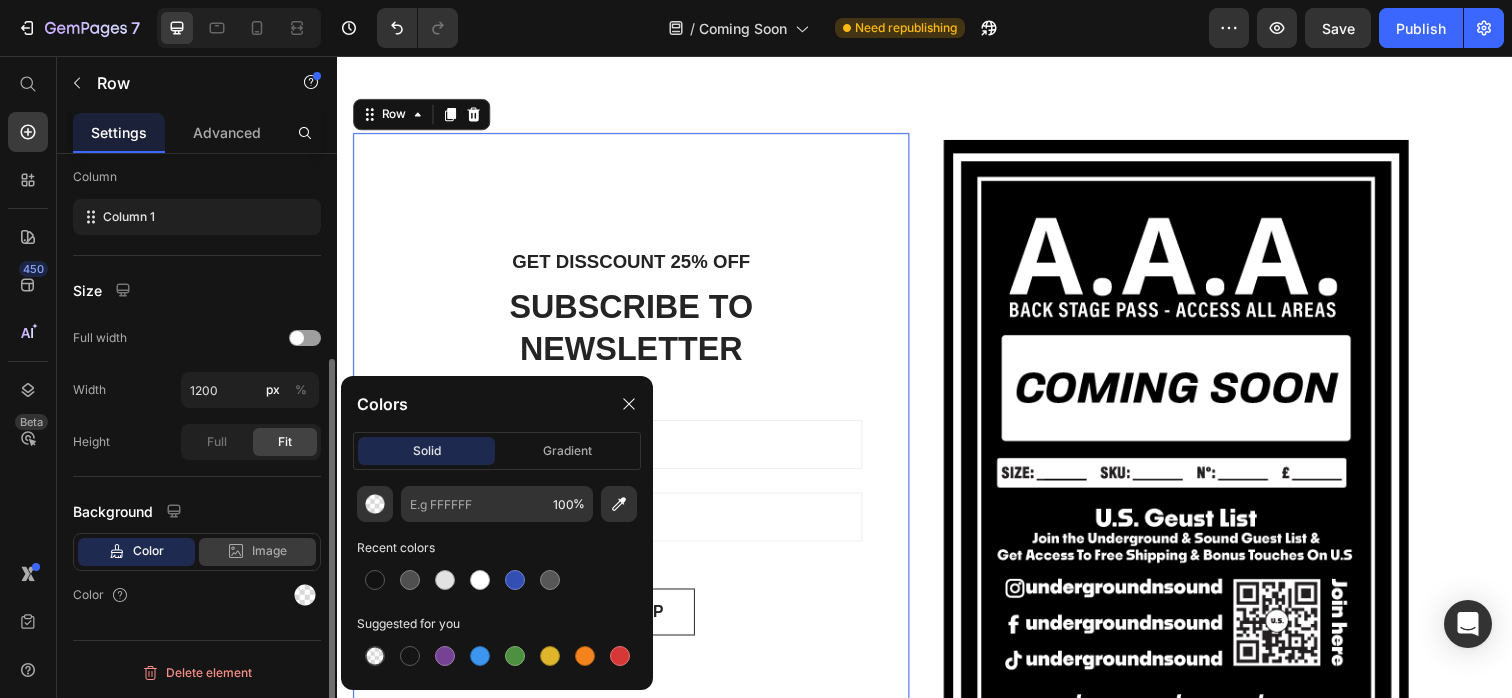 click on "Image" 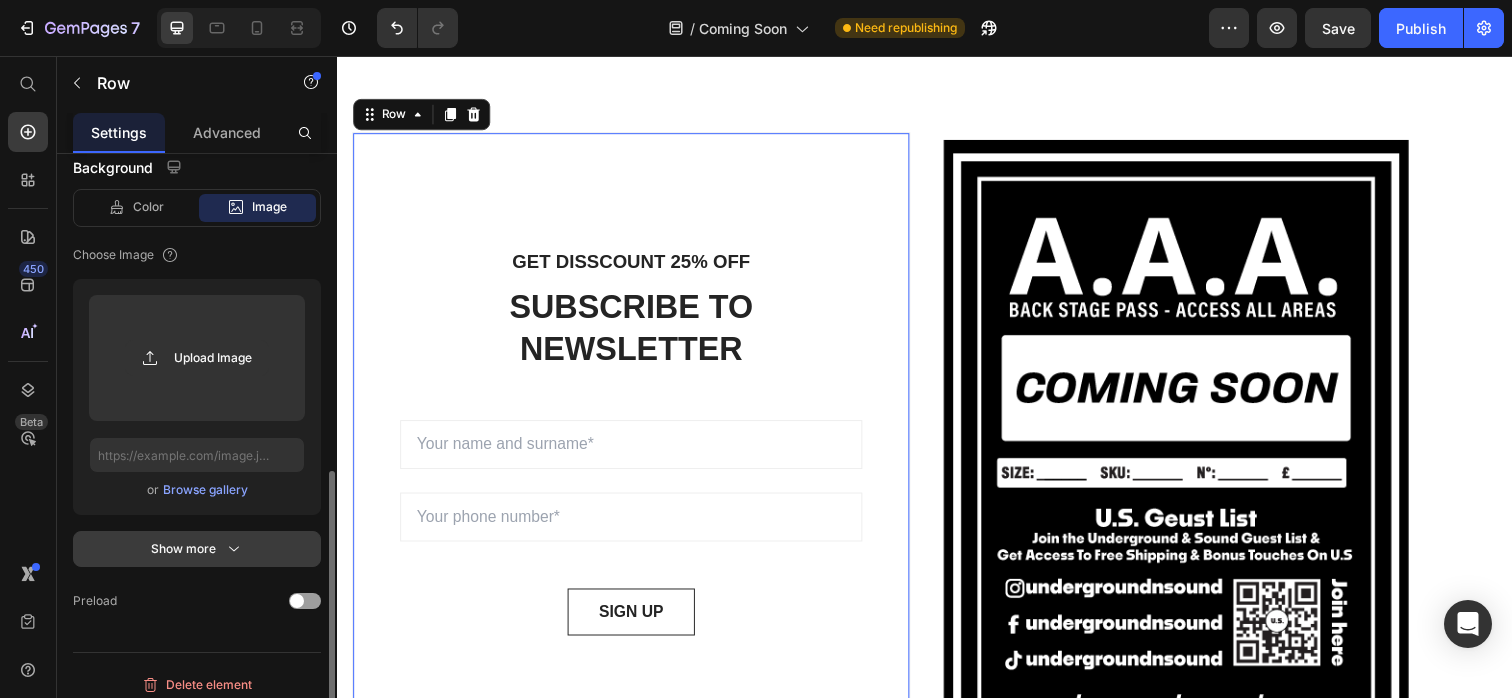 scroll, scrollTop: 659, scrollLeft: 0, axis: vertical 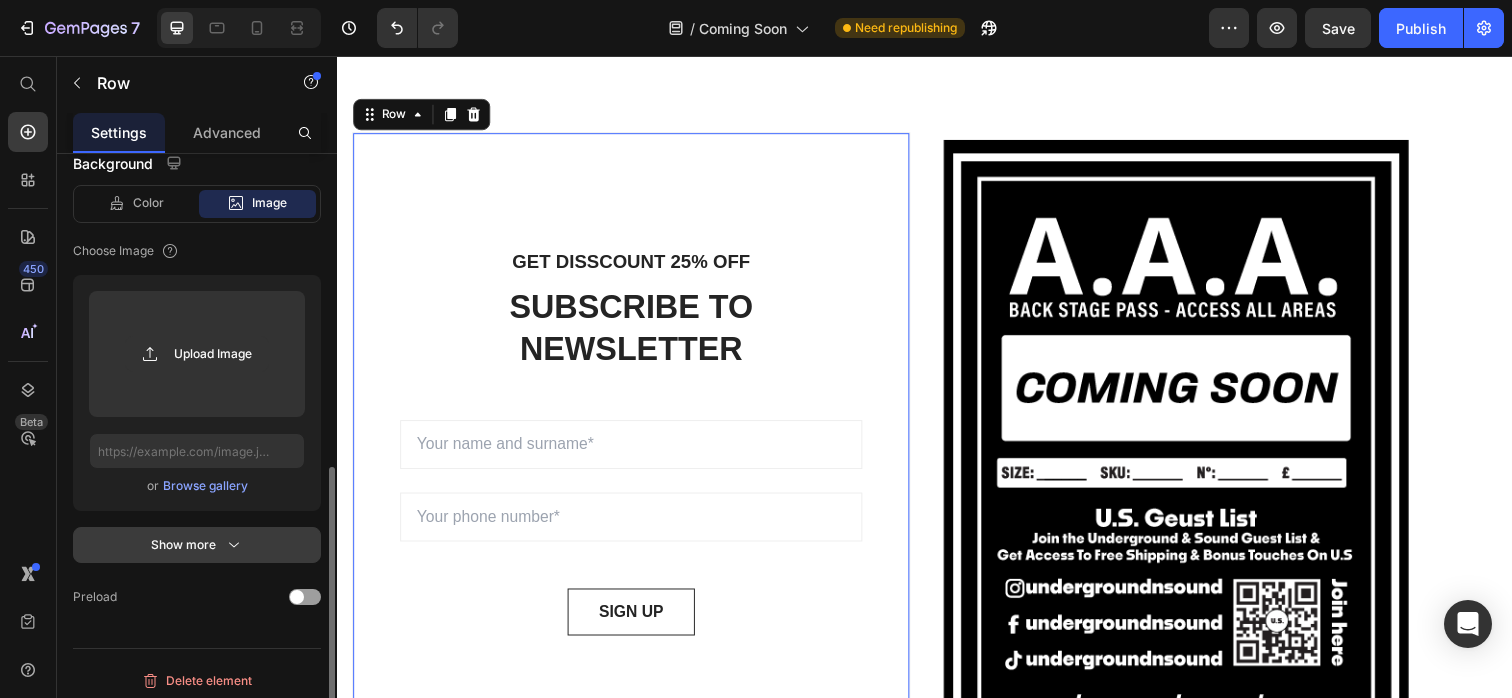 click on "Show more" at bounding box center (197, 545) 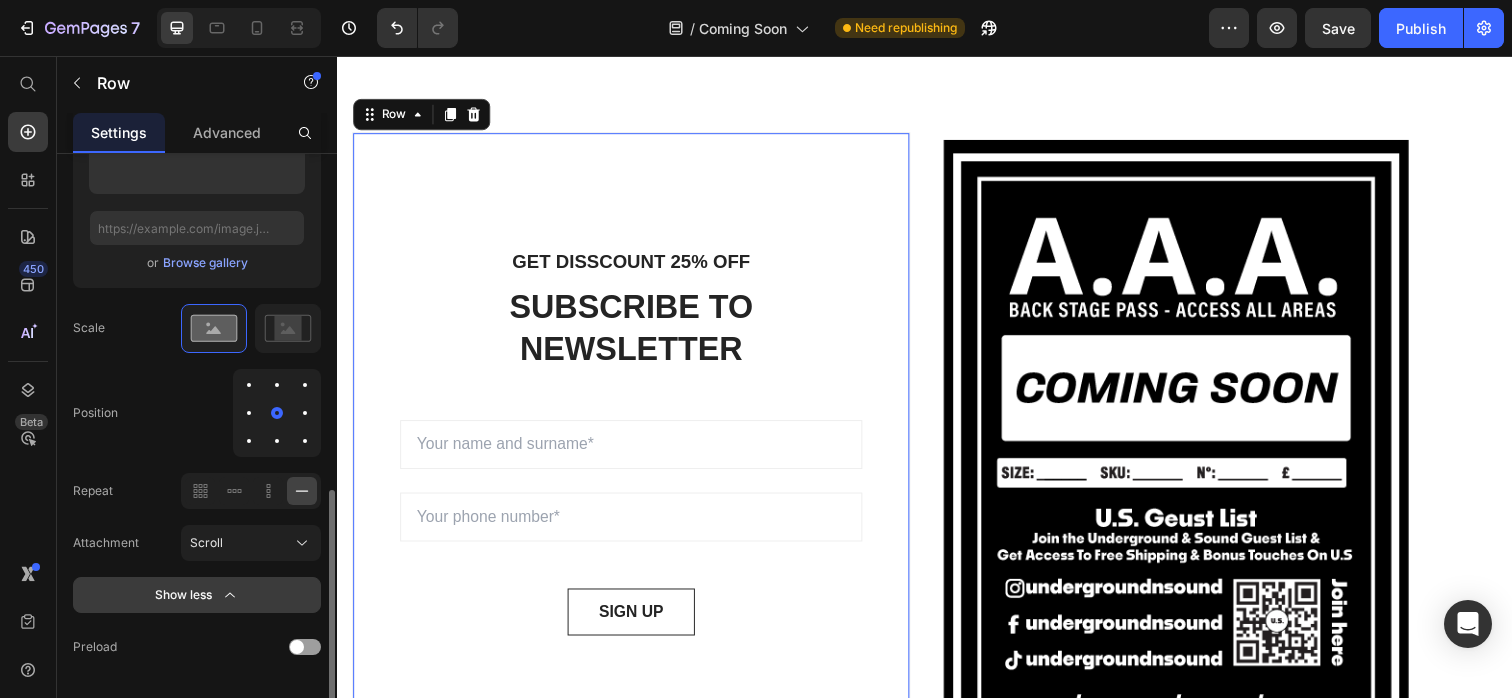 scroll, scrollTop: 910, scrollLeft: 0, axis: vertical 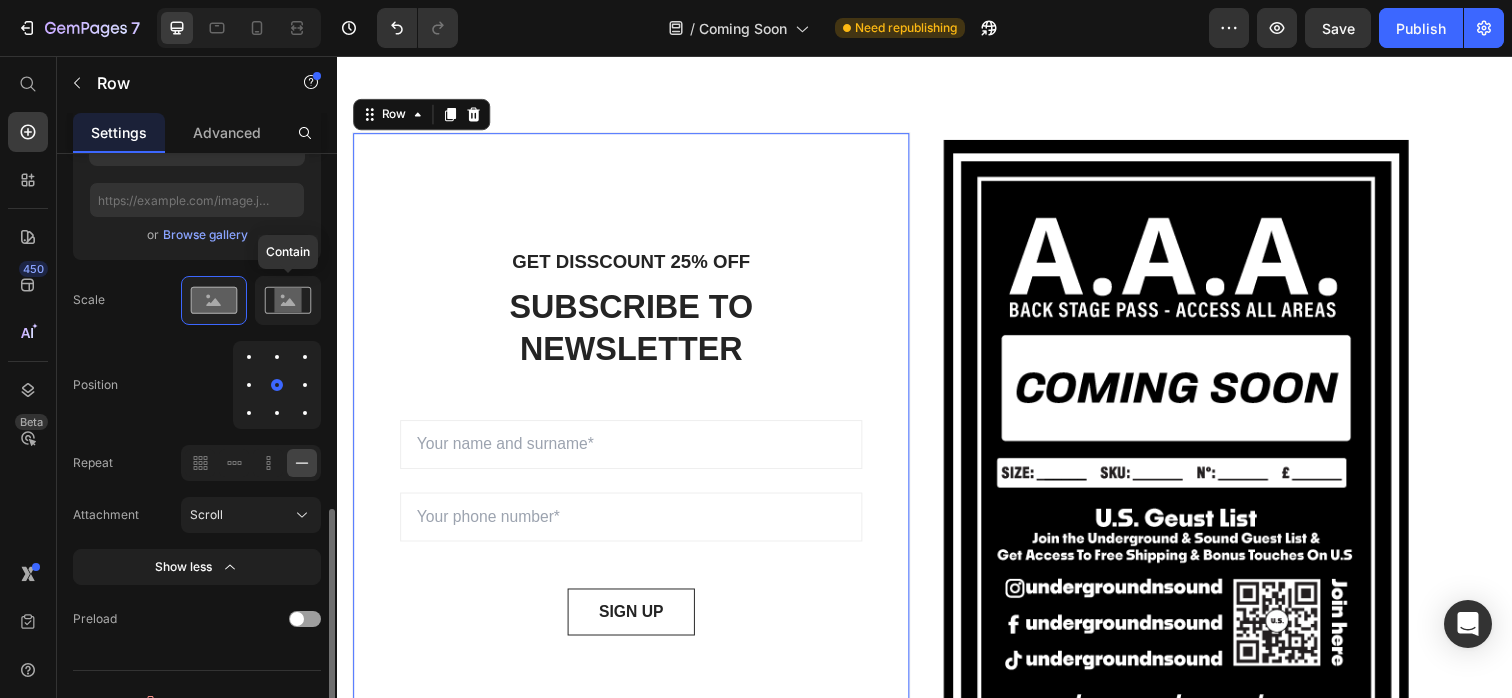 click 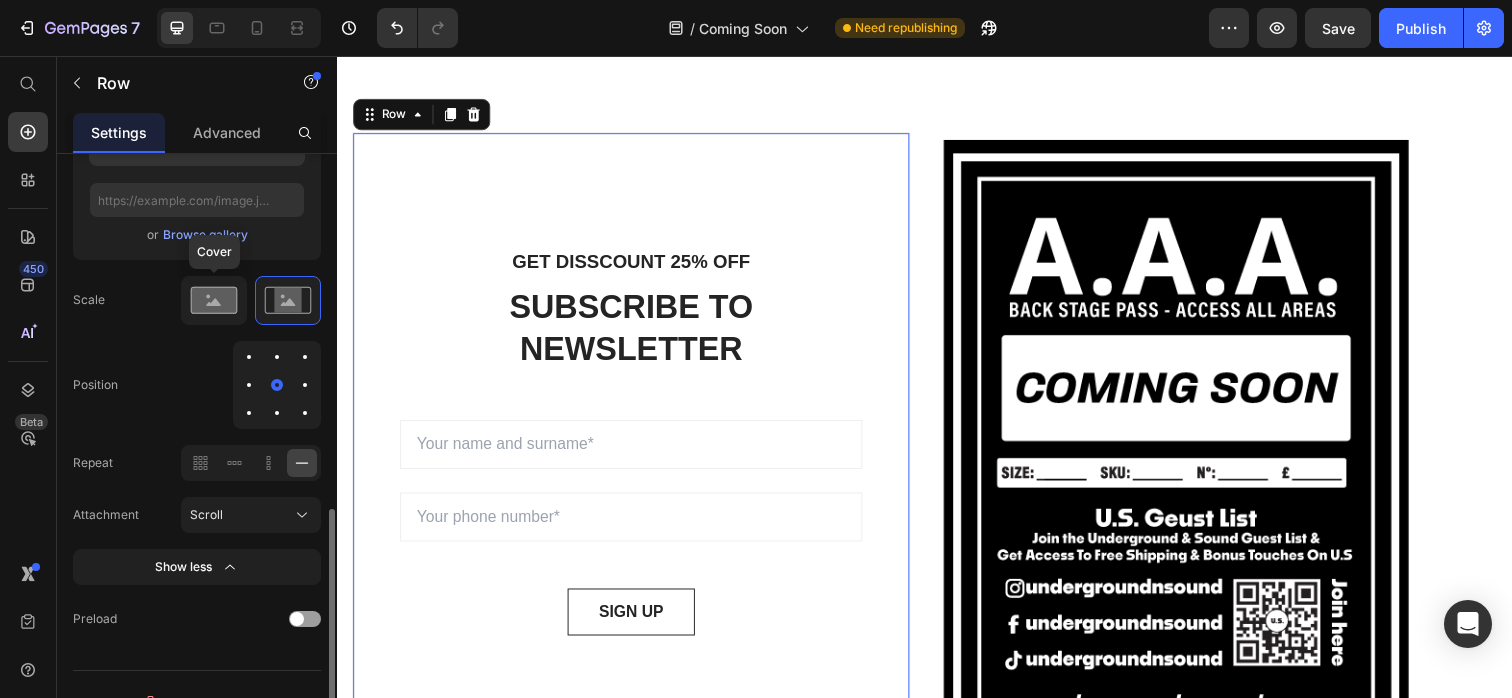 click 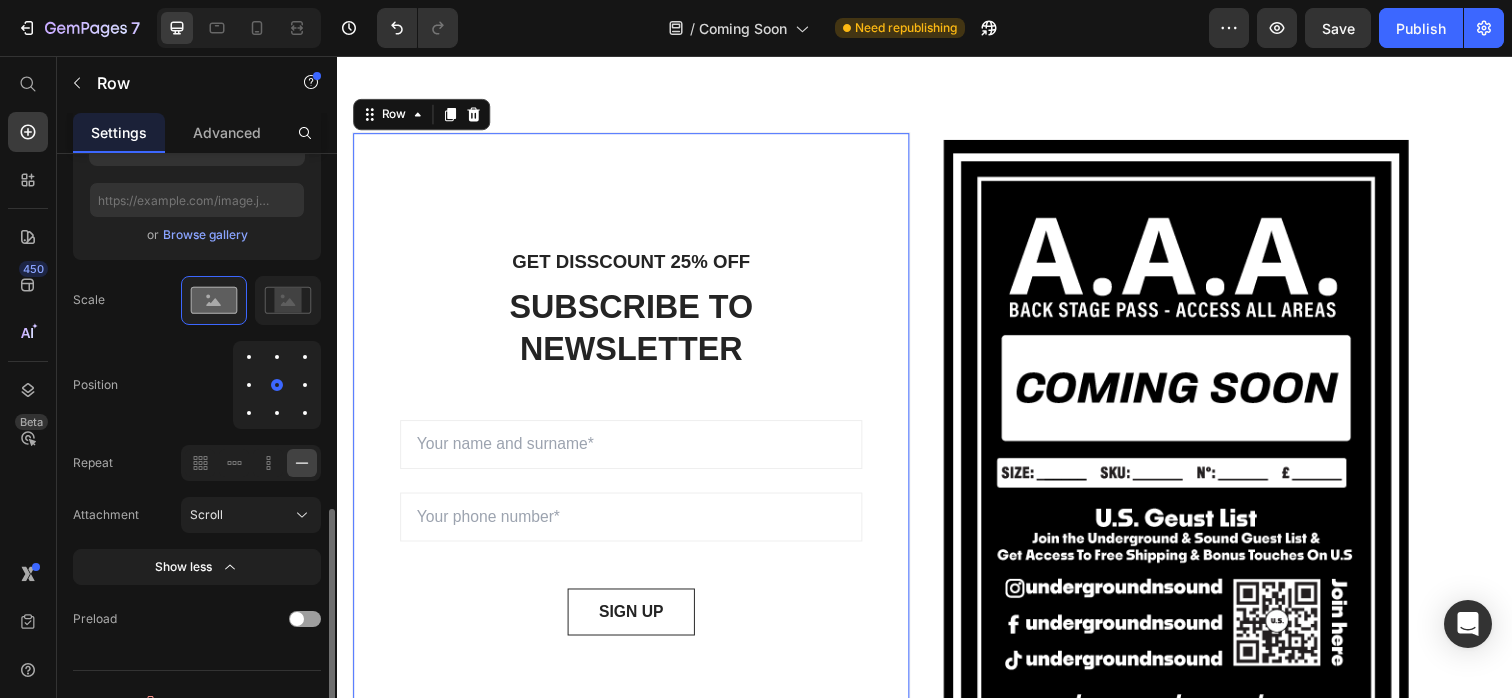 click on "Browse gallery" at bounding box center (205, 235) 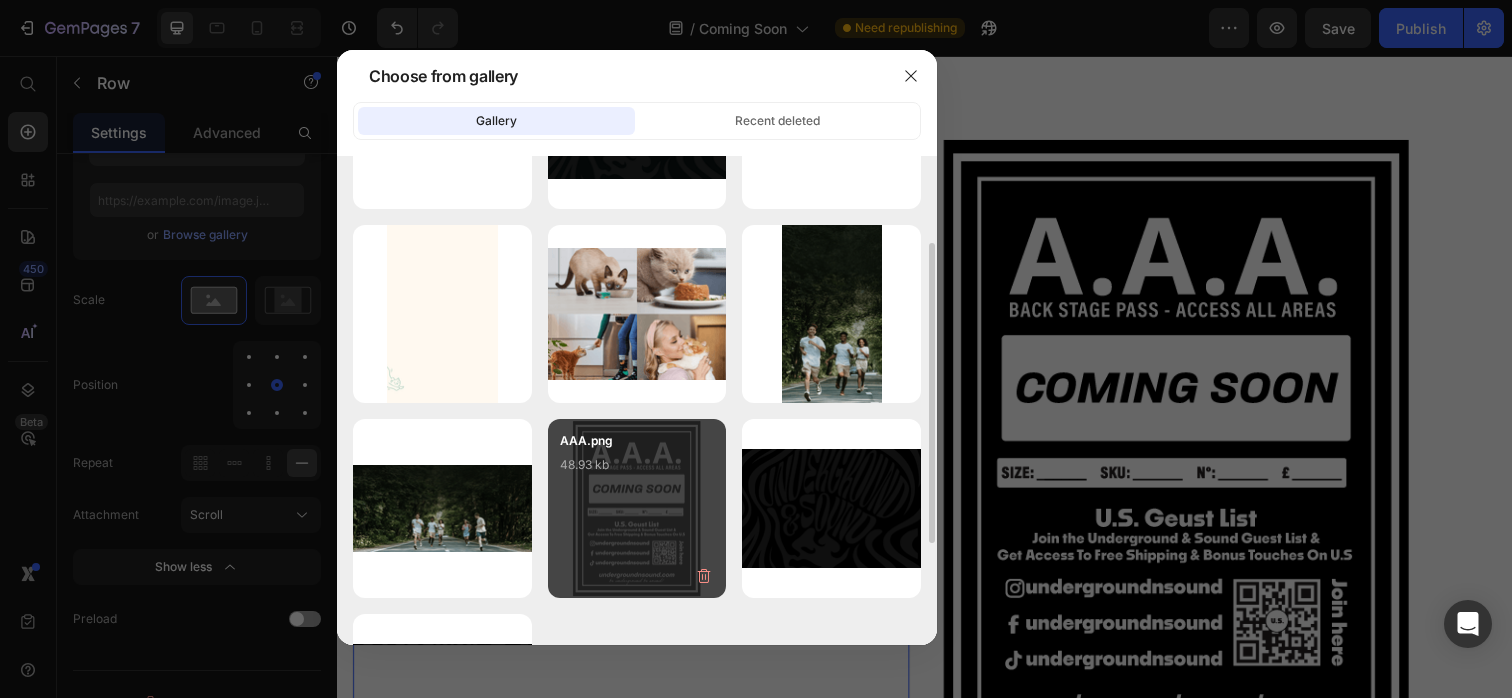 scroll, scrollTop: 146, scrollLeft: 0, axis: vertical 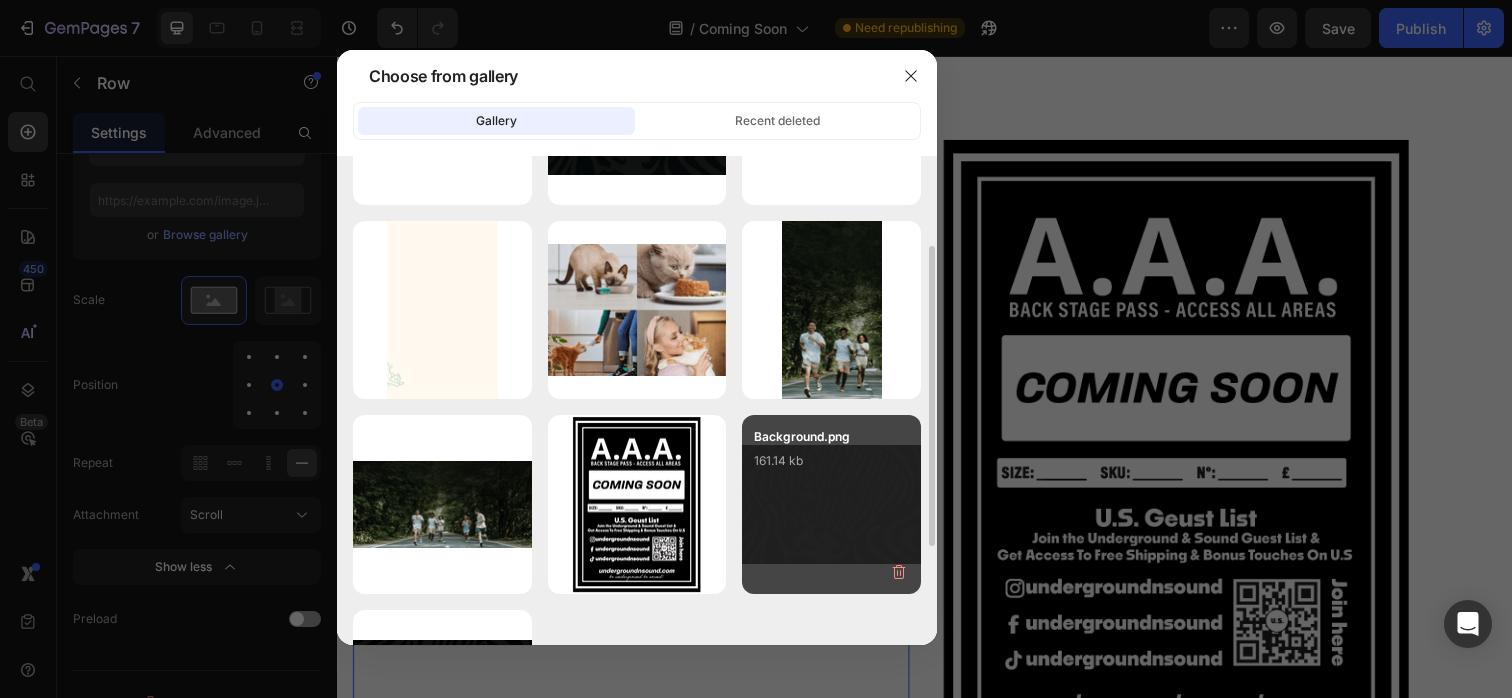 click on "Background.png 161.14 kb" at bounding box center (831, 467) 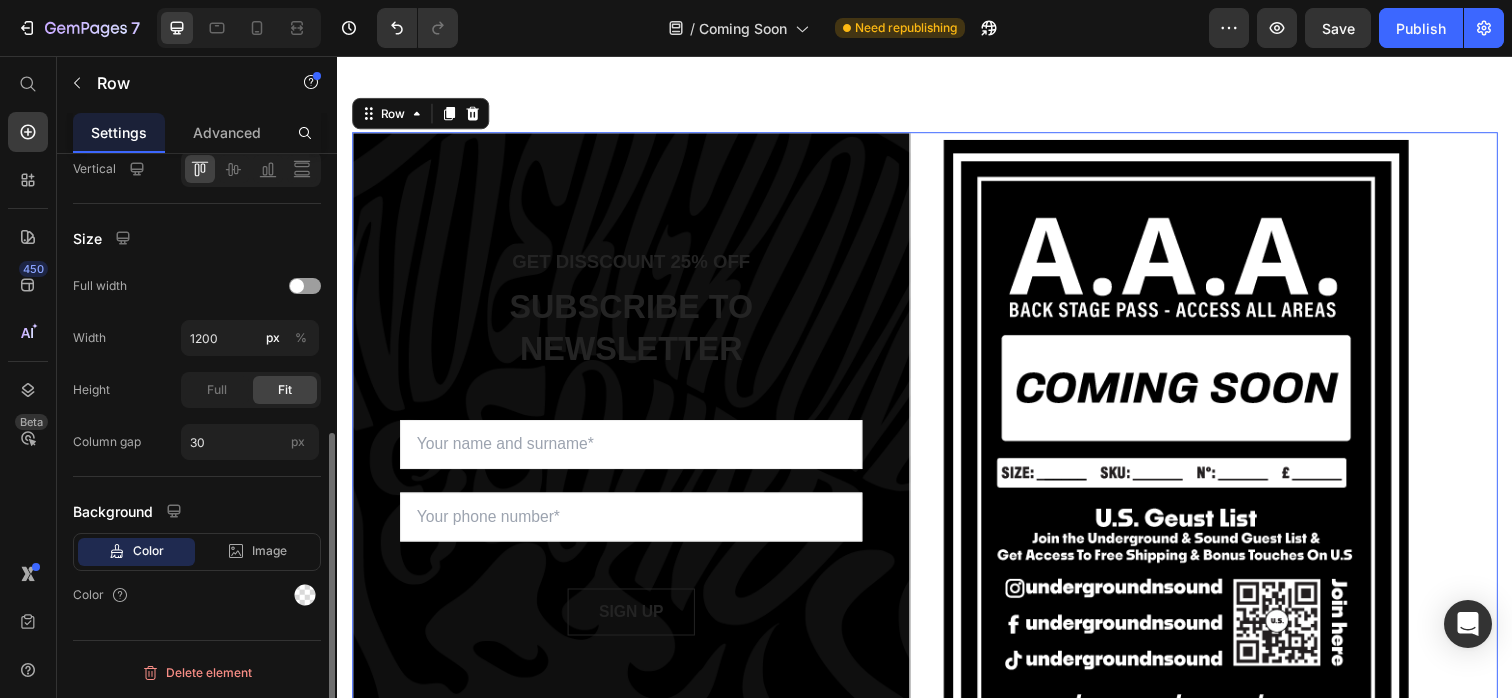 scroll, scrollTop: 520, scrollLeft: 0, axis: vertical 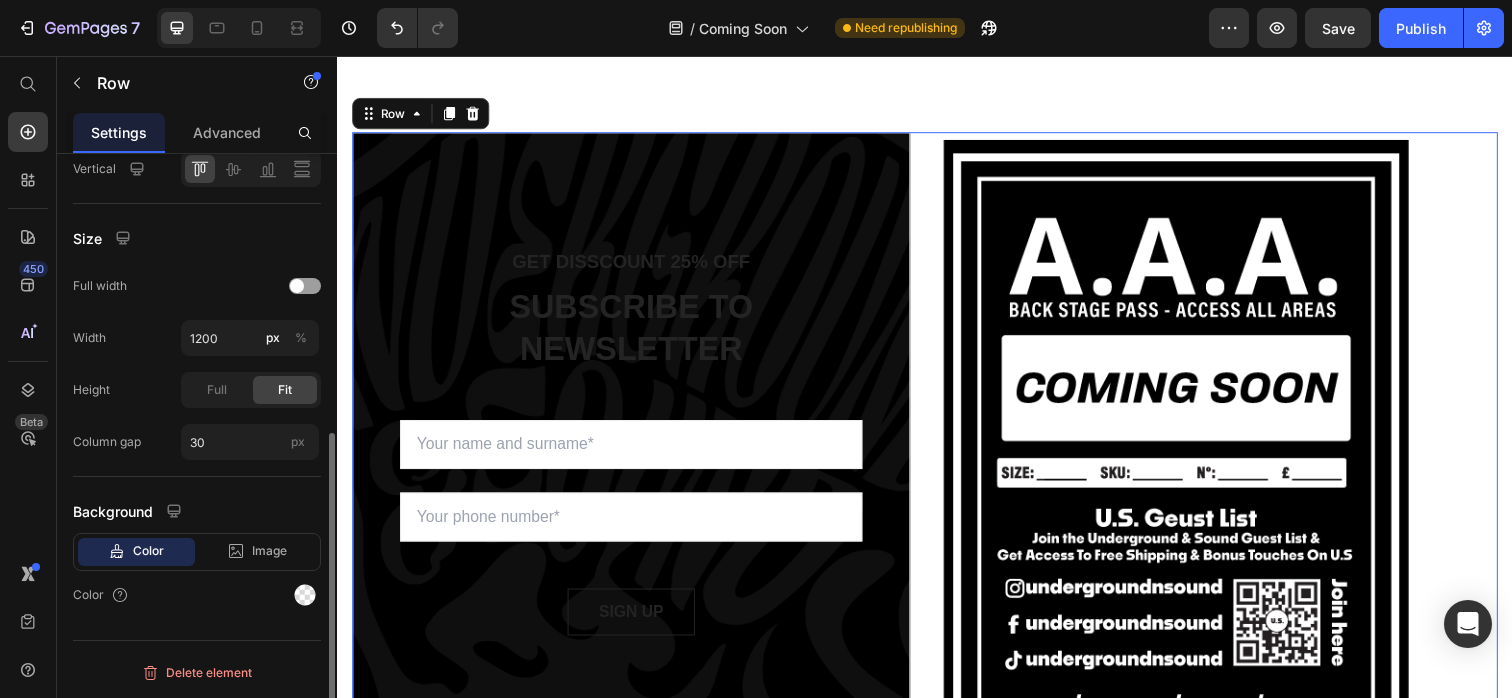 click on "GET DISSCOUNT 25% OFF Text block SUBSCRIBE TO NEWSLETTER Heading Sign up to be the first to hear about exclusive deals, special offers and upcoming collections Text block Row Email Field Email Field SIGN UP Submit Button Row Newsletter Row Image Row   0" at bounding box center (937, 469) 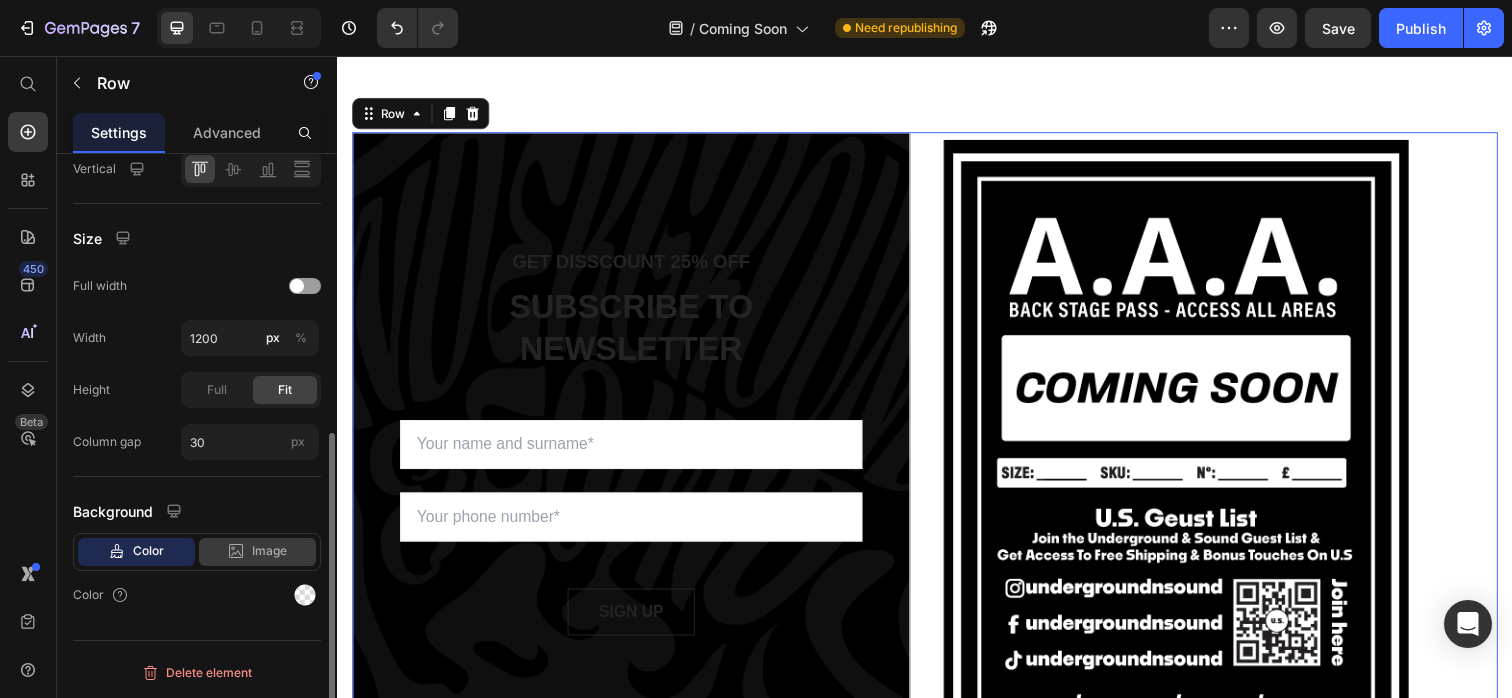 click on "Image" 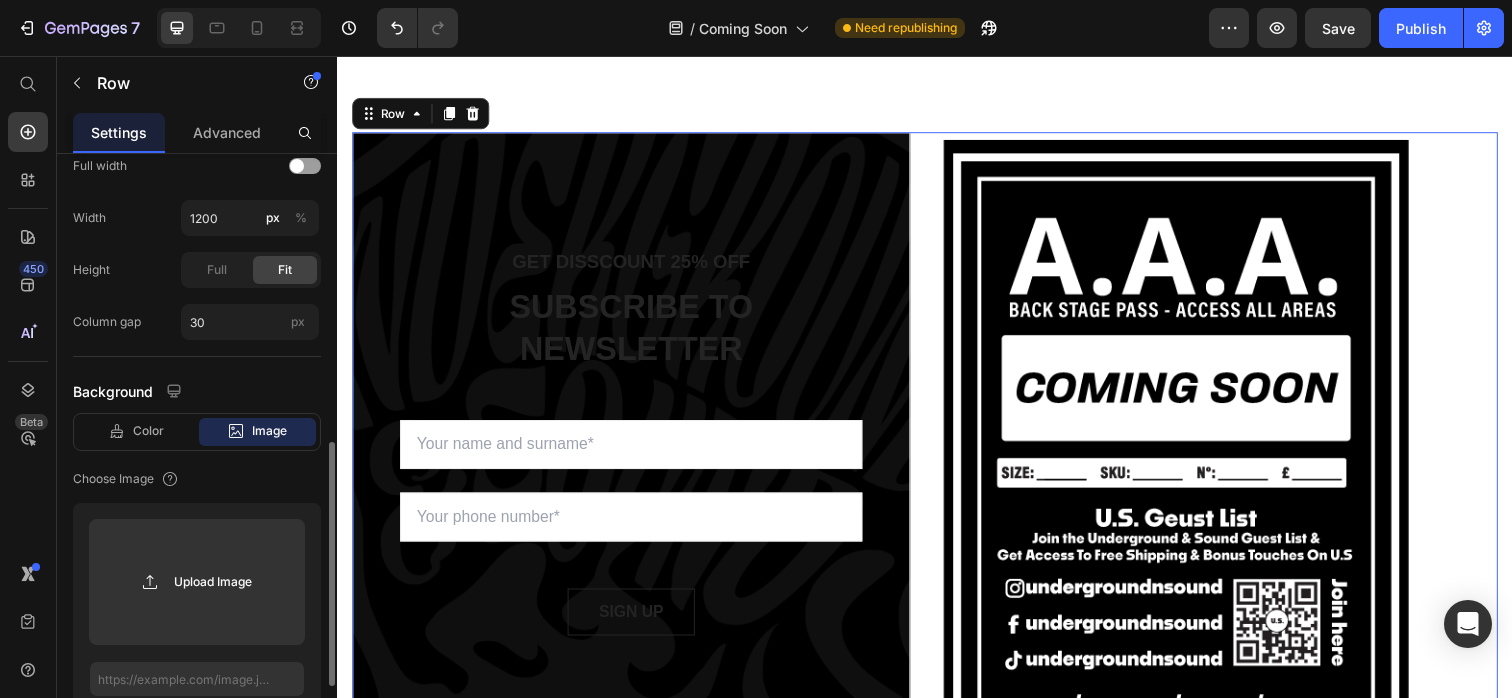 scroll, scrollTop: 660, scrollLeft: 0, axis: vertical 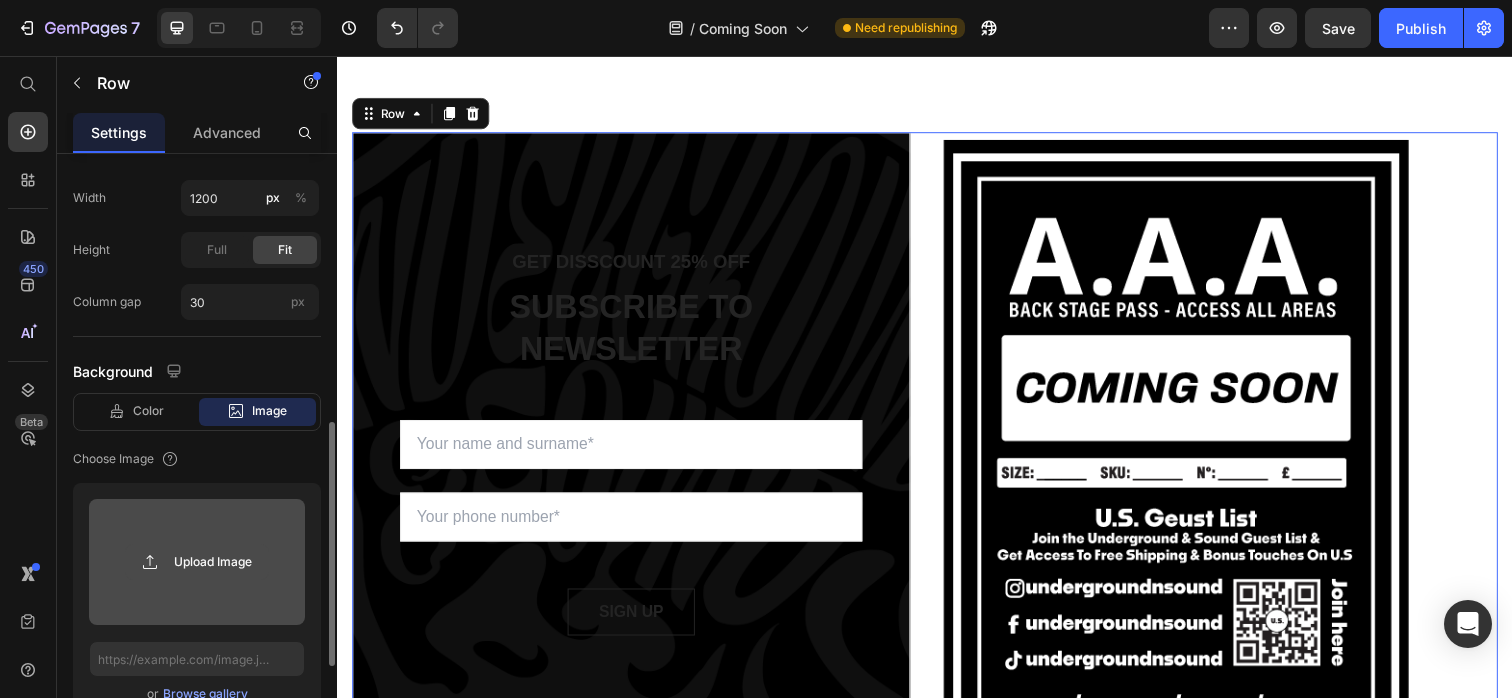 click 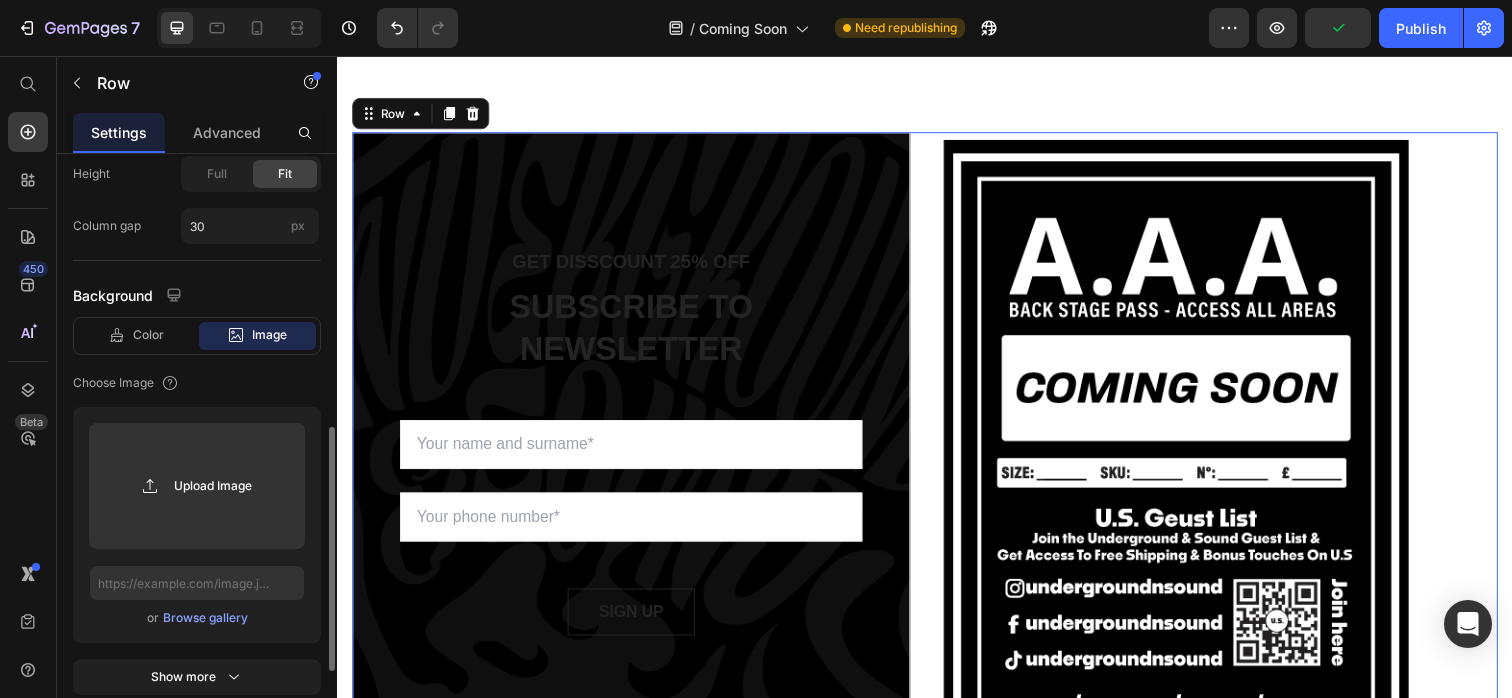 scroll, scrollTop: 740, scrollLeft: 0, axis: vertical 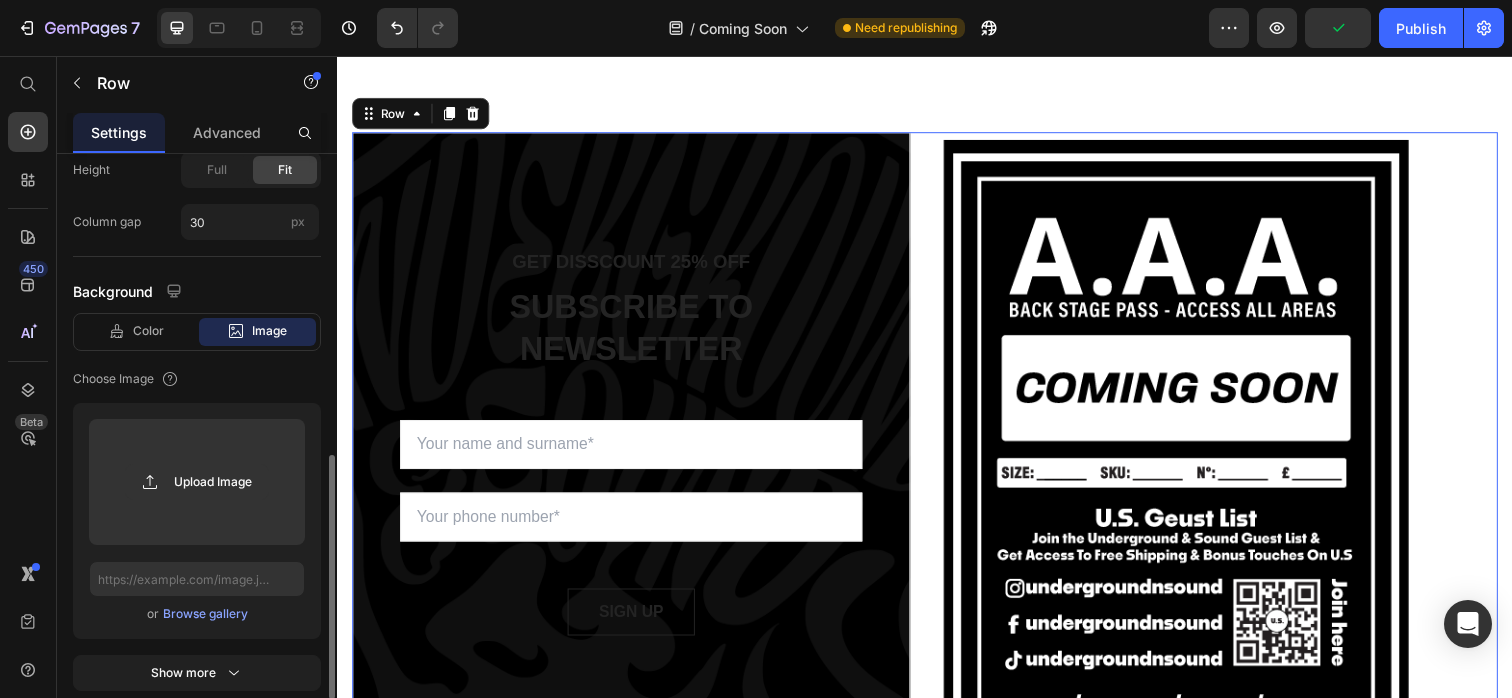 click on "Browse gallery" at bounding box center (205, 614) 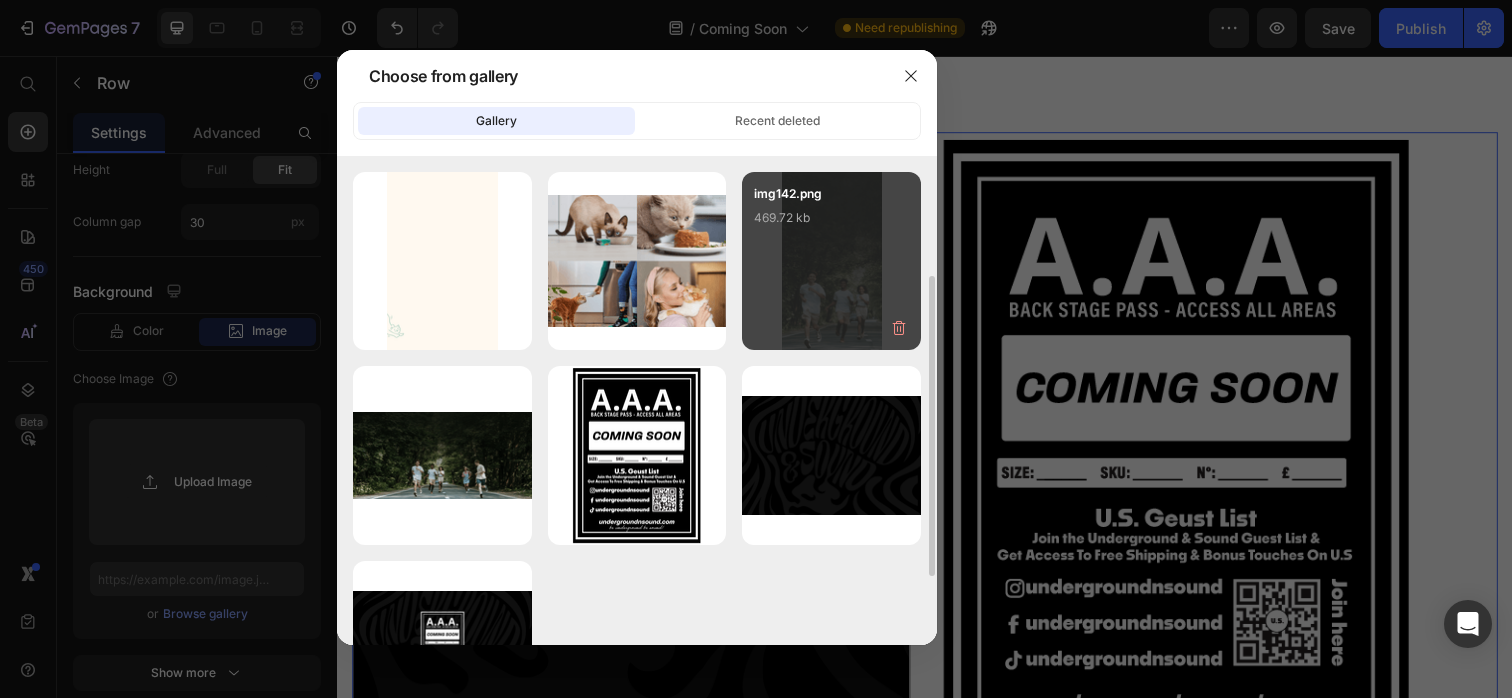 scroll, scrollTop: 206, scrollLeft: 0, axis: vertical 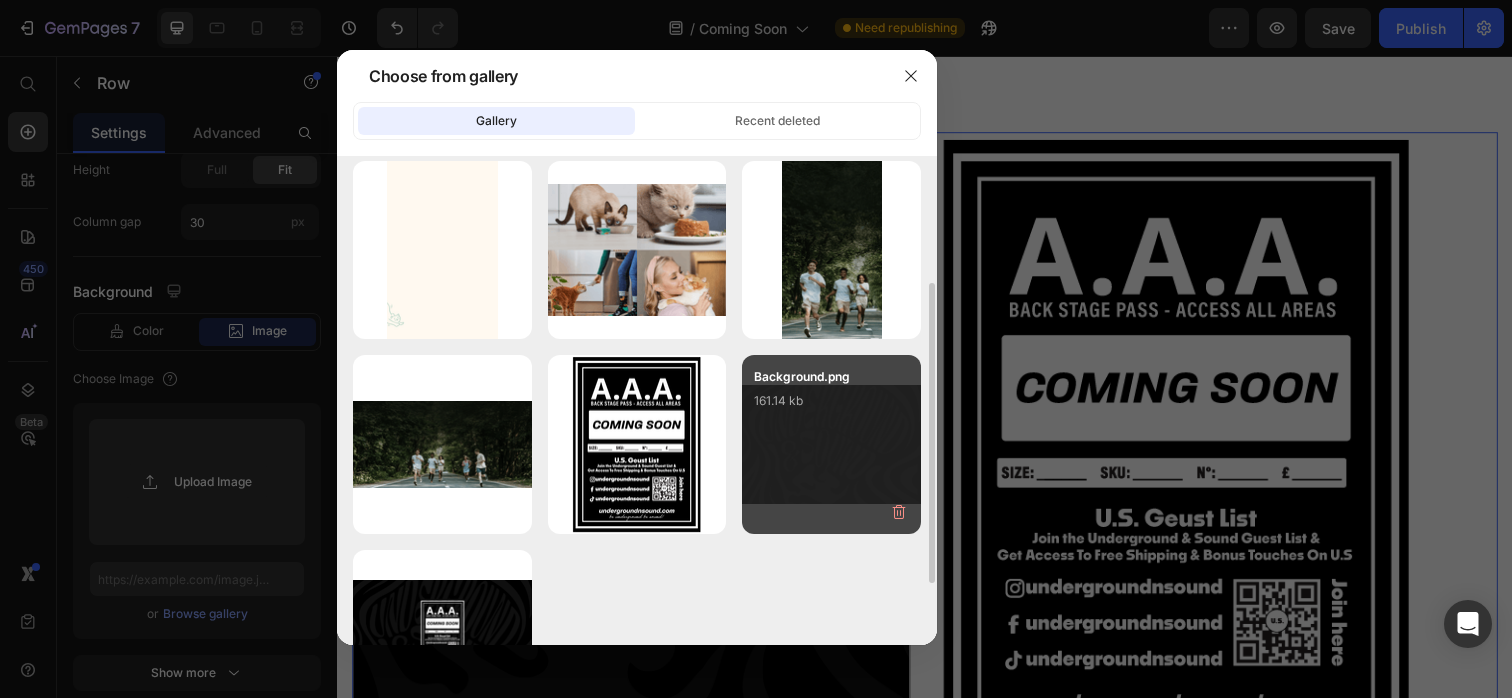 click on "Background.png 161.14 kb" at bounding box center [831, 407] 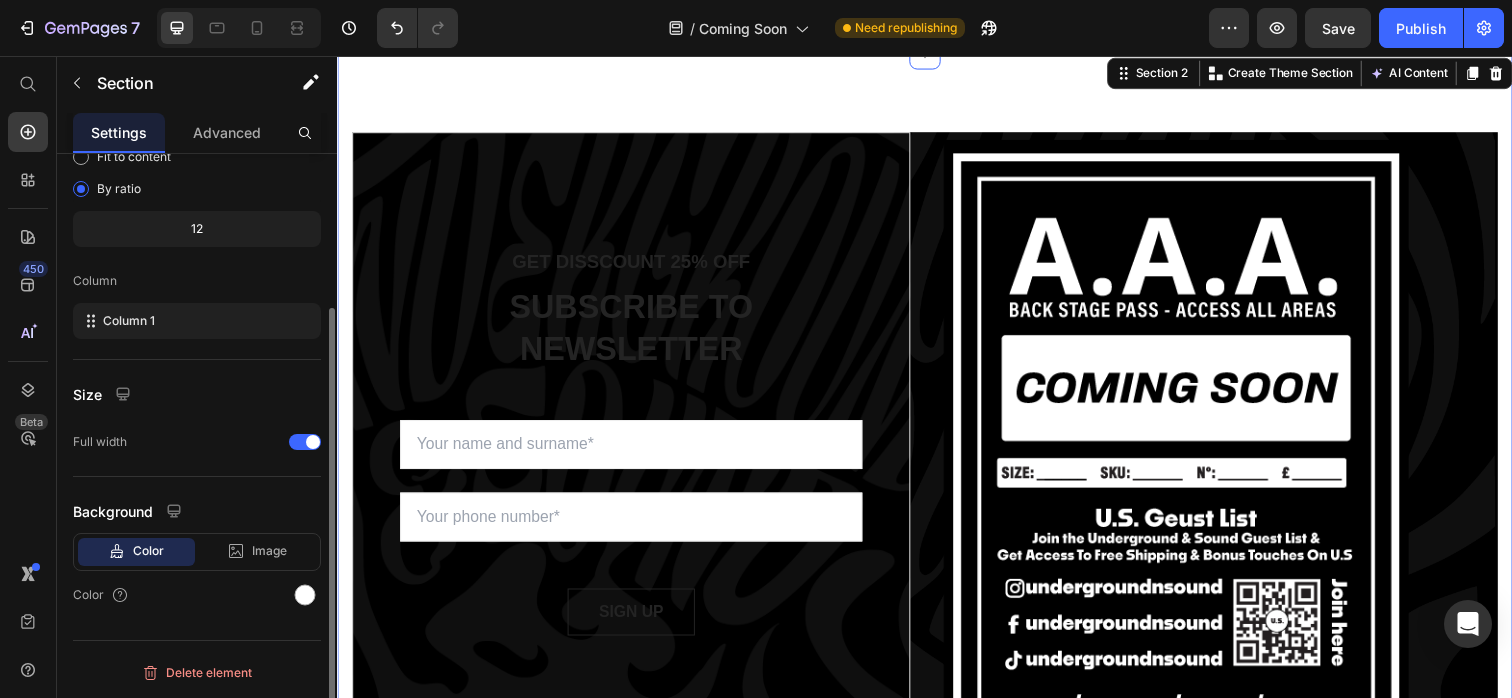 click on "GET DISSCOUNT 25% OFF Text block SUBSCRIBE TO NEWSLETTER Heading Sign up to be the first to hear about exclusive deals, special offers and upcoming collections Text block Row Email Field Email Field SIGN UP Submit Button Row Newsletter Row Image Row Section 2   You can create reusable sections Create Theme Section AI Content Write with GemAI What would you like to describe here? Tone and Voice Persuasive Product Show more Generate" at bounding box center (937, 469) 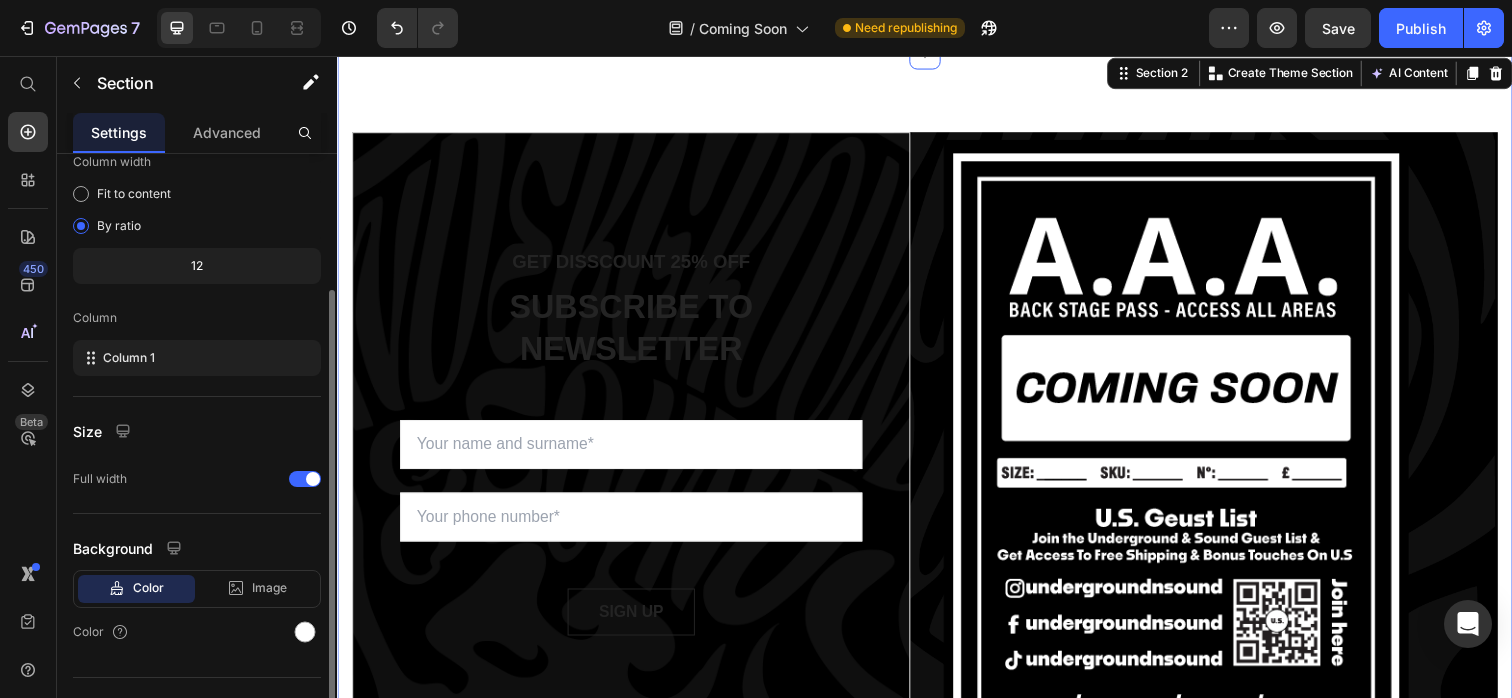 scroll, scrollTop: 207, scrollLeft: 0, axis: vertical 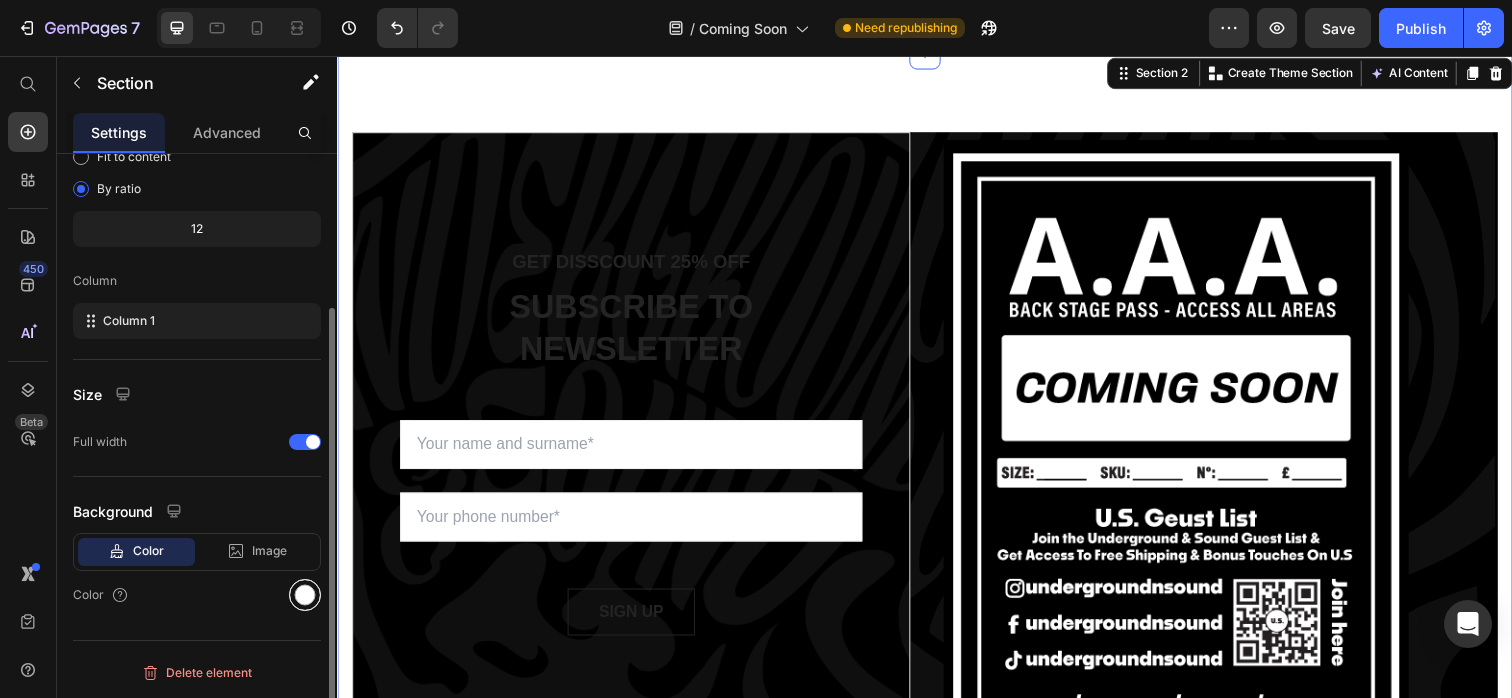 click at bounding box center [305, 595] 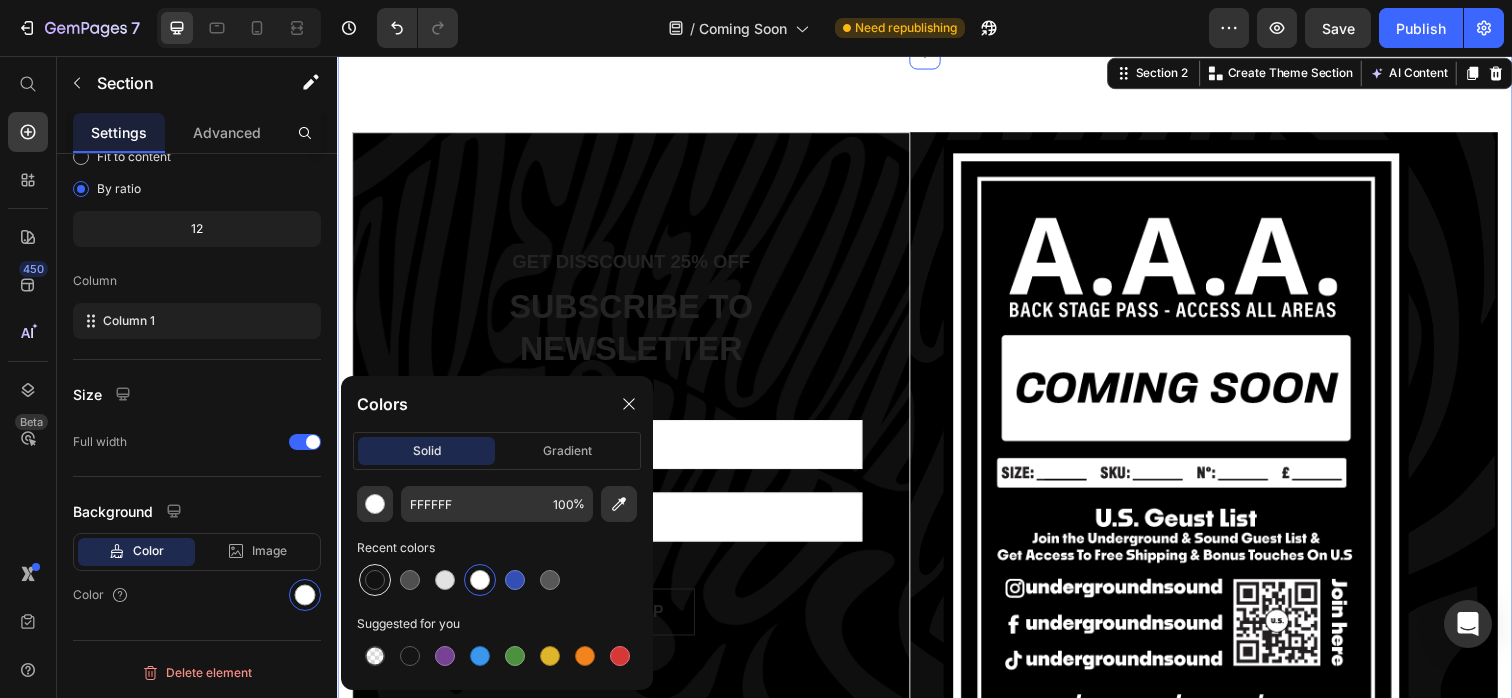 click at bounding box center (375, 580) 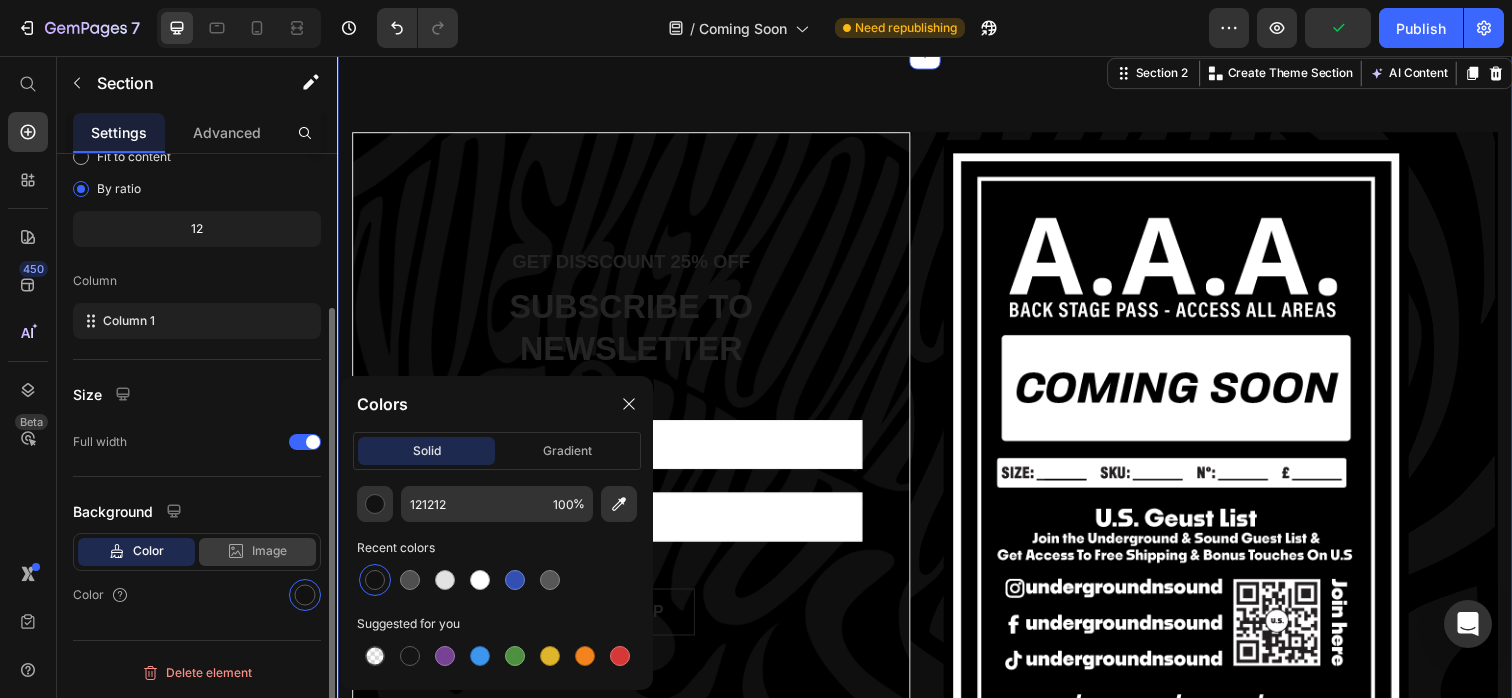 click on "Image" at bounding box center (269, 551) 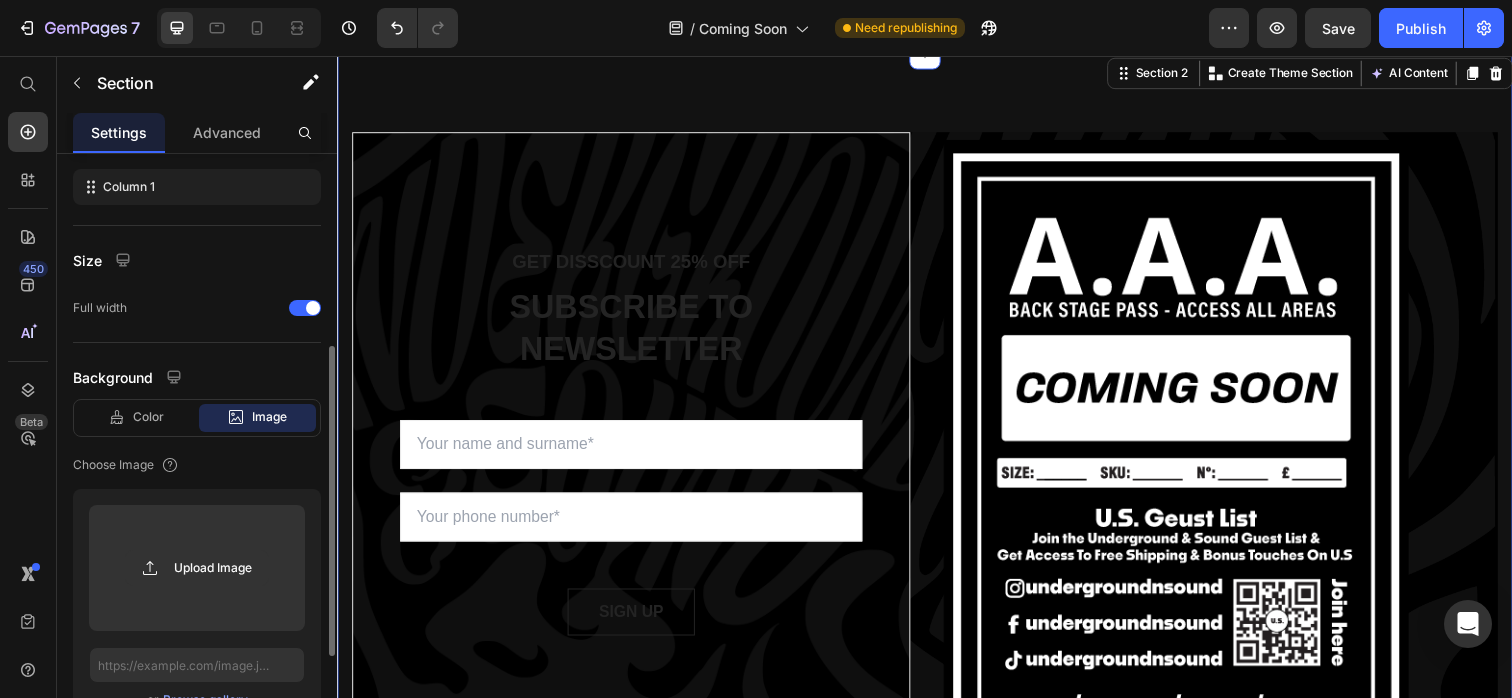 scroll, scrollTop: 364, scrollLeft: 0, axis: vertical 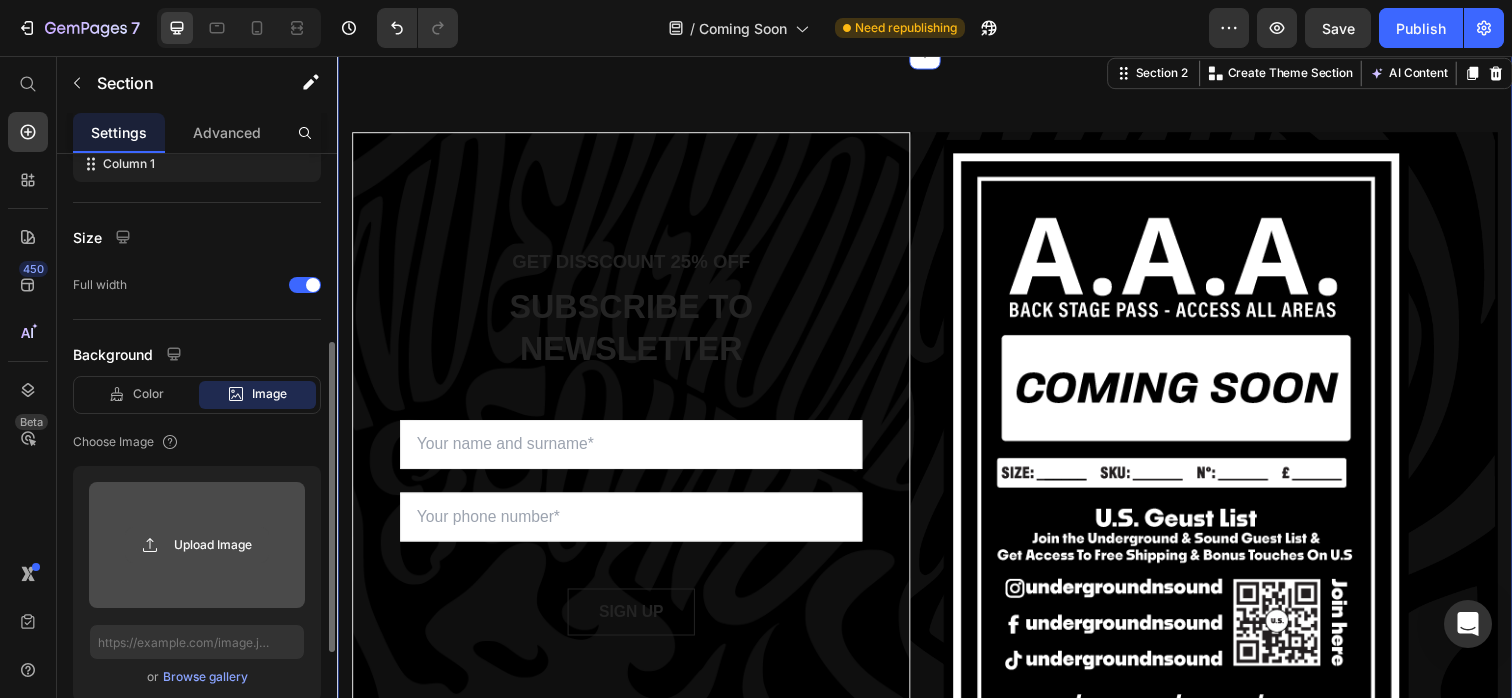 click 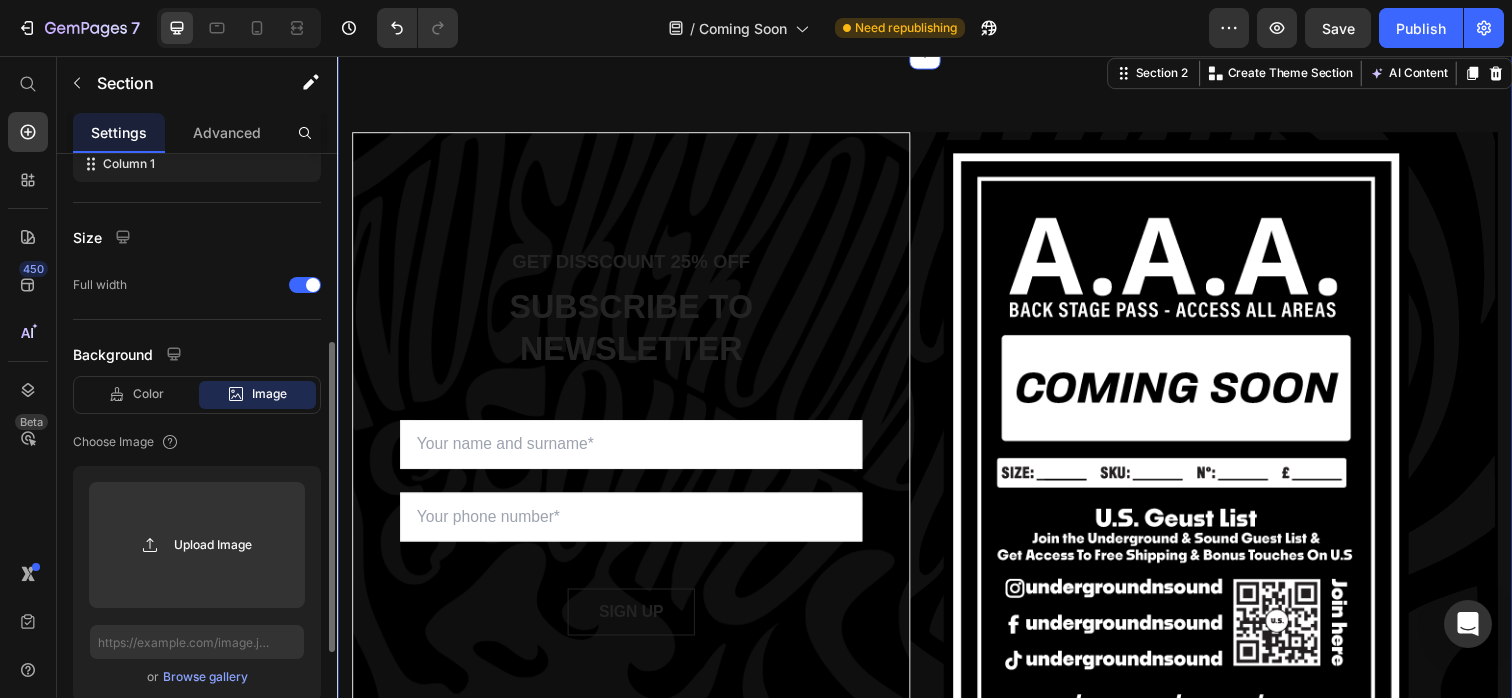 click on "Browse gallery" at bounding box center (205, 677) 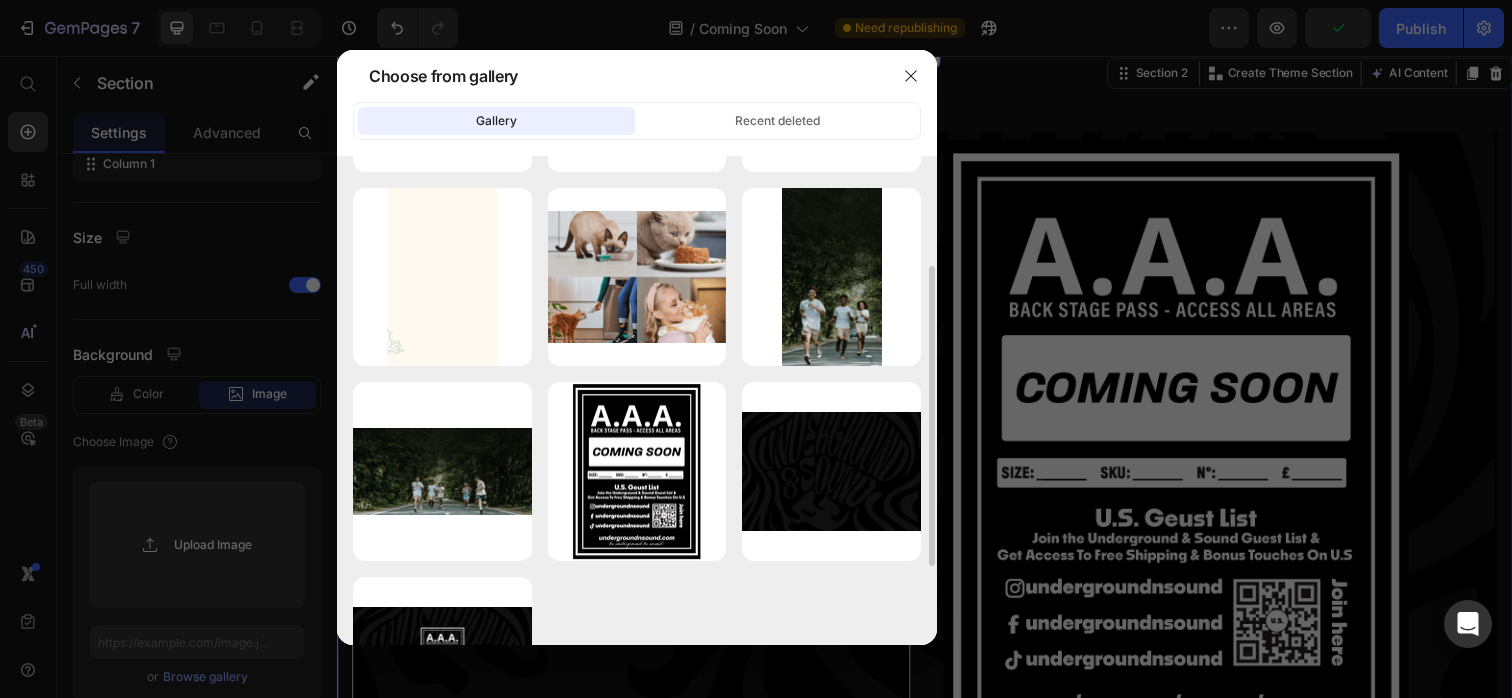 scroll, scrollTop: 196, scrollLeft: 0, axis: vertical 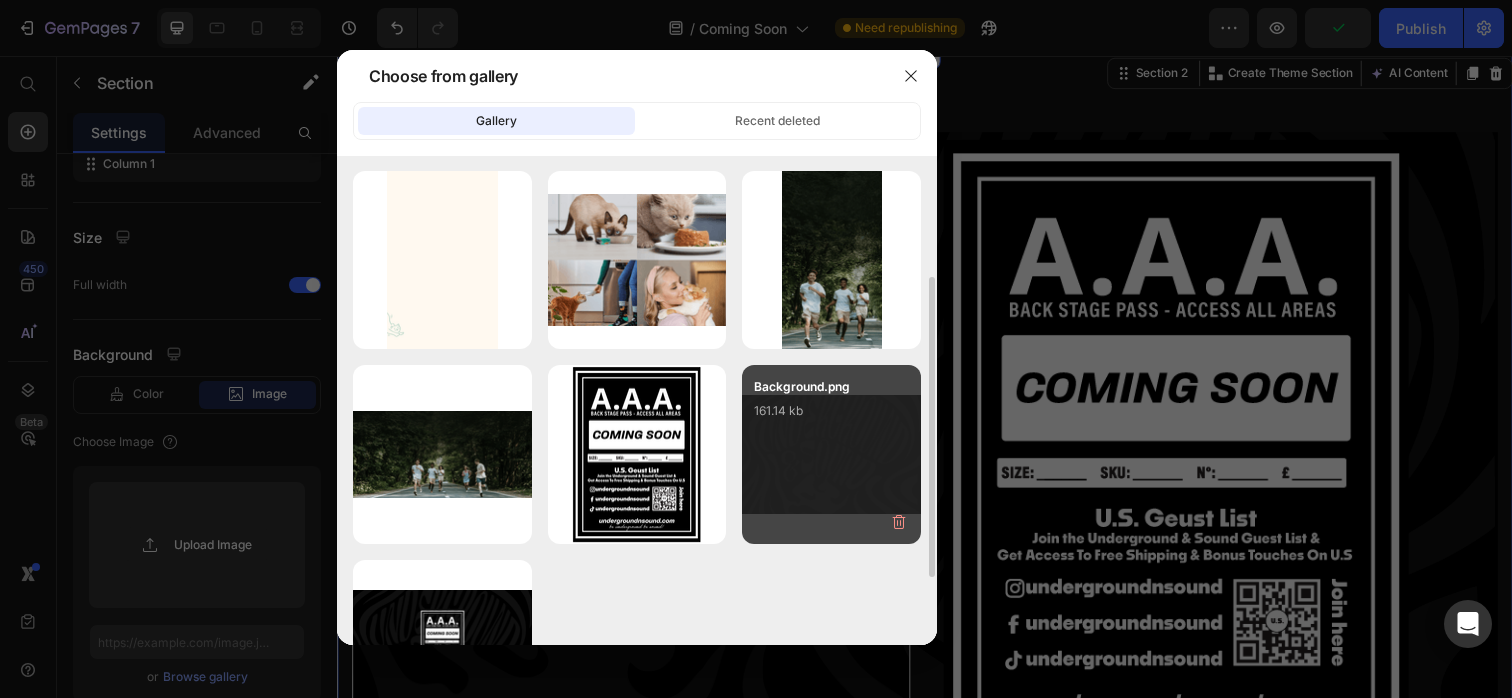 click on "Background.png 161.14 kb" at bounding box center [831, 417] 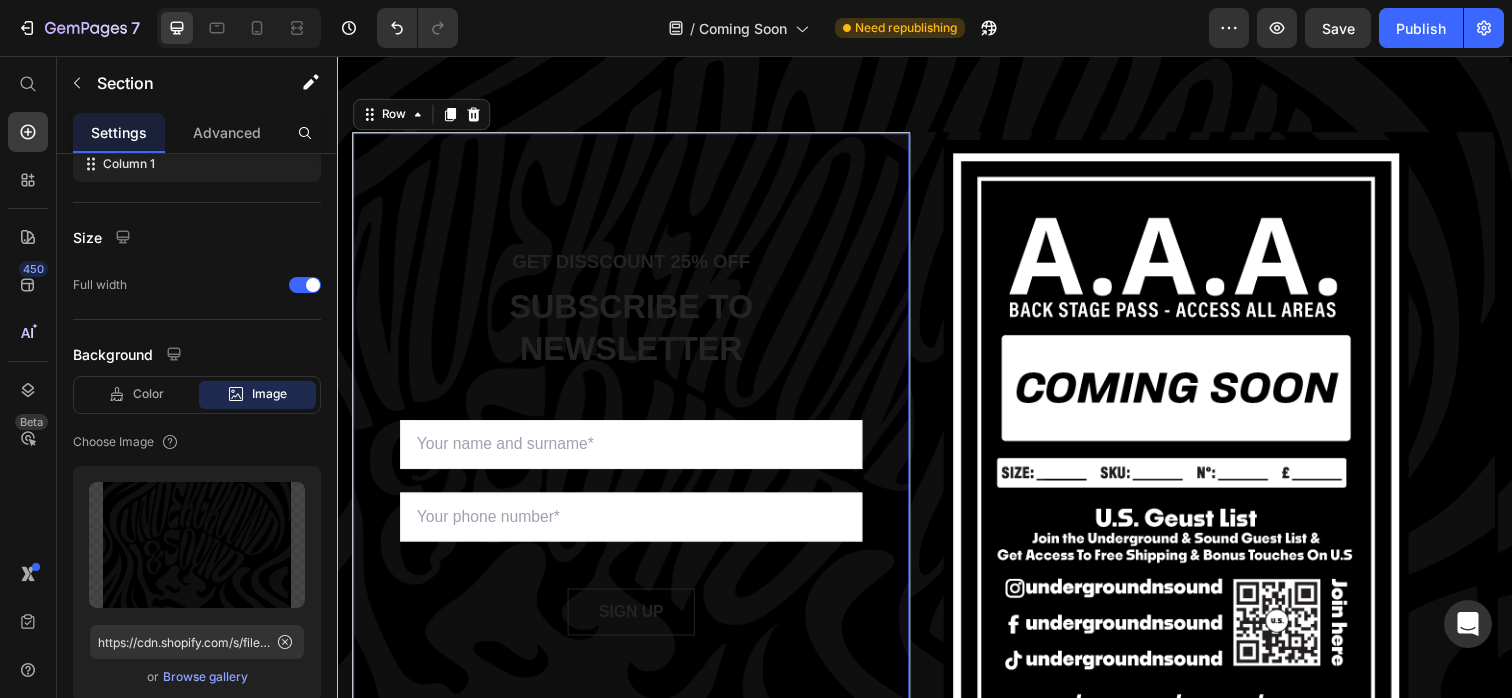 click on "GET DISSCOUNT 25% OFF Text block SUBSCRIBE TO NEWSLETTER Heading Sign up to be the first to hear about exclusive deals, special offers and upcoming collections Text block Row Email Field Email Field SIGN UP Submit Button Row Newsletter Row   0" at bounding box center (637, 450) 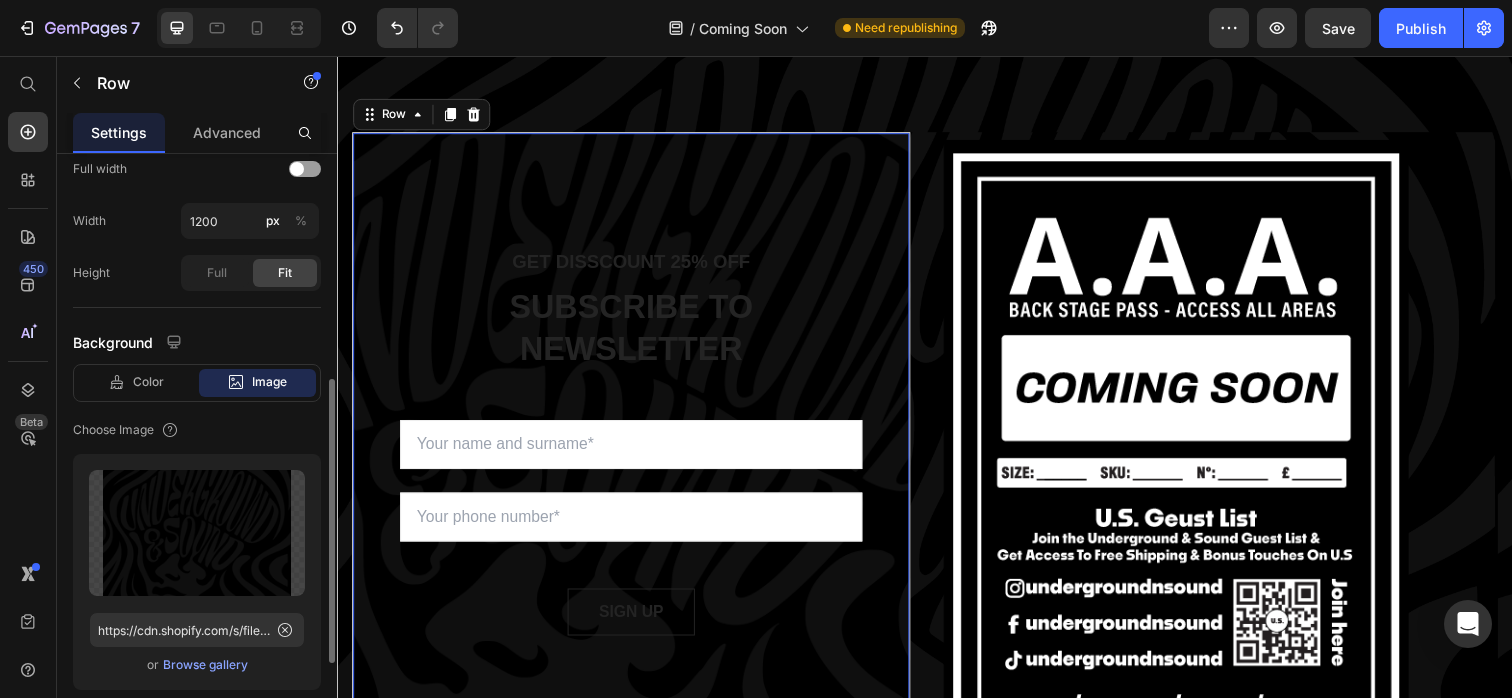 scroll, scrollTop: 501, scrollLeft: 0, axis: vertical 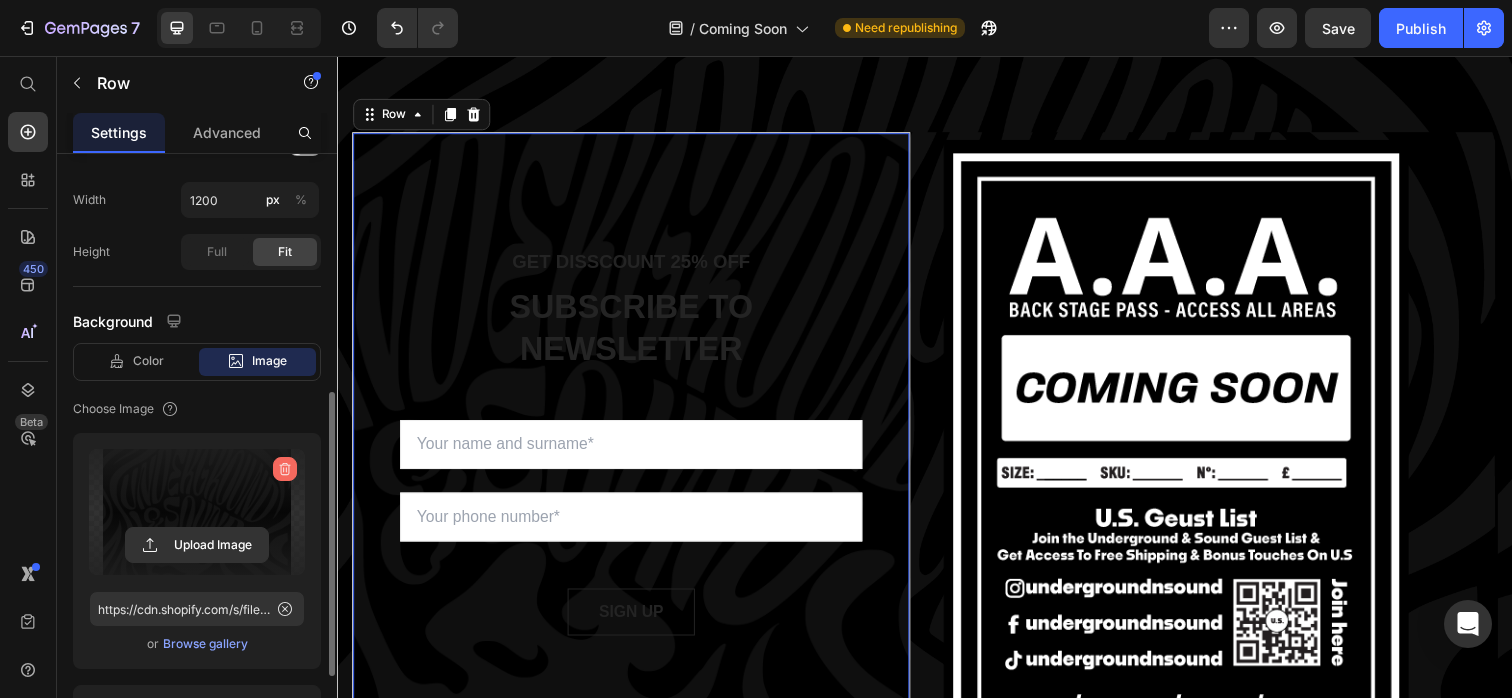 click 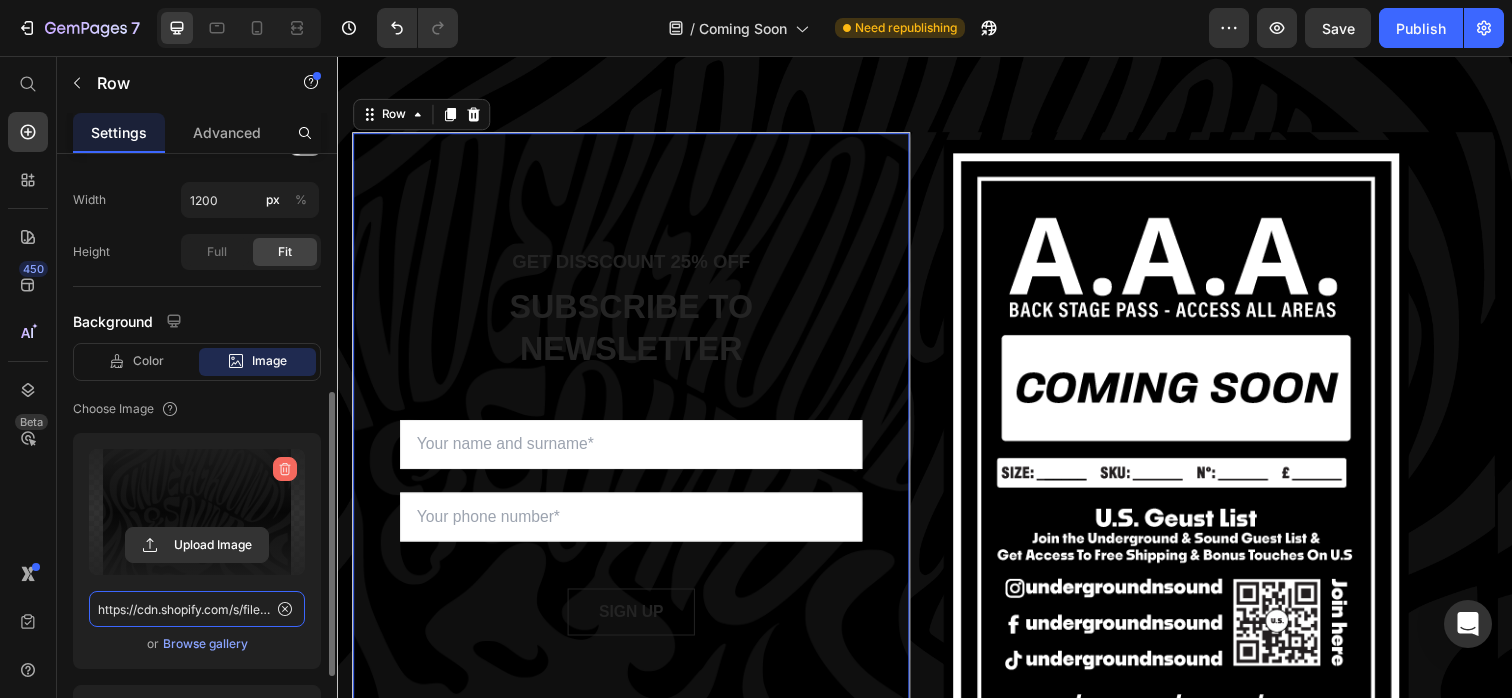 type 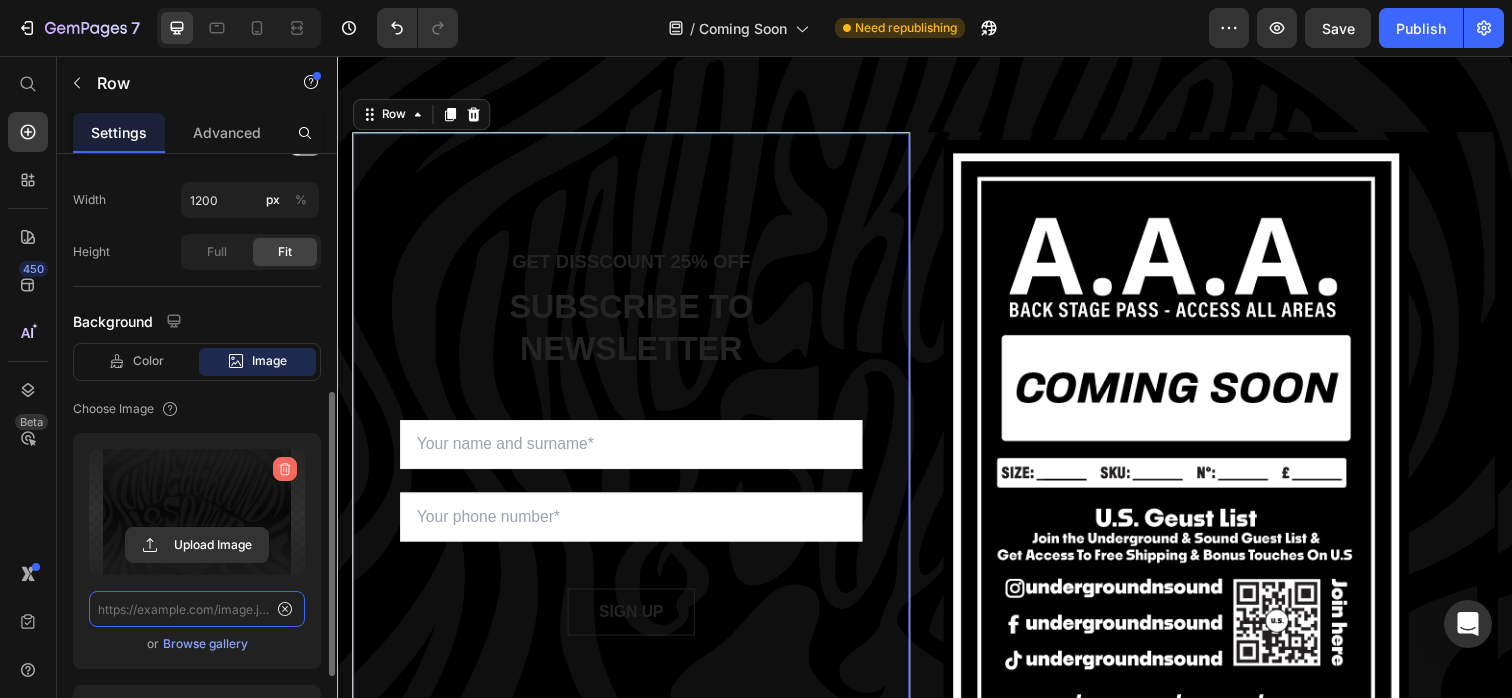 scroll, scrollTop: 0, scrollLeft: 0, axis: both 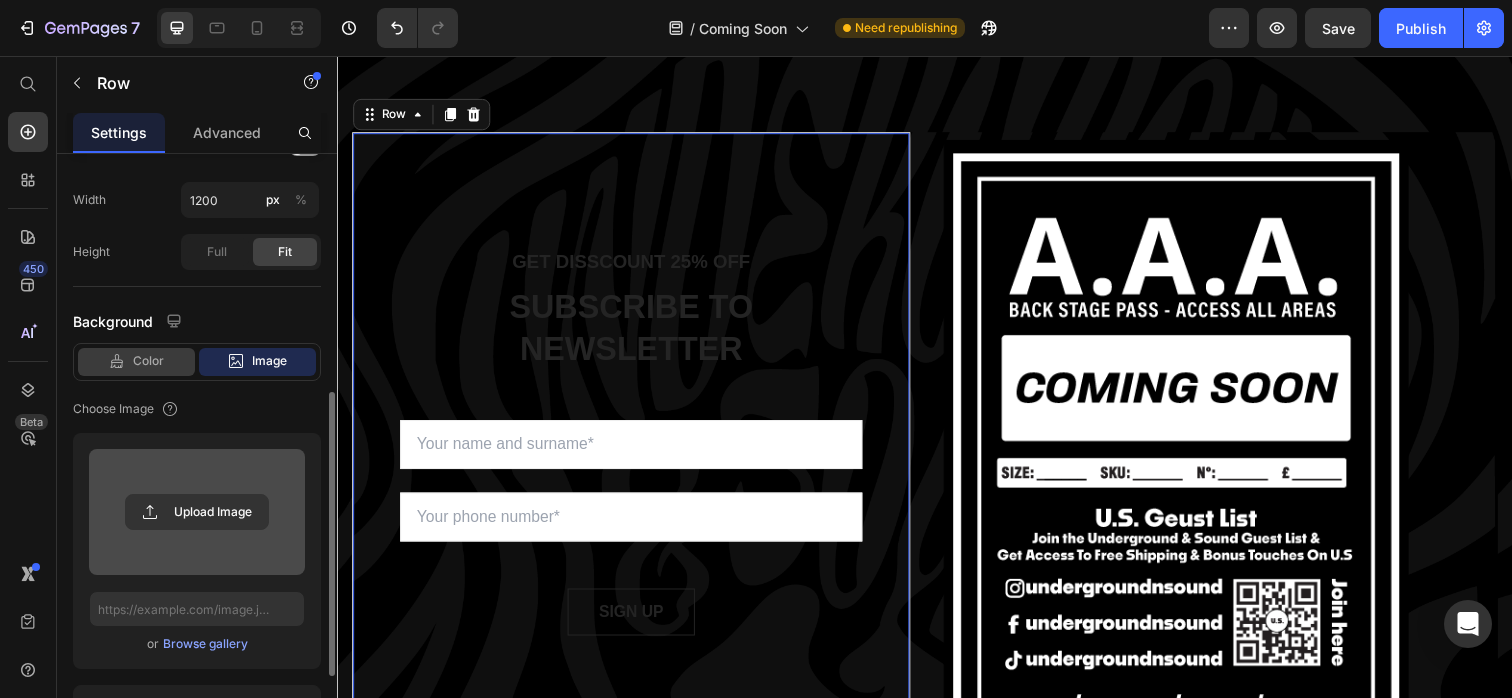 click on "Color" 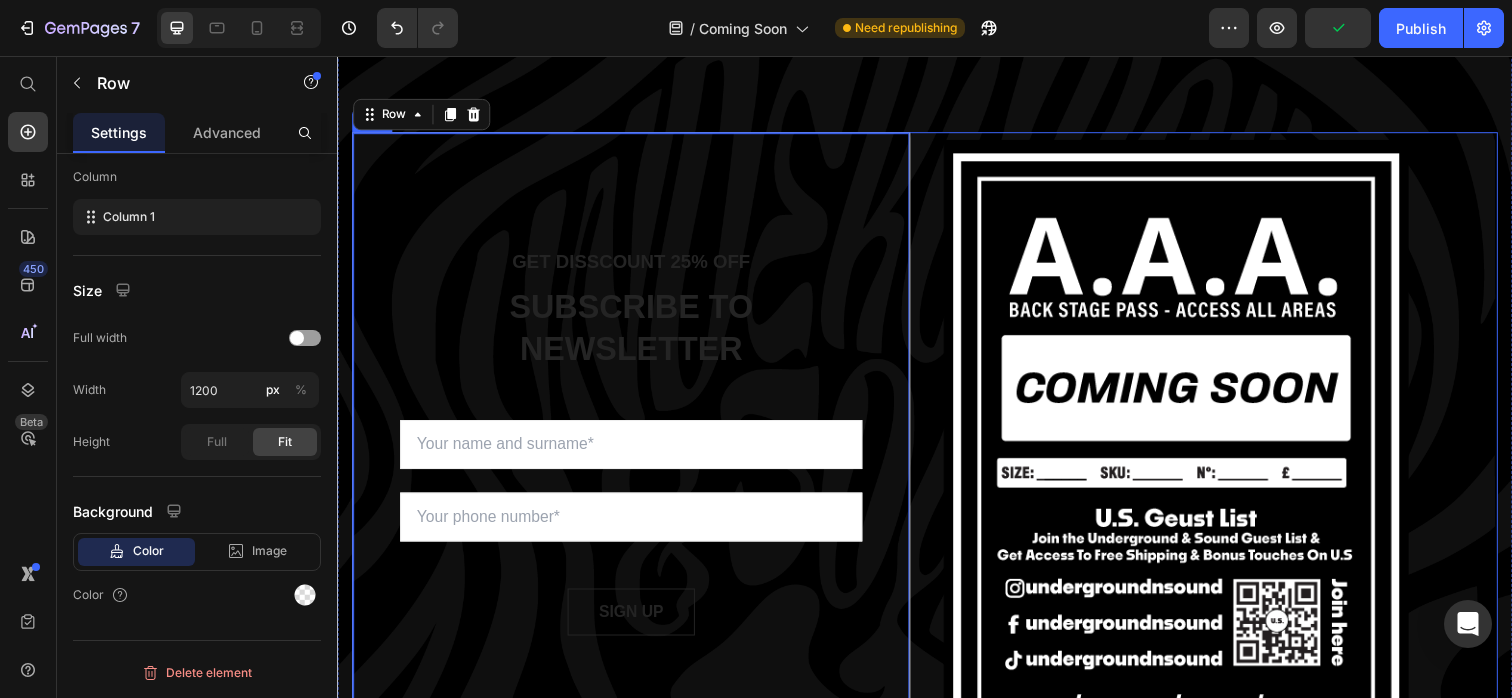 click on "GET DISSCOUNT 25% OFF Text block SUBSCRIBE TO NEWSLETTER Heading Sign up to be the first to hear about exclusive deals, special offers and upcoming collections Text block Row Email Field Email Field SIGN UP Submit Button Row Newsletter Row   0 Image Row" at bounding box center [937, 469] 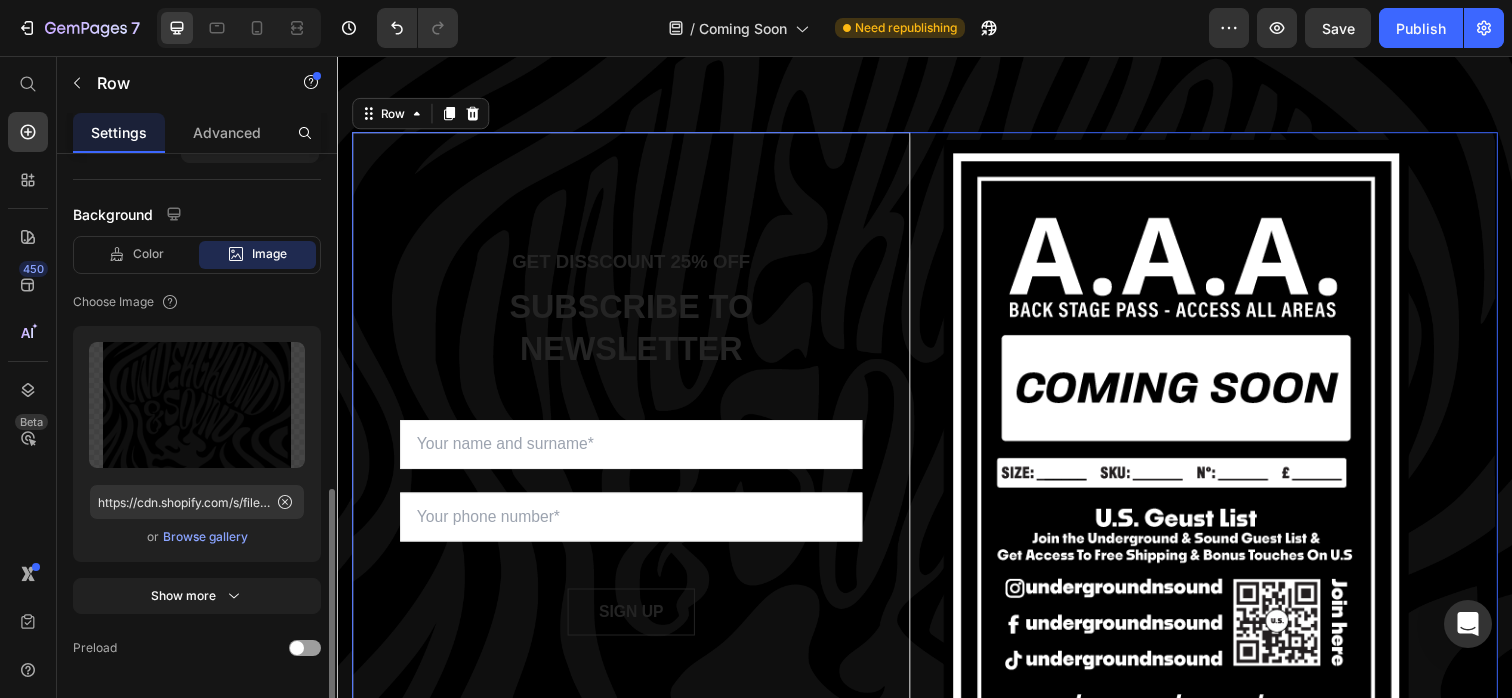 scroll, scrollTop: 815, scrollLeft: 0, axis: vertical 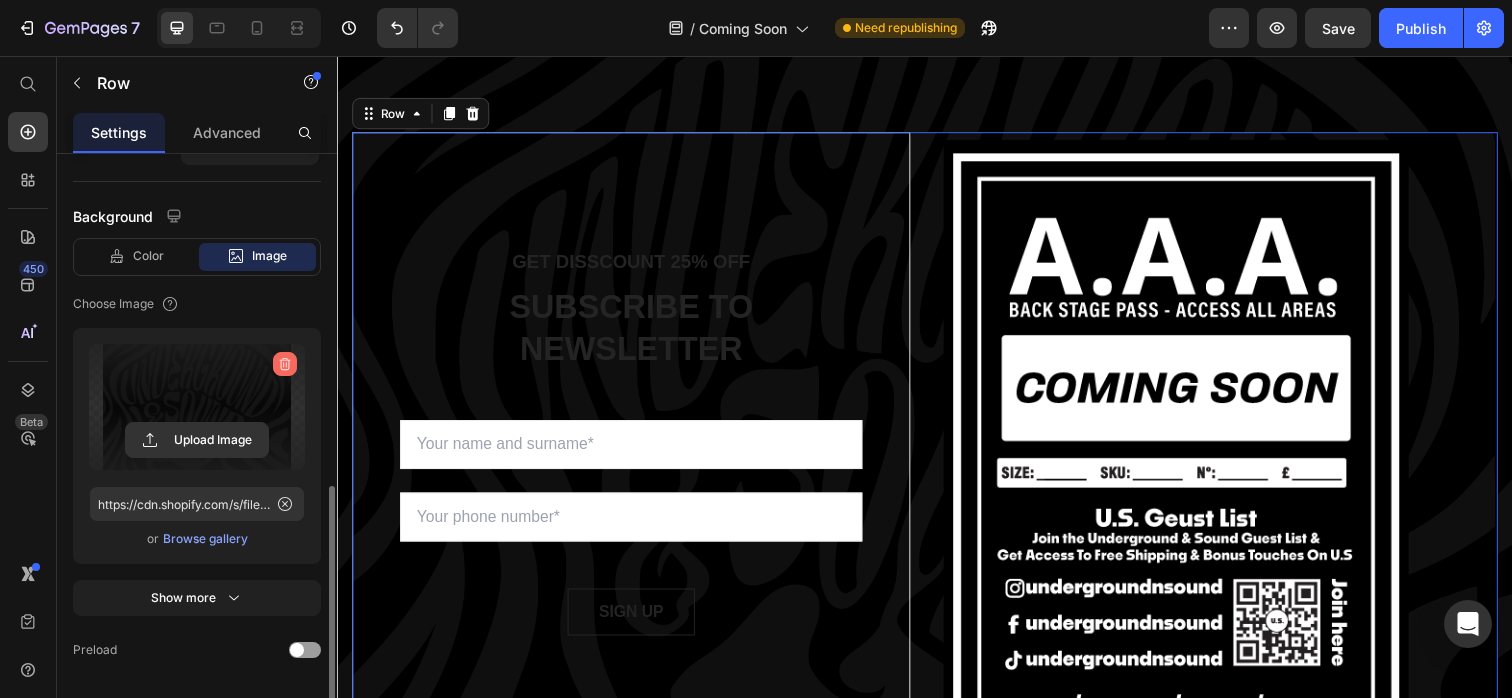click 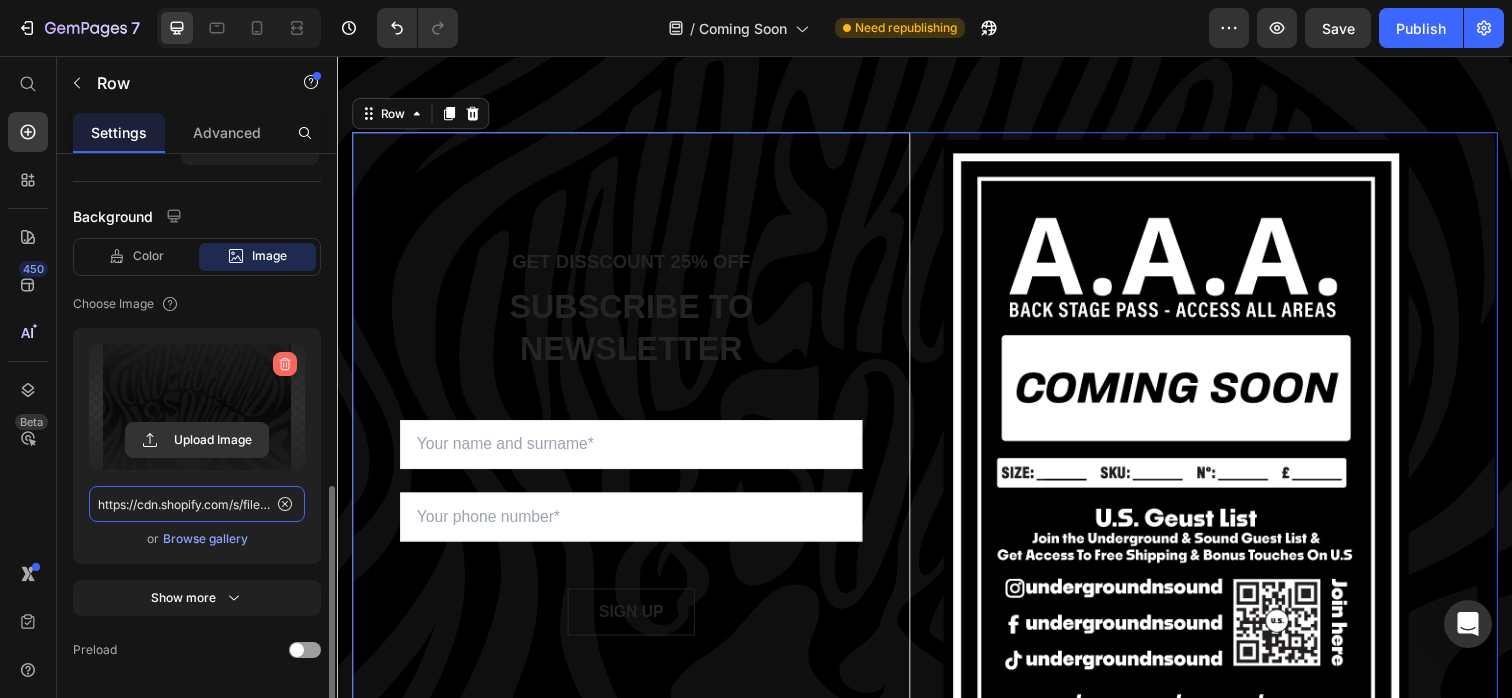 type 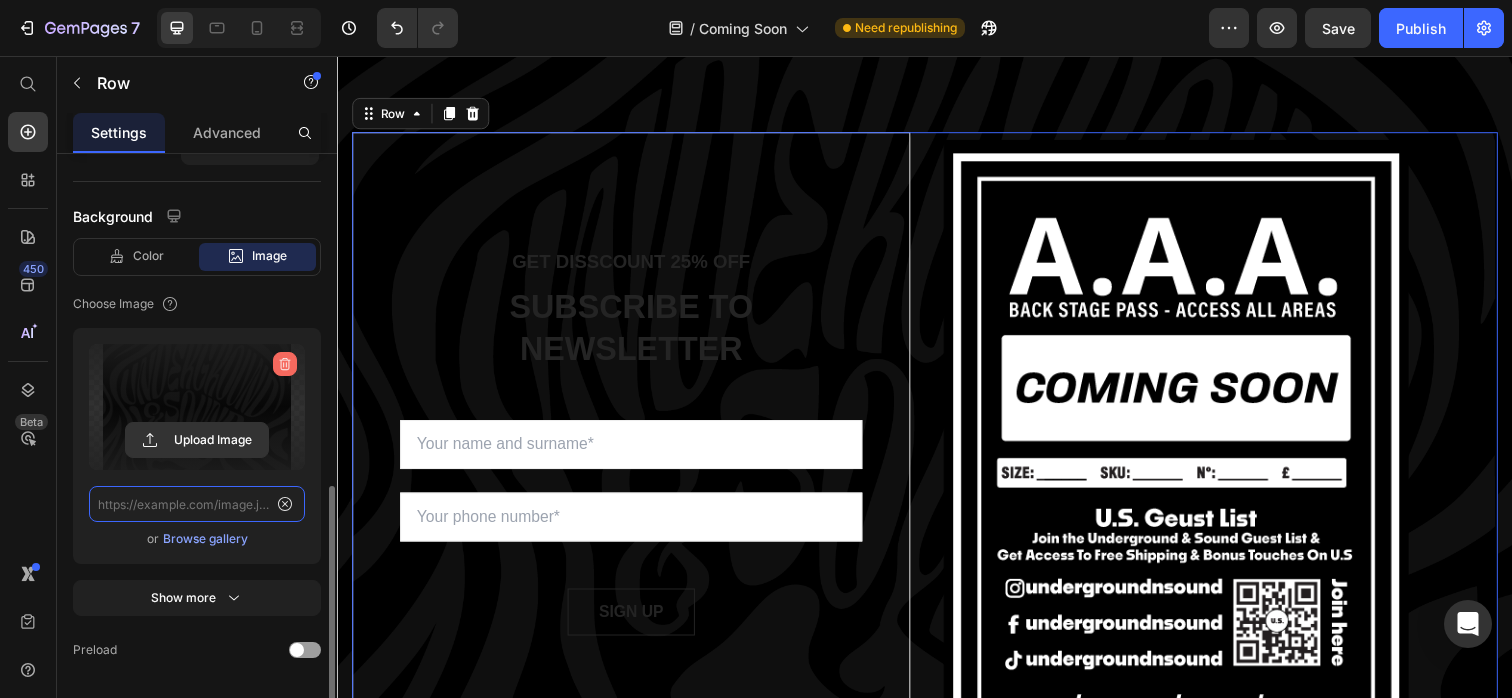 scroll, scrollTop: 0, scrollLeft: 0, axis: both 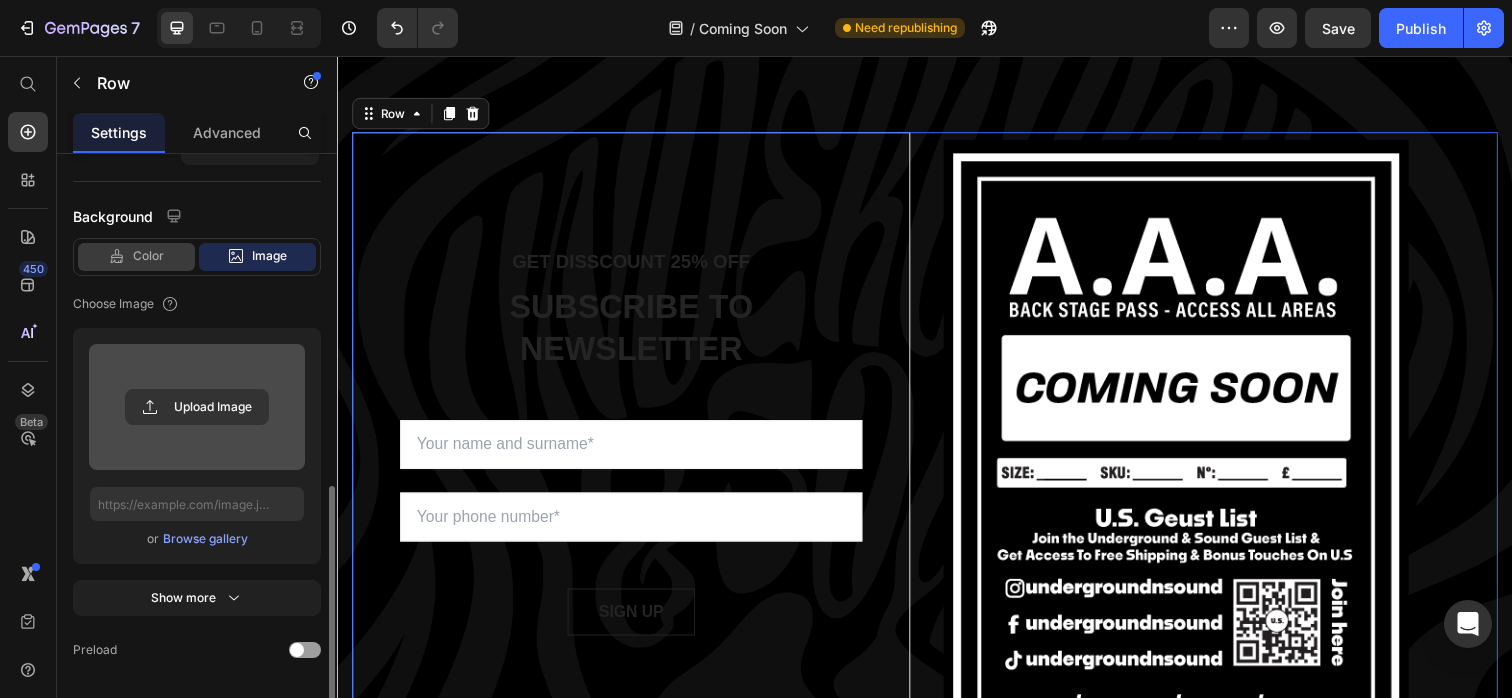 click on "Color" at bounding box center (148, 256) 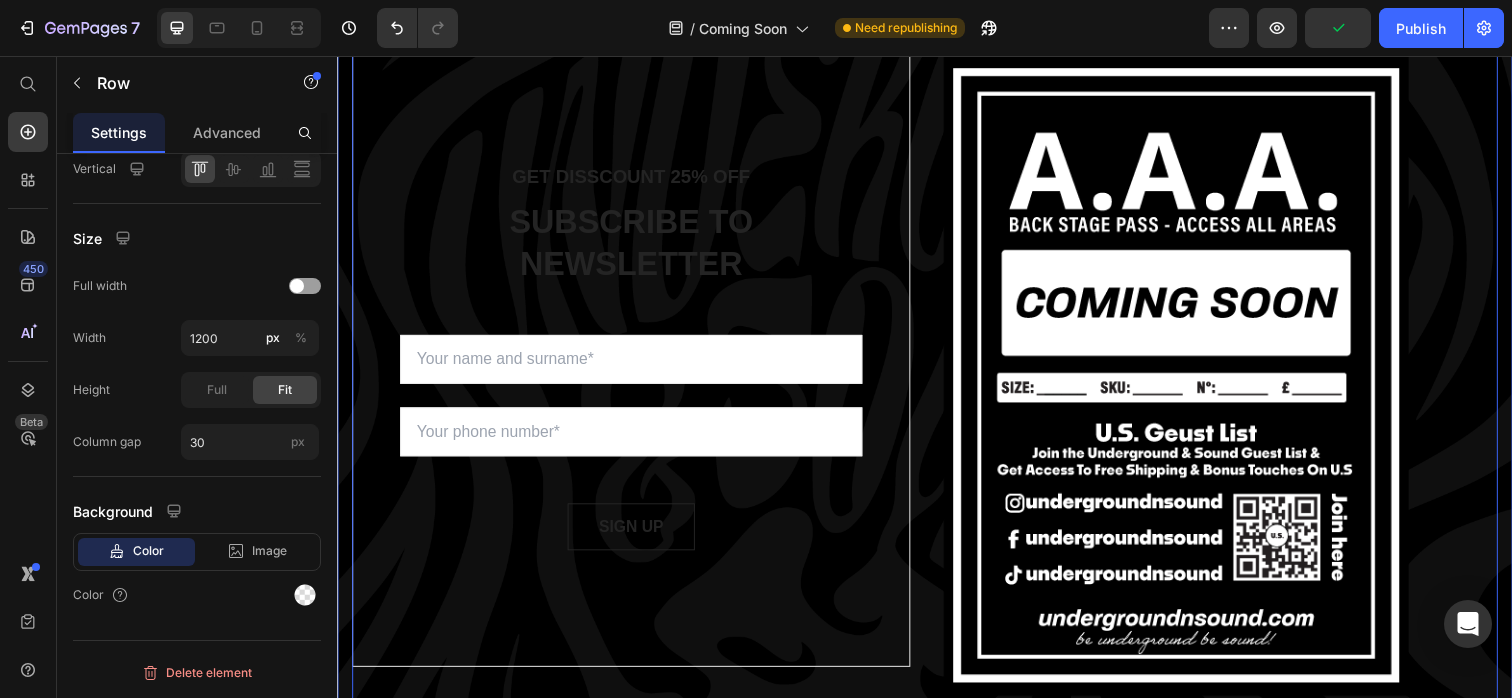scroll, scrollTop: 608, scrollLeft: 0, axis: vertical 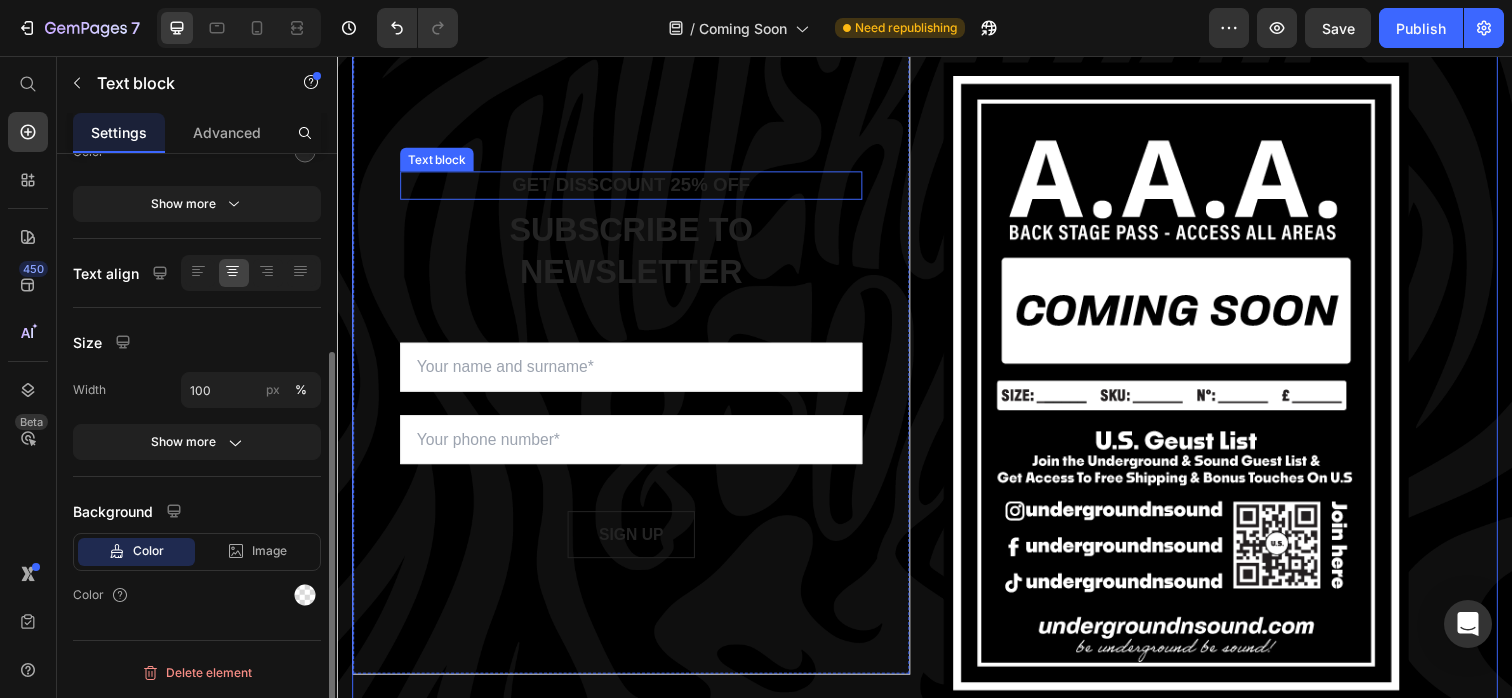 click on "GET DISSCOUNT 25% OFF" at bounding box center [637, 188] 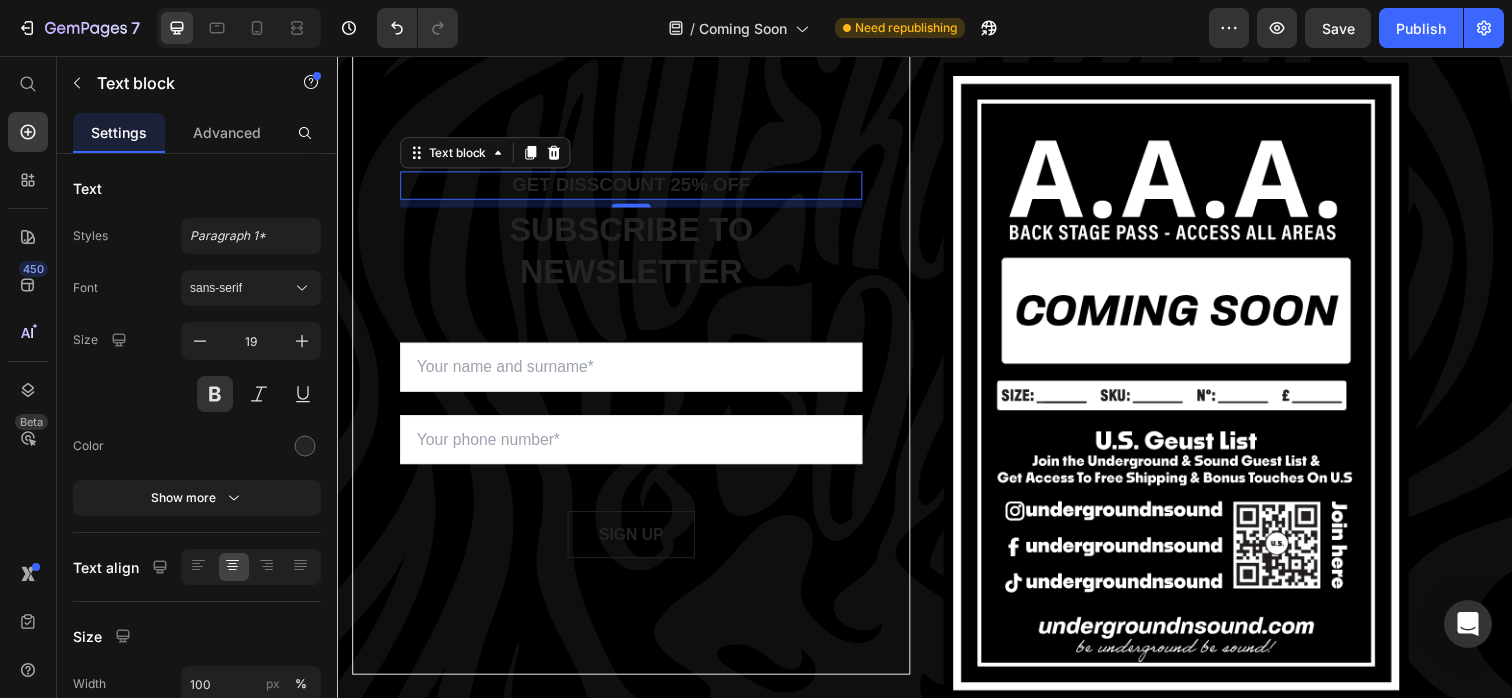 click on "GET DISSCOUNT 25% OFF" at bounding box center (637, 188) 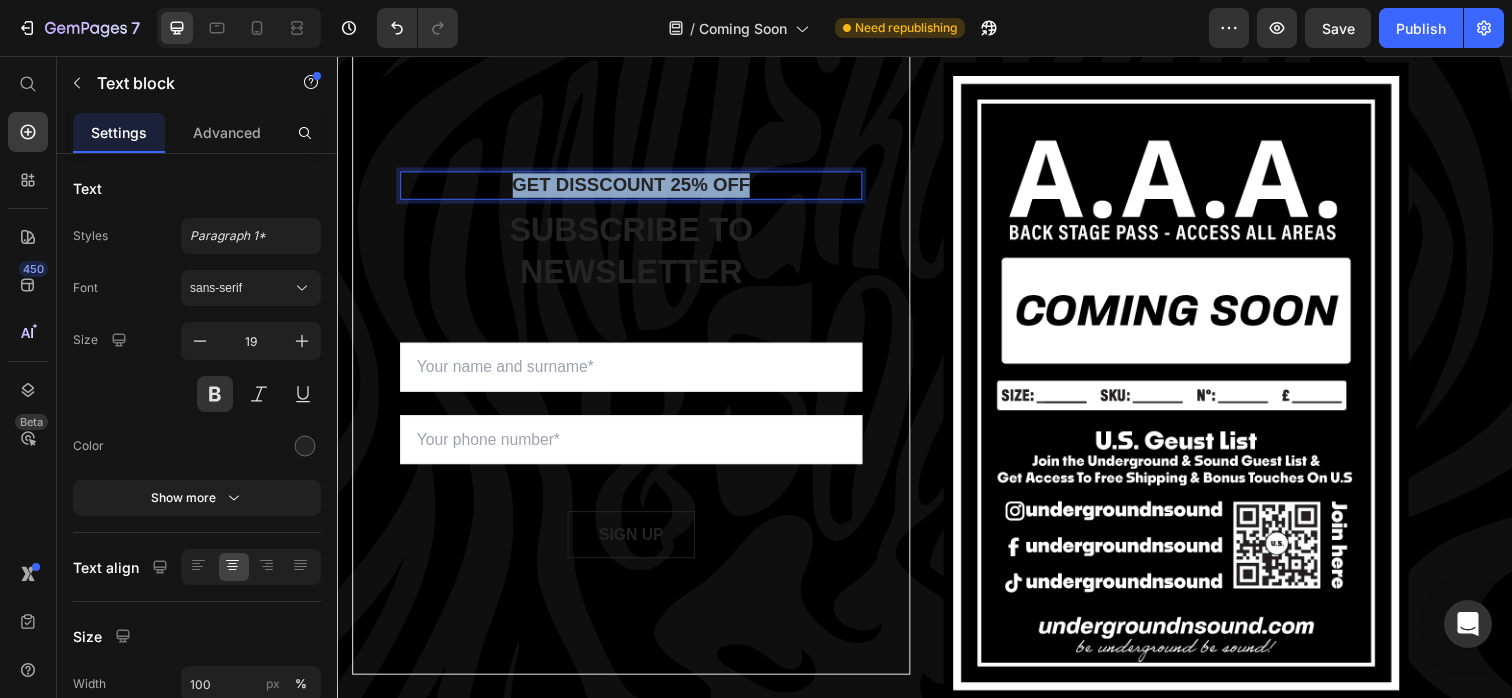 click on "GET DISSCOUNT 25% OFF" at bounding box center (637, 188) 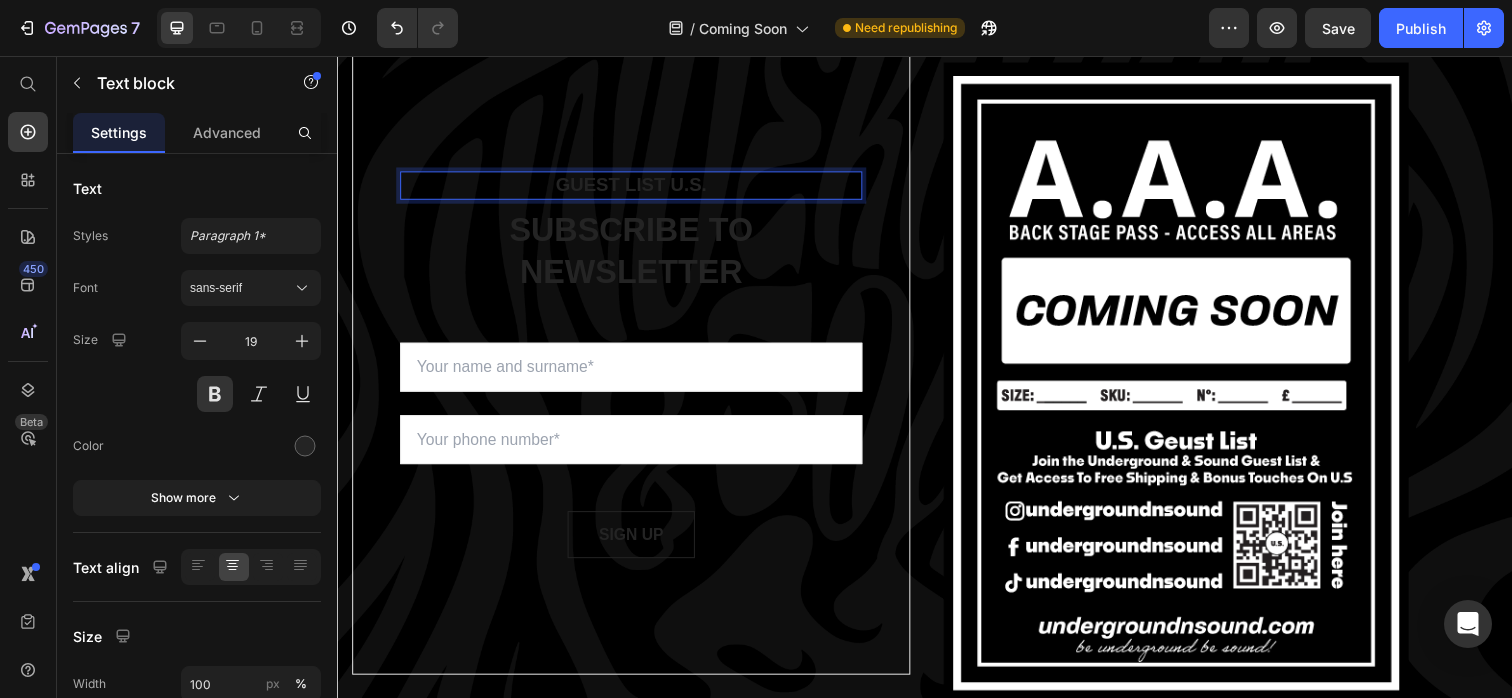 click on "GUEST LIST U.S." at bounding box center [637, 188] 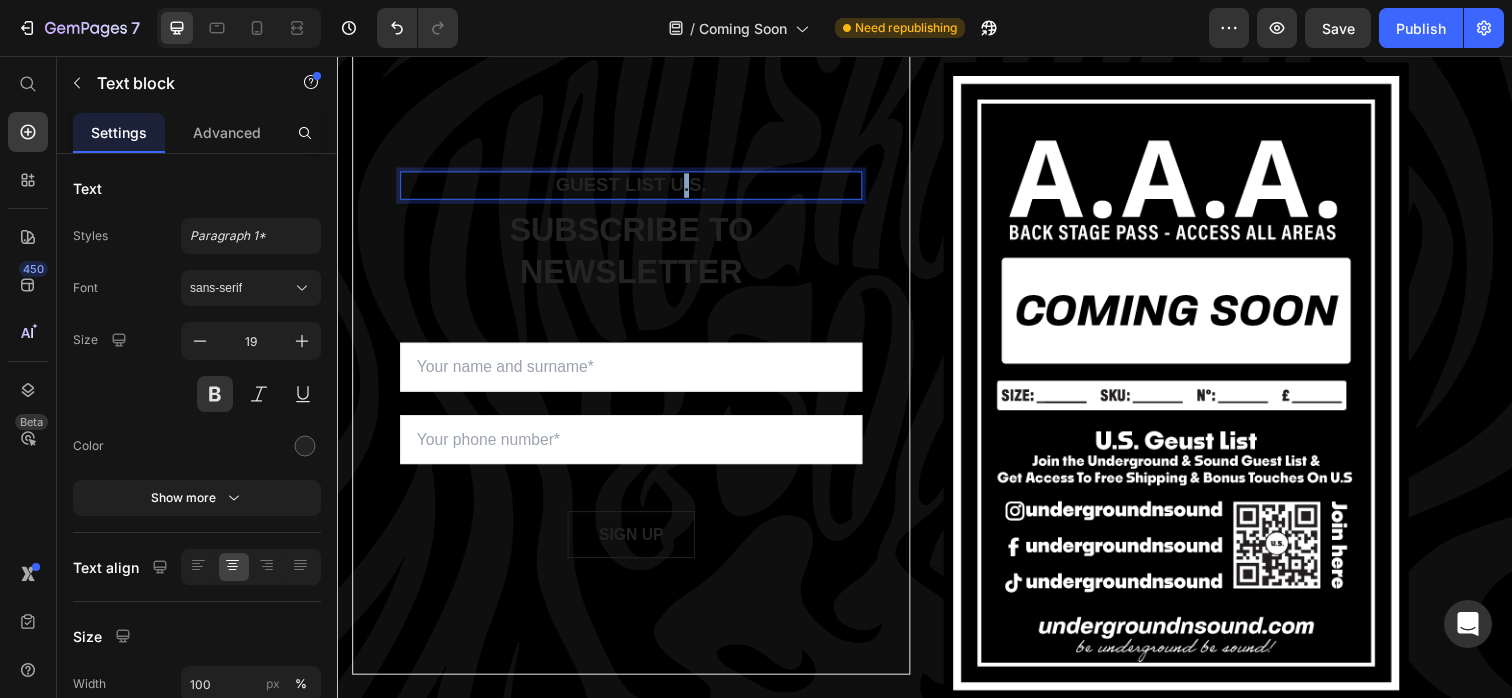 click on "GUEST LIST U.S." at bounding box center [637, 188] 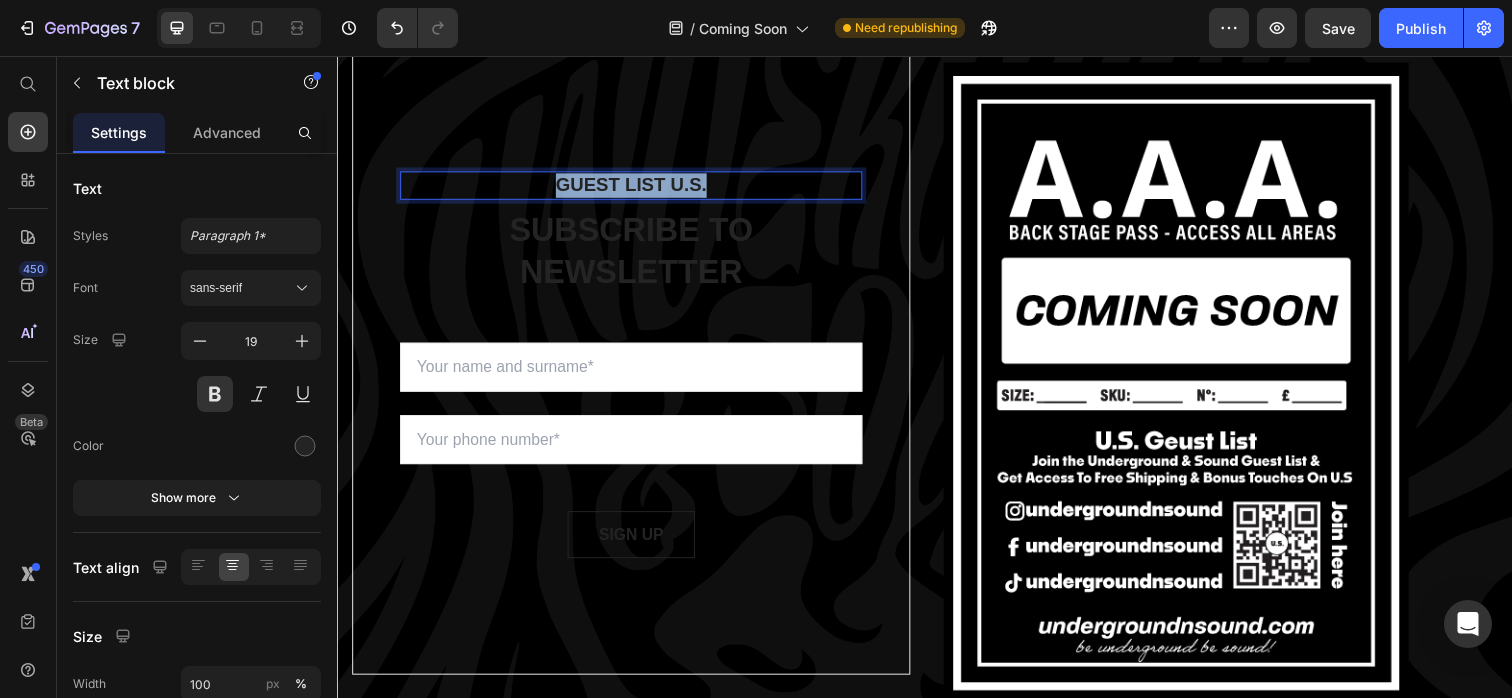 click on "GUEST LIST U.S." at bounding box center (637, 188) 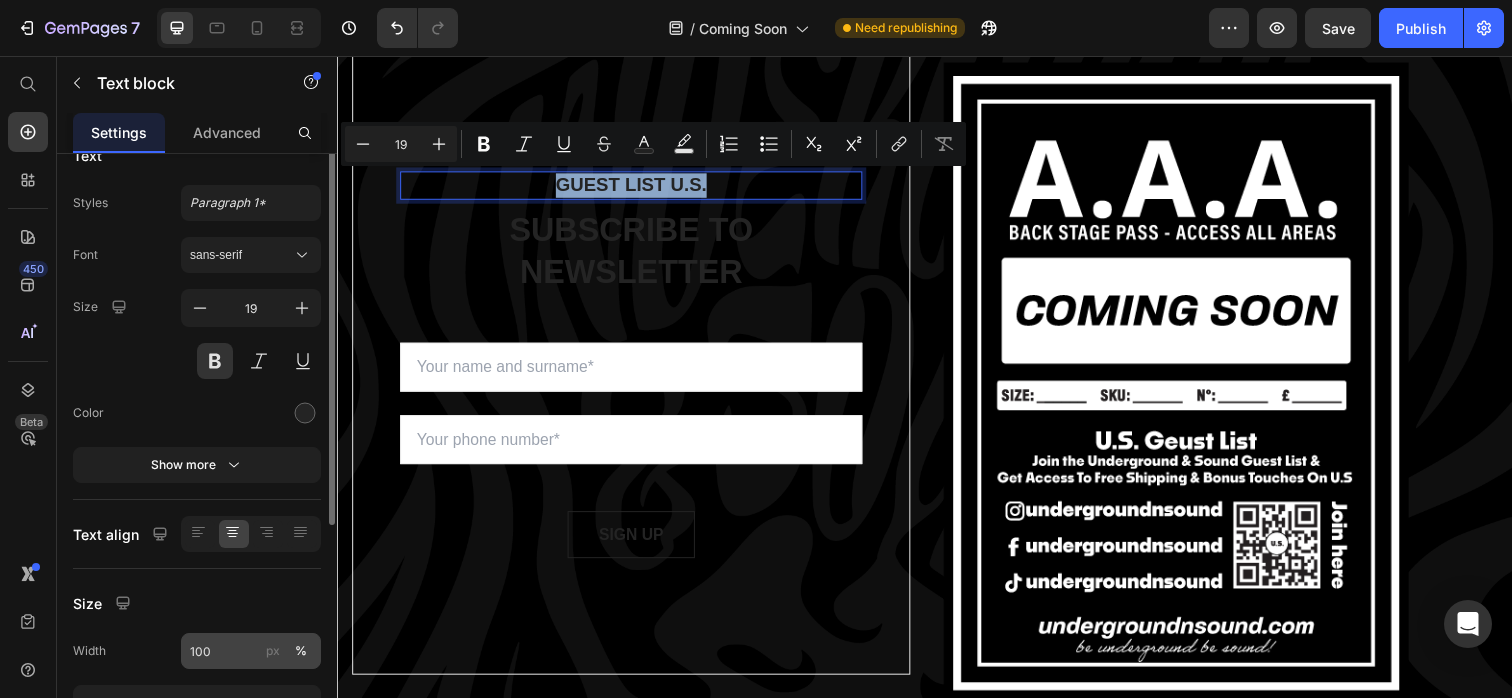 scroll, scrollTop: 0, scrollLeft: 0, axis: both 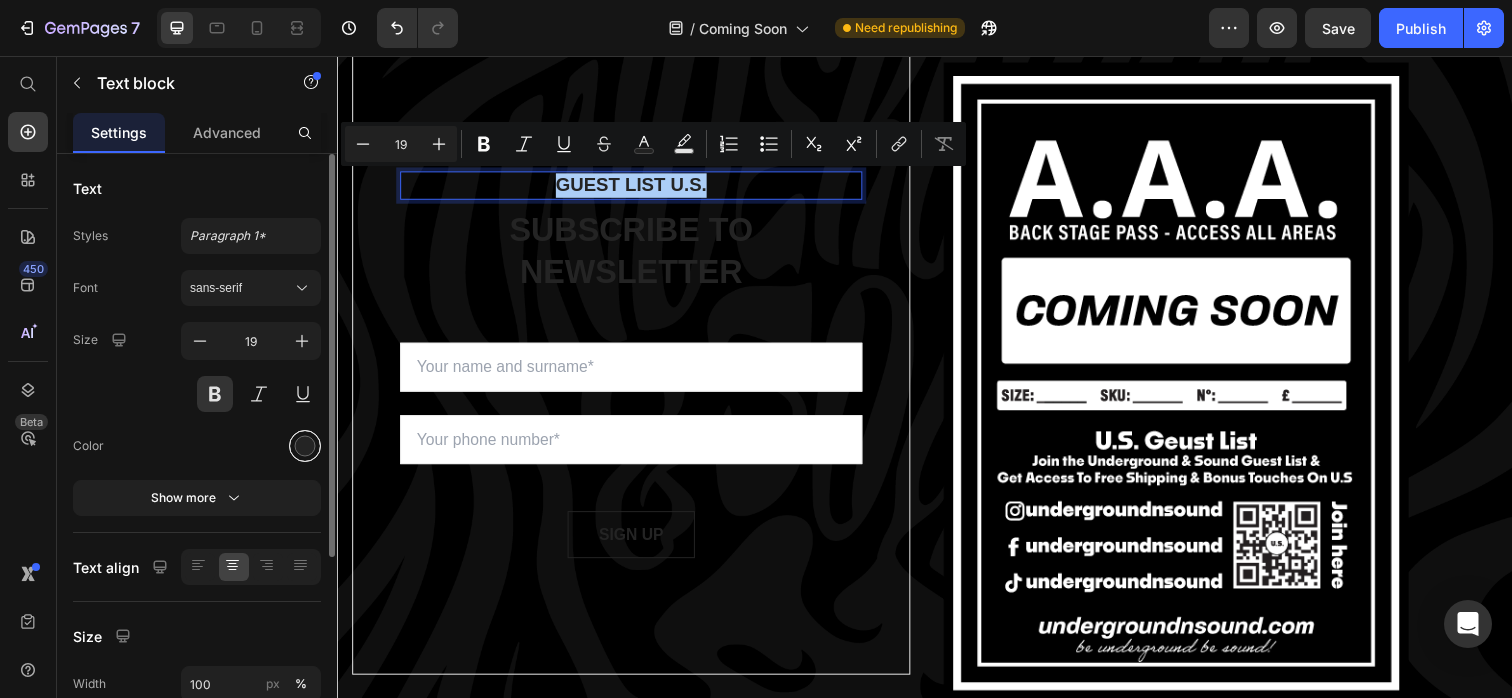 click at bounding box center [305, 446] 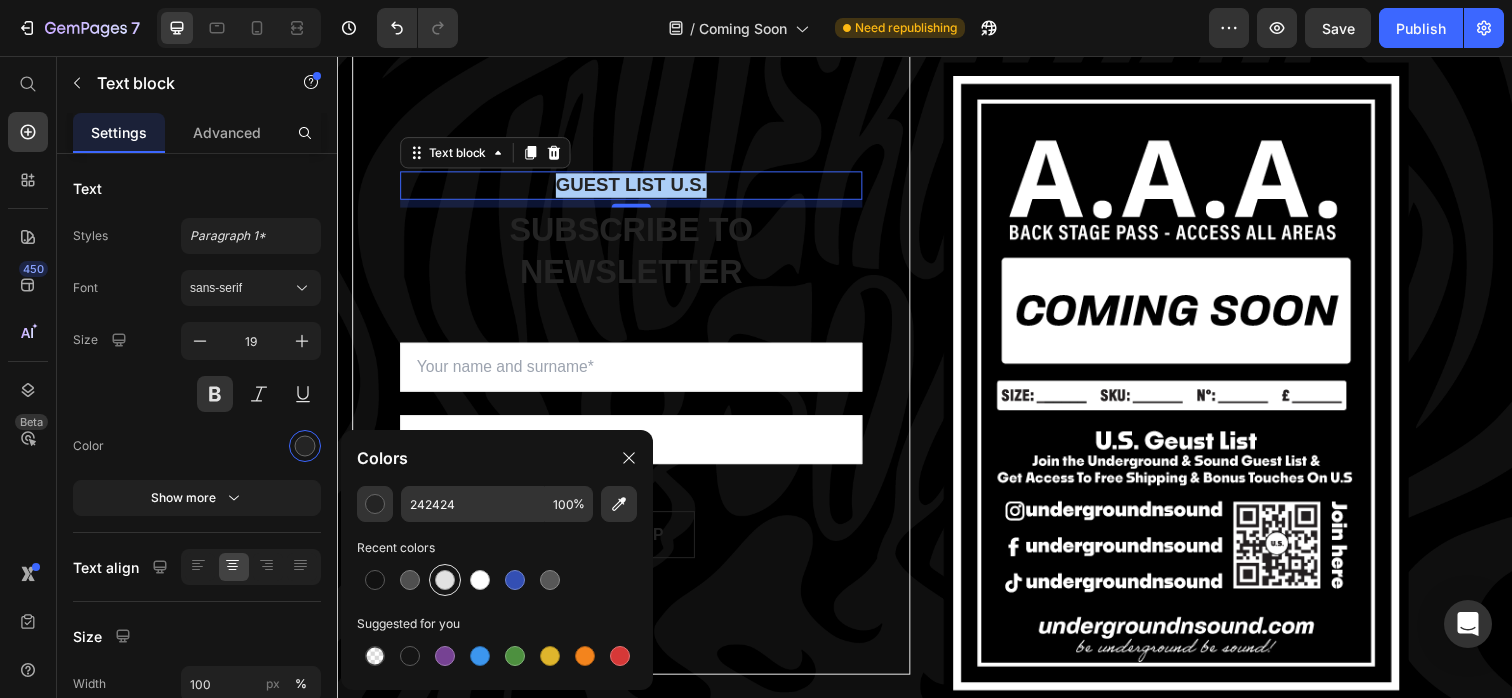 click at bounding box center [445, 580] 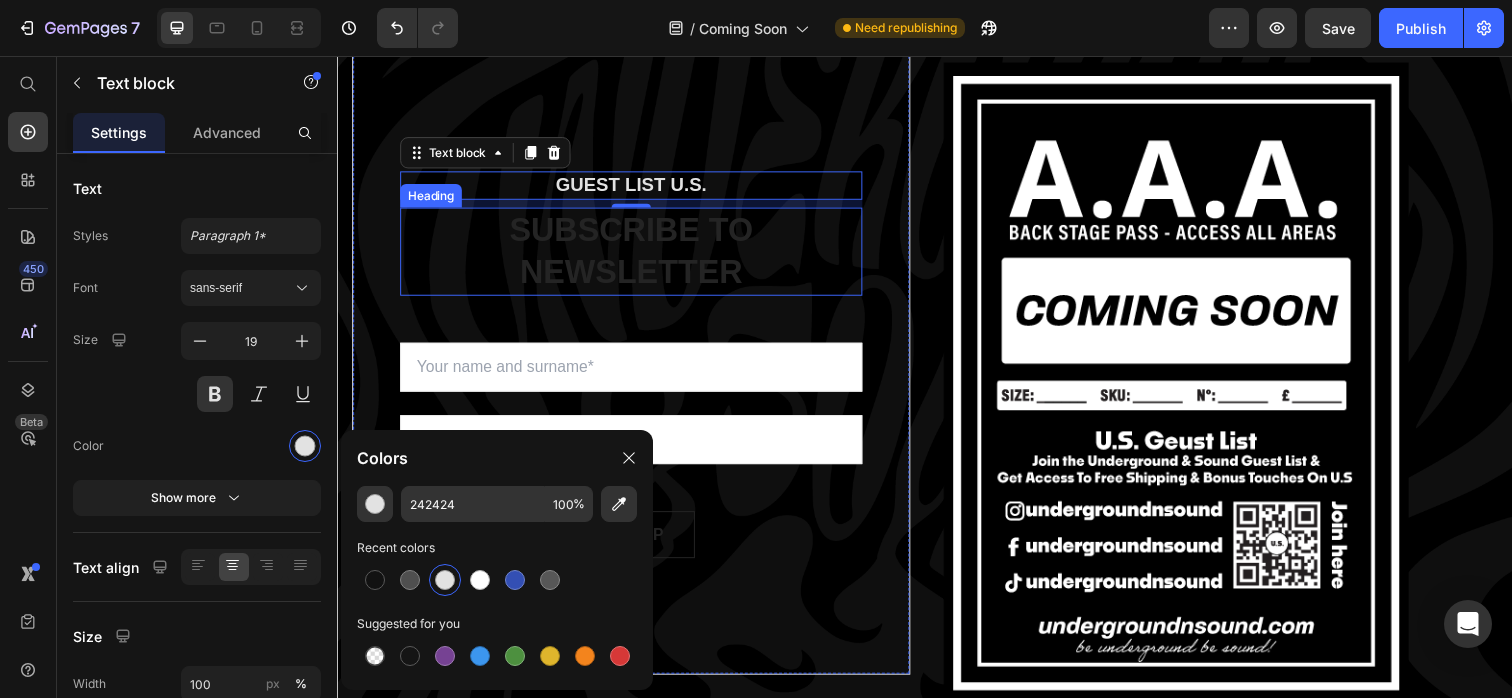 click on "SUBSCRIBE TO NEWSLETTER" at bounding box center [637, 256] 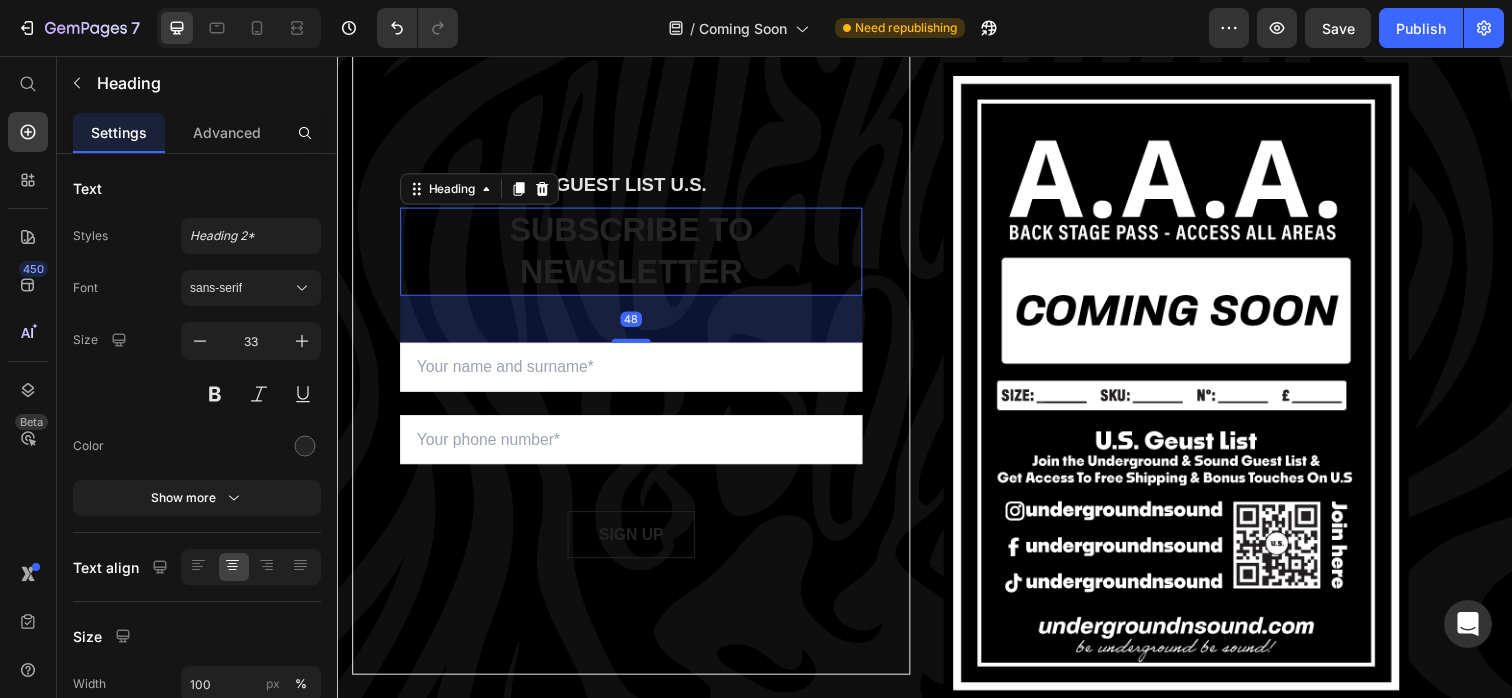 click on "SUBSCRIBE TO NEWSLETTER" at bounding box center [637, 256] 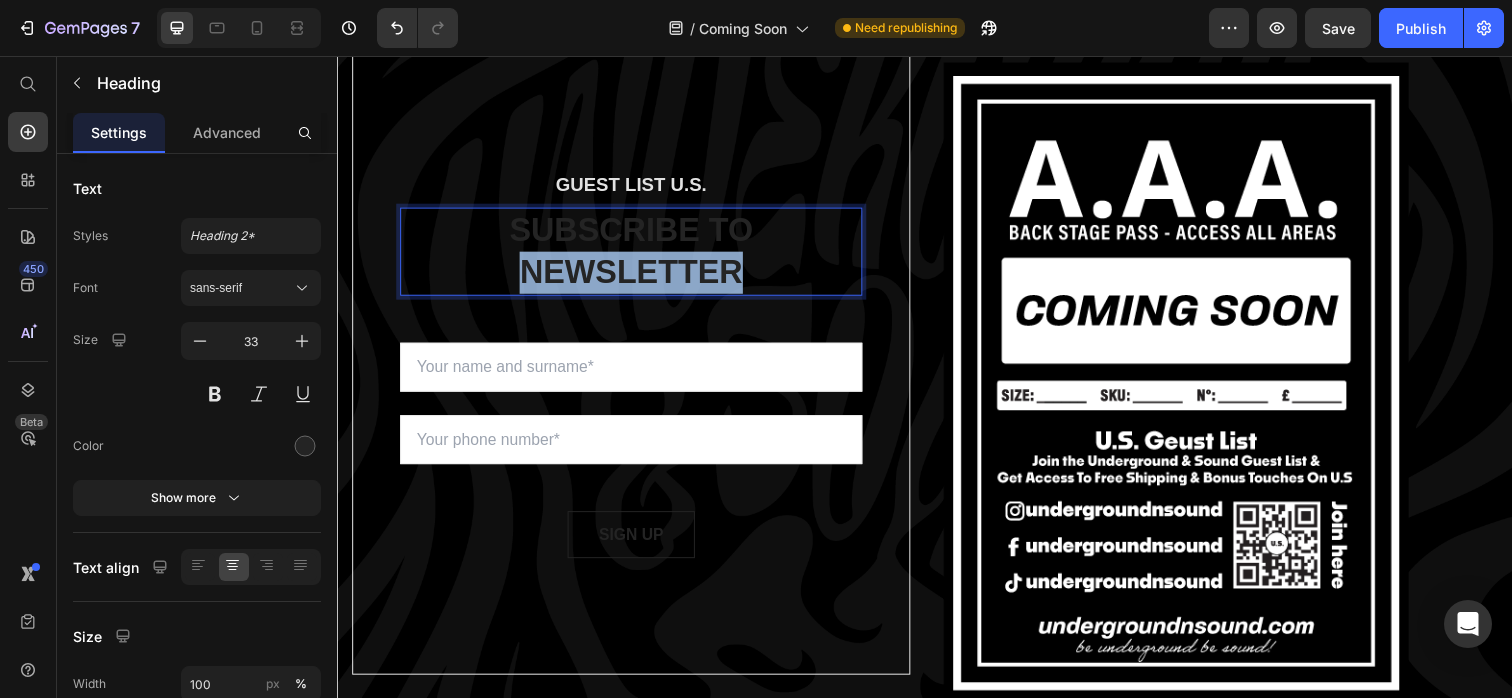 click on "SUBSCRIBE TO NEWSLETTER" at bounding box center (637, 256) 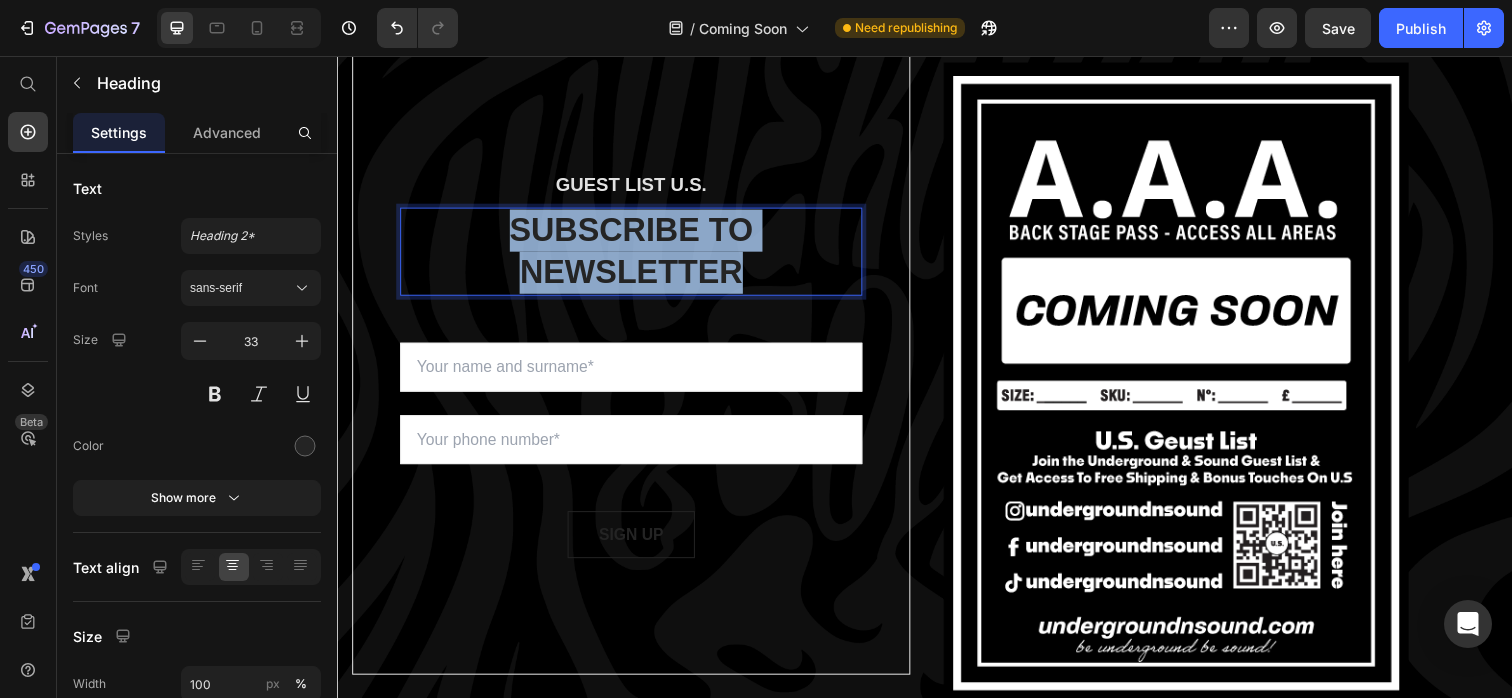 click on "SUBSCRIBE TO NEWSLETTER" at bounding box center (637, 256) 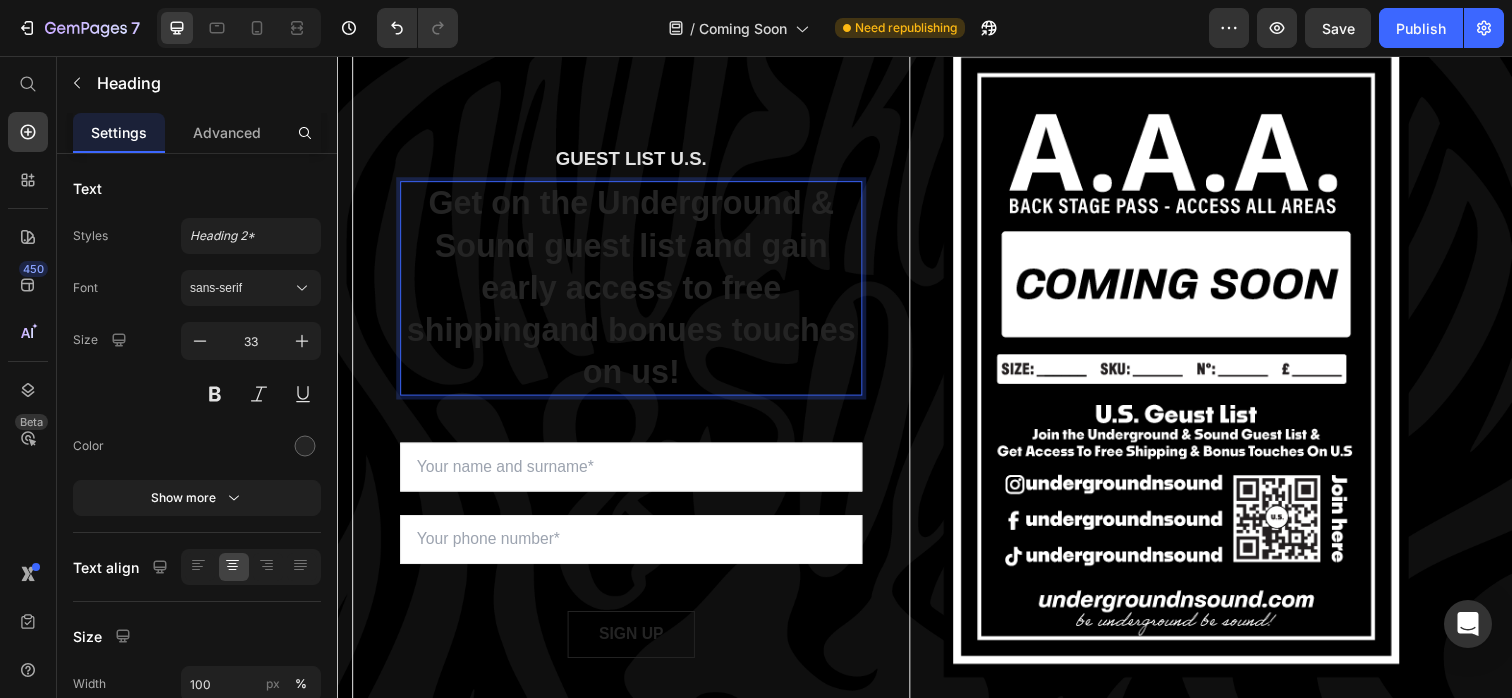scroll, scrollTop: 628, scrollLeft: 0, axis: vertical 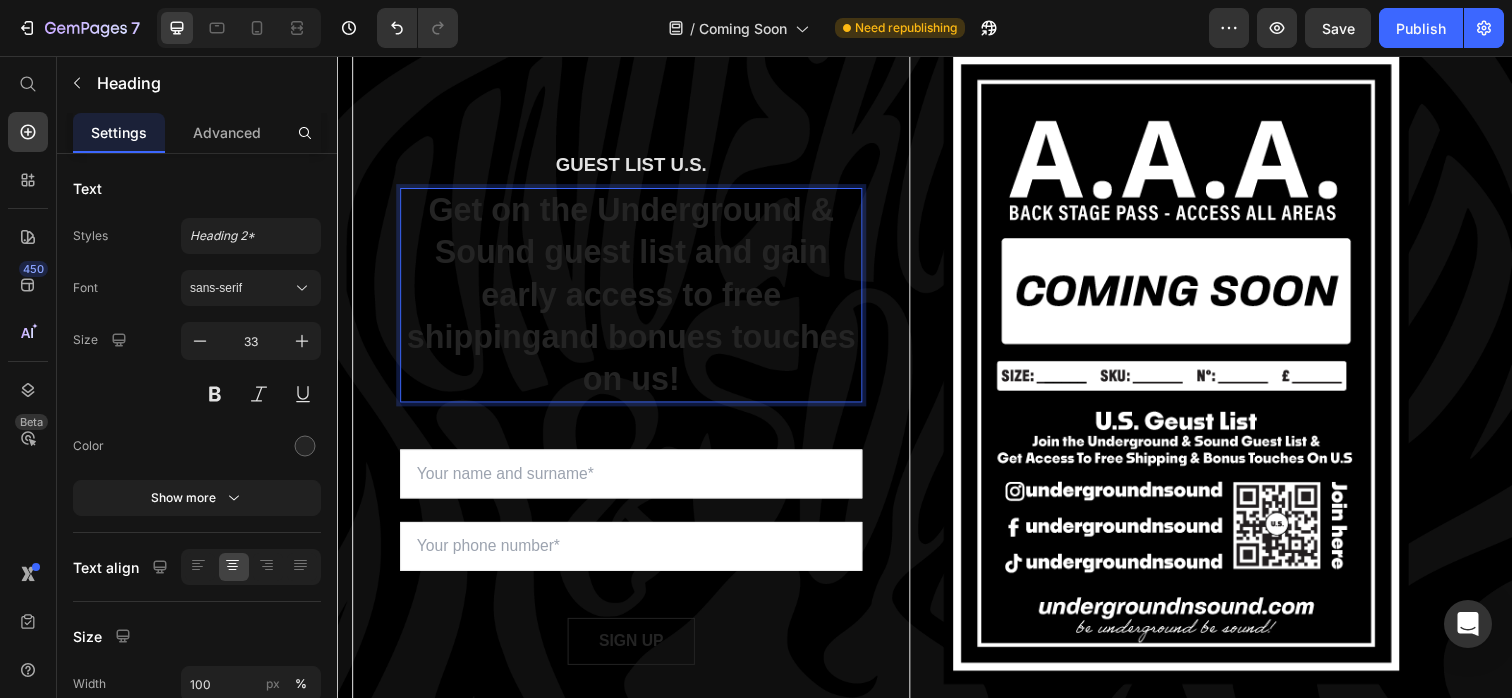 click on "Get on the Underground & Sound guest list and gain early access to free shippingand bonues touches on us!" at bounding box center (637, 300) 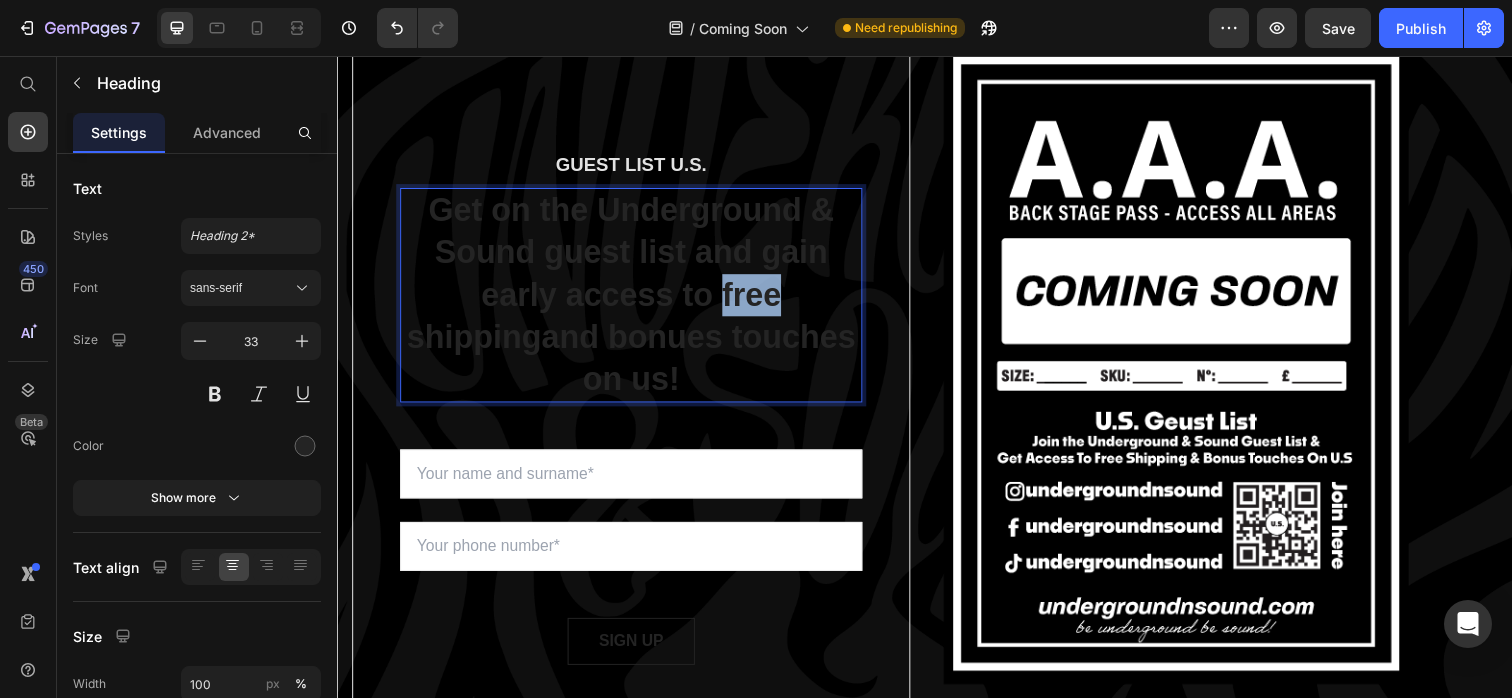 click on "Get on the Underground & Sound guest list and gain early access to free shippingand bonues touches on us!" at bounding box center (637, 300) 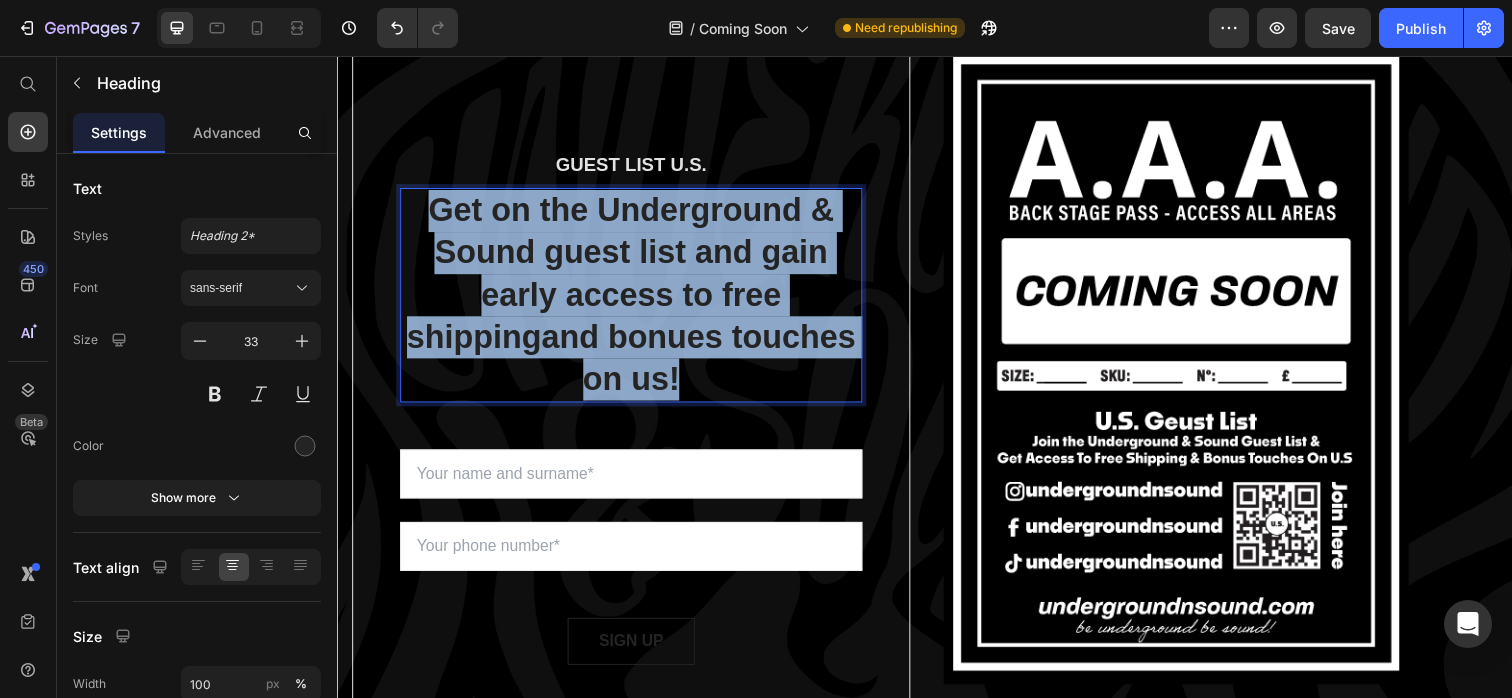 click on "Get on the Underground & Sound guest list and gain early access to free shippingand bonues touches on us!" at bounding box center (637, 300) 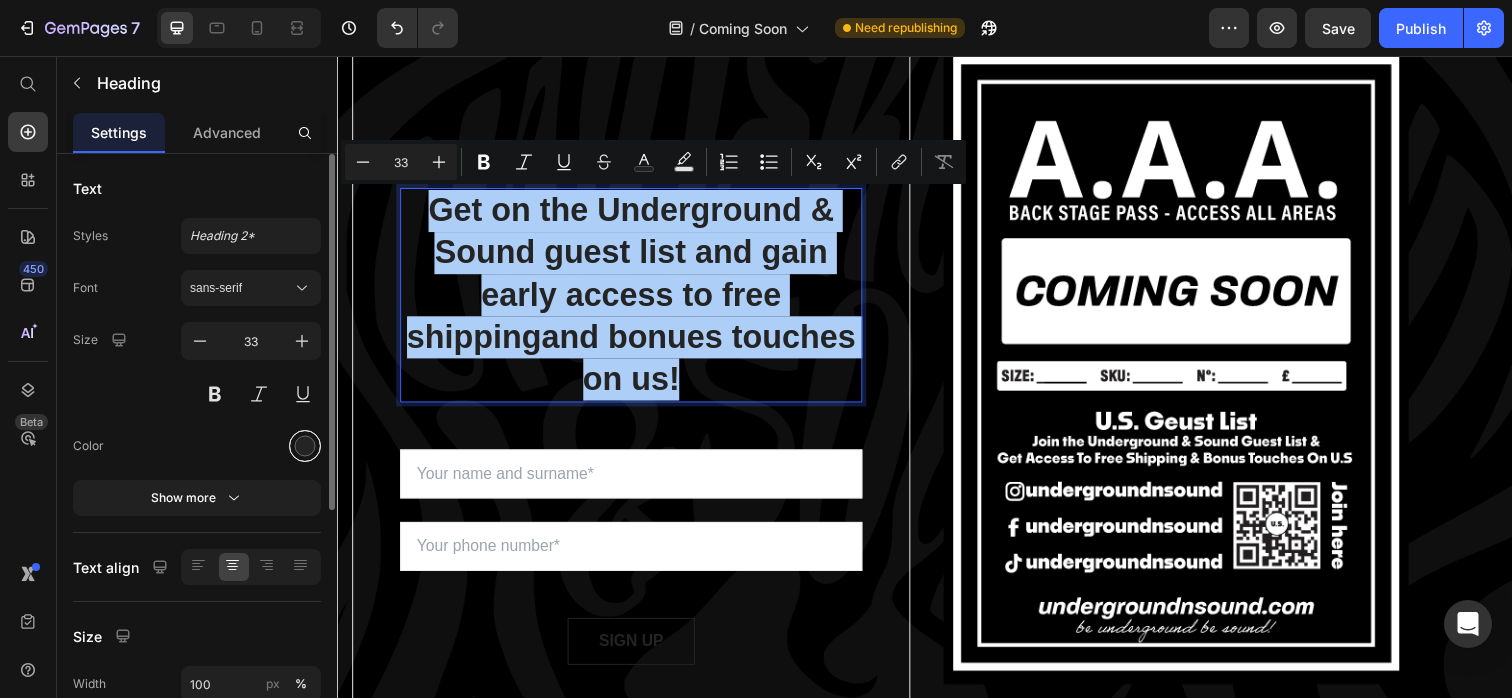 click at bounding box center (305, 446) 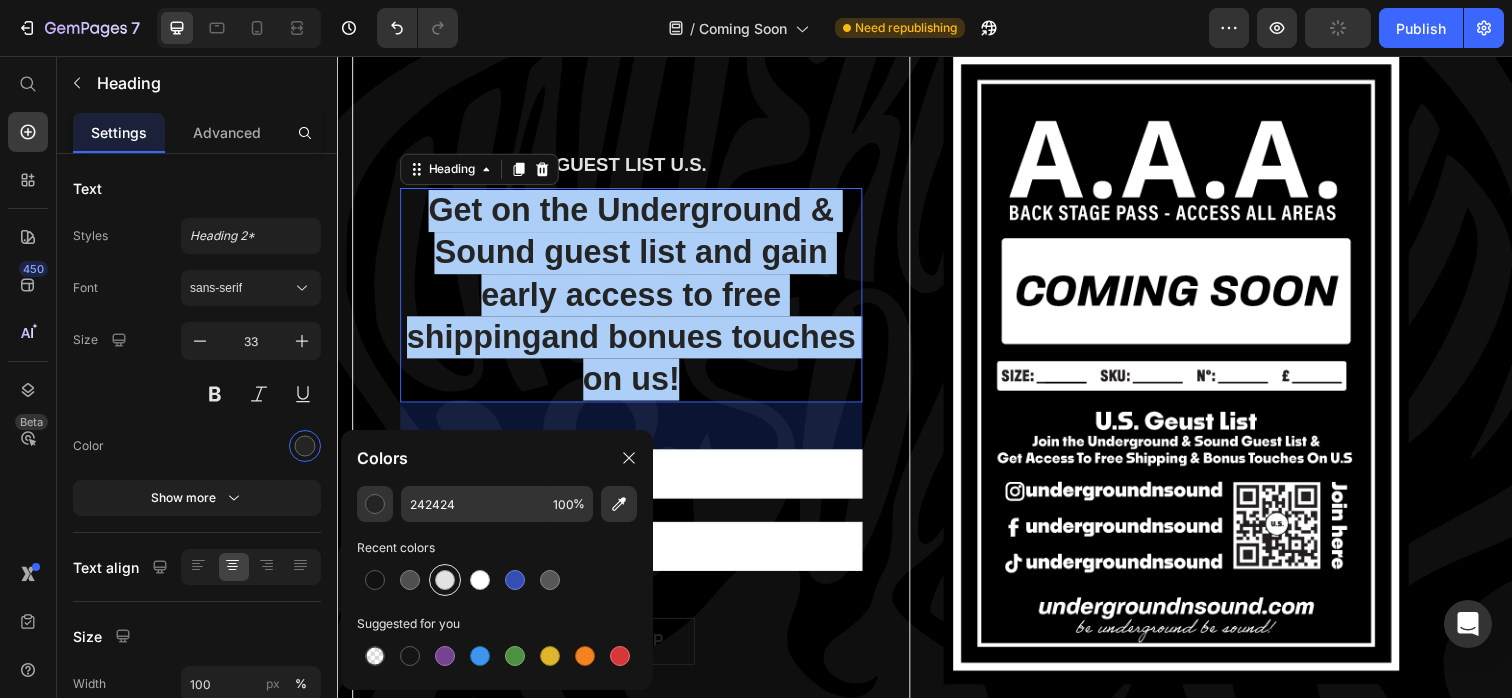click at bounding box center [445, 580] 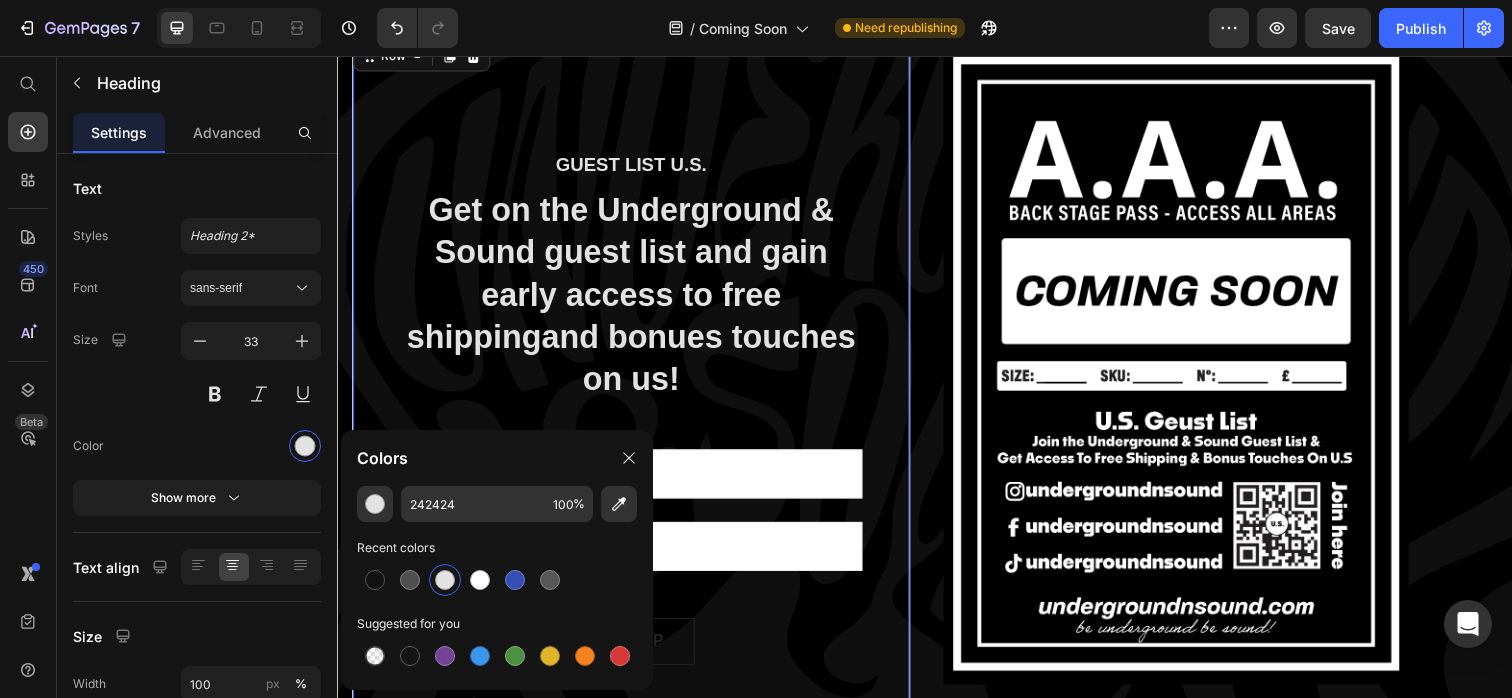 click on "GUEST LIST U.S. Text block Get on the Underground & Sound guest list and gain early access to free shippingand bonues touches on us! Heading Sign up to be the first to hear about exclusive deals, special offers and upcoming collections Text block Row Email Field Email Field SIGN UP Submit Button Row Newsletter Row   0" at bounding box center [637, 415] 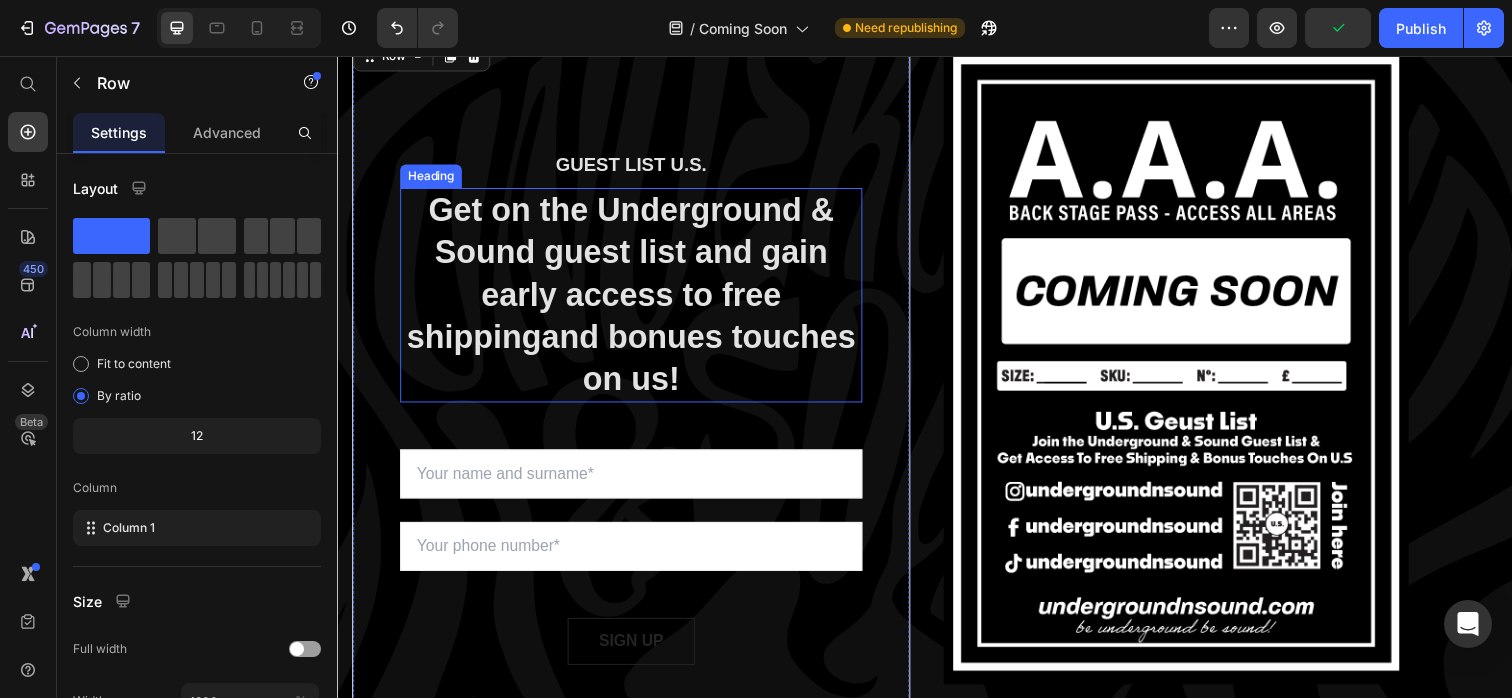 click on "Get on the Underground & Sound guest list and gain early access to free shippingand bonues touches on us!" at bounding box center (637, 300) 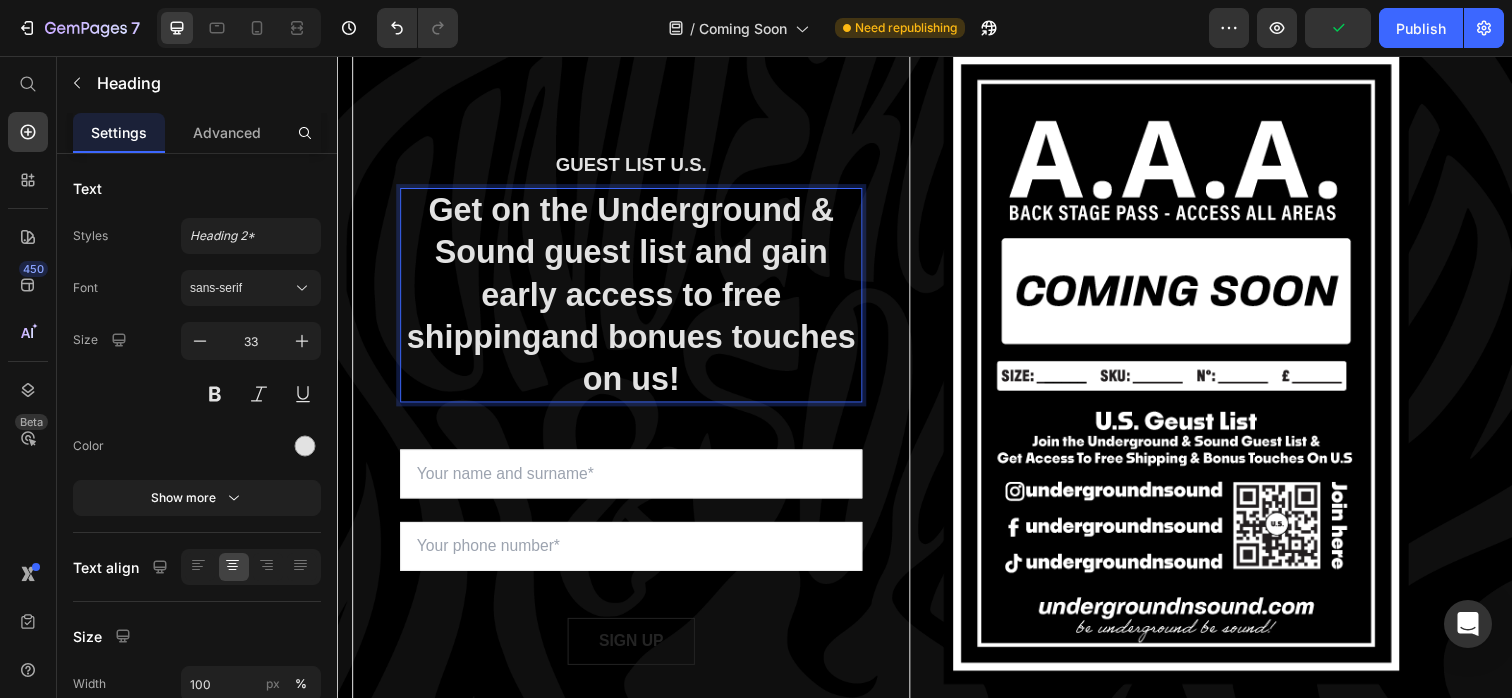 click on "Get on the Underground & Sound guest list and gain early access to free shippingand bonues touches on us!" at bounding box center (637, 300) 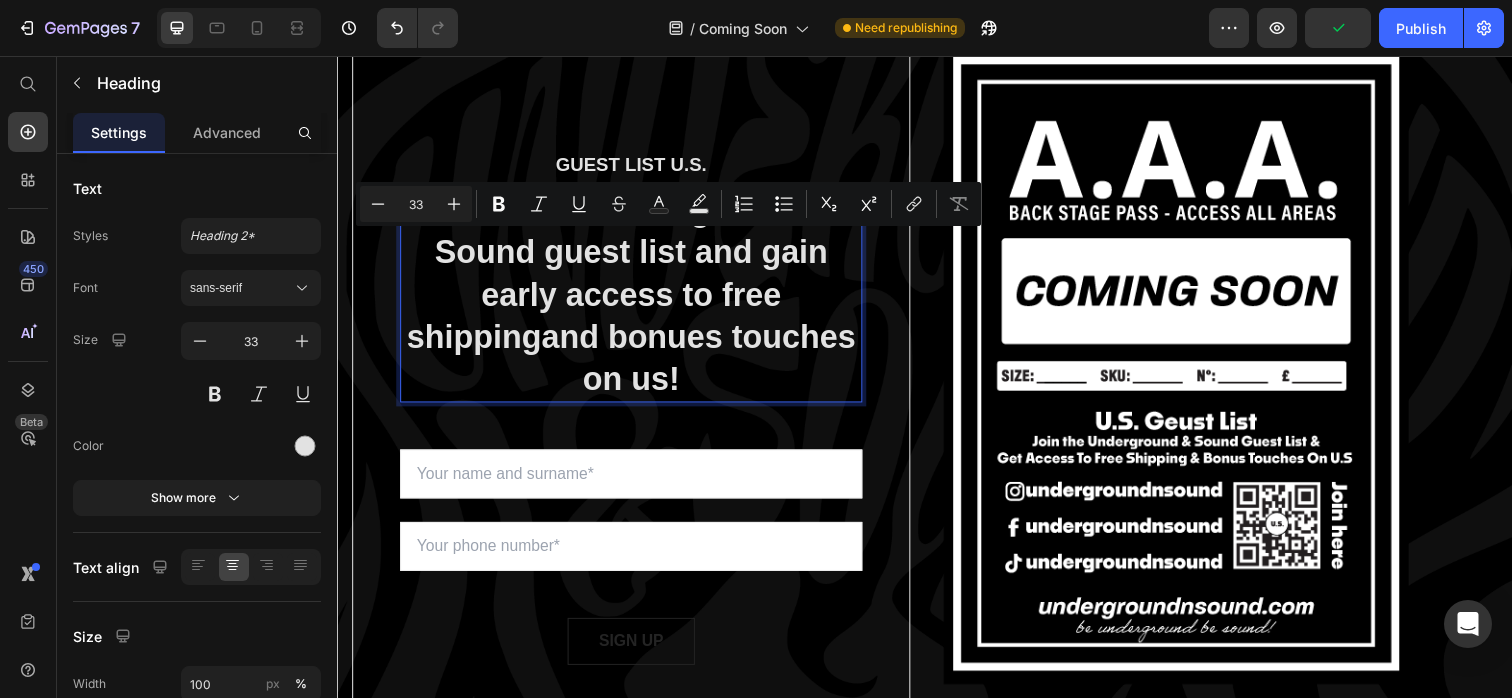 click on "Get on the Underground & Sound guest list and gain early access to free shippingand bonues touches on us!" at bounding box center [637, 300] 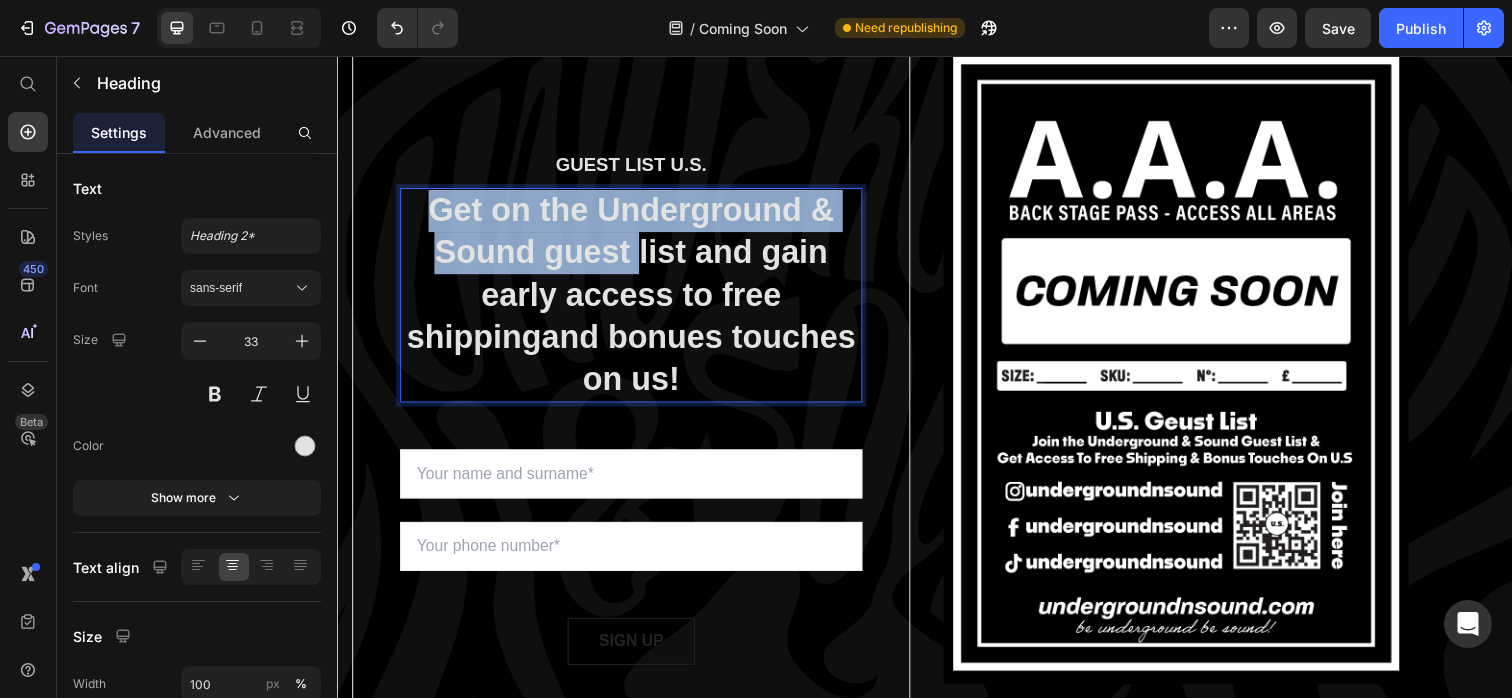 drag, startPoint x: 642, startPoint y: 255, endPoint x: 409, endPoint y: 225, distance: 234.92339 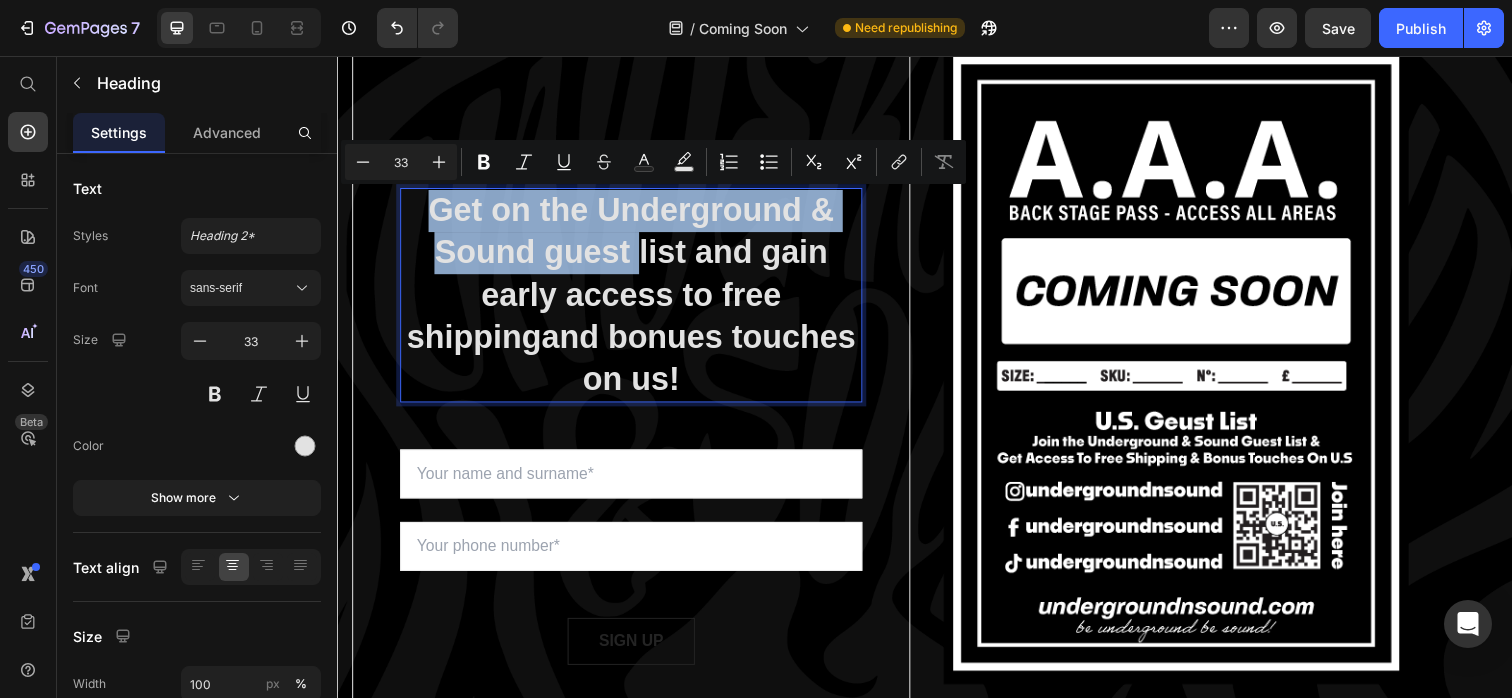 copy on "Get on the Underground & Sound guest" 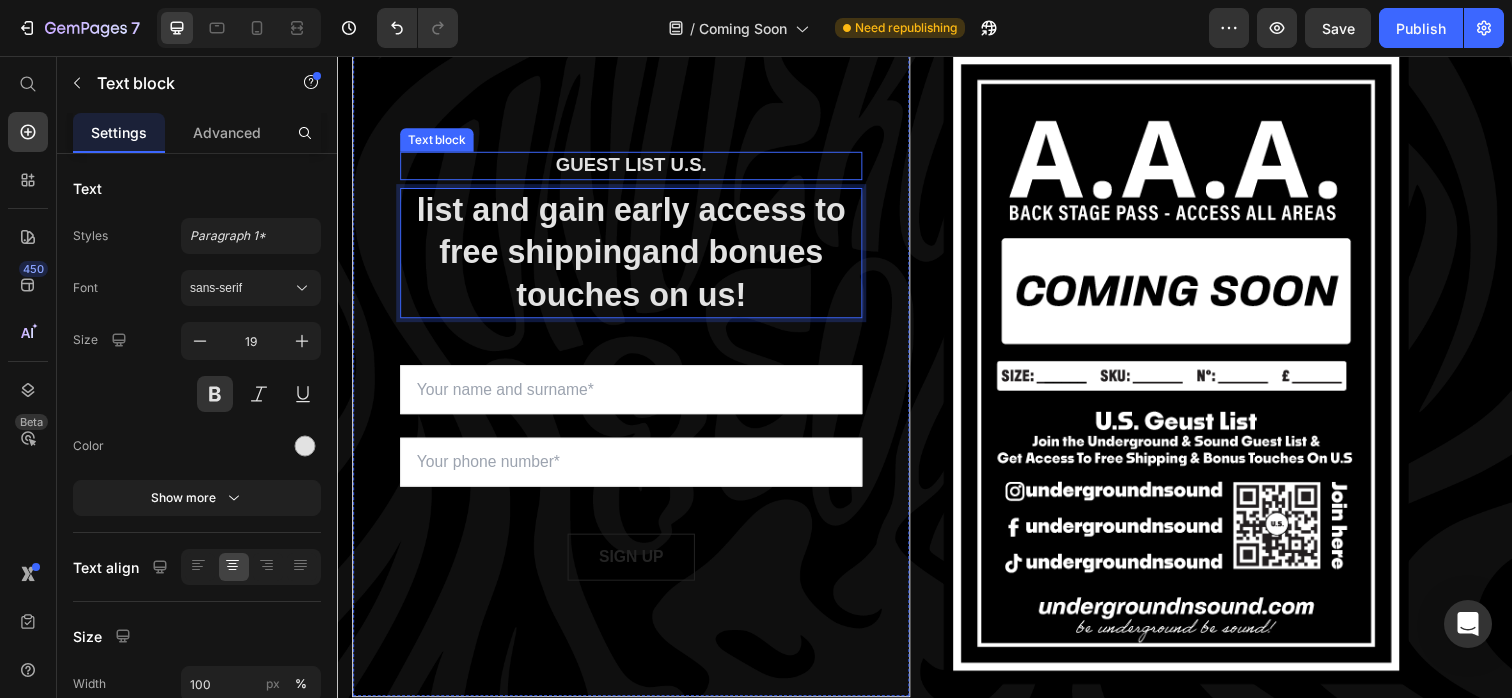 click on "GUEST LIST U.S." at bounding box center [637, 168] 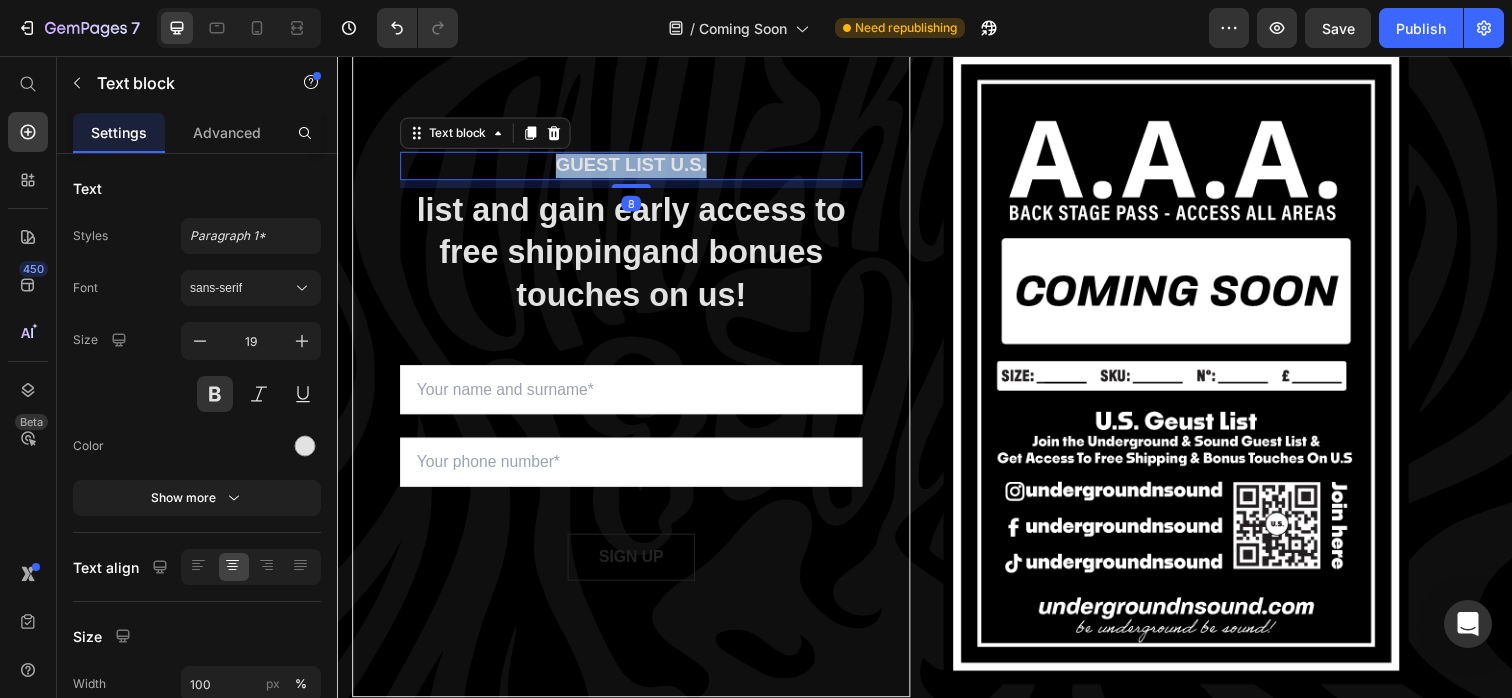 click on "GUEST LIST U.S." at bounding box center (637, 168) 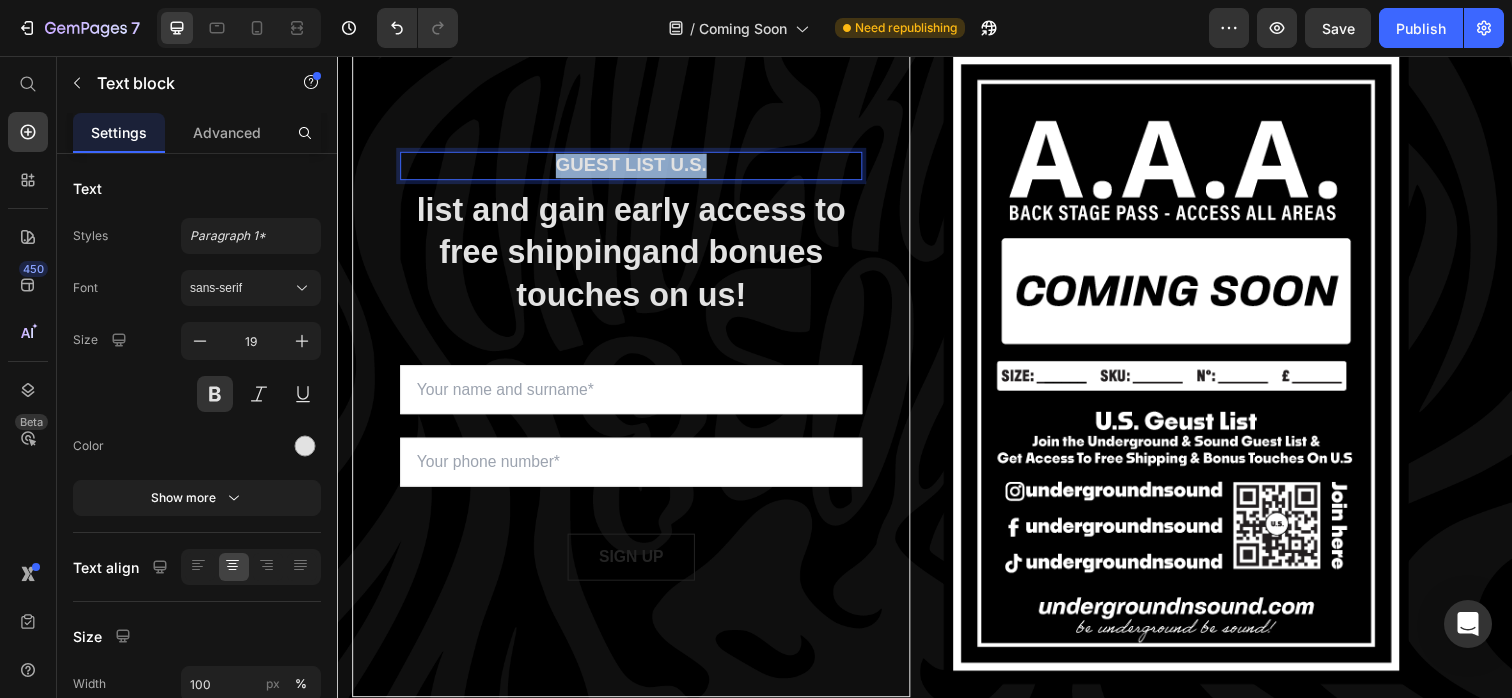 click on "GUEST LIST U.S." at bounding box center [637, 168] 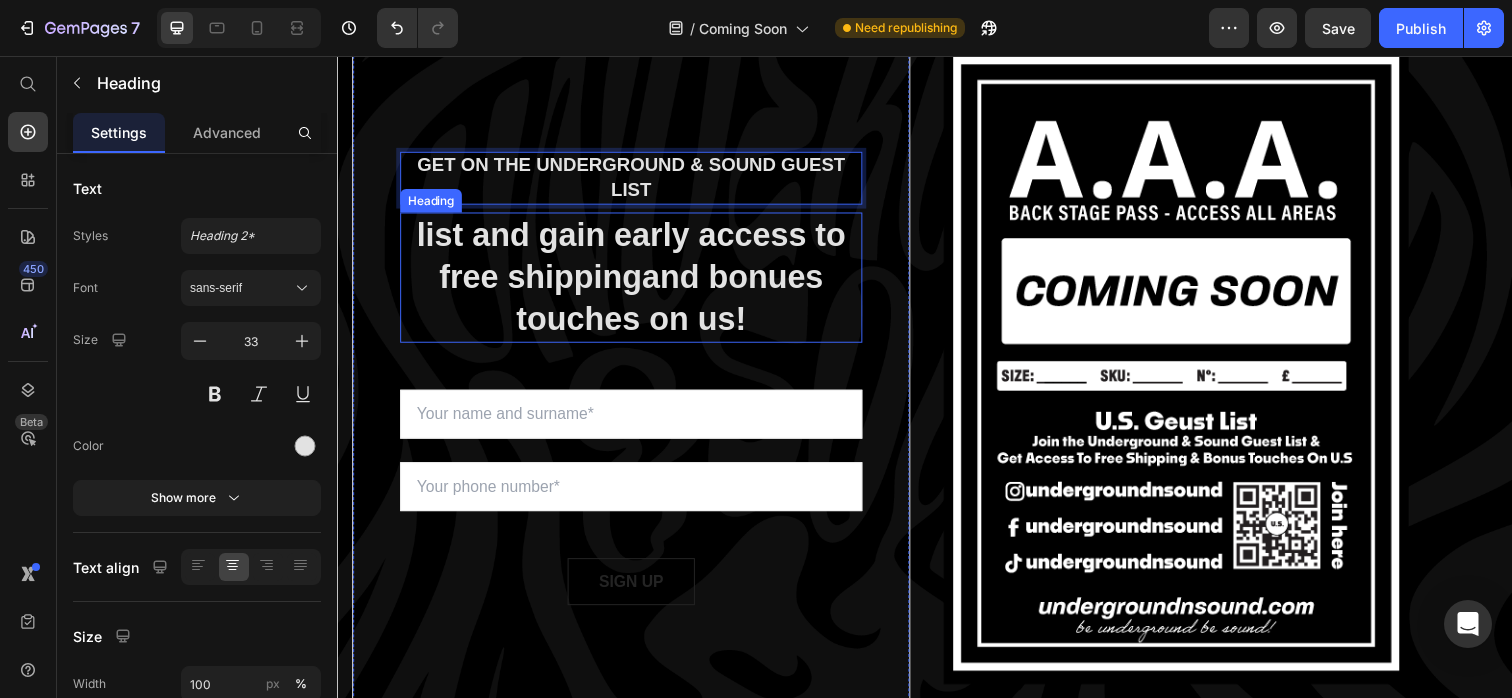 click on "list and gain early access to free shippingand bonues touches on us!" at bounding box center (637, 282) 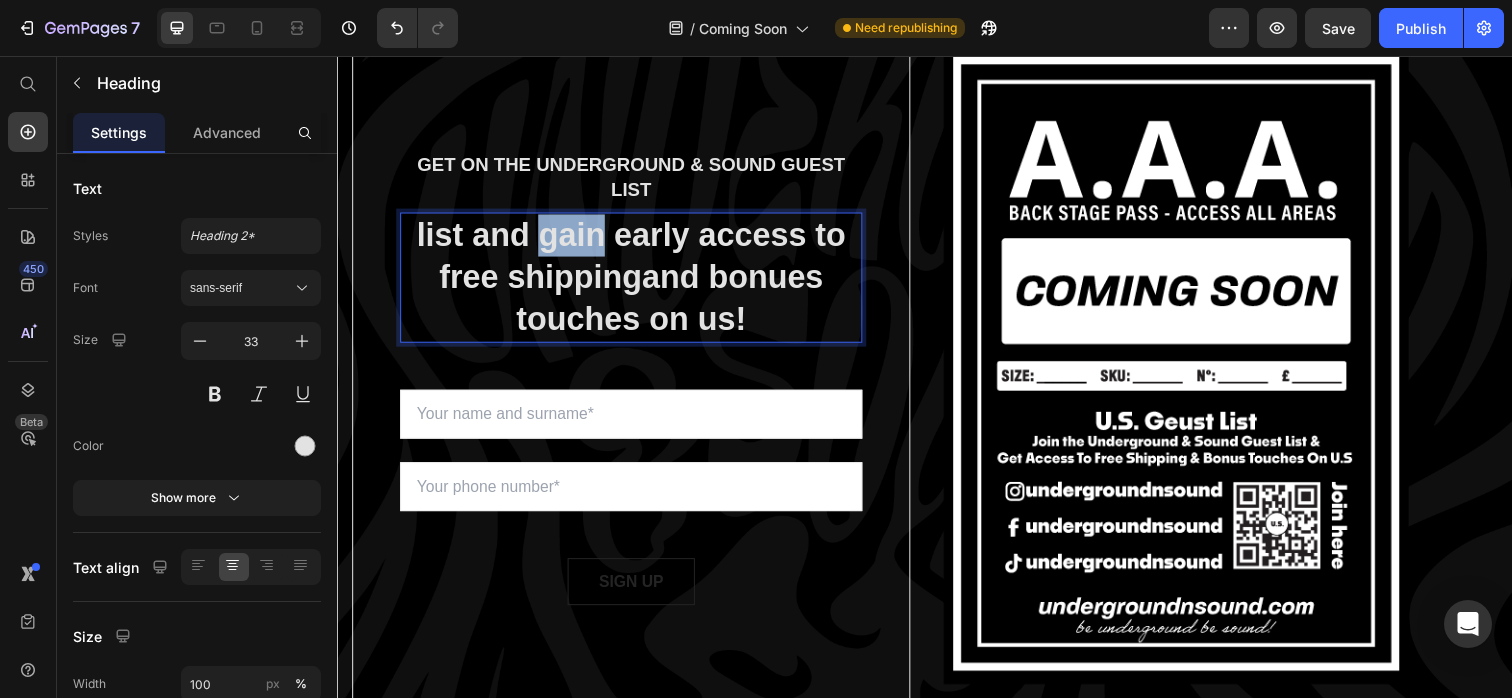 click on "list and gain early access to free shippingand bonues touches on us!" at bounding box center (637, 282) 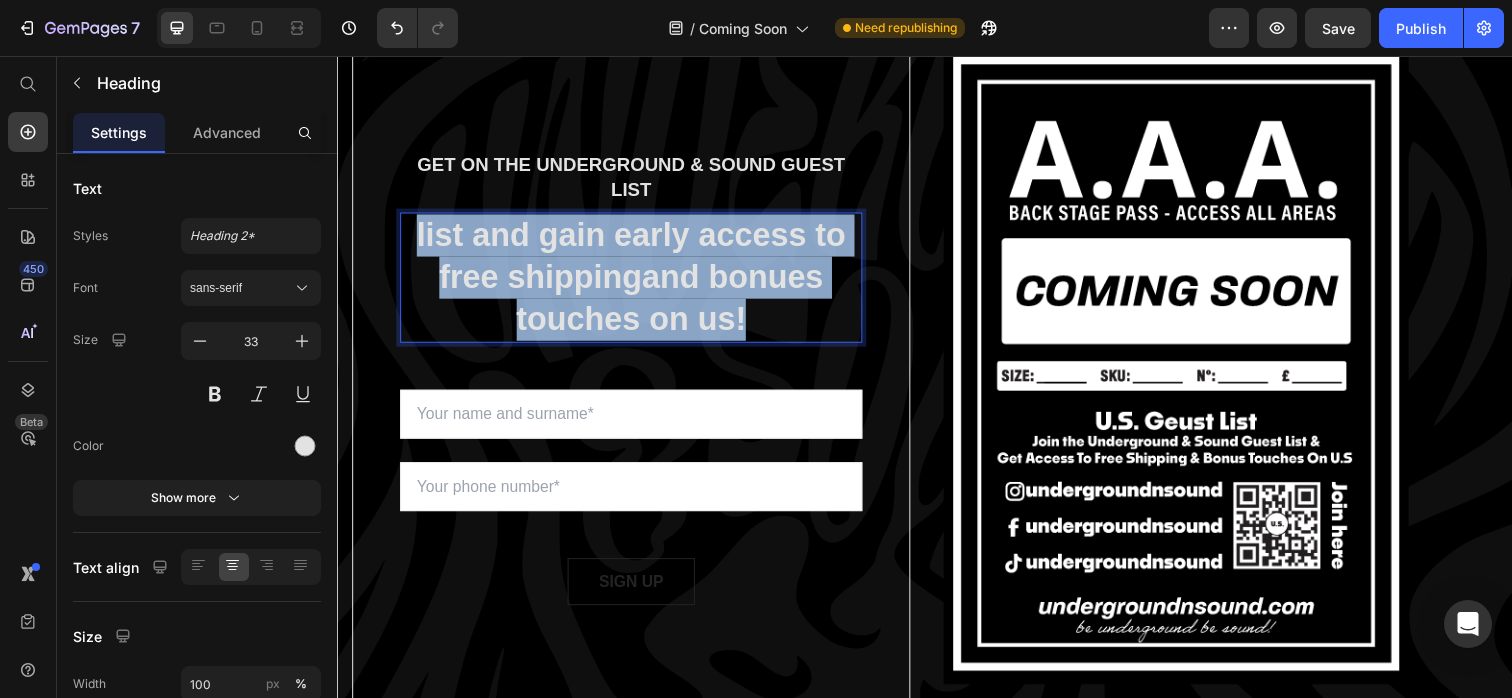 click on "list and gain early access to free shippingand bonues touches on us!" at bounding box center [637, 282] 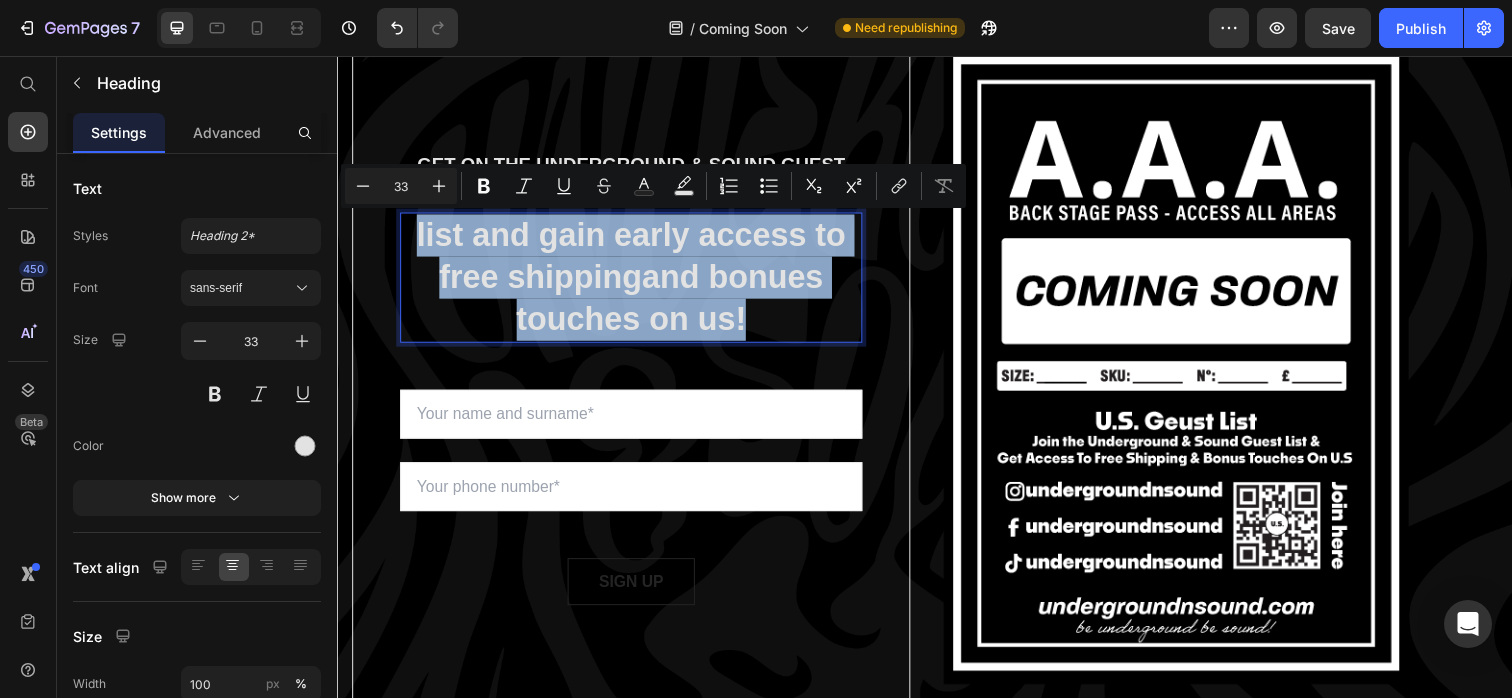 click on "list and gain early access to free shippingand bonues touches on us!" at bounding box center [637, 282] 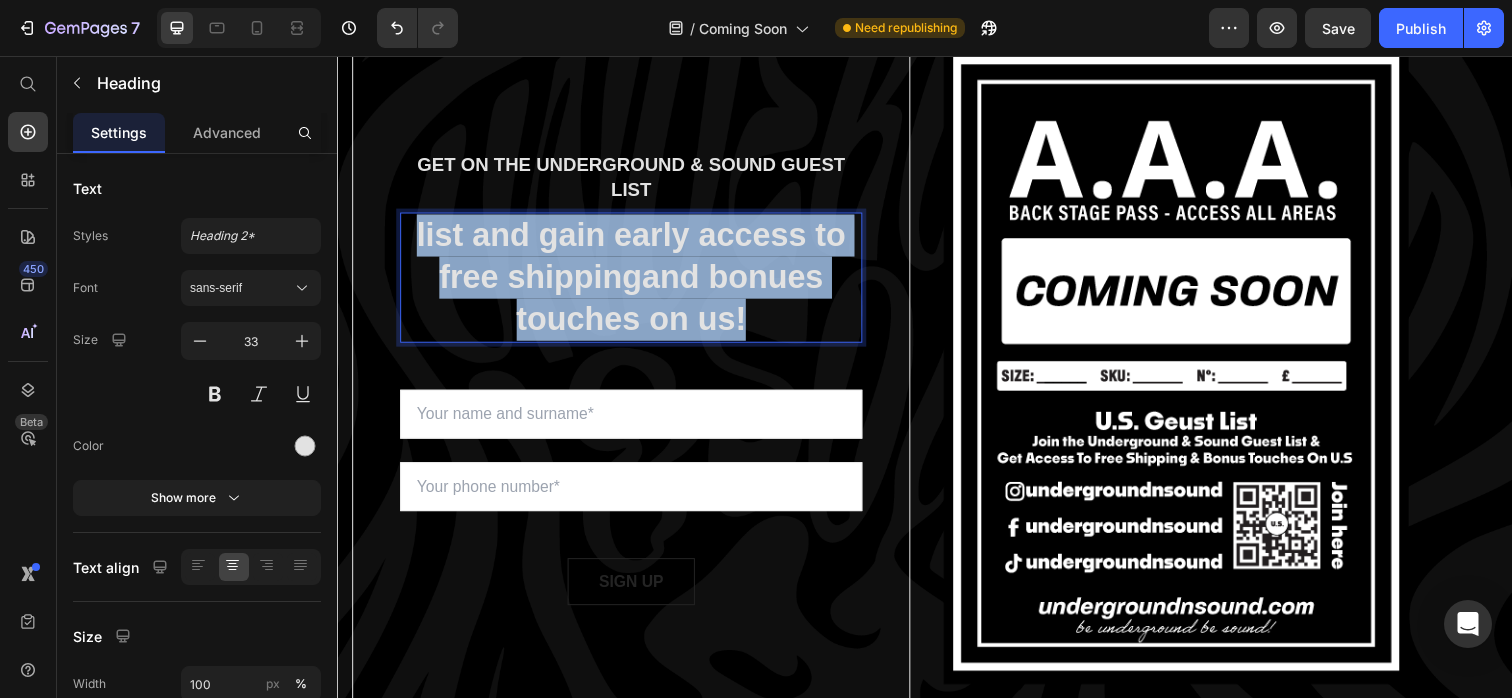 click on "list and gain early access to free shippingand bonues touches on us!" at bounding box center [637, 282] 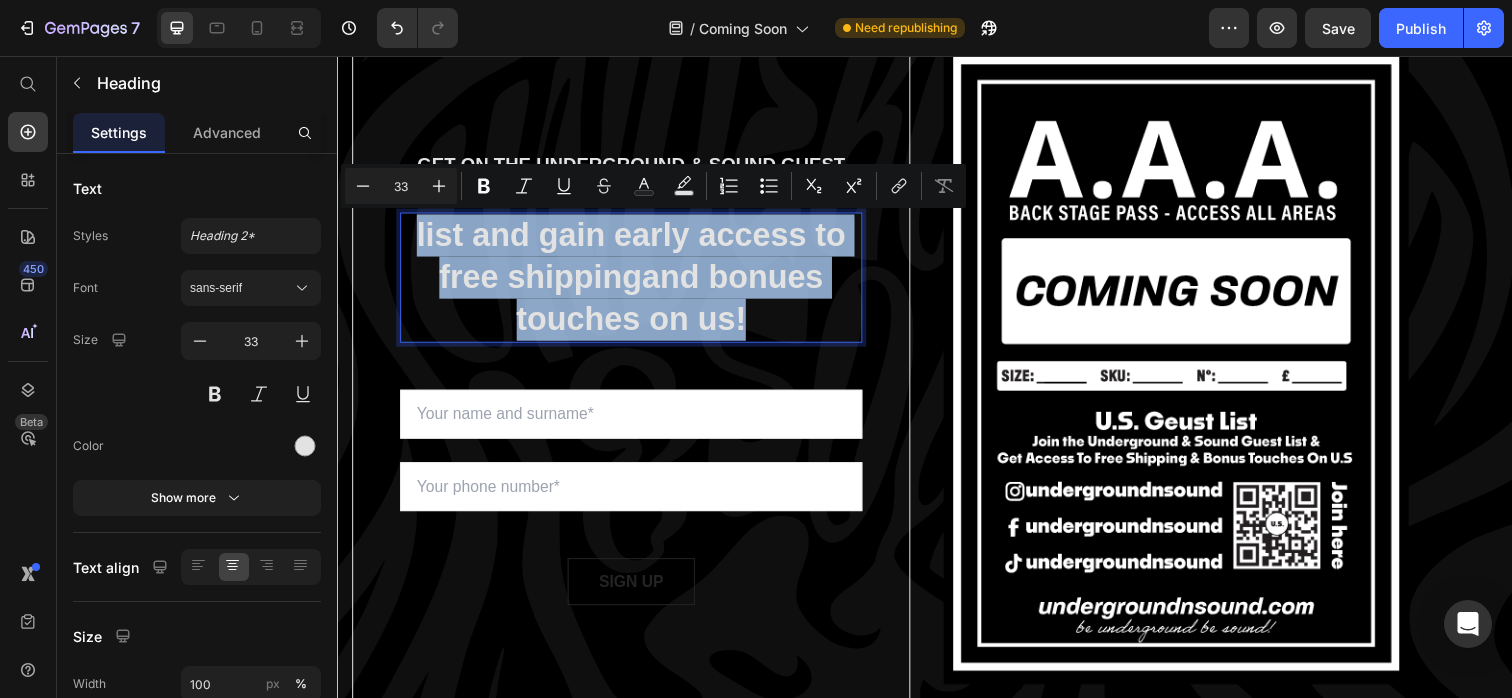 click on "list and gain early access to free shippingand bonues touches on us!" at bounding box center (637, 282) 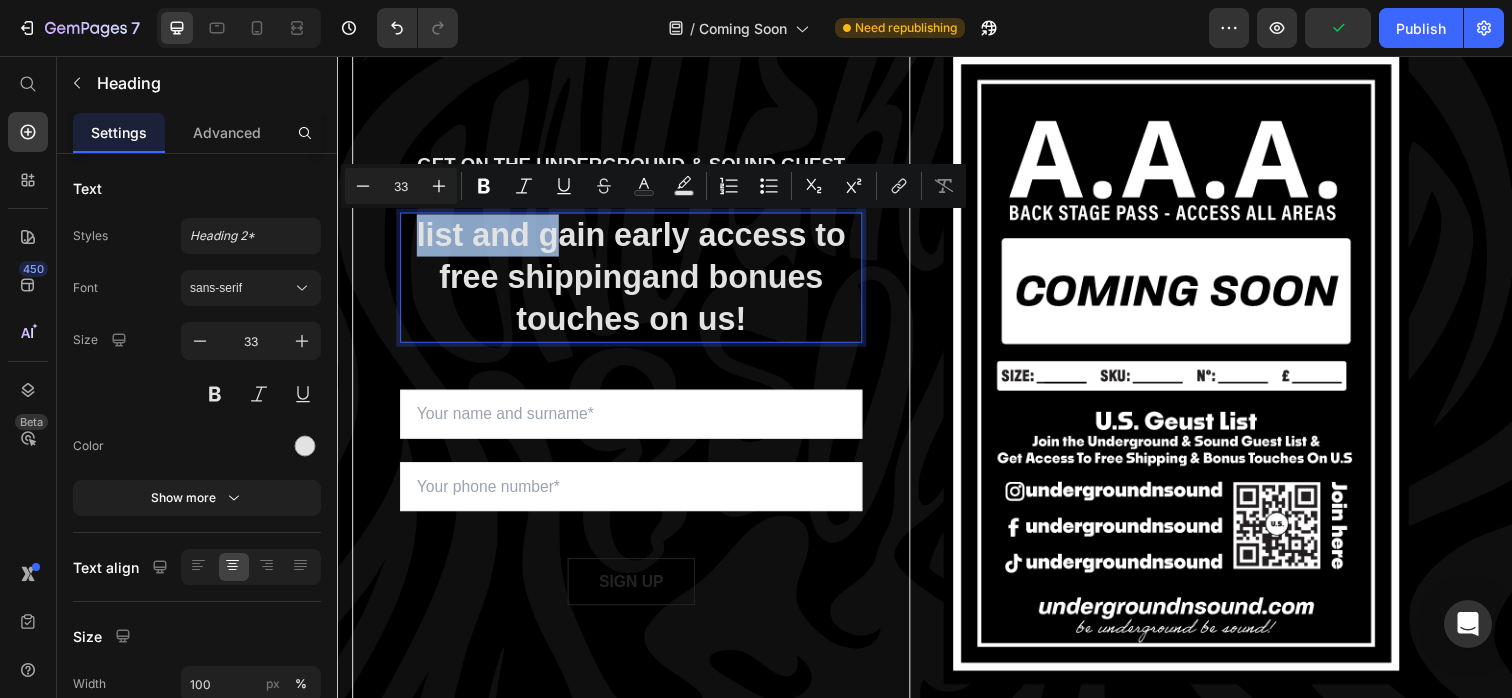 drag, startPoint x: 563, startPoint y: 237, endPoint x: 338, endPoint y: 237, distance: 225 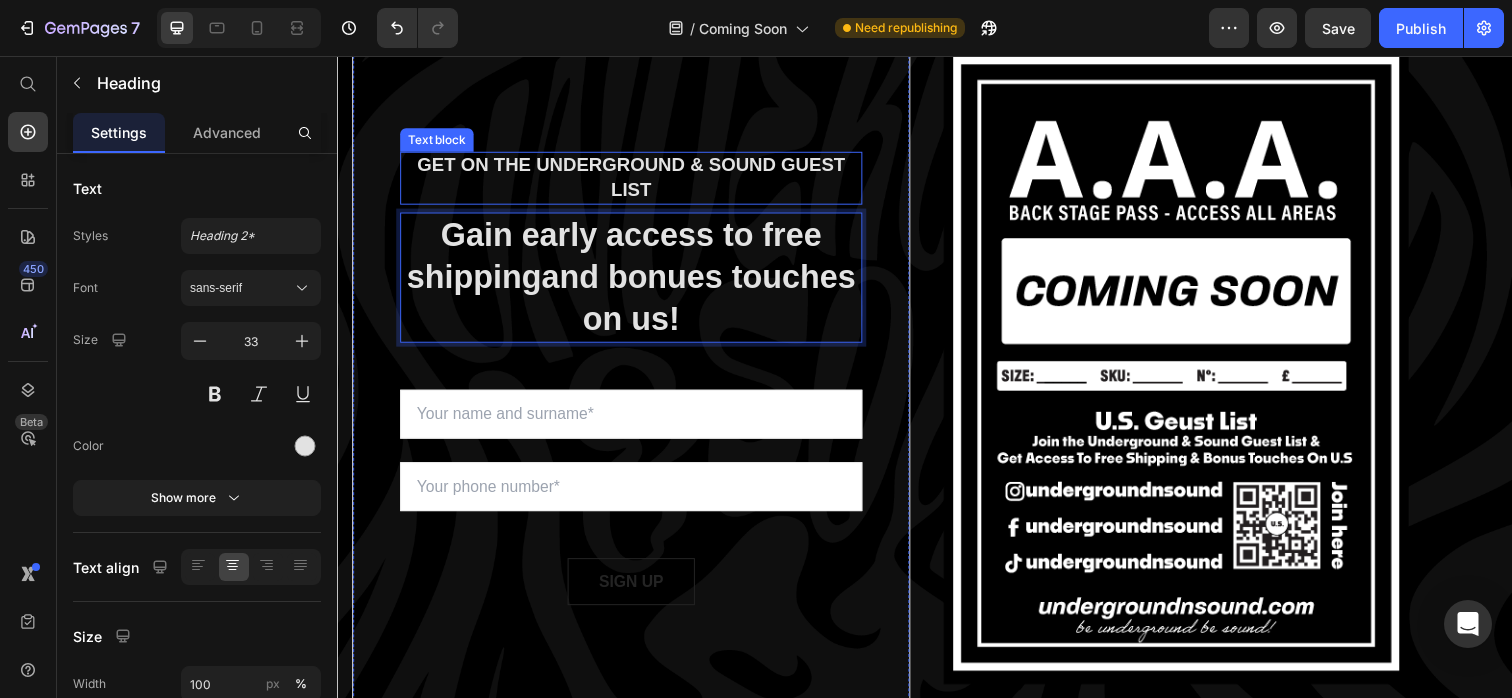 click on "GET ON THE UNDERGROUND & SOUND GUEST LIST" at bounding box center [637, 180] 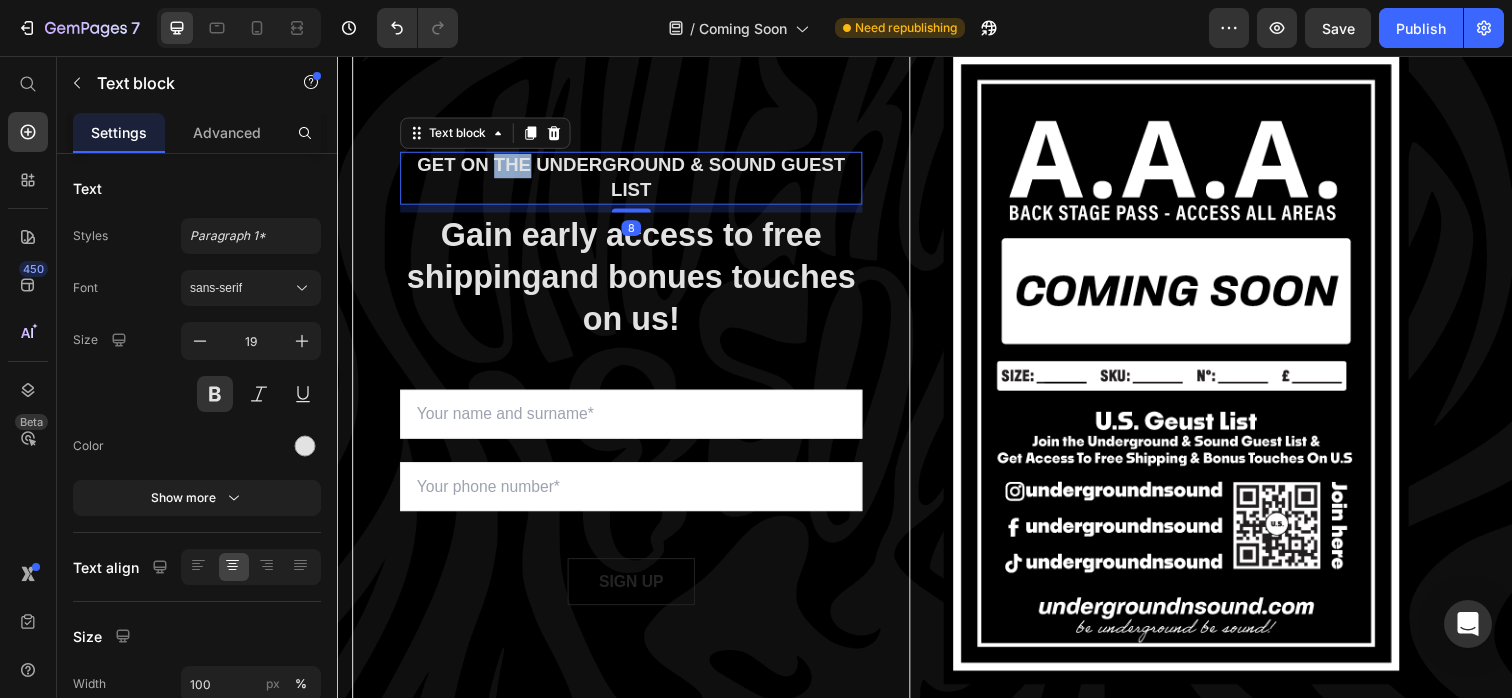 click on "GET ON THE UNDERGROUND & SOUND GUEST LIST" at bounding box center [637, 180] 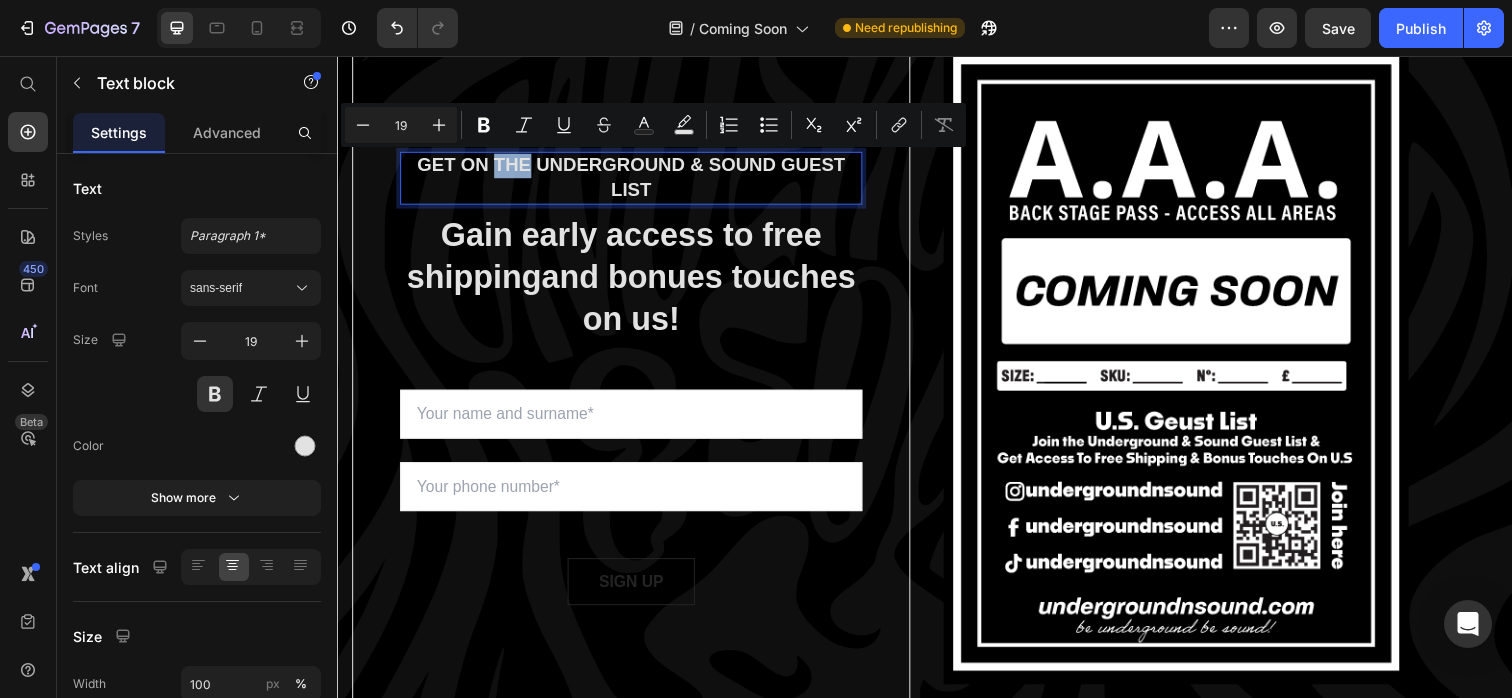click on "GET ON THE UNDERGROUND & SOUND GUEST LIST" at bounding box center (637, 180) 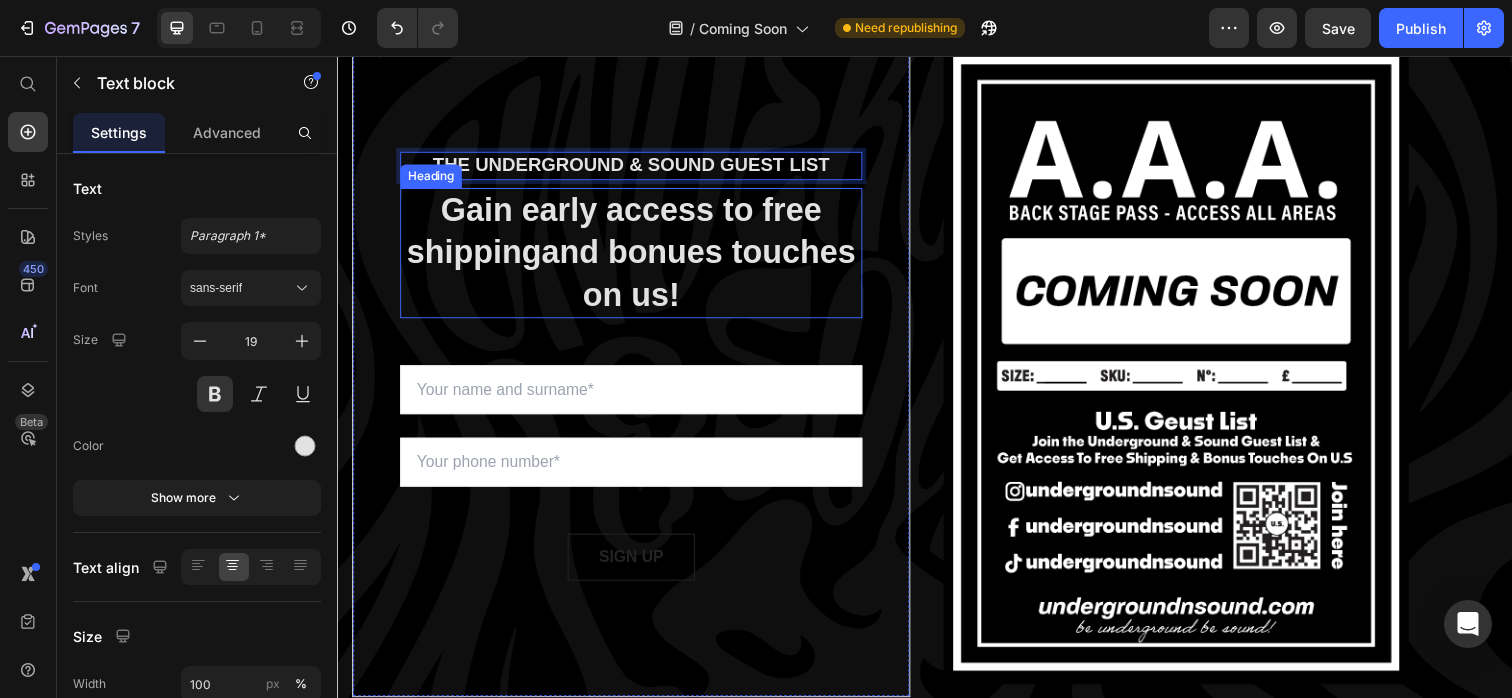 click on "Gain early access to free shippingand bonues touches on us!" at bounding box center [637, 257] 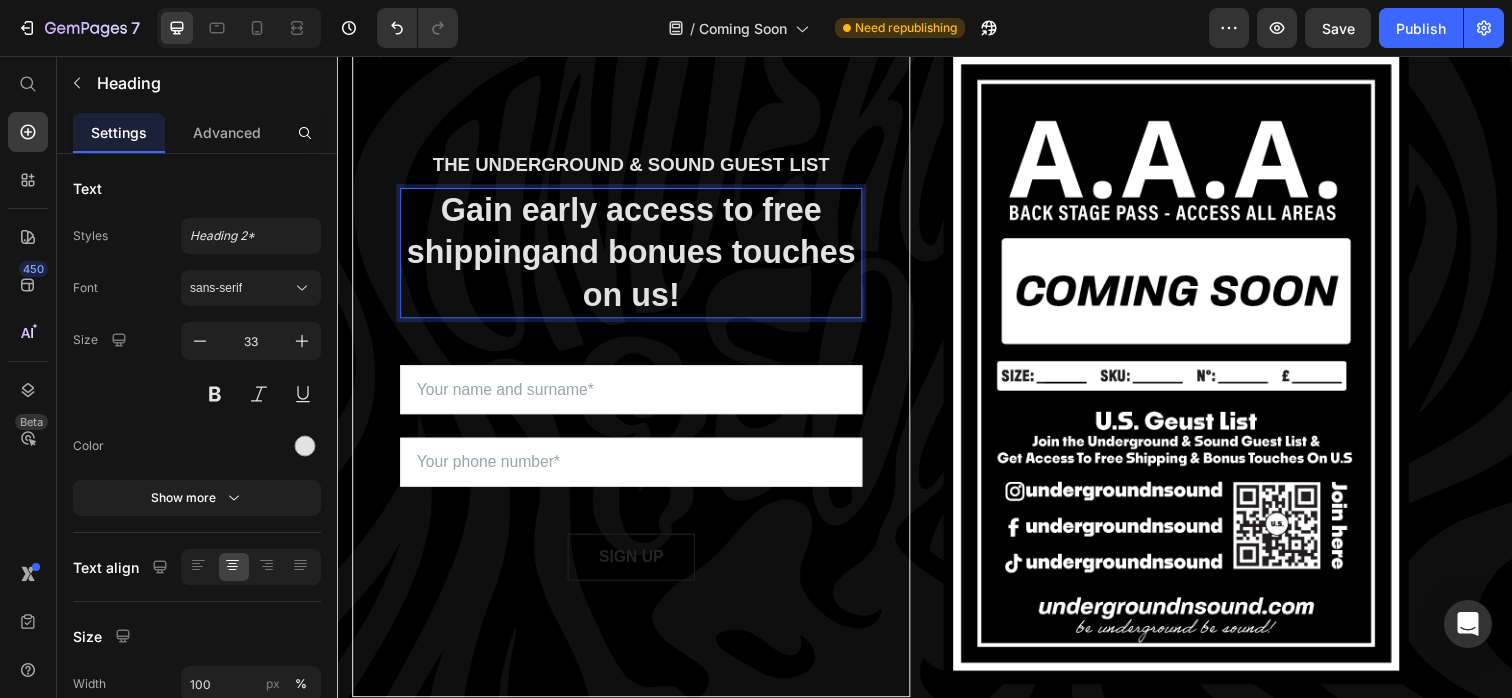 click on "Gain early access to free shippingand bonues touches on us!" at bounding box center (637, 257) 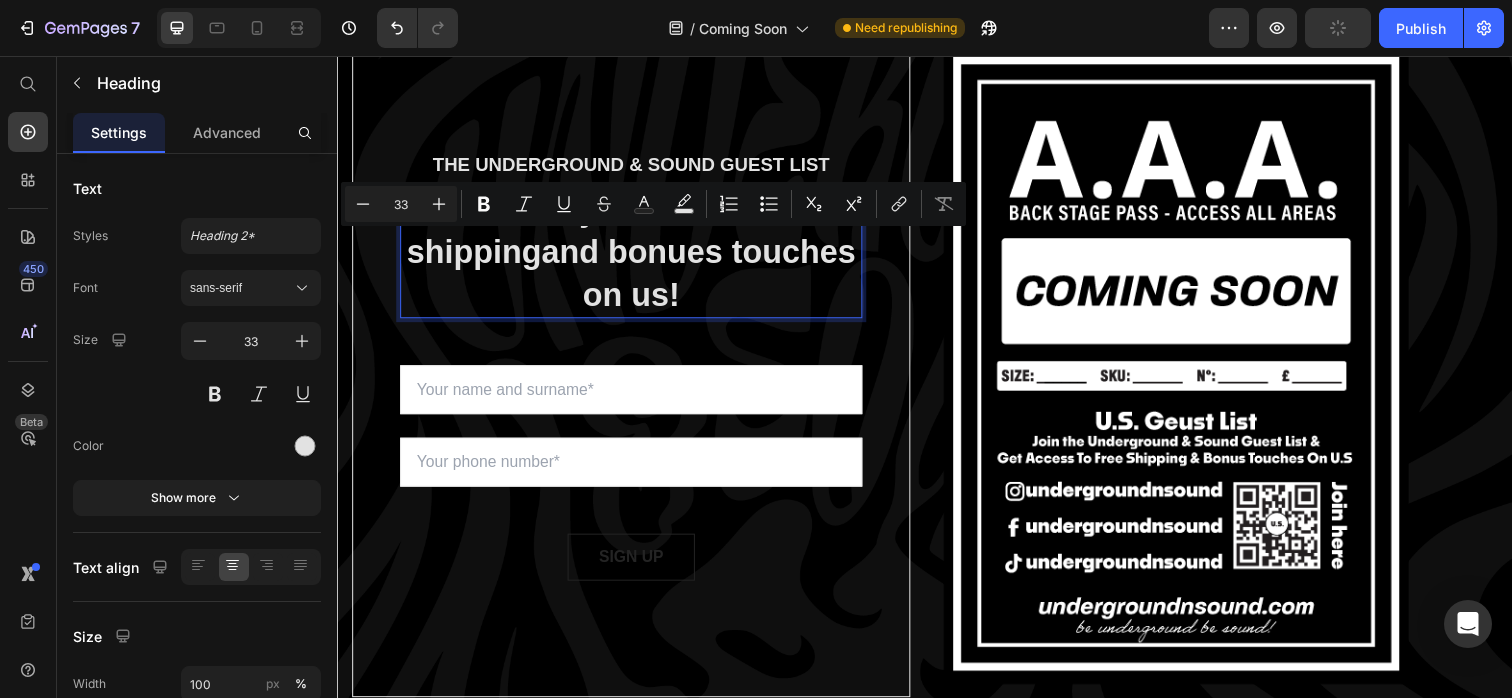 click on "Gain early access to free shippingand bonues touches on us!" at bounding box center (637, 257) 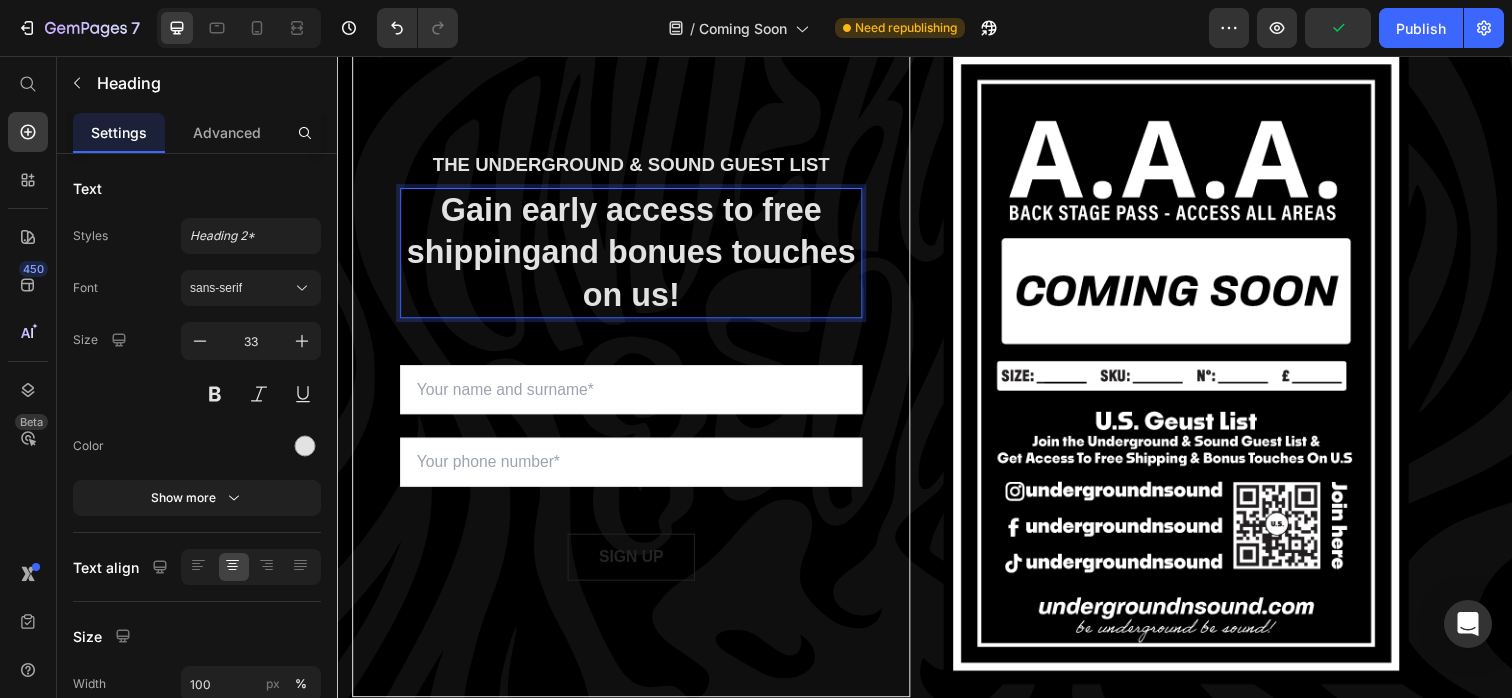 click on "Gain early access to free shippingand bonues touches on us!" at bounding box center [637, 257] 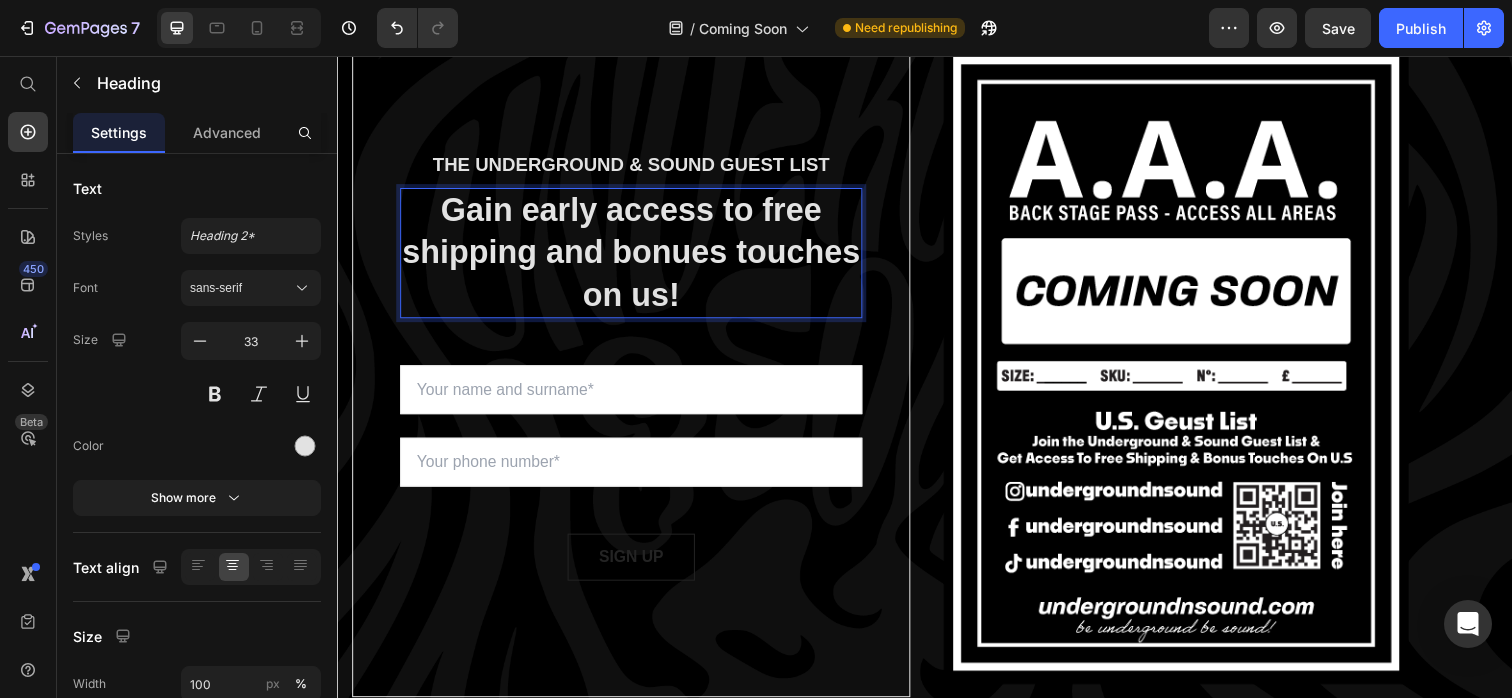 click on "Gain early access to free shipping and bonues touches on us!" at bounding box center [637, 257] 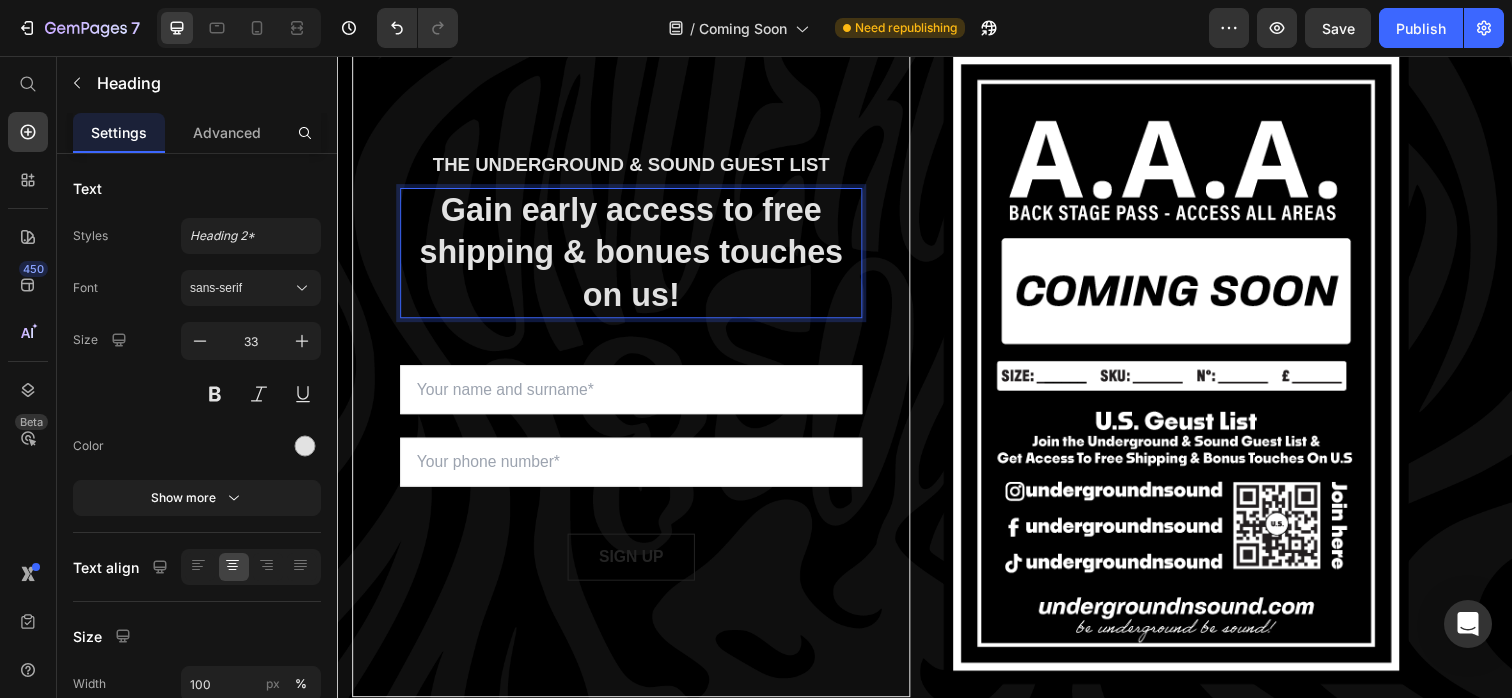 click on "Gain early access to free shipping & bonues touches on us!" at bounding box center (637, 257) 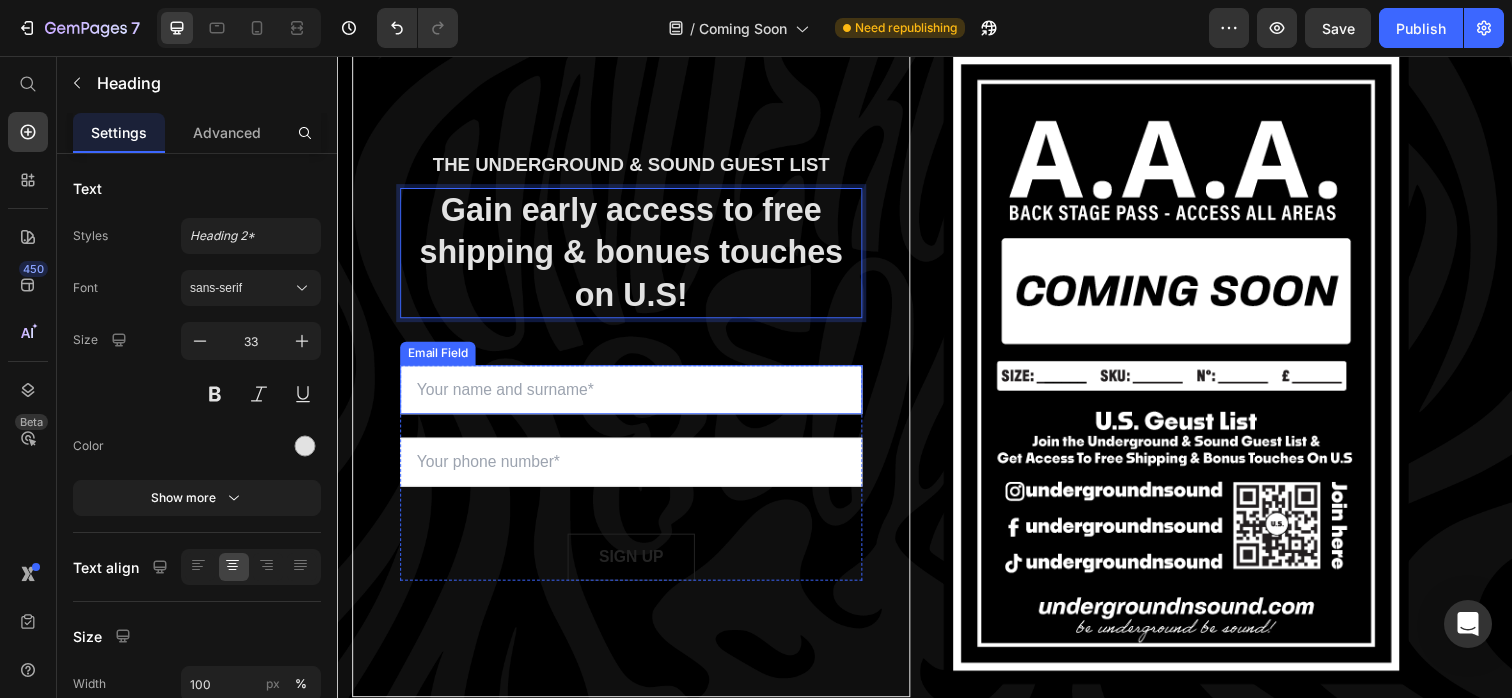click at bounding box center [637, 397] 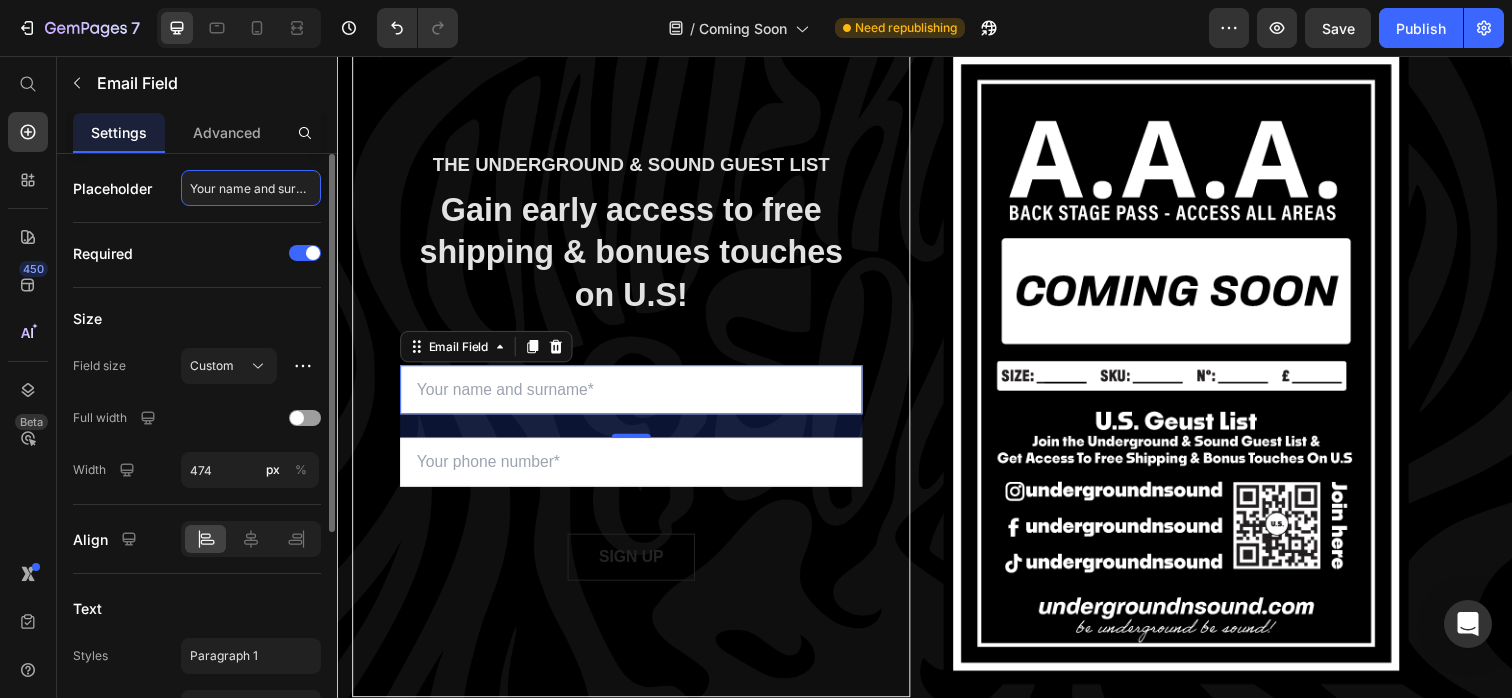click on "Your name and surname*" 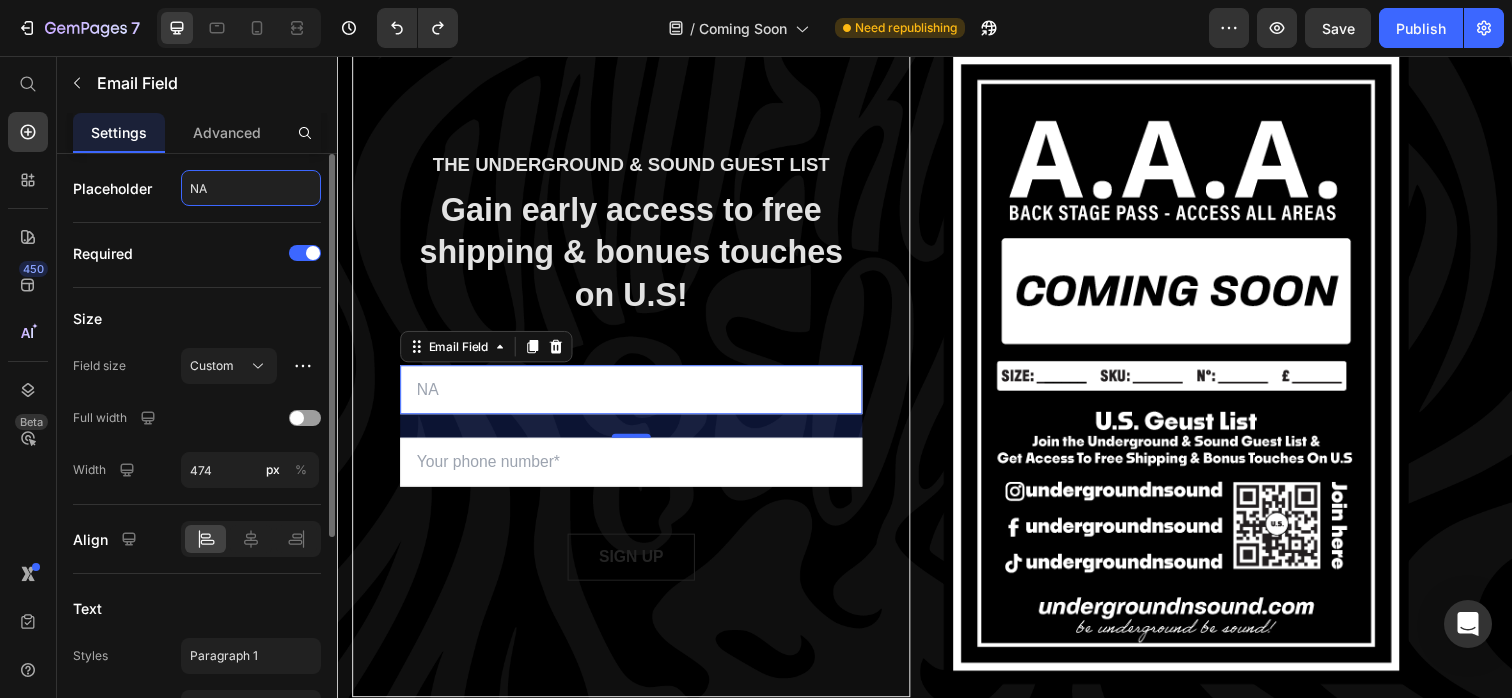 type on "NAME," 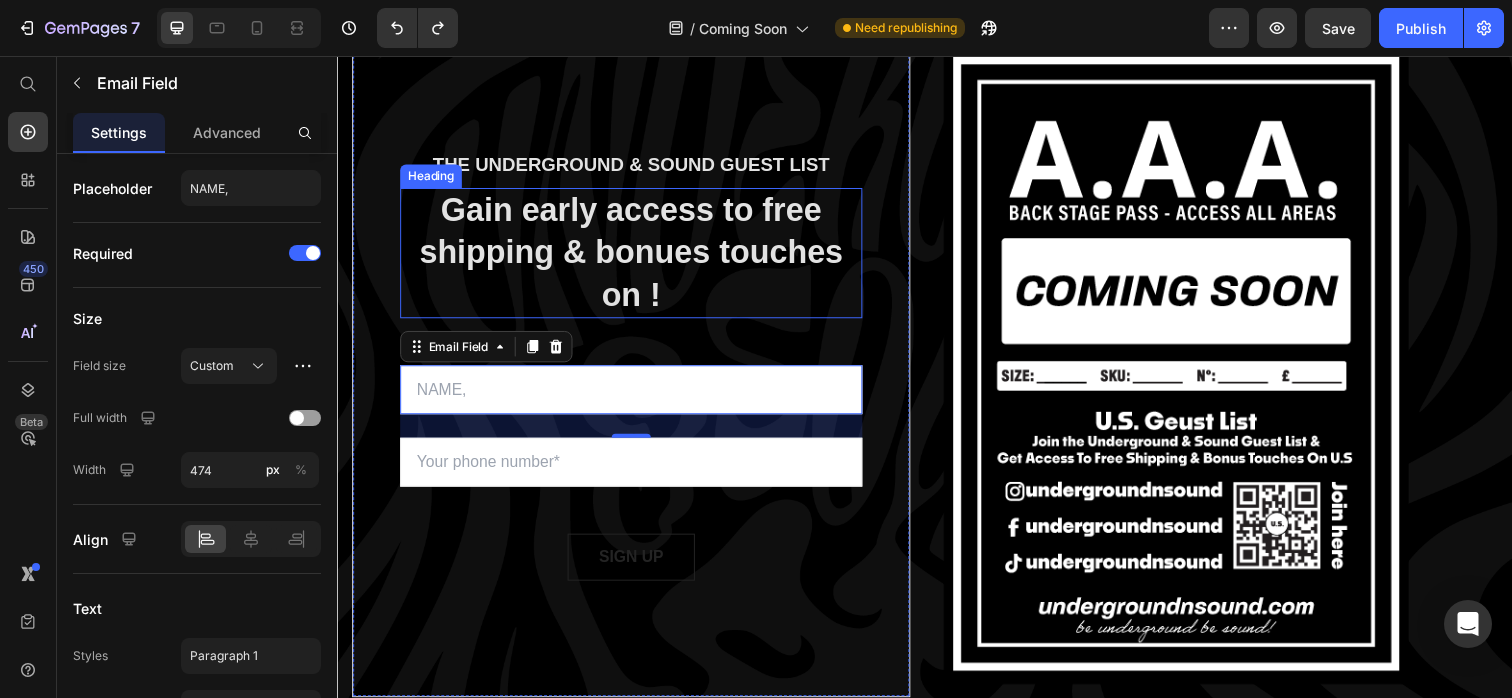 click on "Gain early access to free shipping & bonues touches on !" at bounding box center [637, 257] 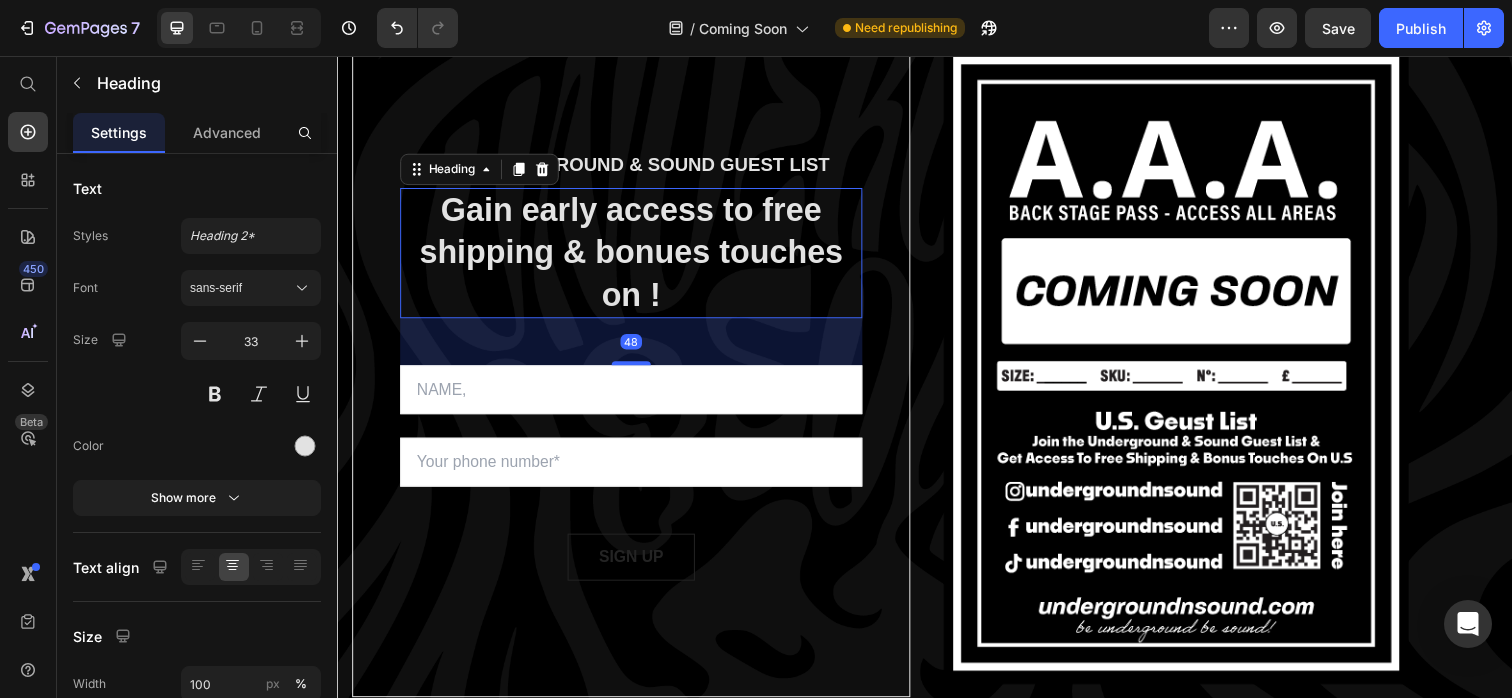 click on "Gain early access to free shipping & bonues touches on !" at bounding box center [637, 257] 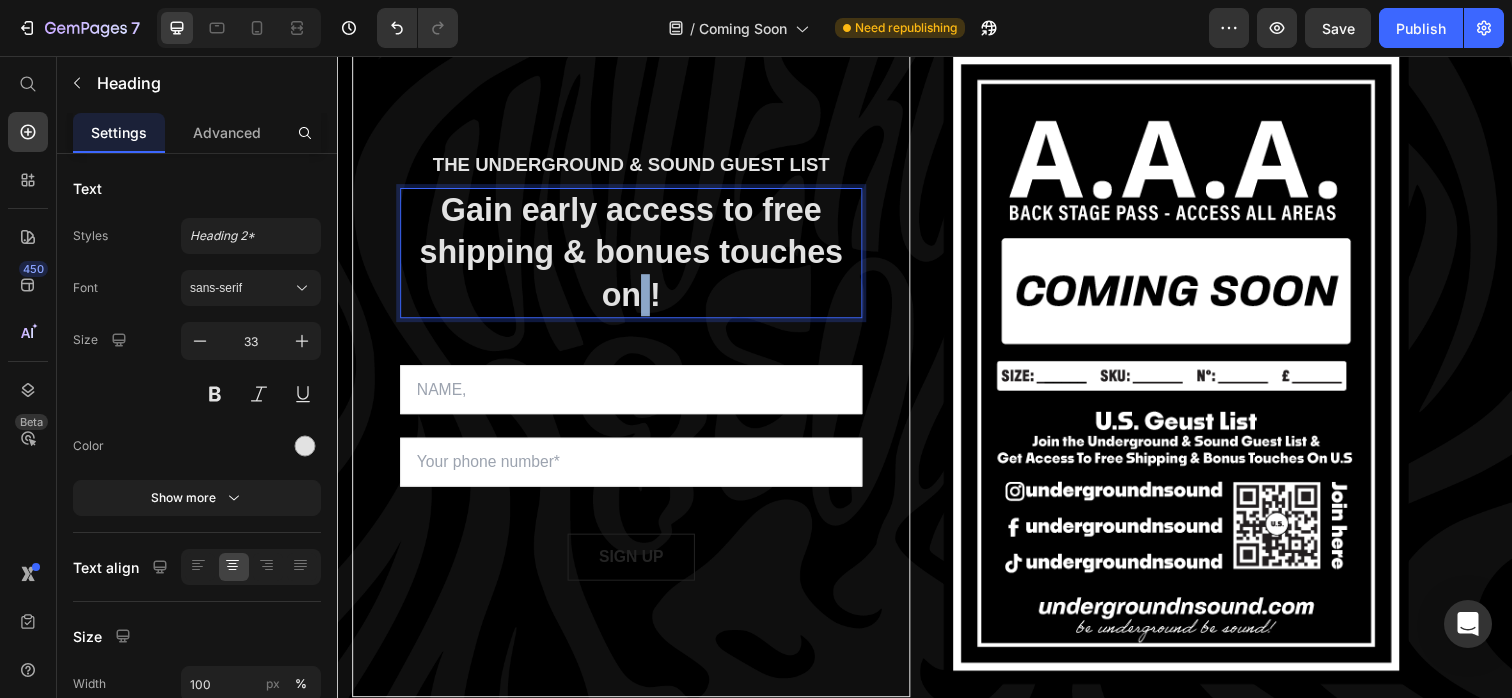 click on "Gain early access to free shipping & bonues touches on !" at bounding box center (637, 257) 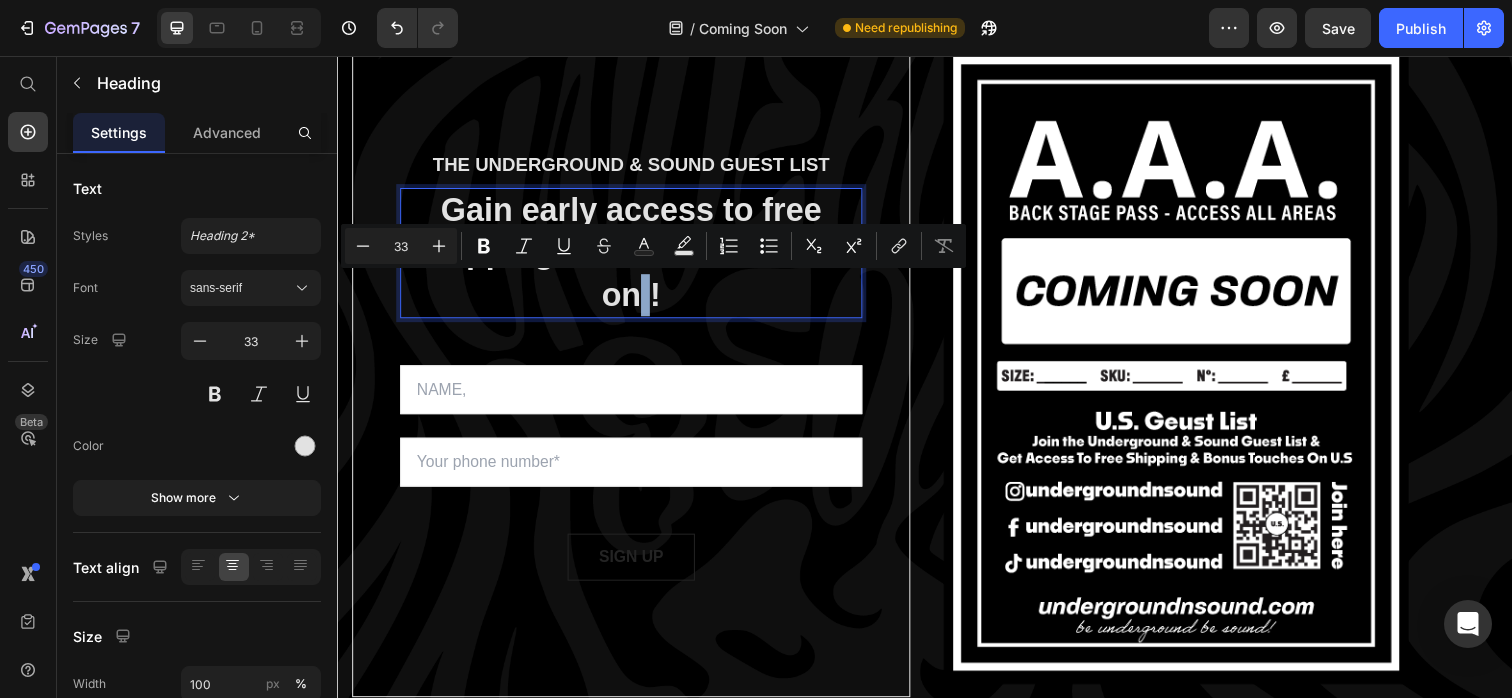click on "Gain early access to free shipping & bonues touches on !" at bounding box center [637, 257] 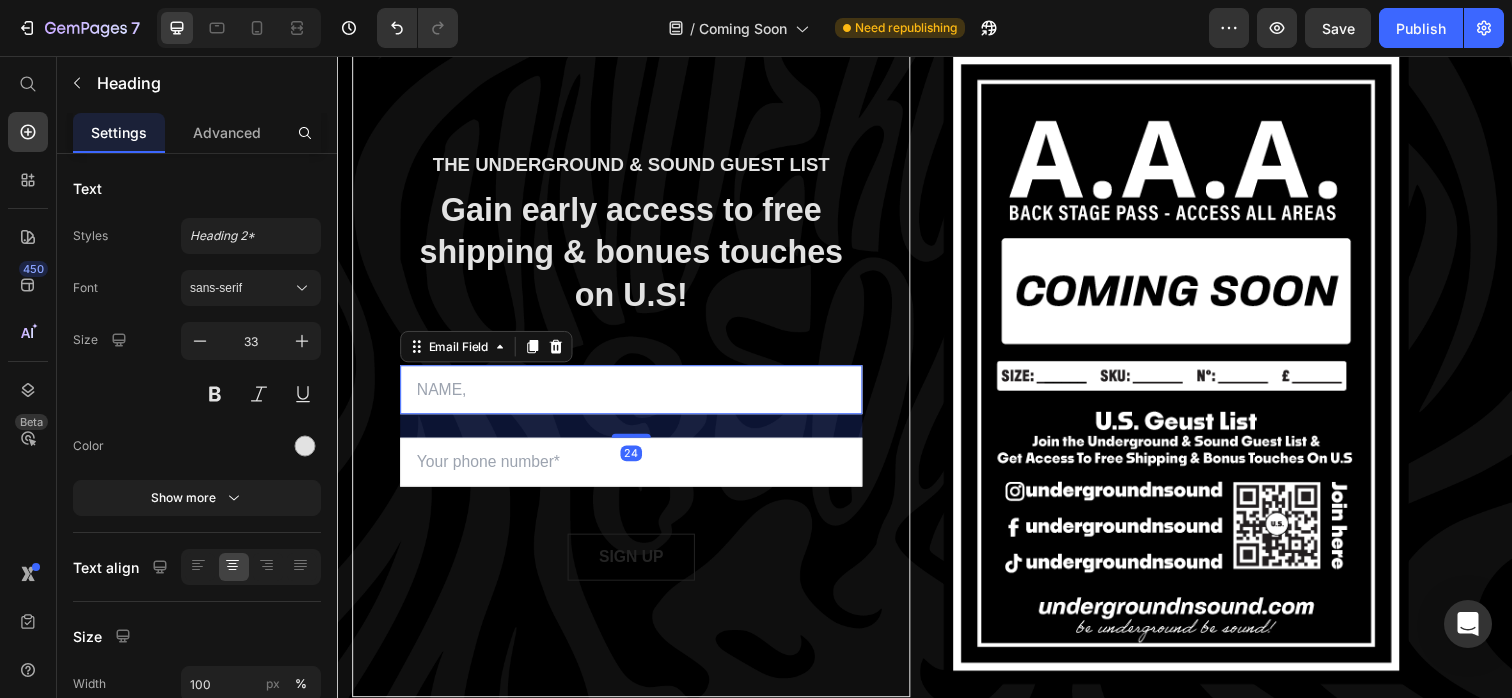 click at bounding box center (637, 397) 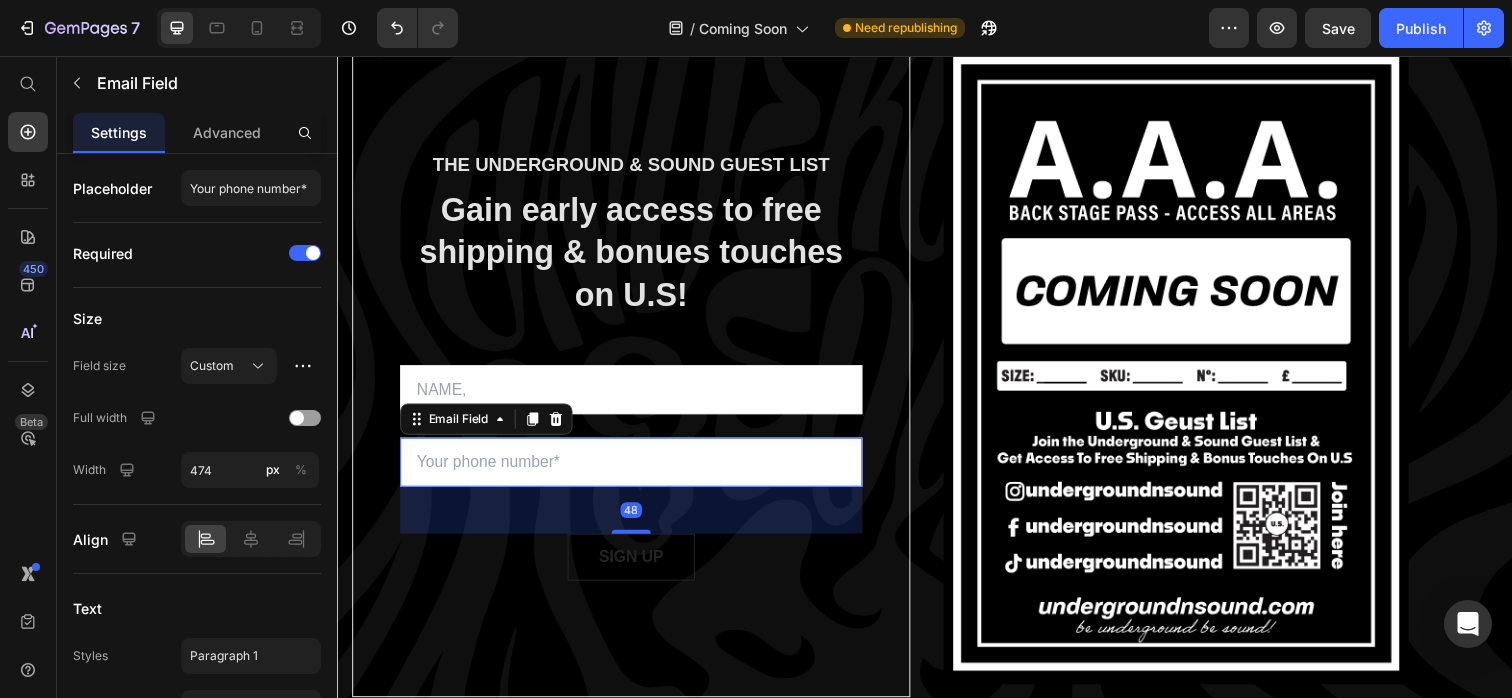 click at bounding box center [637, 471] 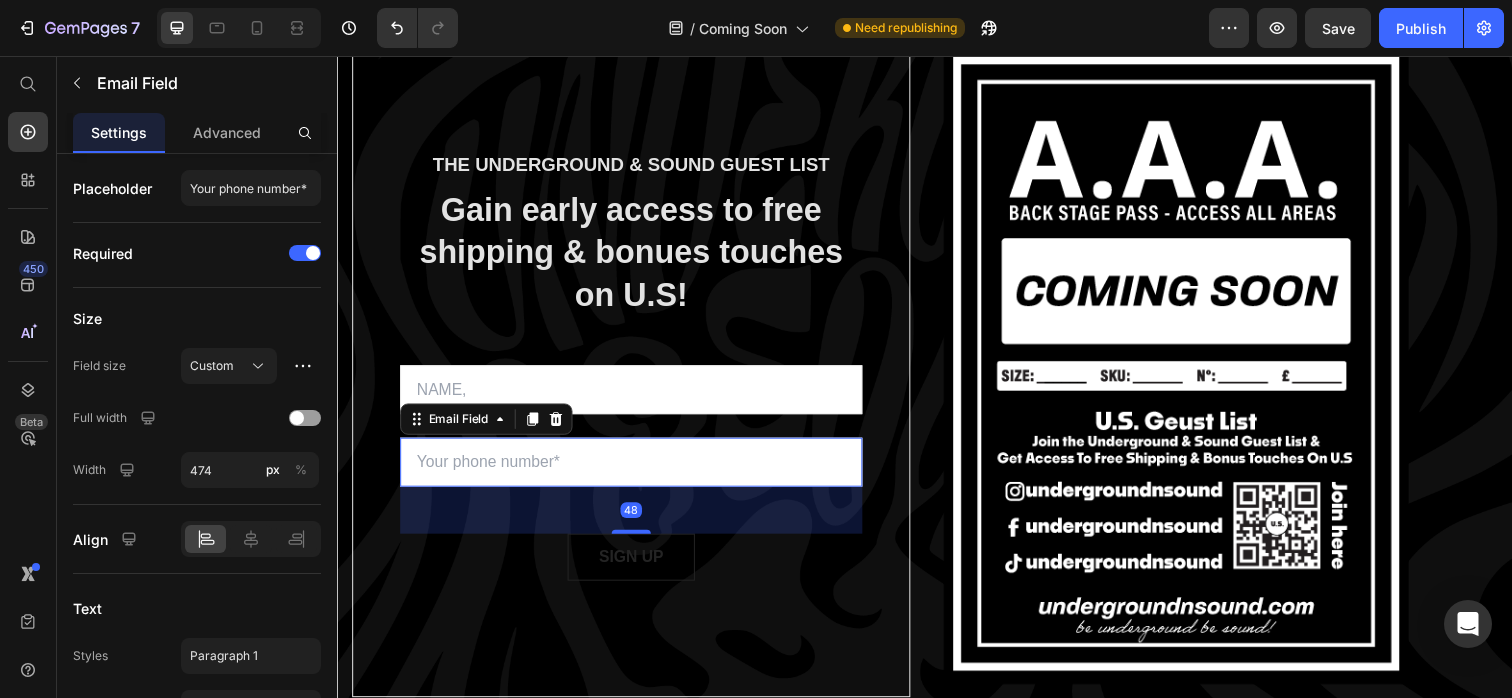 click at bounding box center [637, 471] 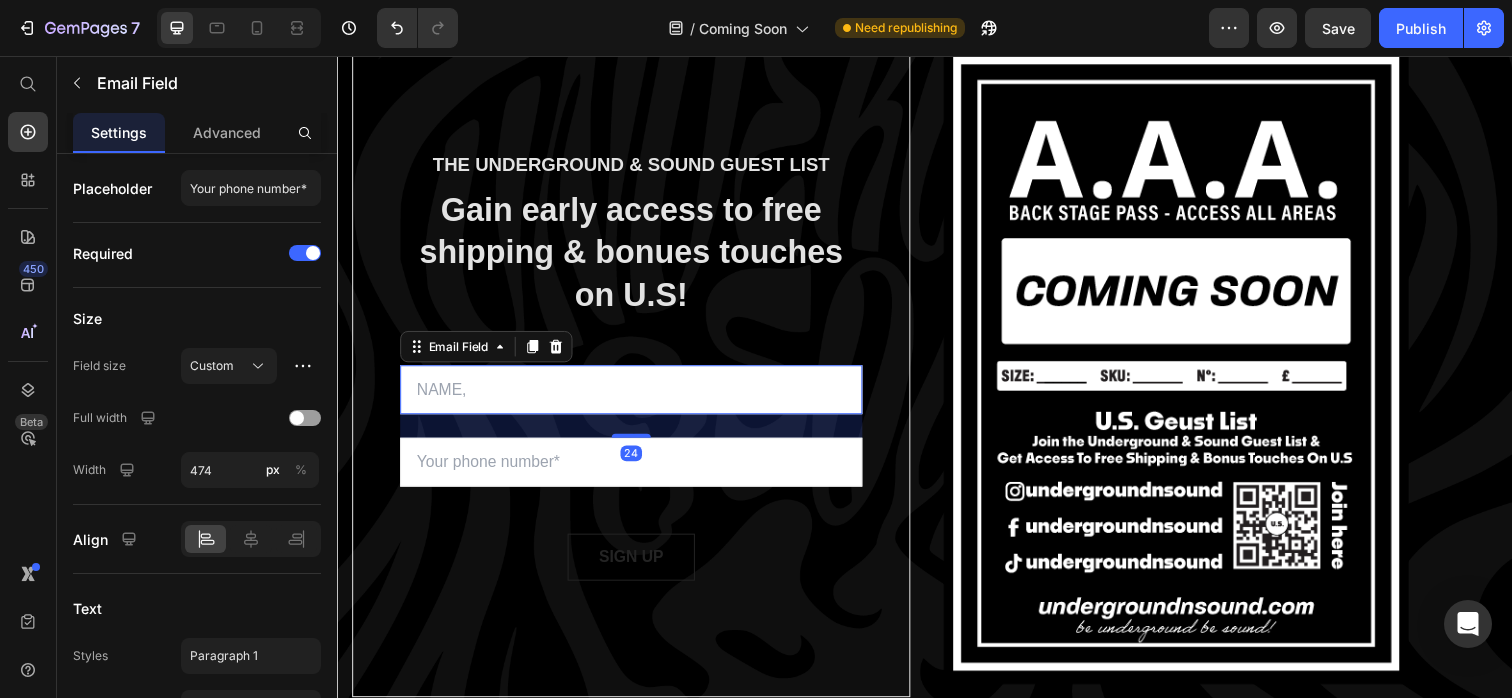 click at bounding box center [637, 397] 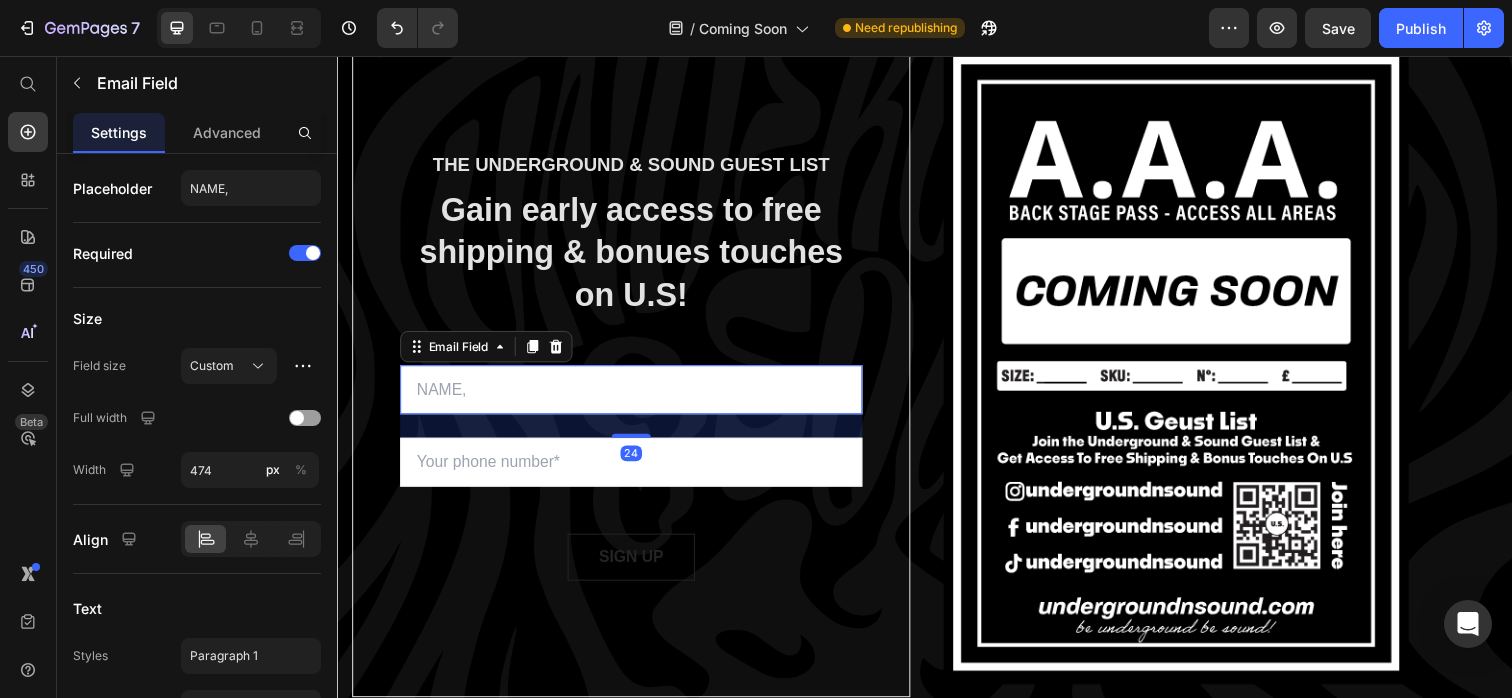 click at bounding box center [637, 397] 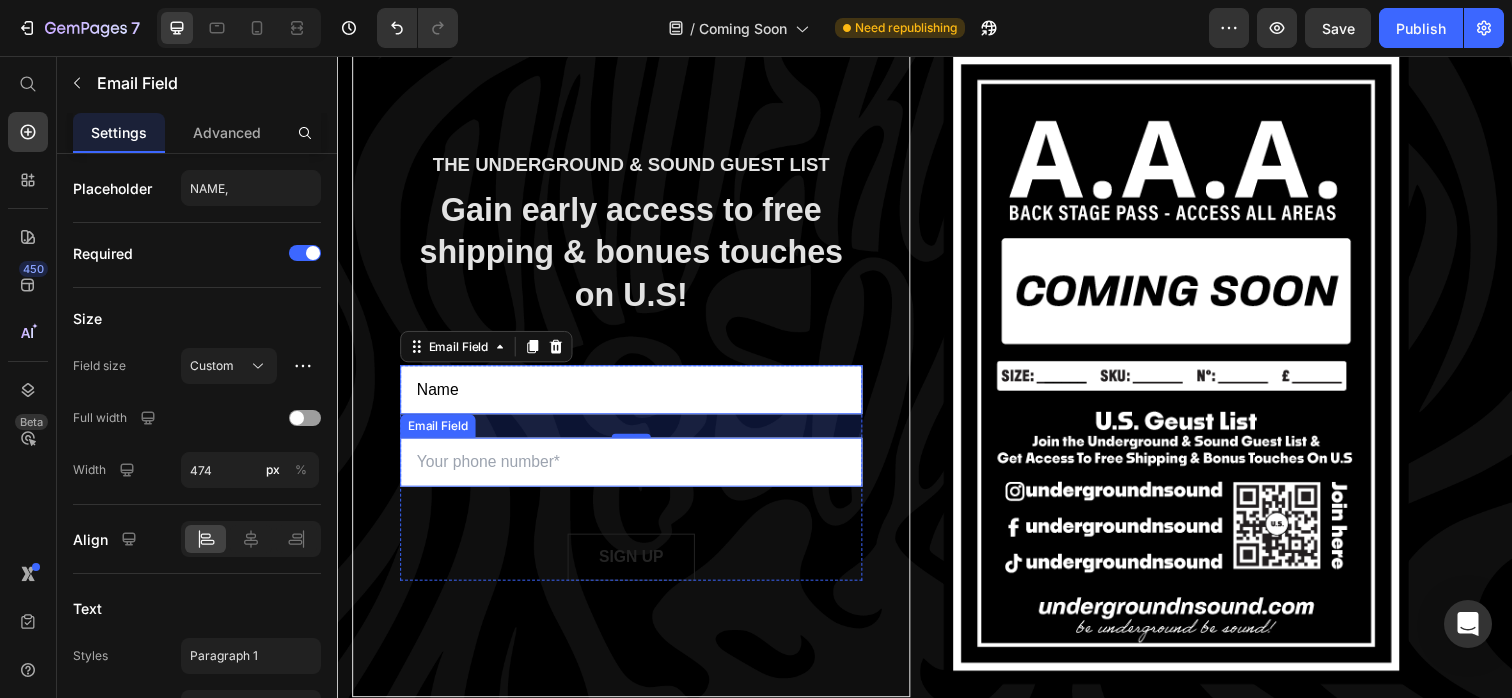 type on "Name" 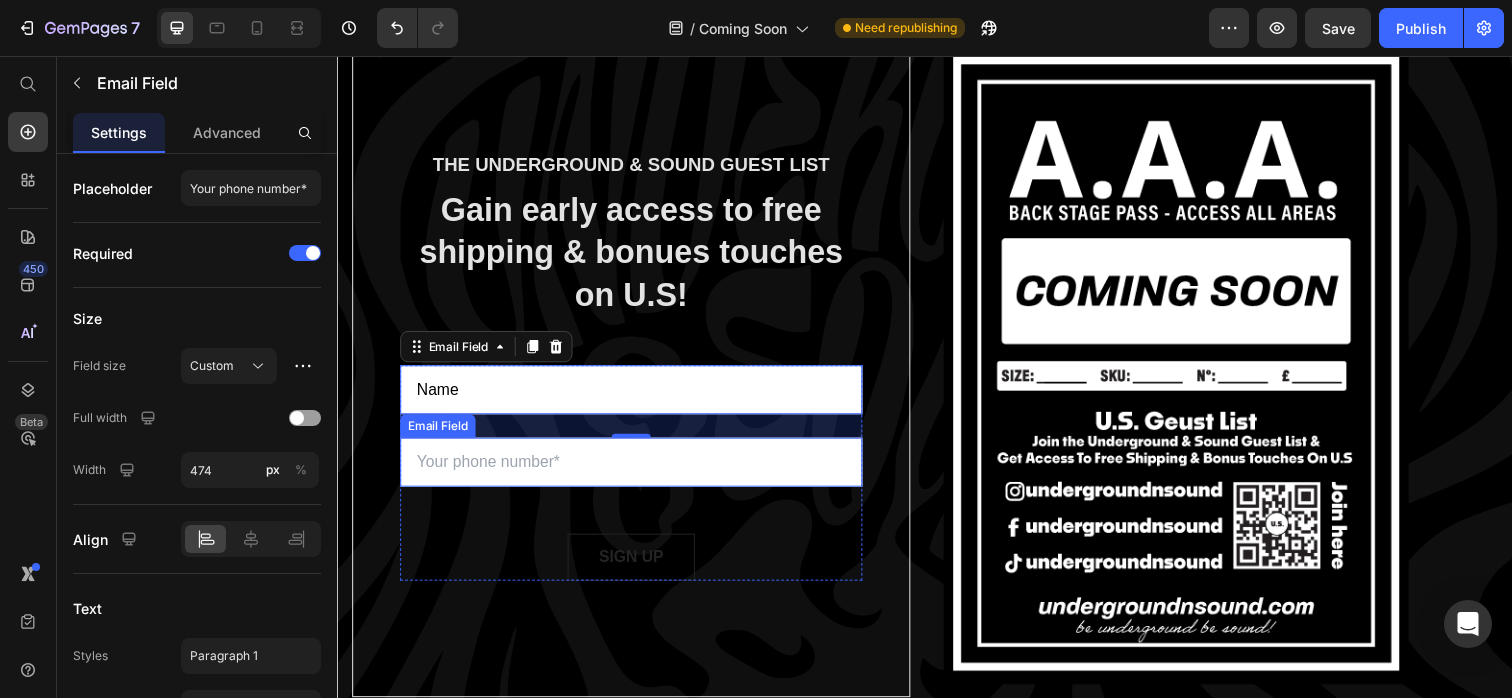 click at bounding box center [637, 471] 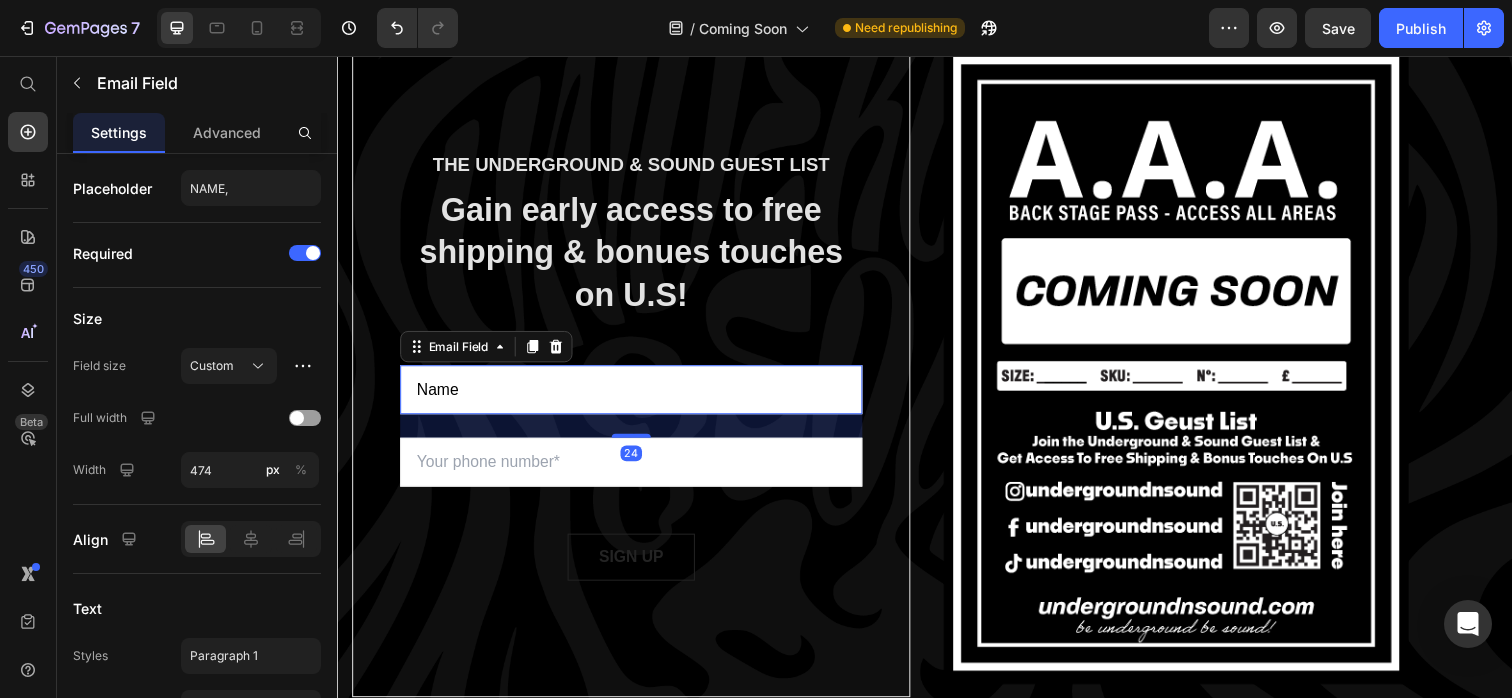 click on "Name" at bounding box center (637, 397) 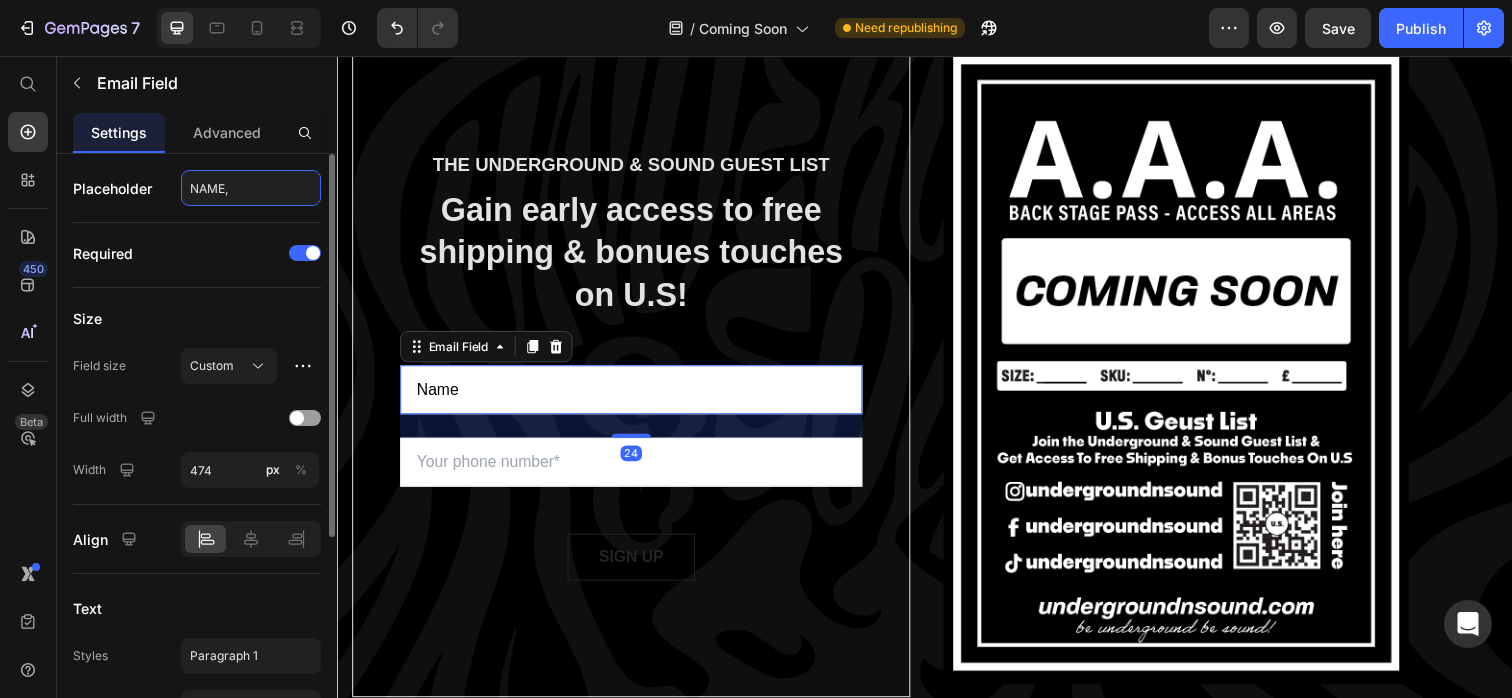 click on "NAME," 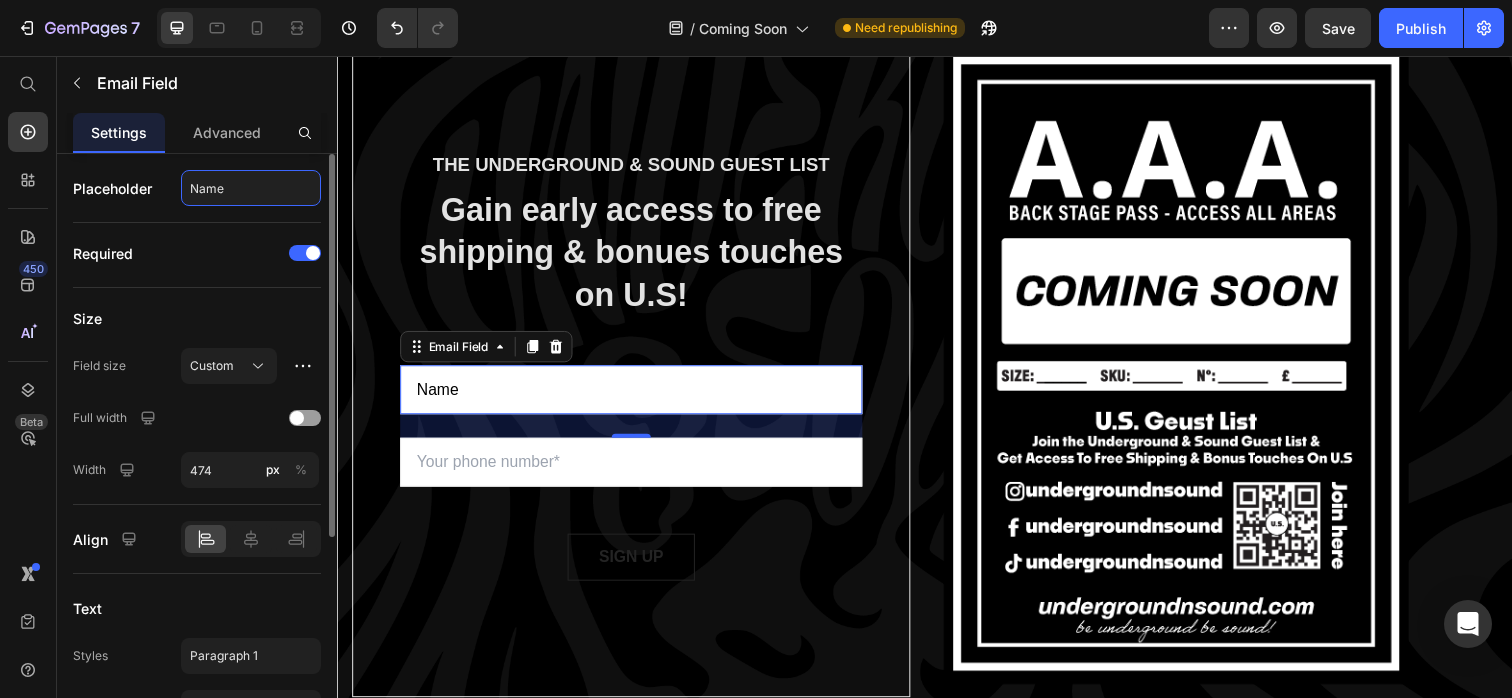 type on "Name" 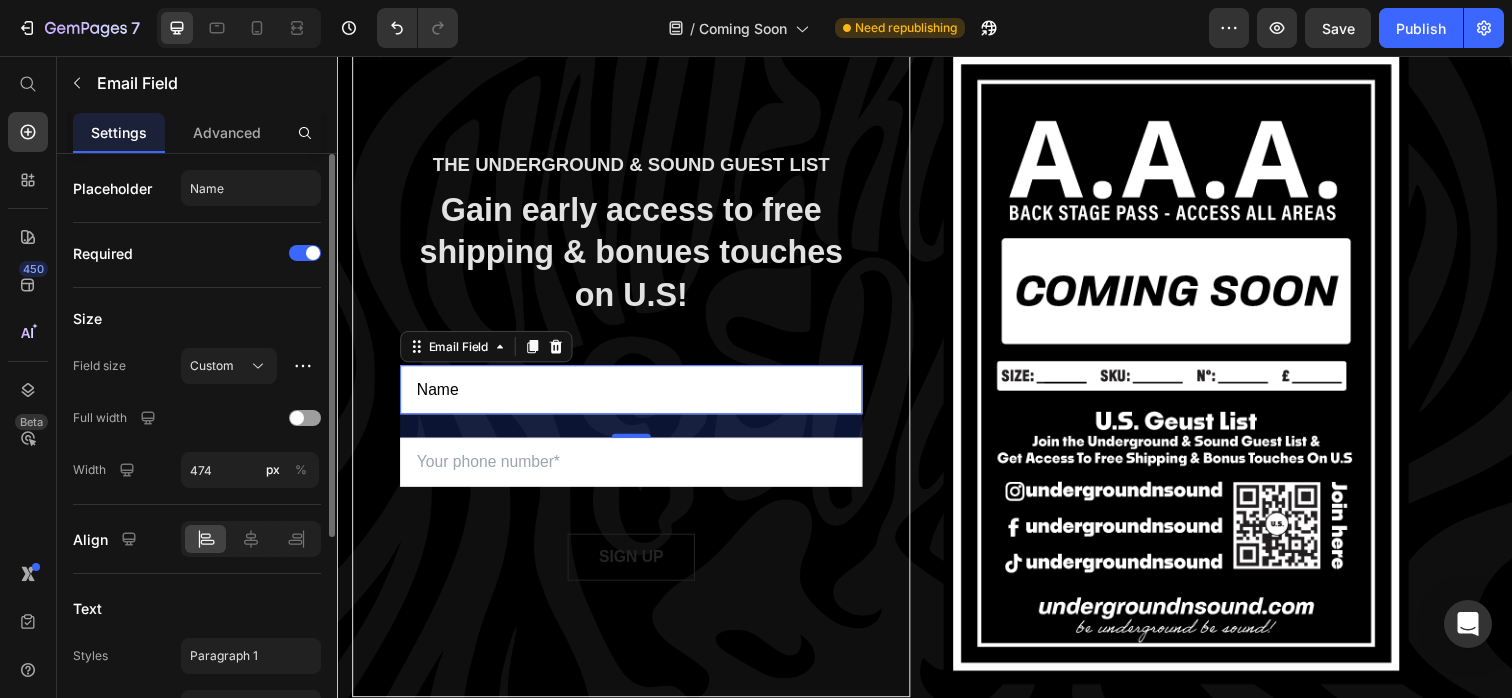 click on "Size Field size Custom Full width Width 474 px %" 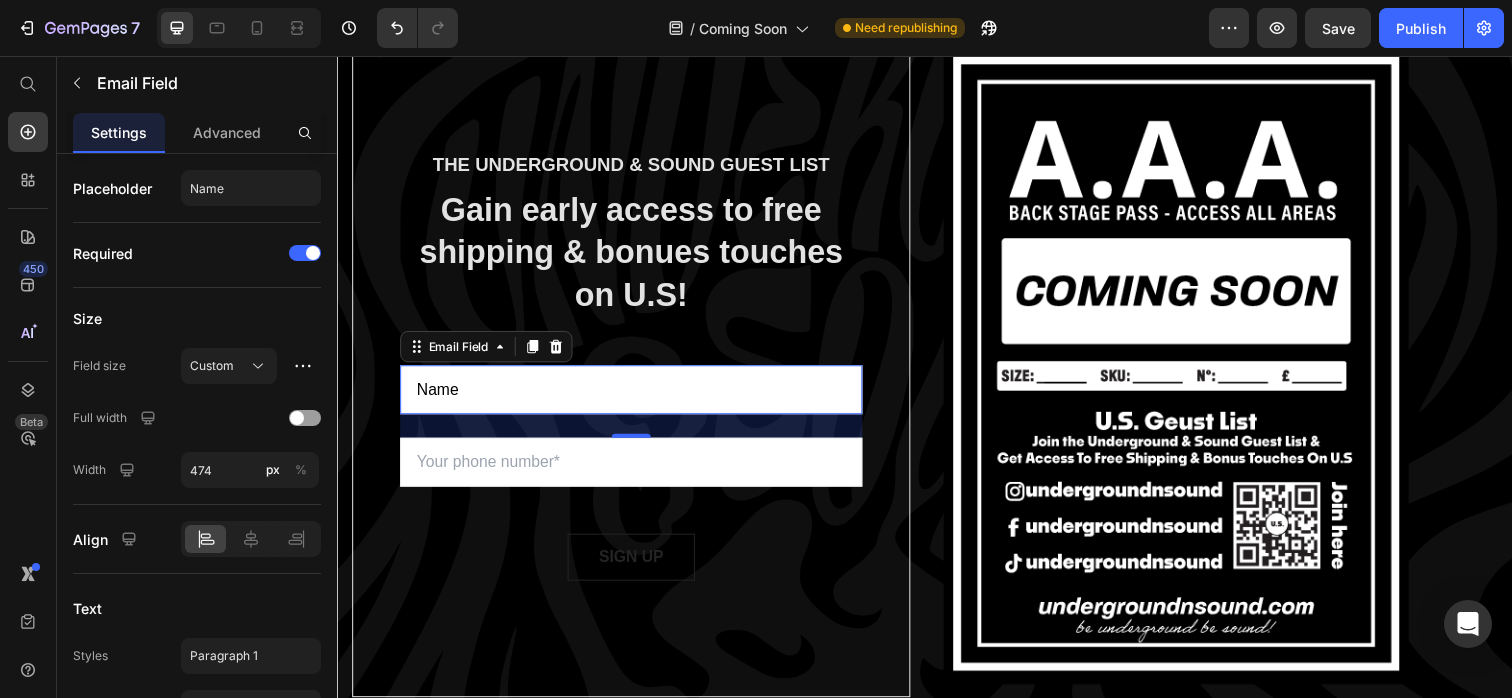 click on "Name" at bounding box center [637, 397] 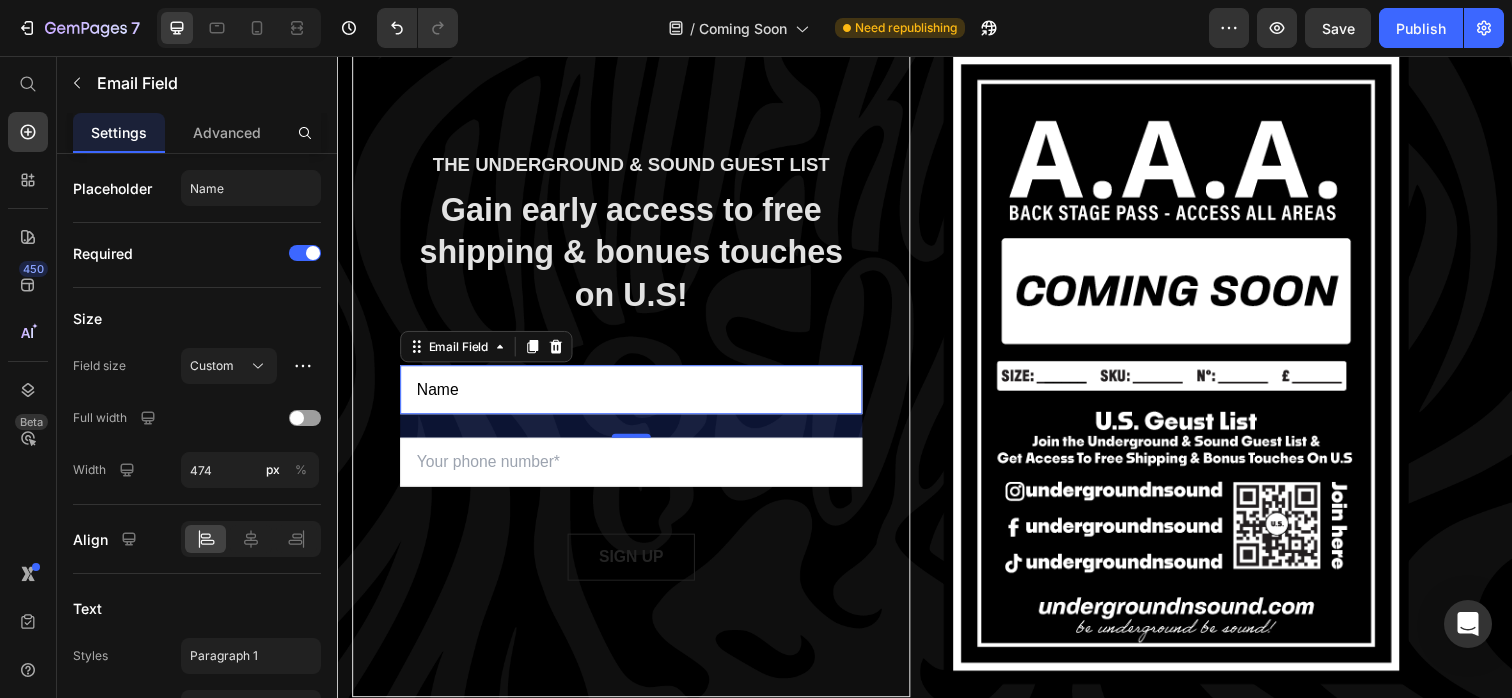 click on "Name" at bounding box center [637, 397] 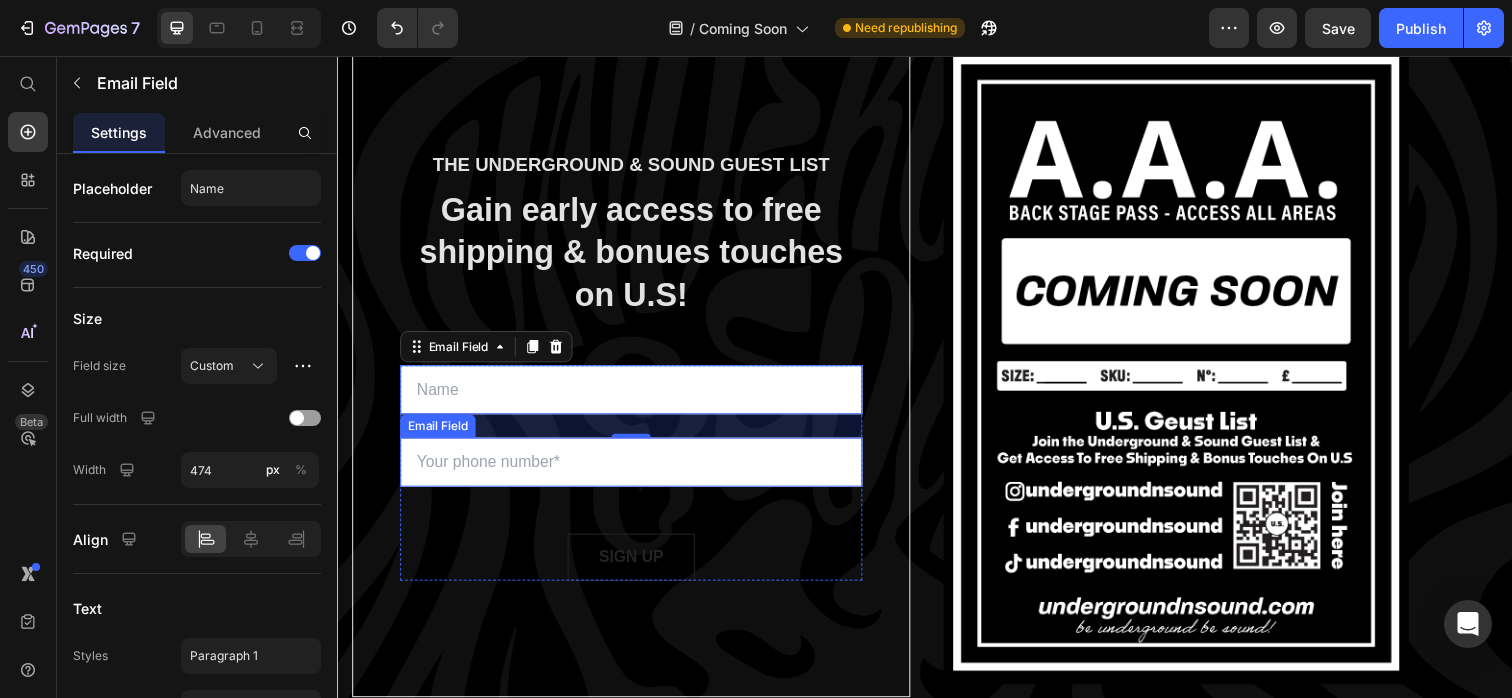 type 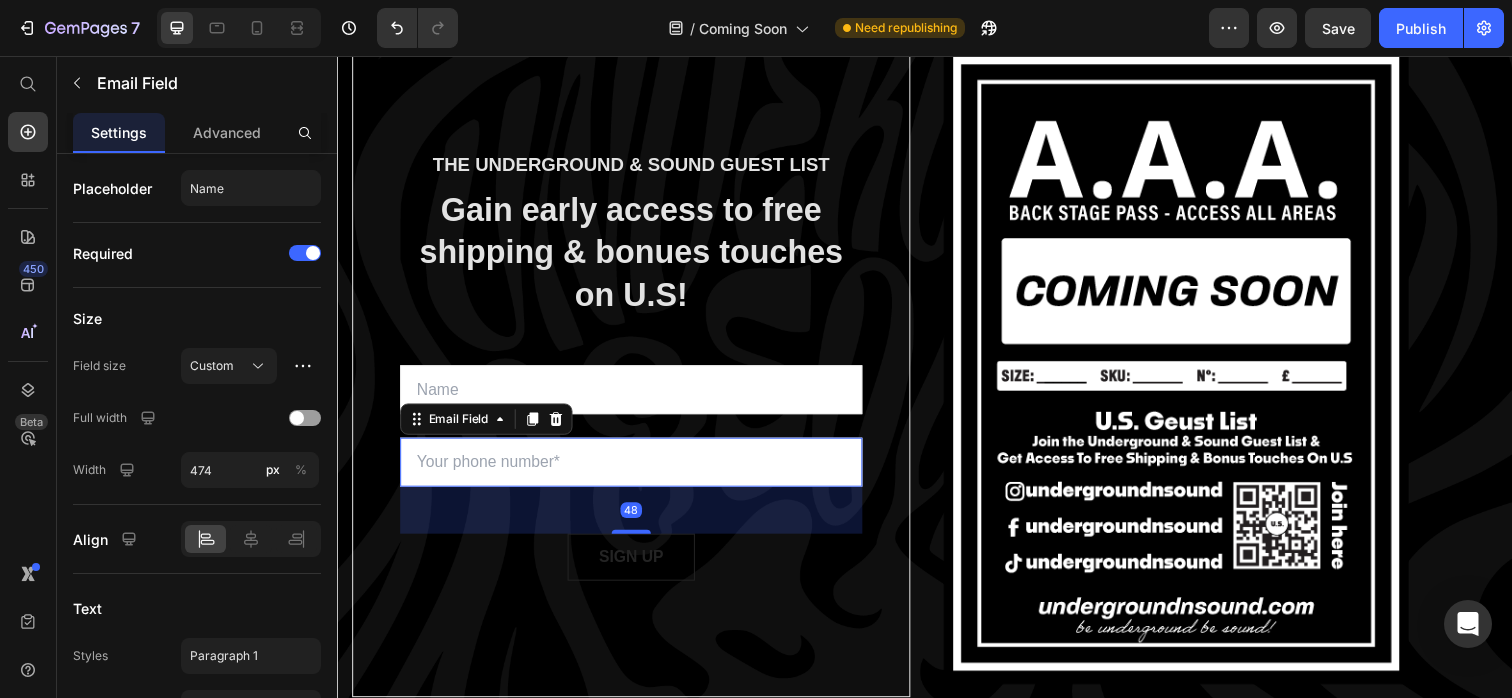click at bounding box center (637, 471) 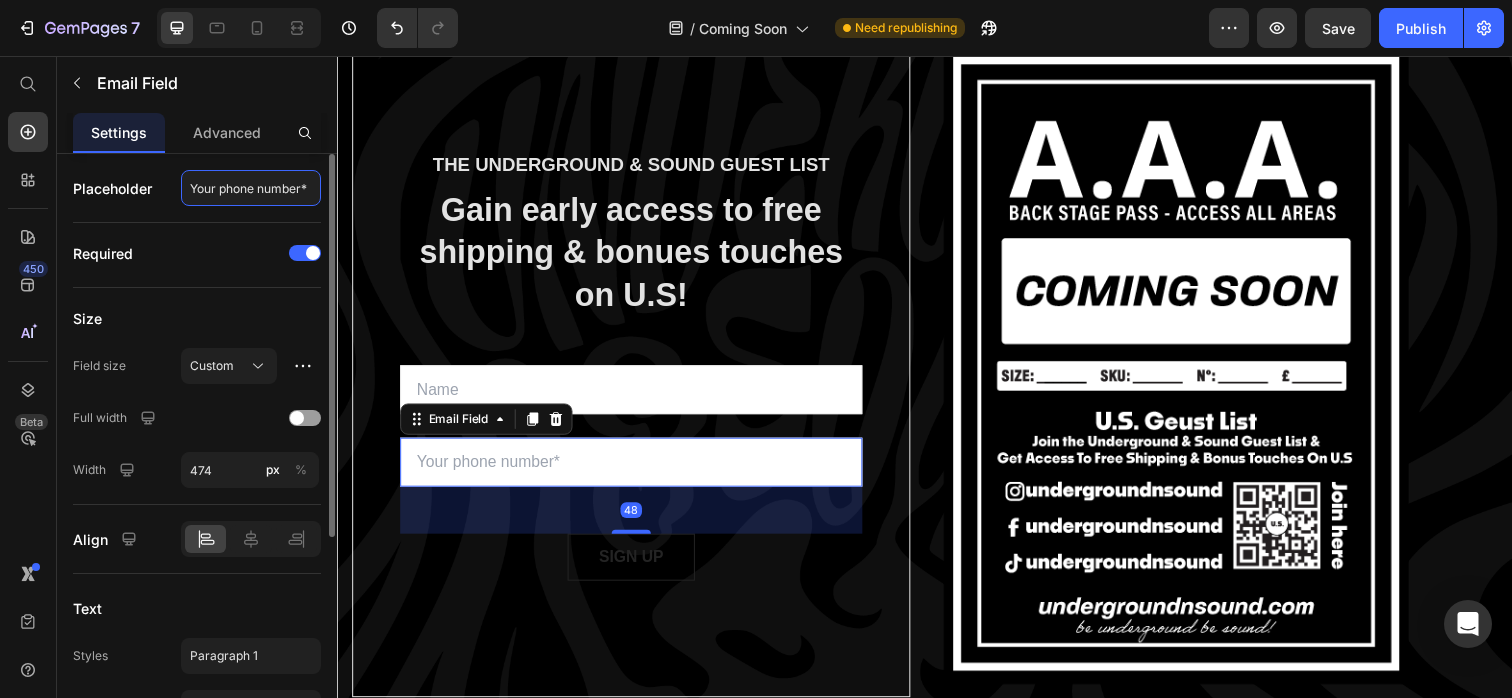 click on "Your phone number*" 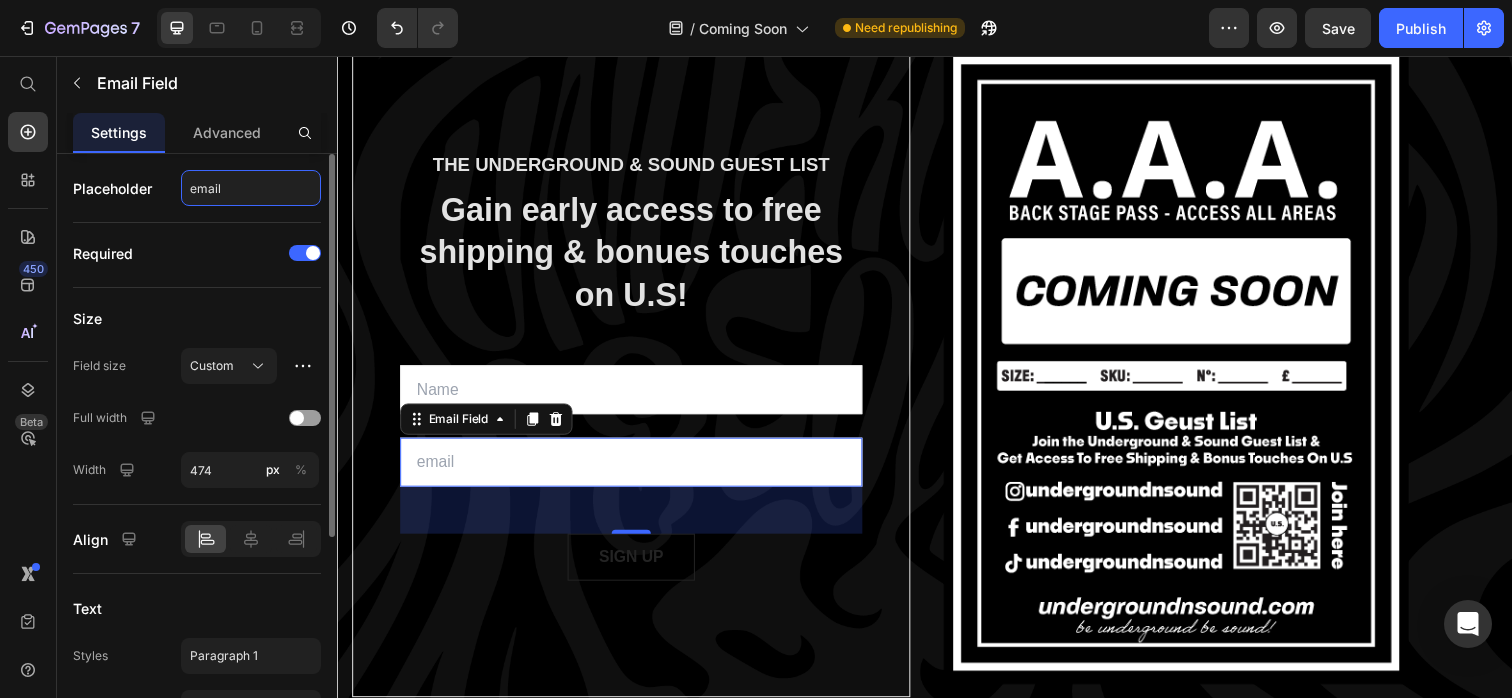type on "email*" 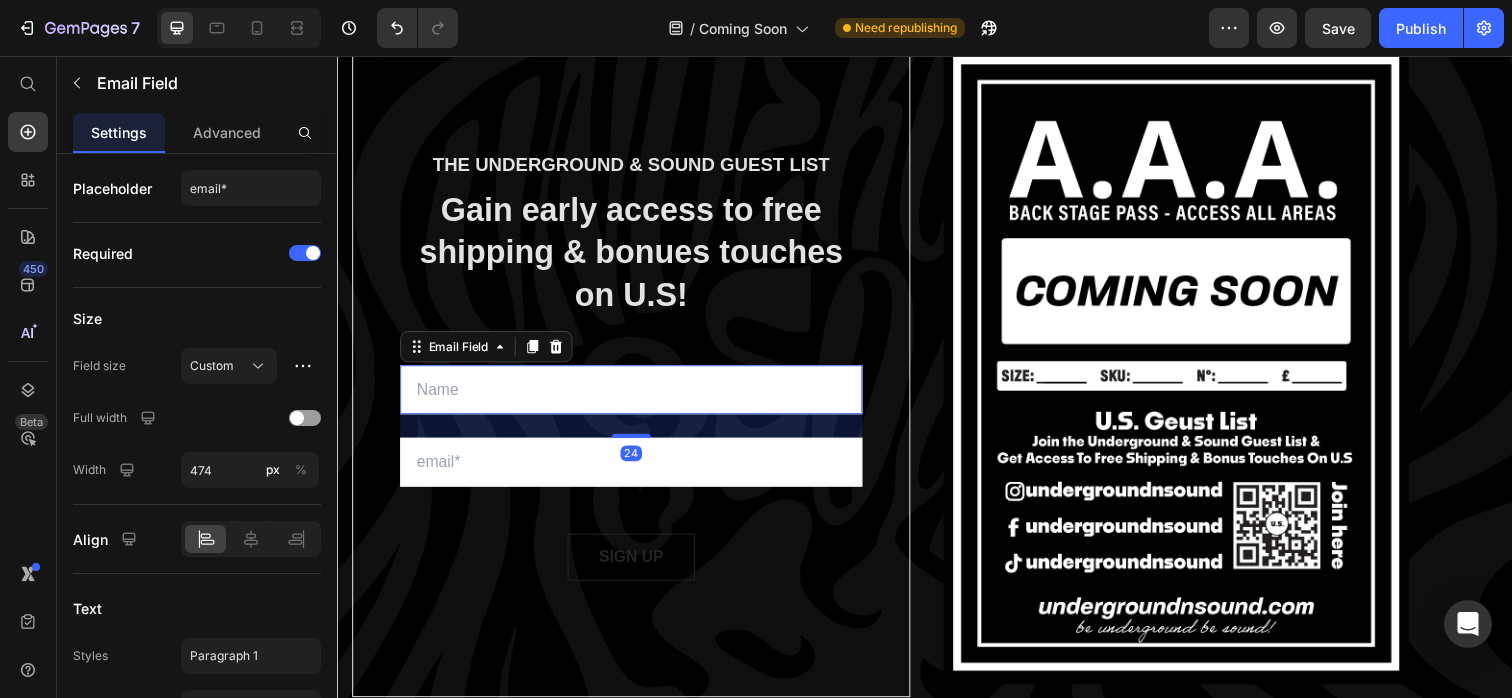 click at bounding box center (637, 397) 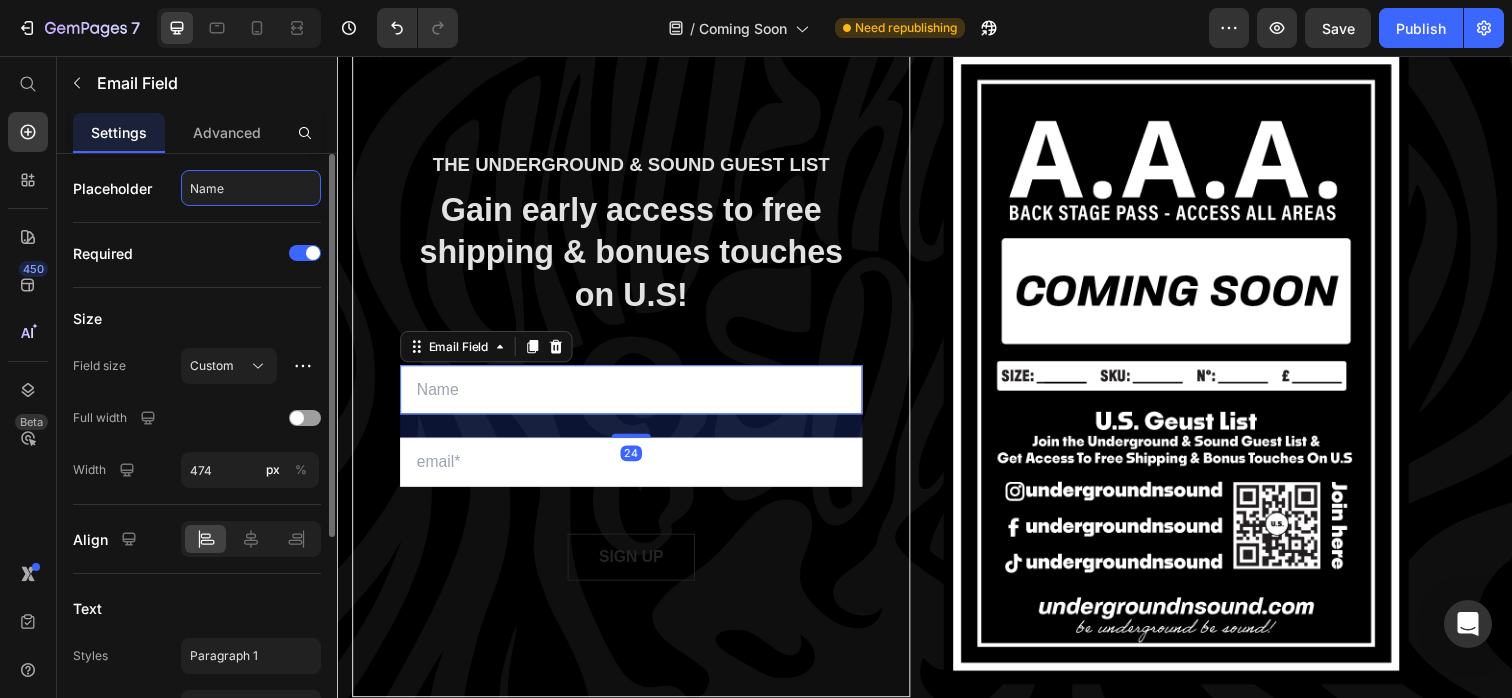 click on "Name" 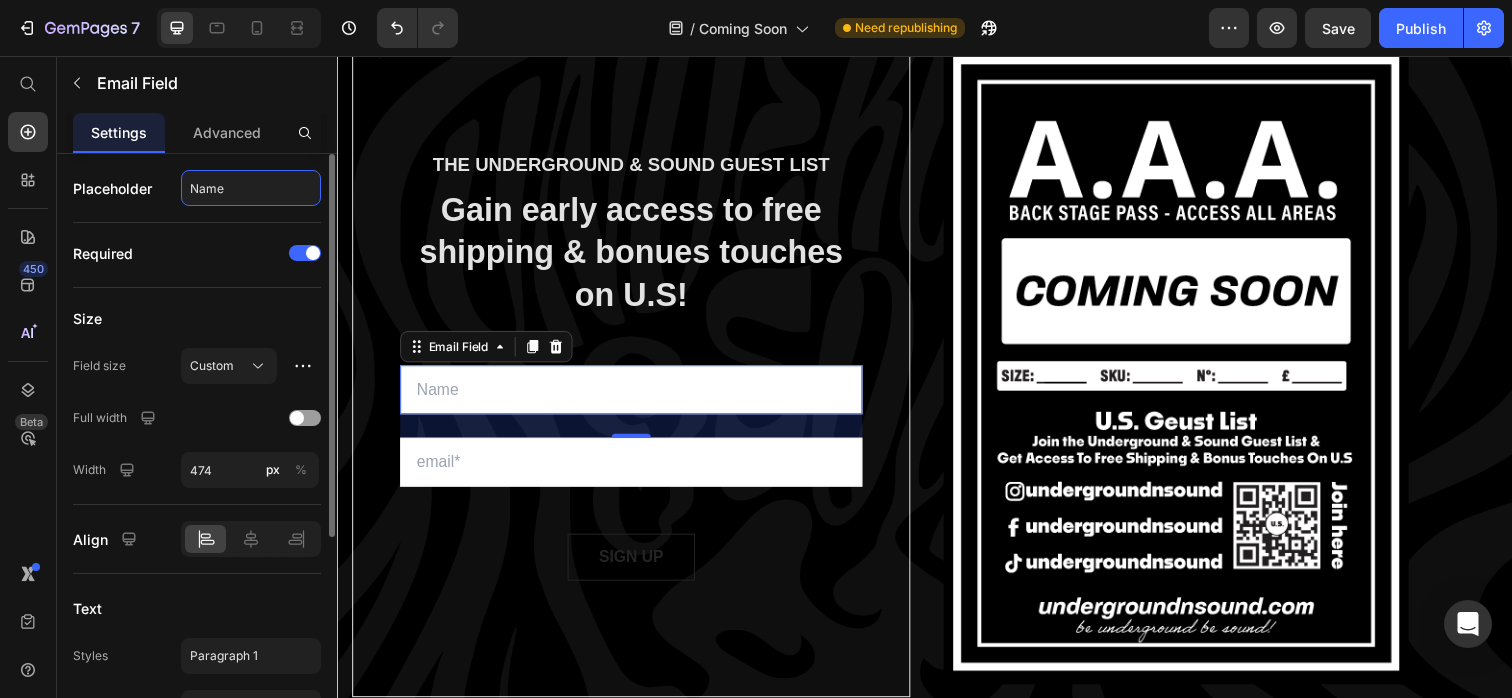 click on "Name" 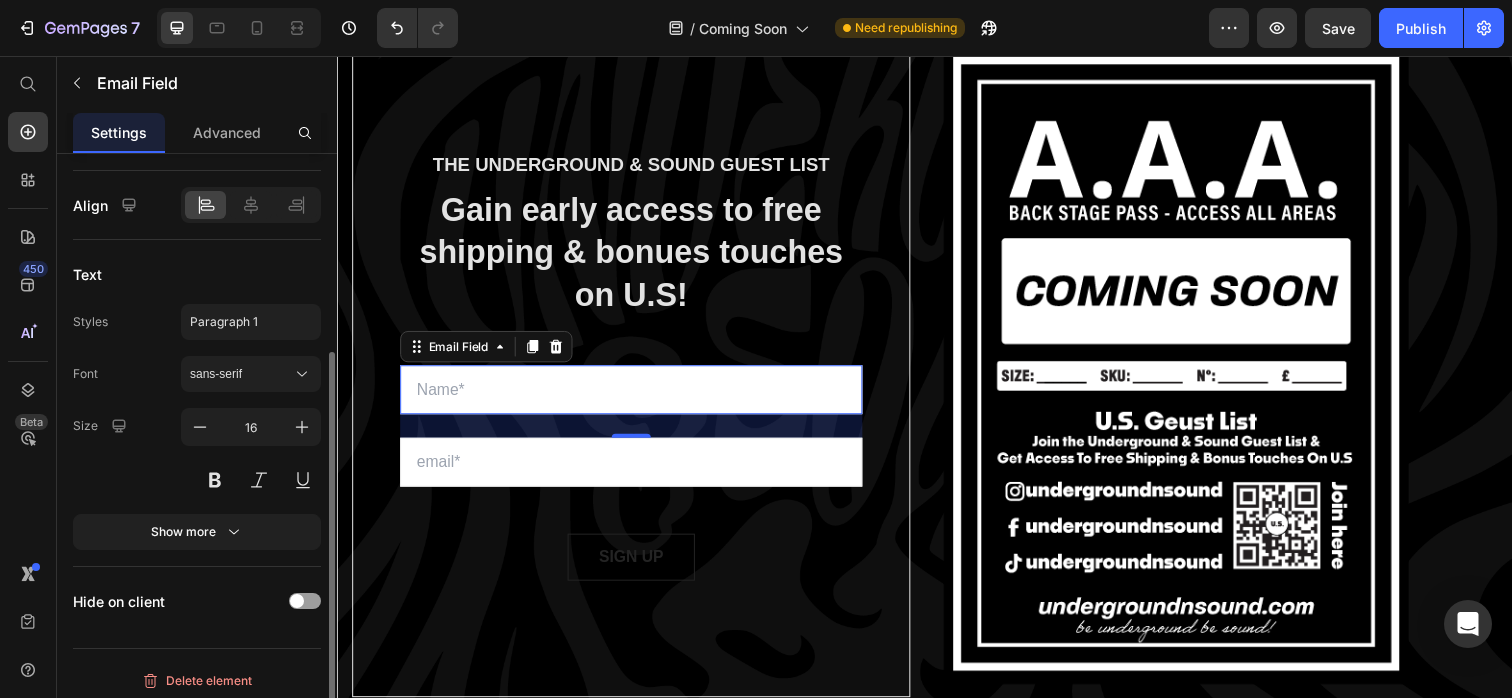 scroll, scrollTop: 342, scrollLeft: 0, axis: vertical 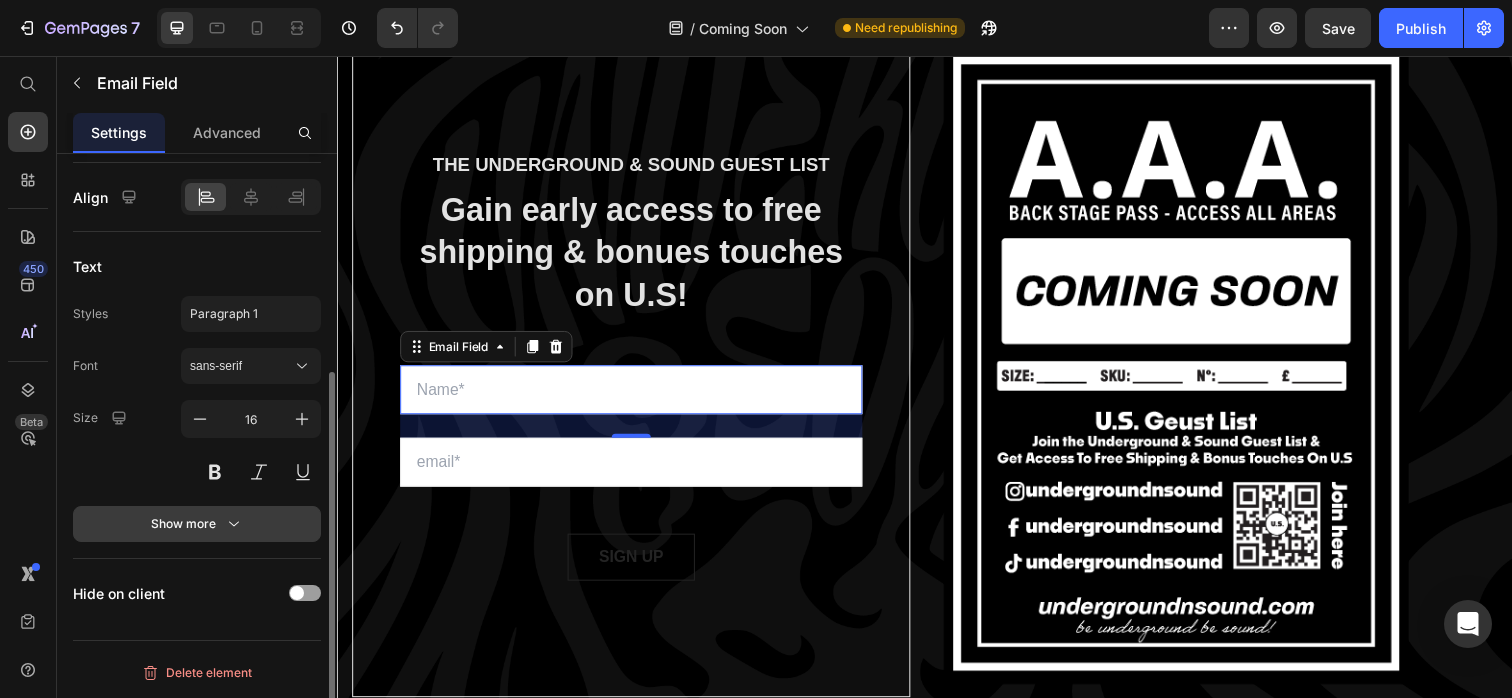 type on "Name*" 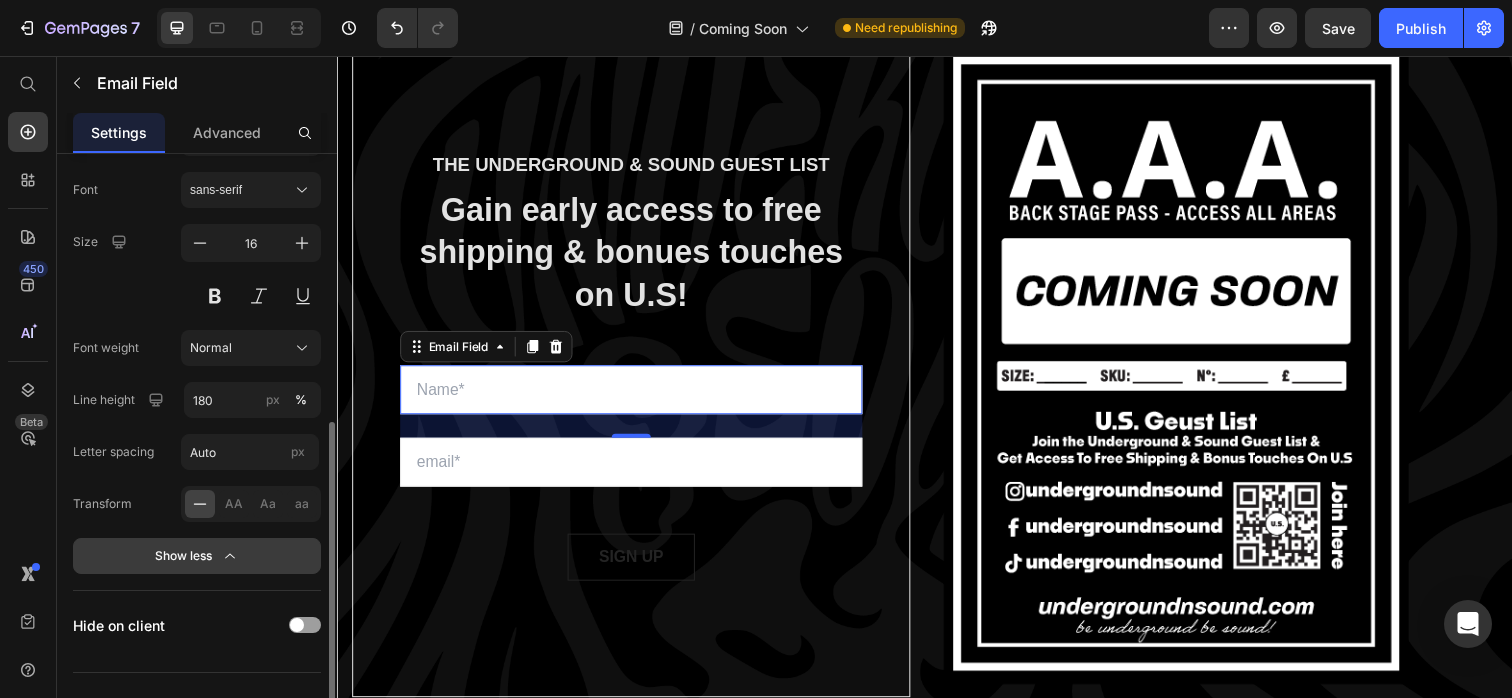 scroll, scrollTop: 550, scrollLeft: 0, axis: vertical 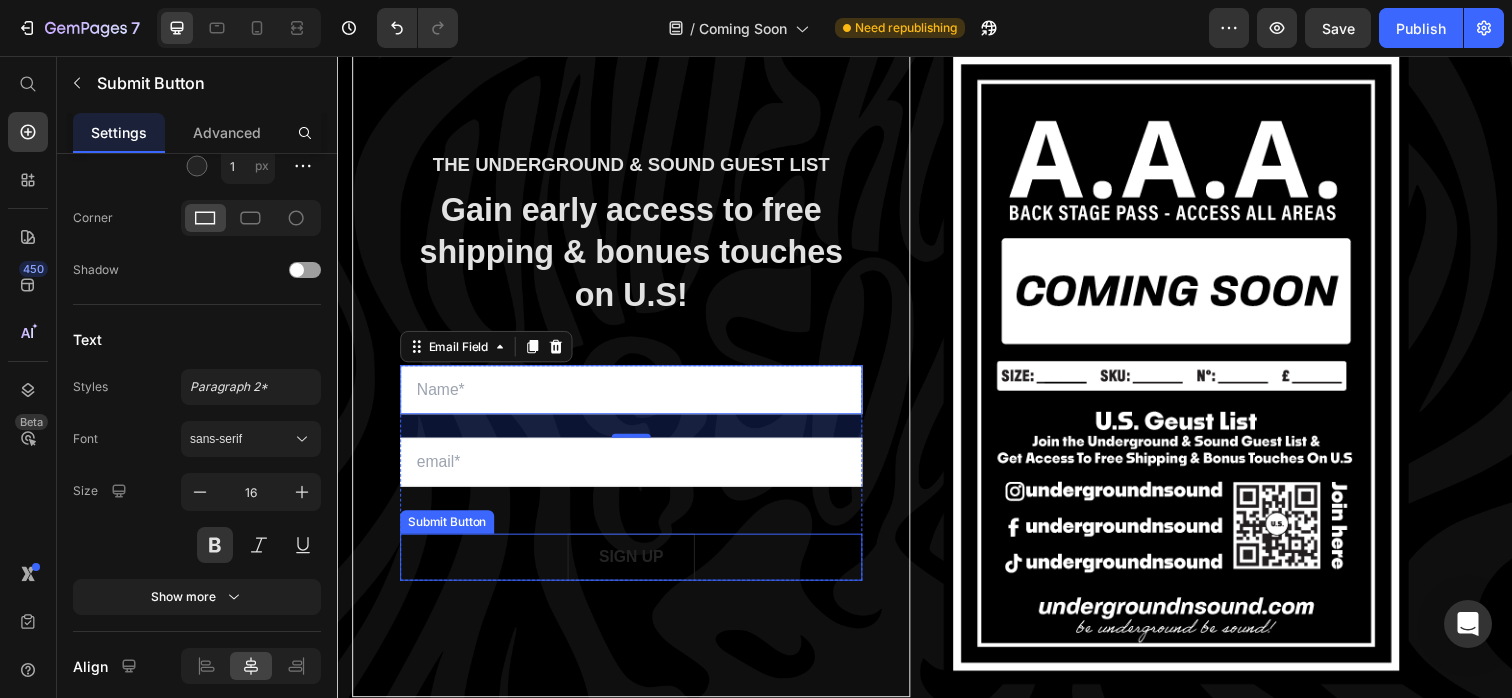 click on "SIGN UP Submit Button" at bounding box center (637, 568) 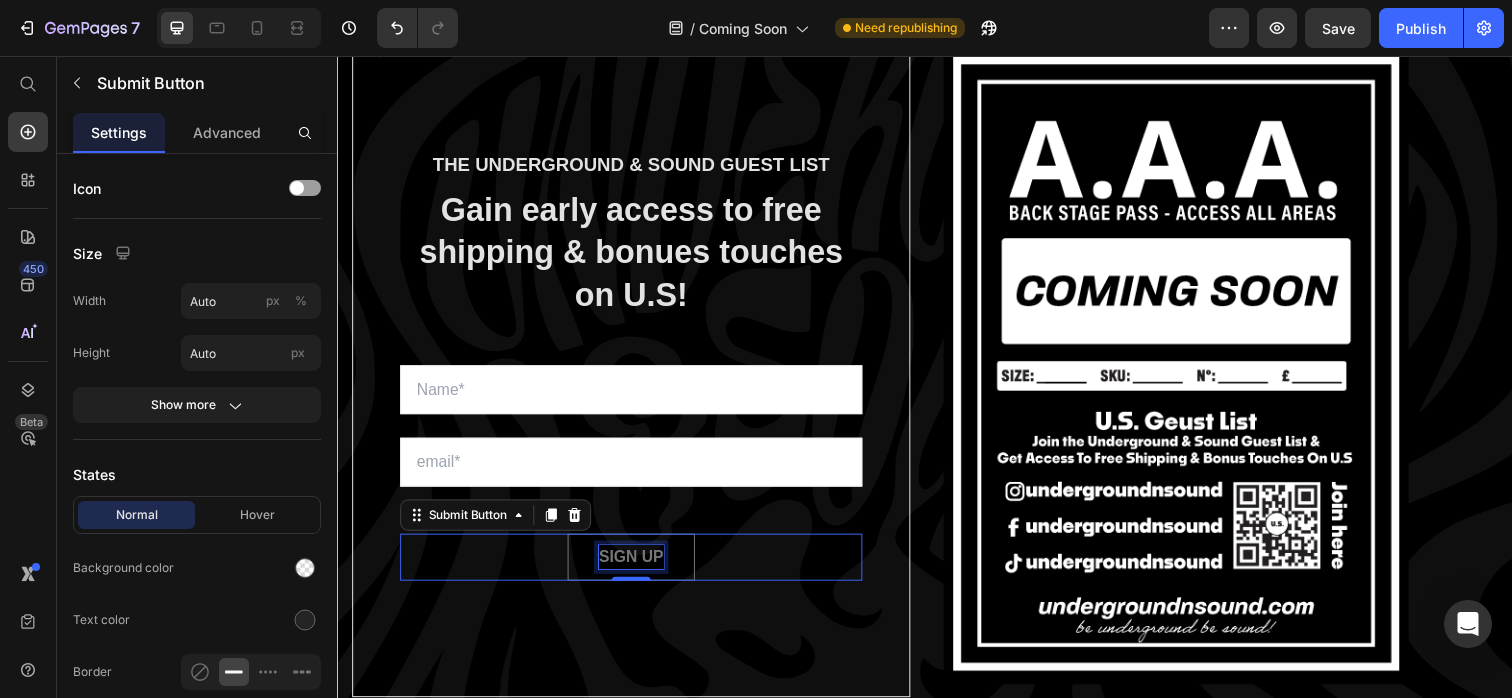 click on "SIGN UP" at bounding box center (637, 568) 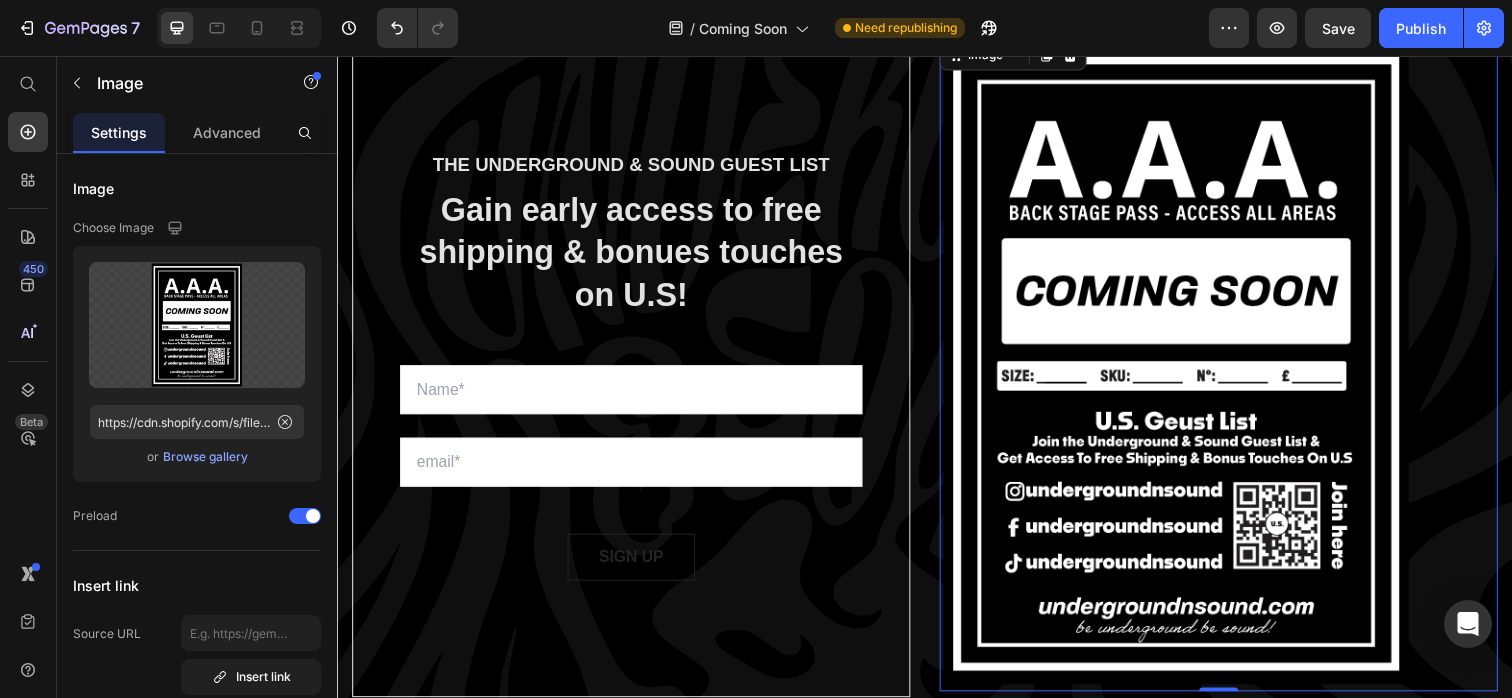 click at bounding box center [1237, 370] 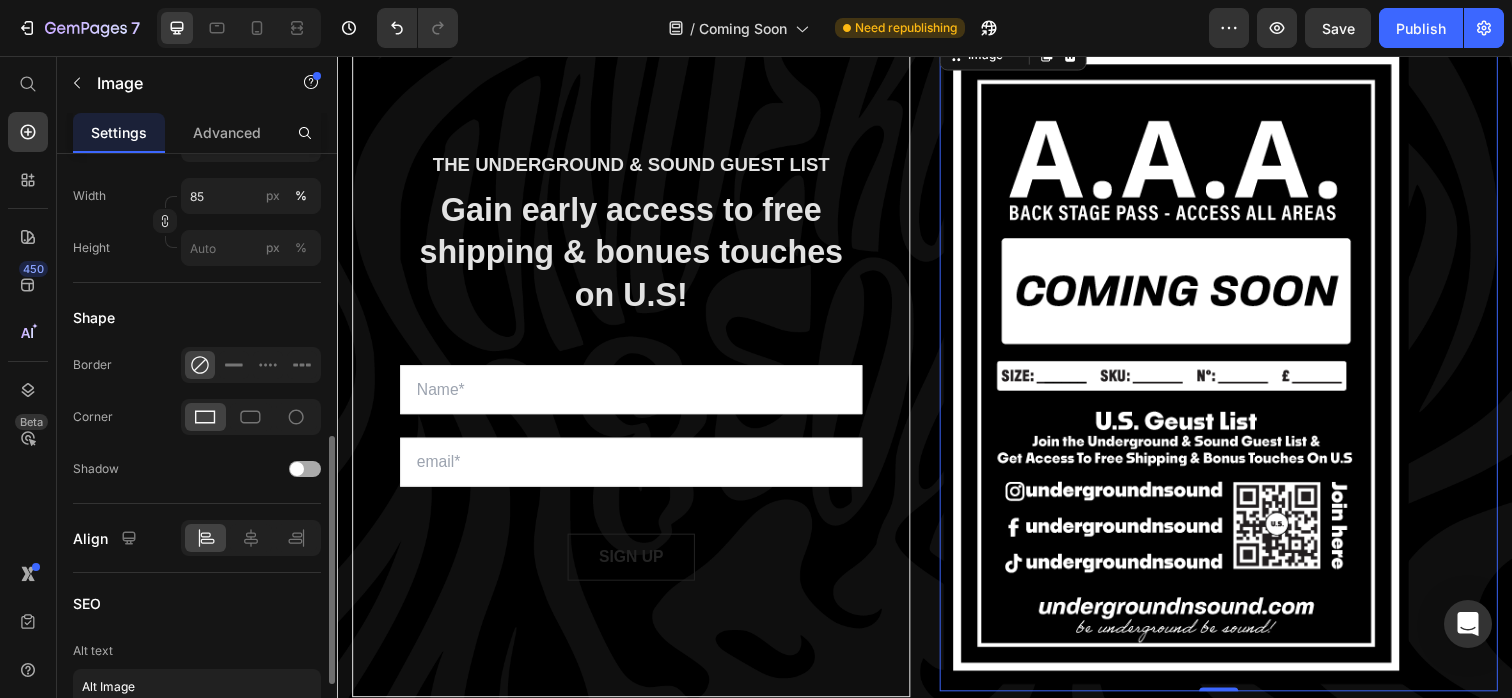 scroll, scrollTop: 660, scrollLeft: 0, axis: vertical 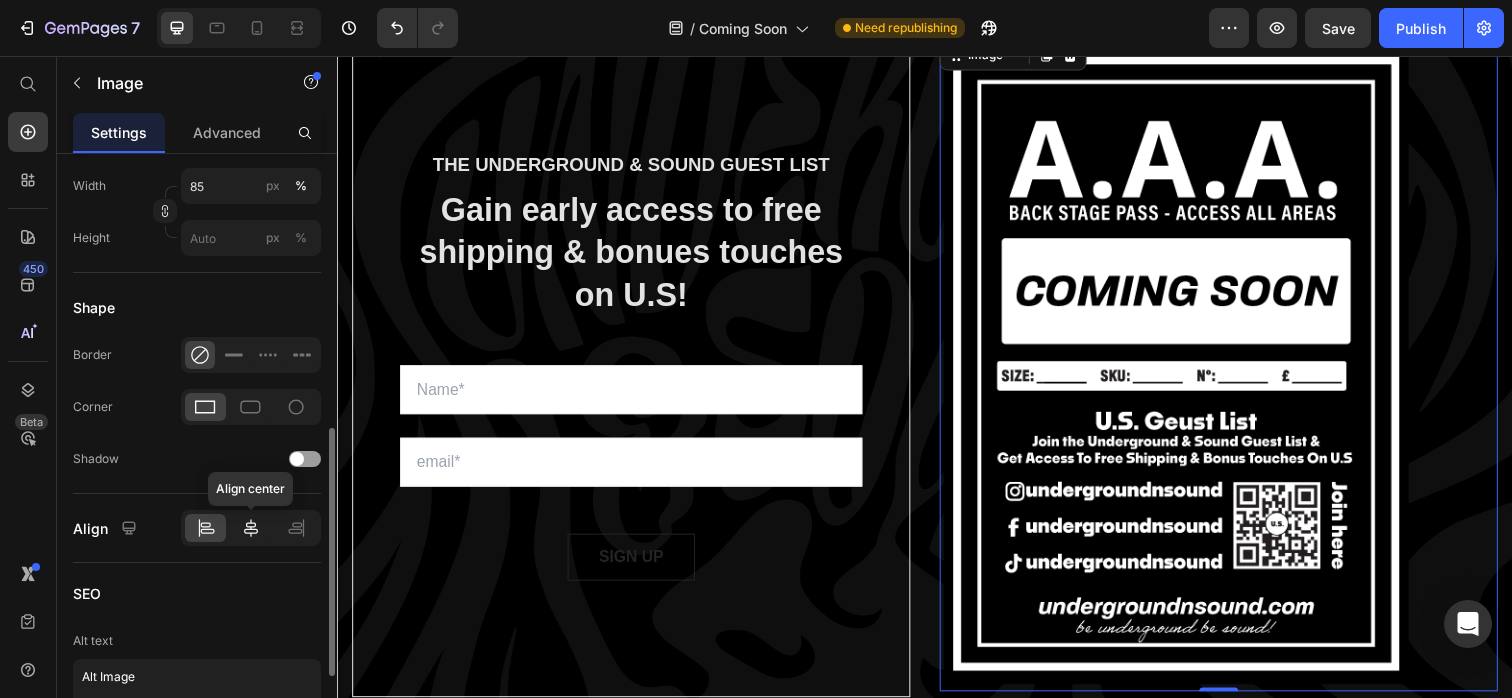 click 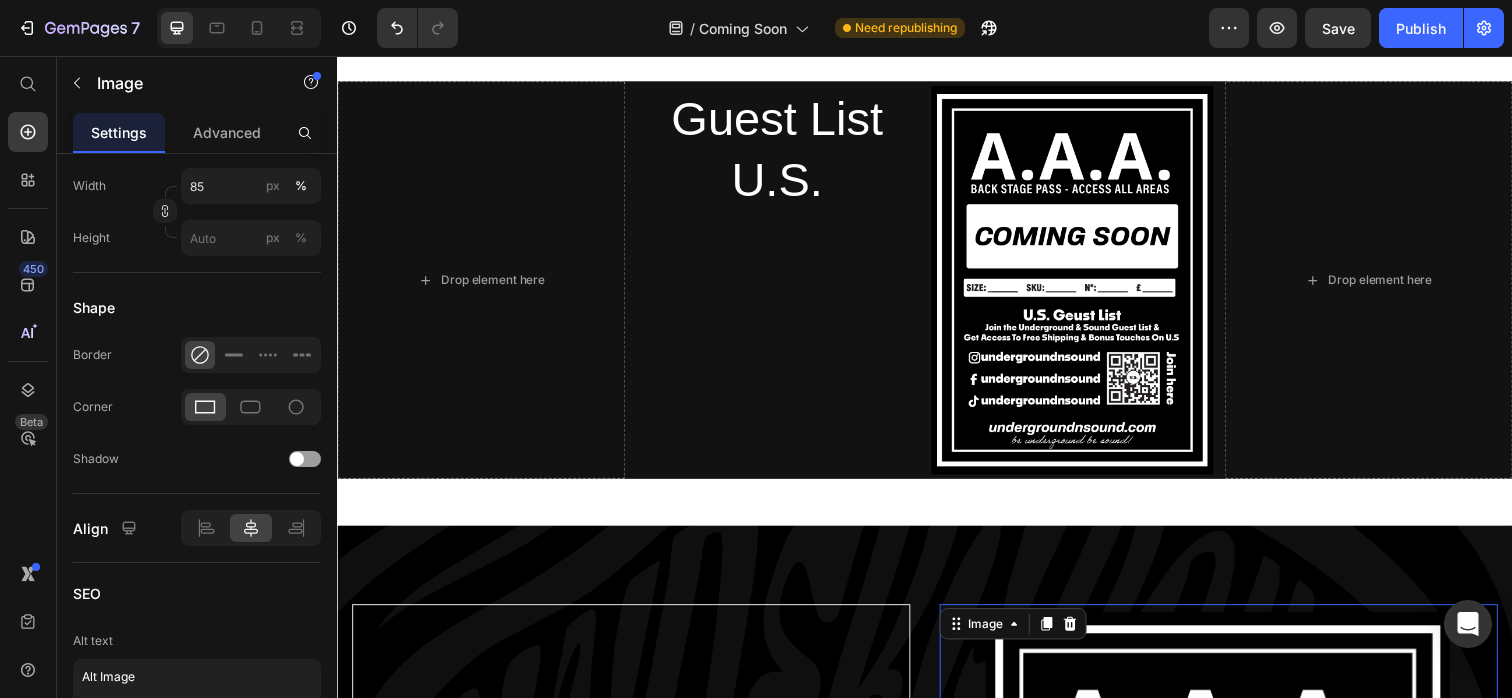scroll, scrollTop: 0, scrollLeft: 0, axis: both 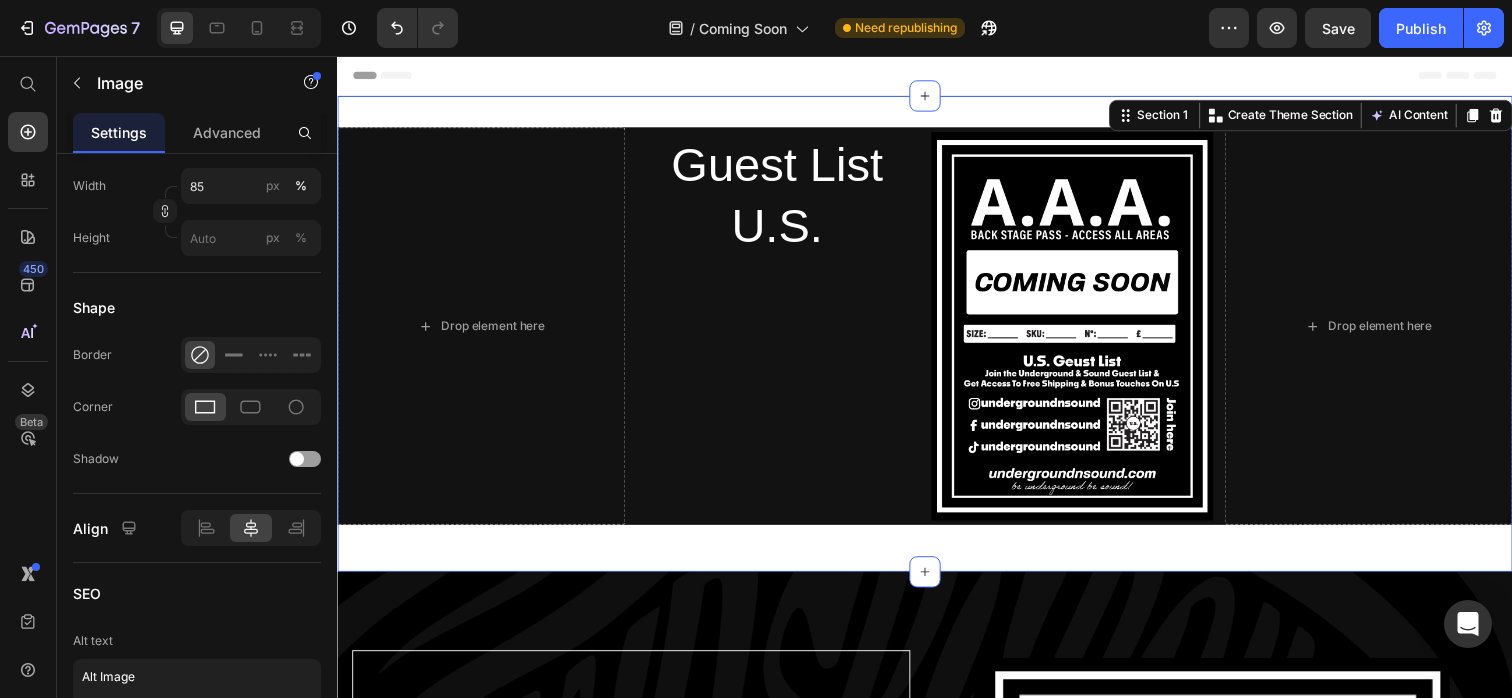 click on "Drop element here Guest List U.S. Heading Image
Drop element here Row Section 1   You can create reusable sections Create Theme Section AI Content Write with GemAI What would you like to describe here? Tone and Voice Persuasive Product Show more Generate" at bounding box center [937, 340] 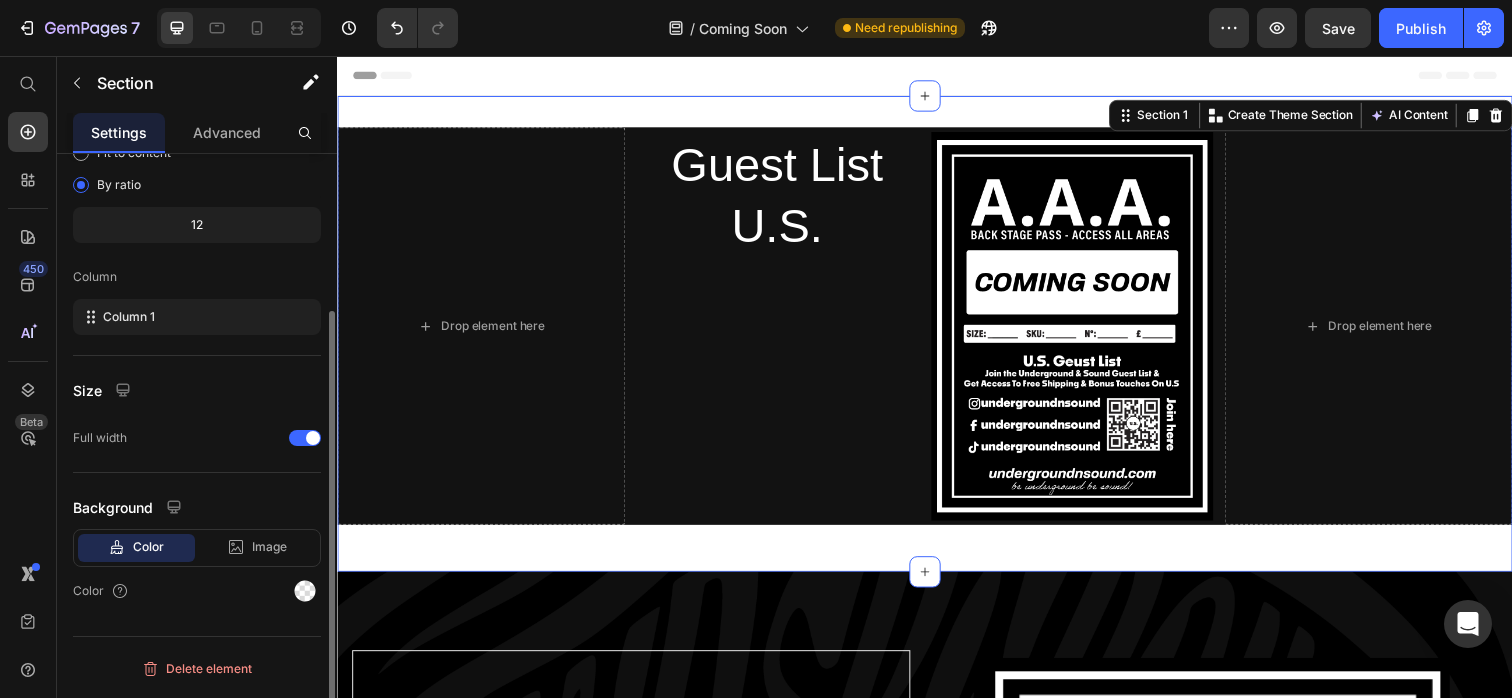 scroll, scrollTop: 0, scrollLeft: 0, axis: both 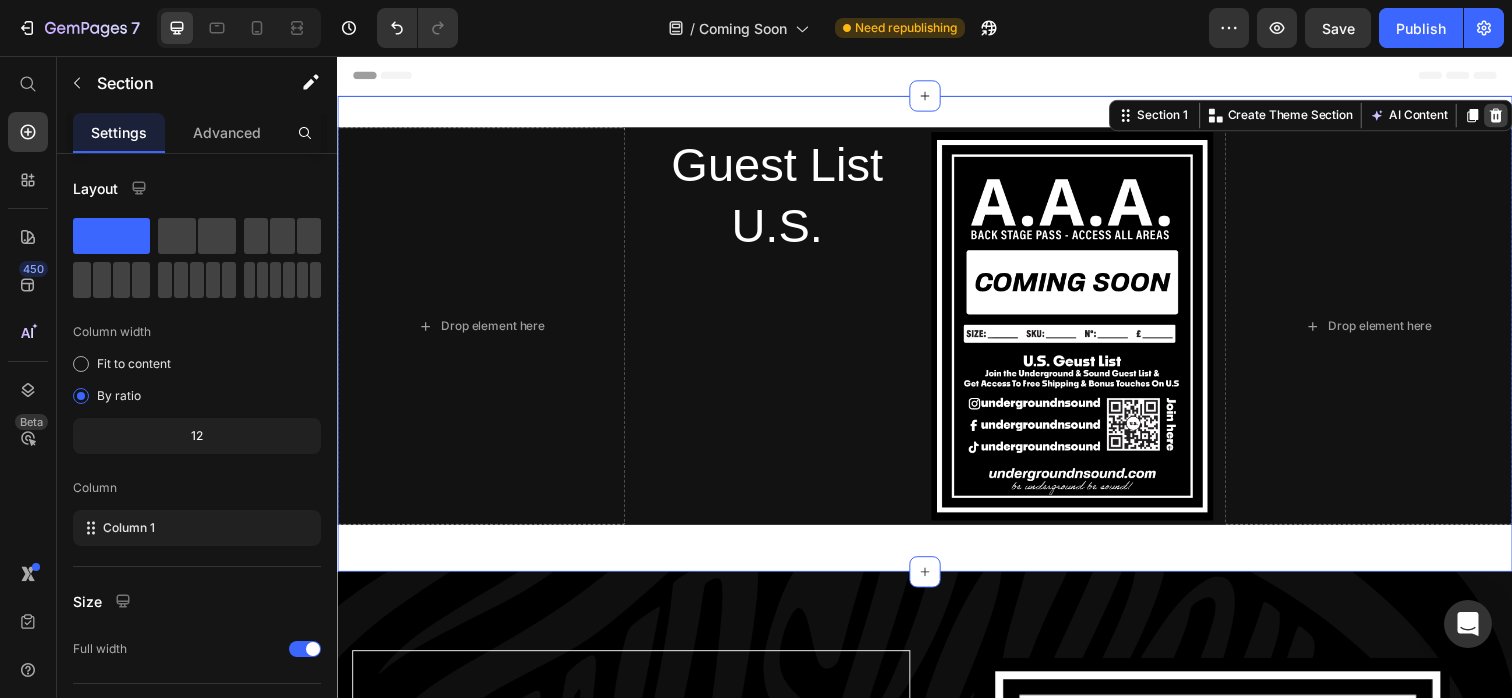 click 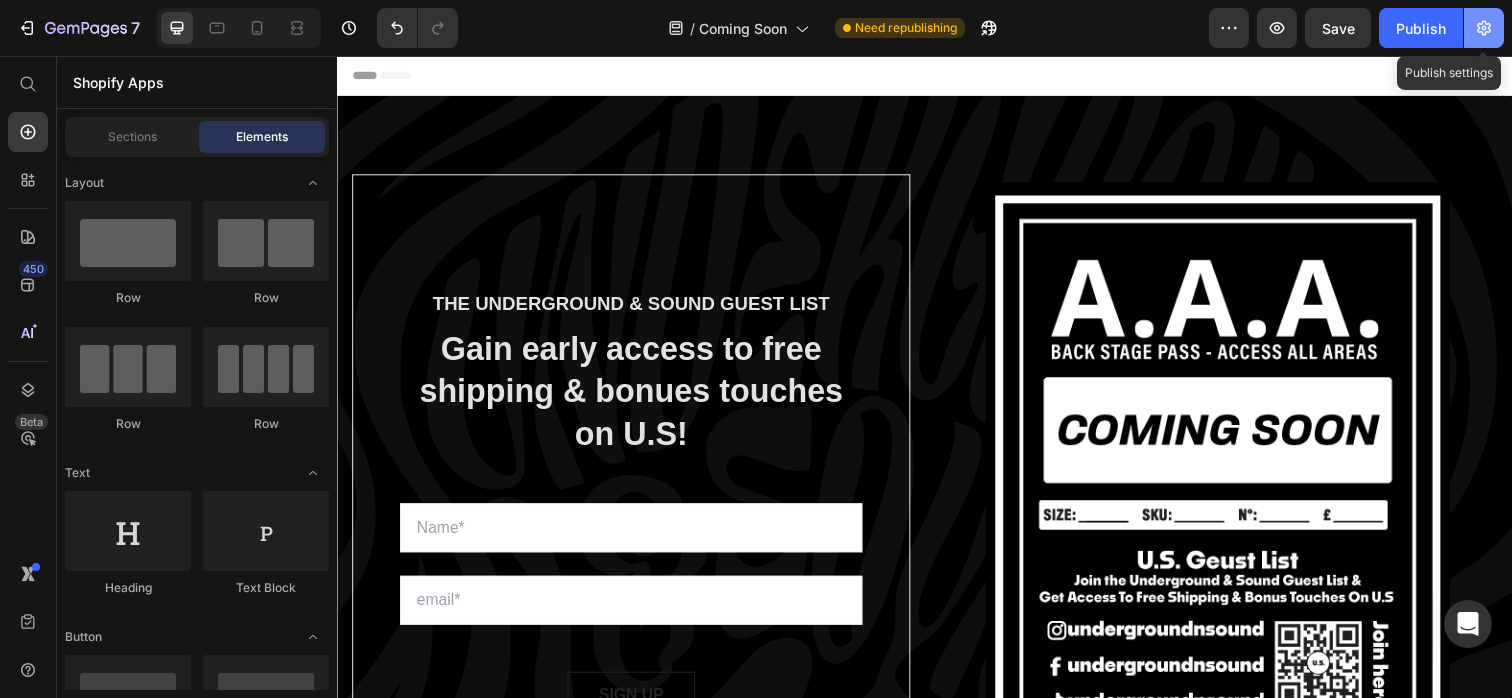 click 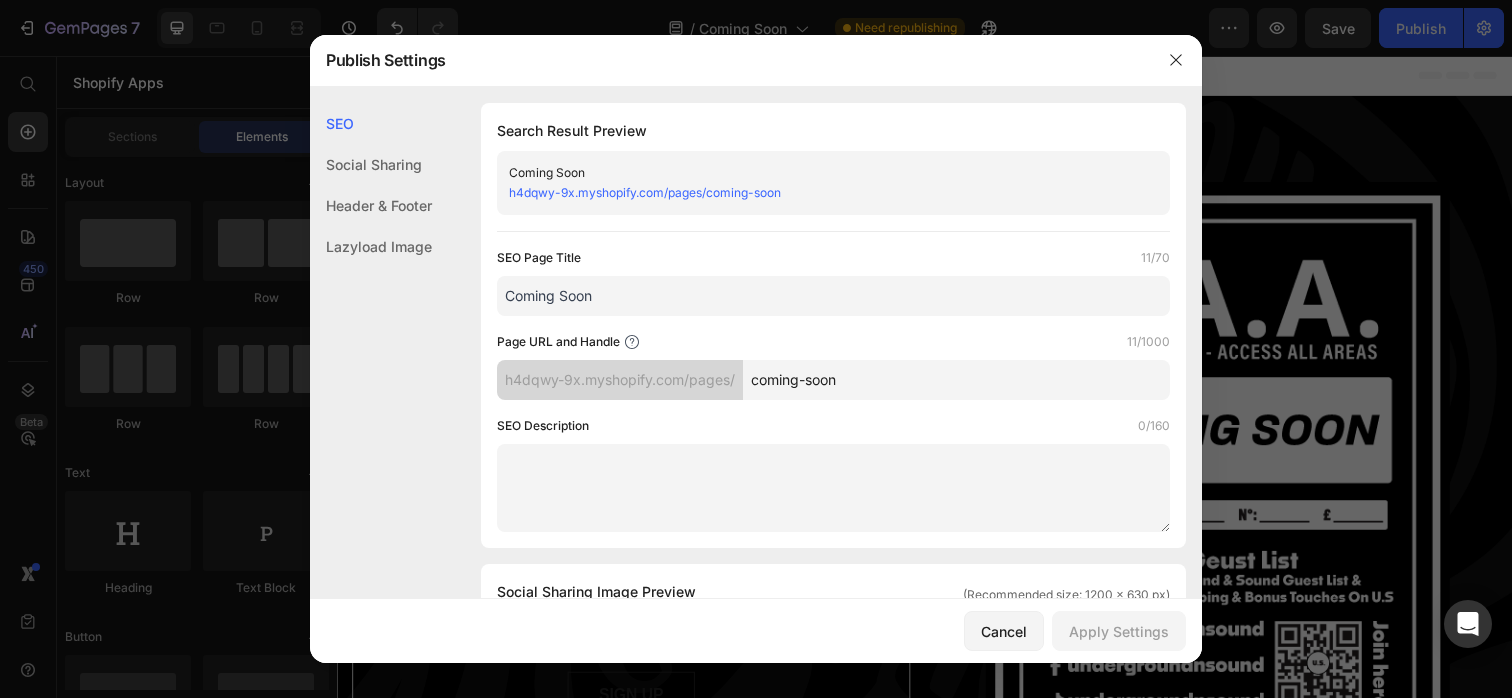 click on "h4dqwy-9x.myshopify.com/pages/coming-soon" at bounding box center [817, 193] 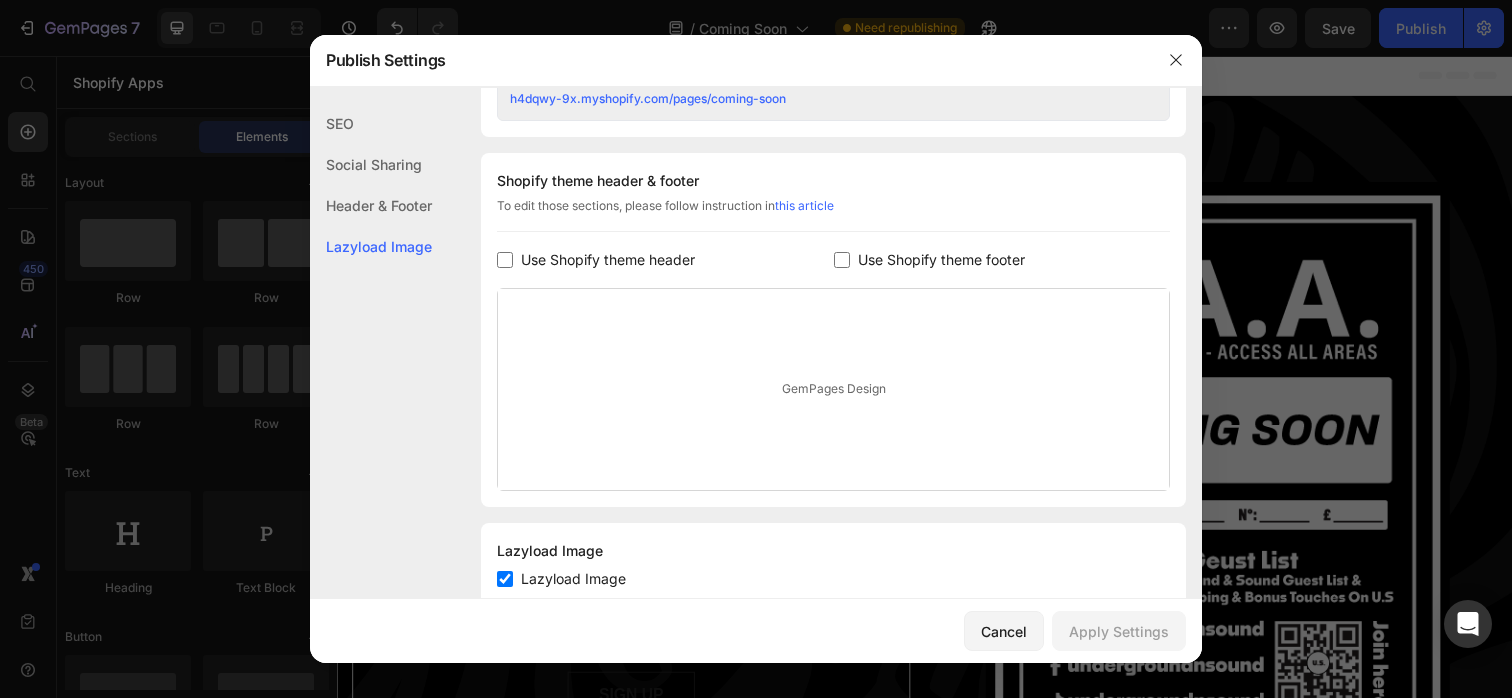 scroll, scrollTop: 947, scrollLeft: 0, axis: vertical 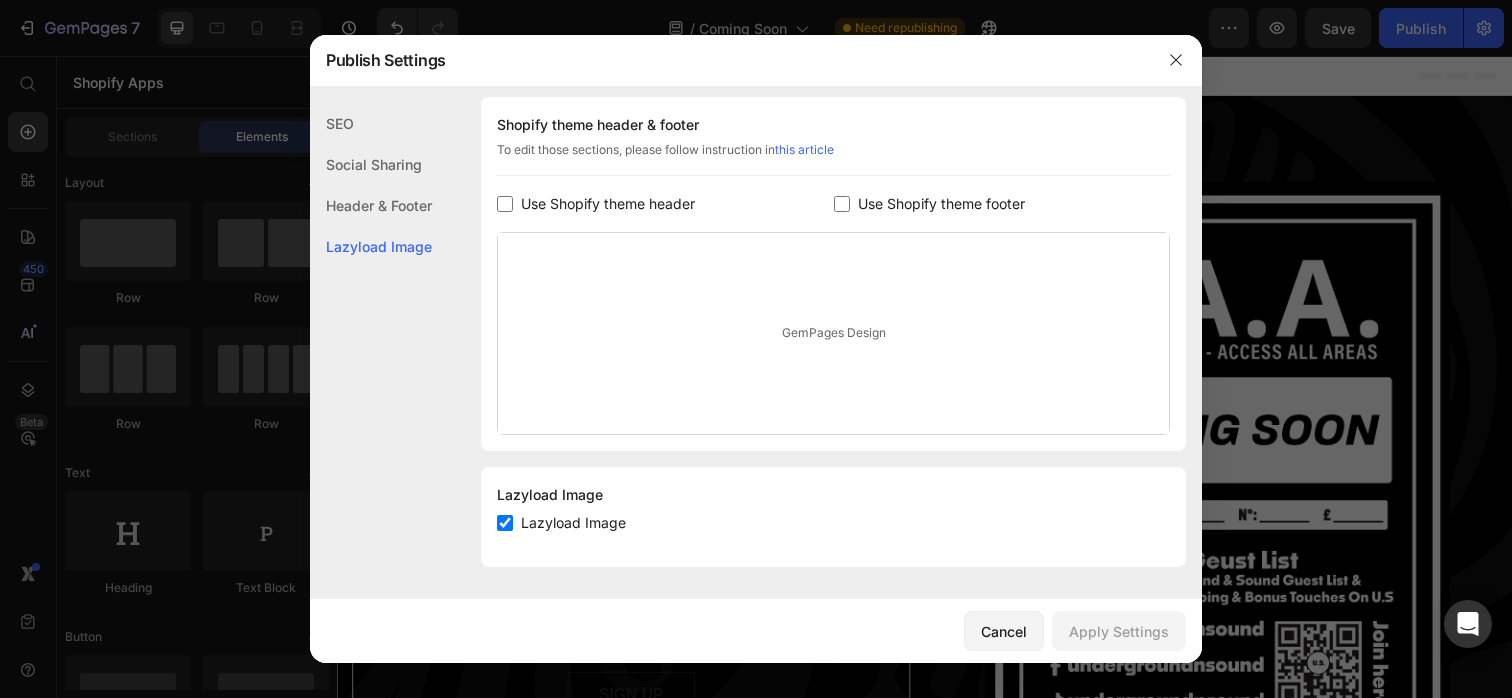 click on "Header & Footer" 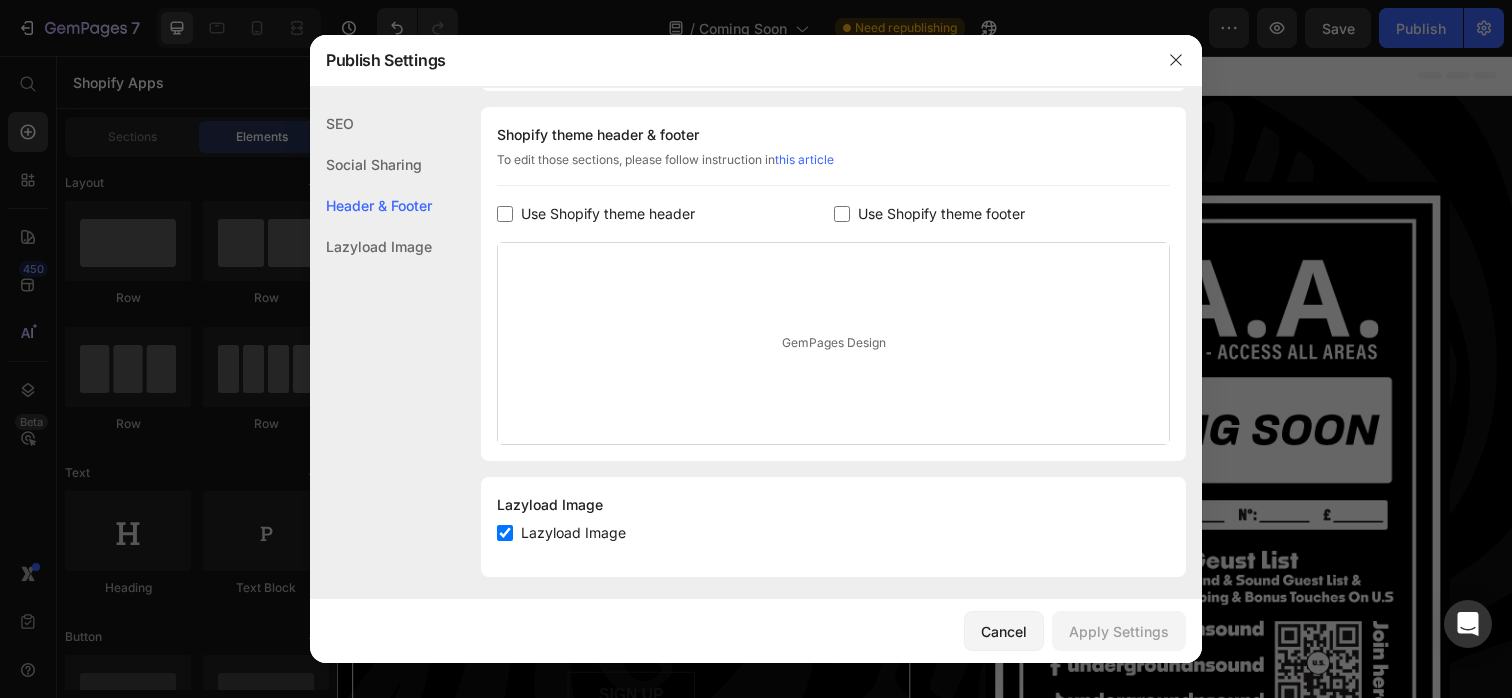 click on "Social Sharing" 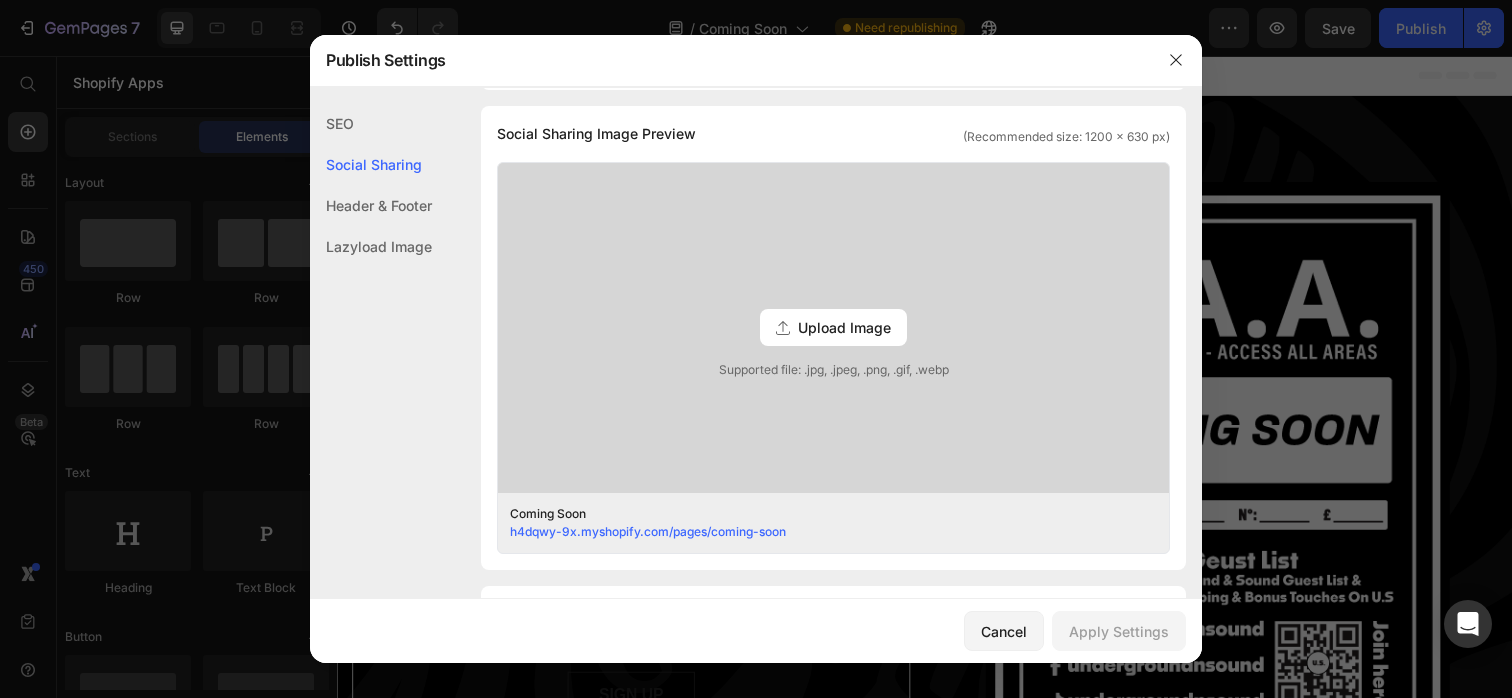 scroll, scrollTop: 457, scrollLeft: 0, axis: vertical 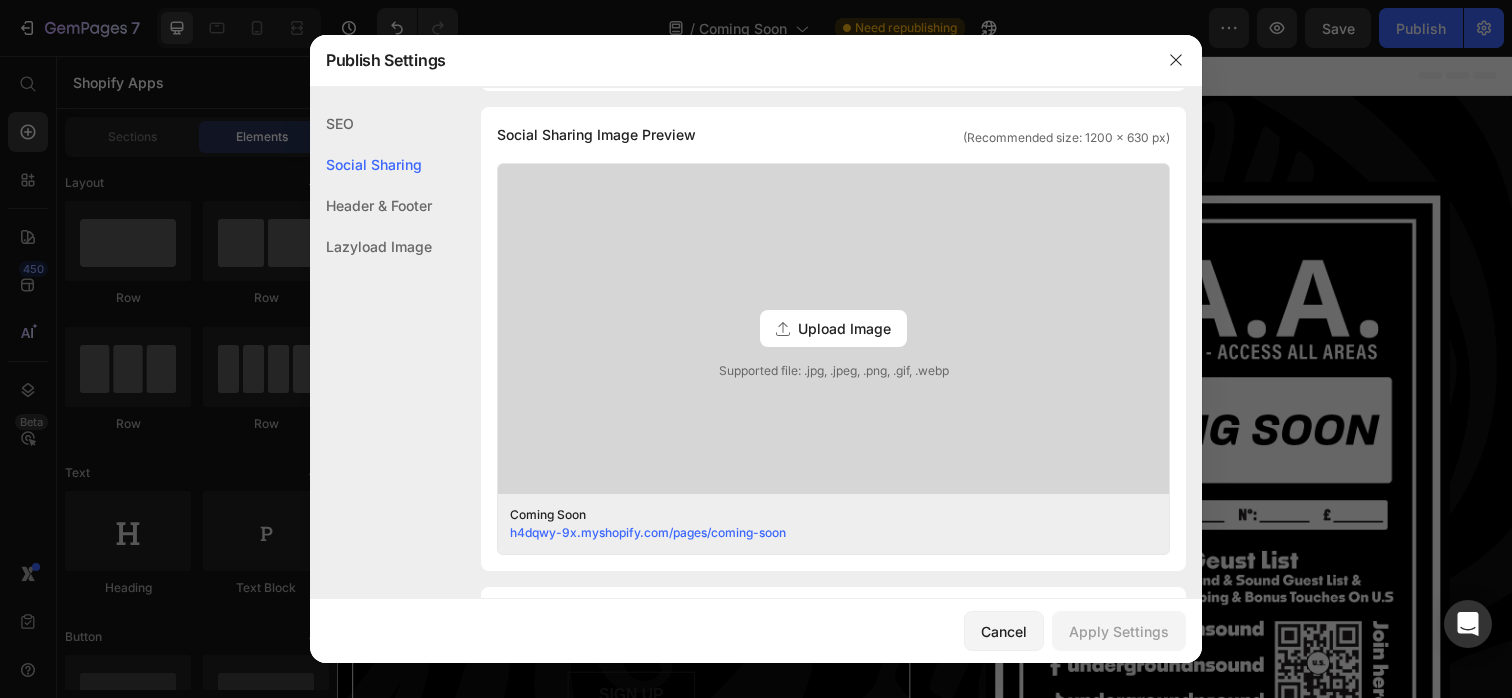 click on "SEO" 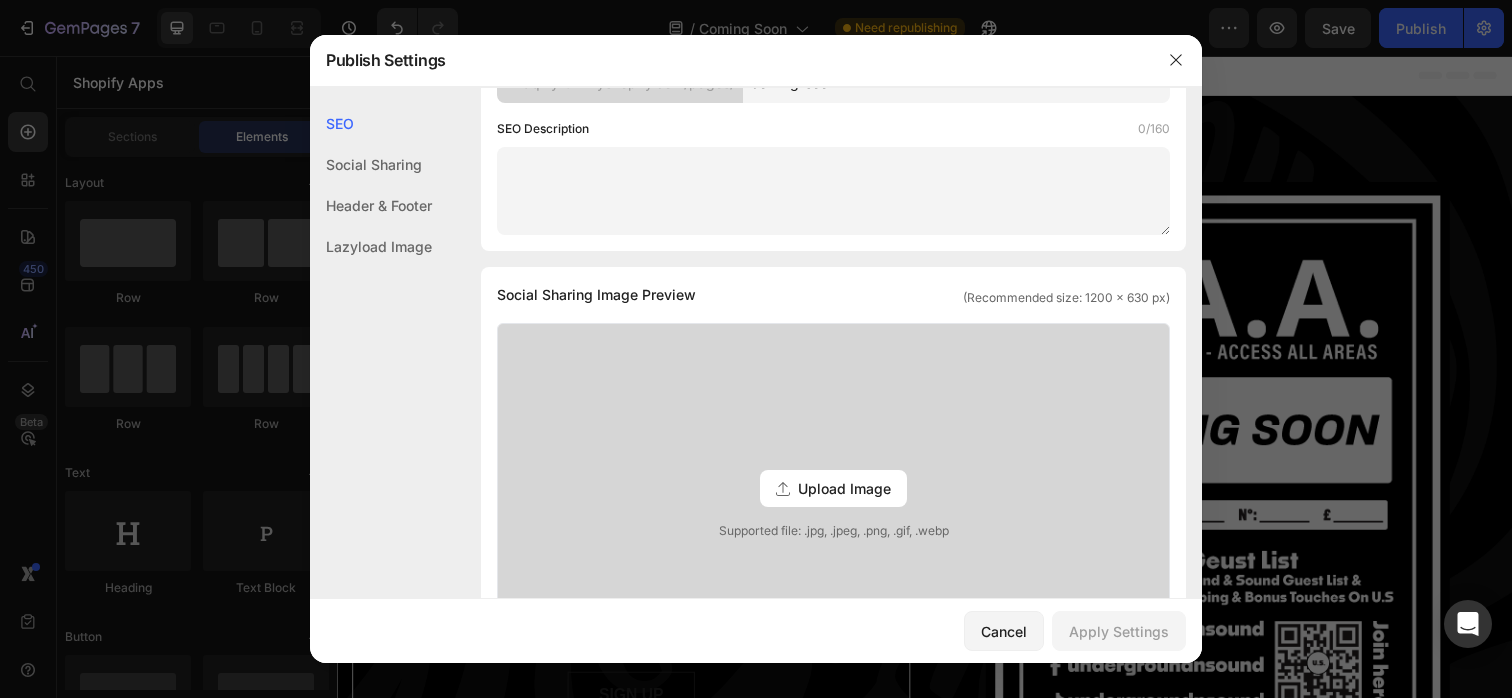 scroll, scrollTop: 307, scrollLeft: 0, axis: vertical 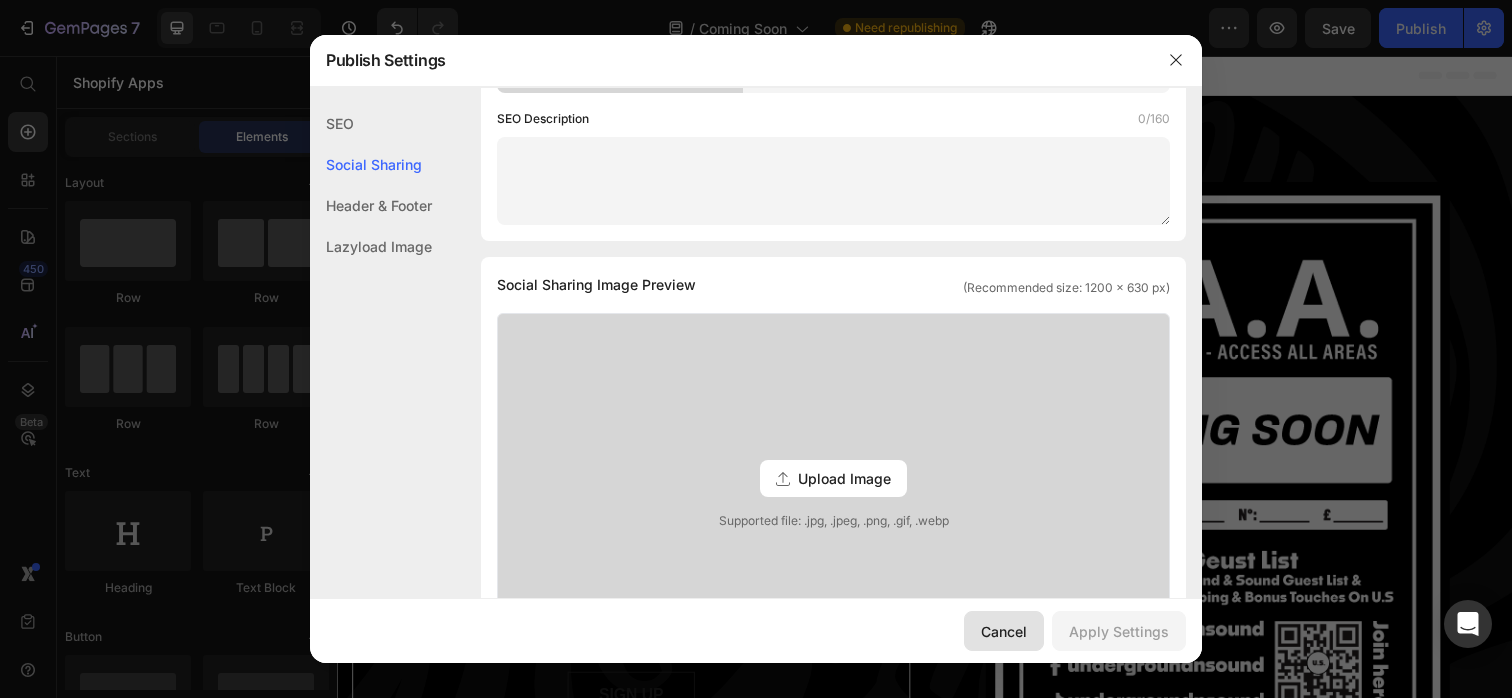 click on "Cancel" at bounding box center (1004, 631) 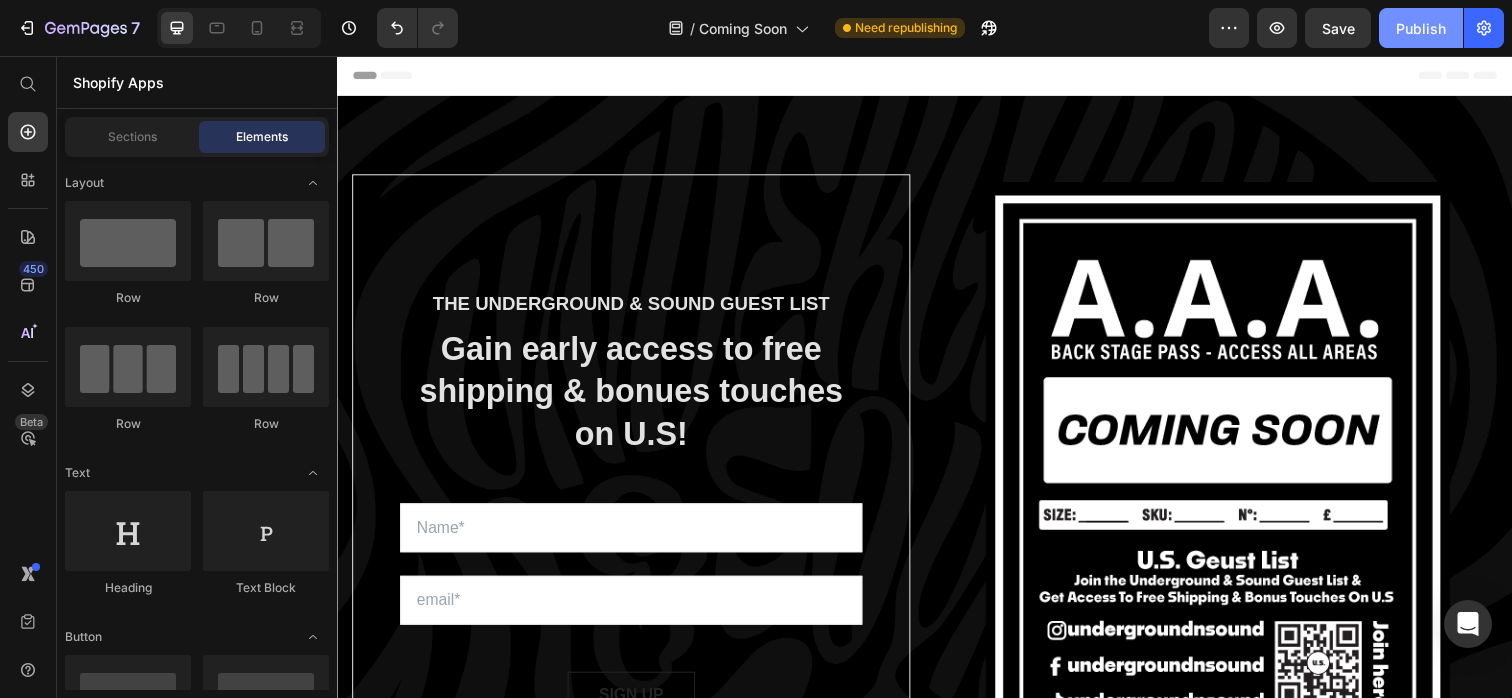click on "Publish" at bounding box center [1421, 28] 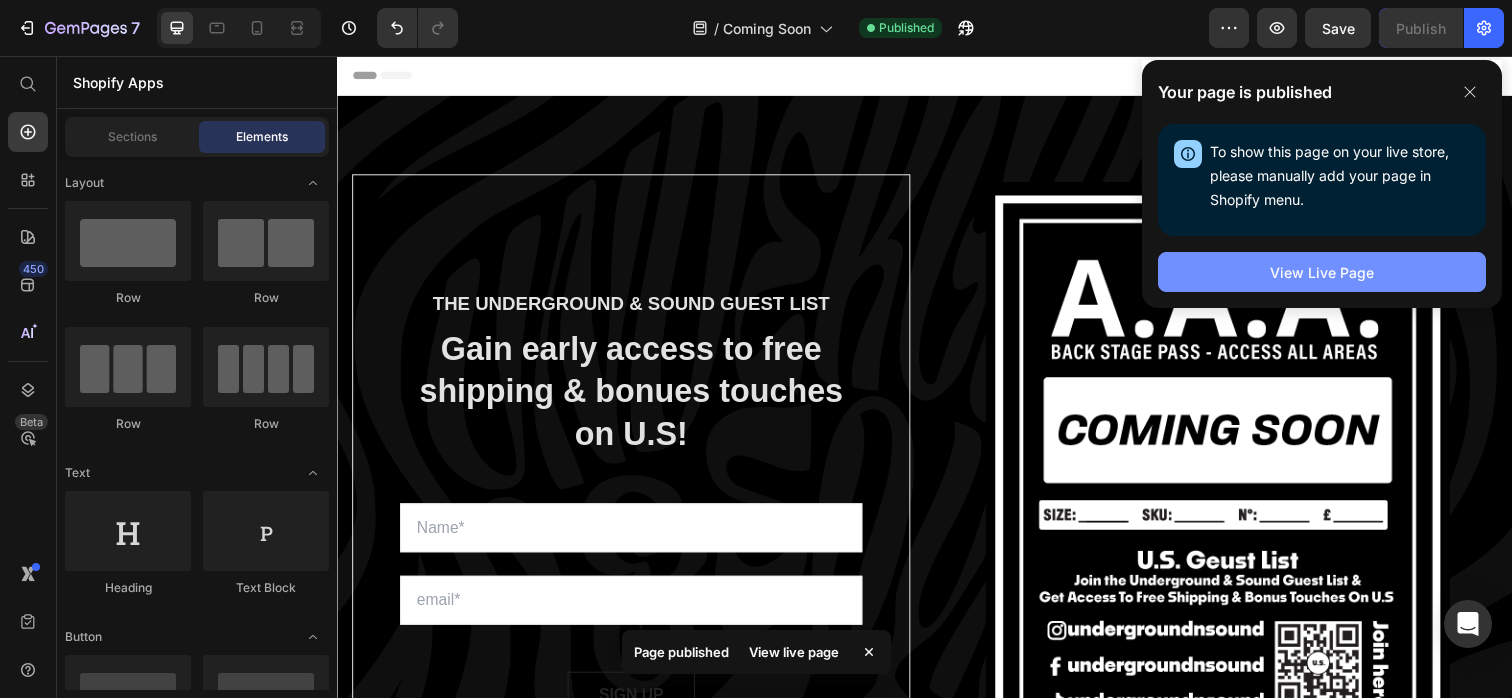click on "View Live Page" at bounding box center [1322, 272] 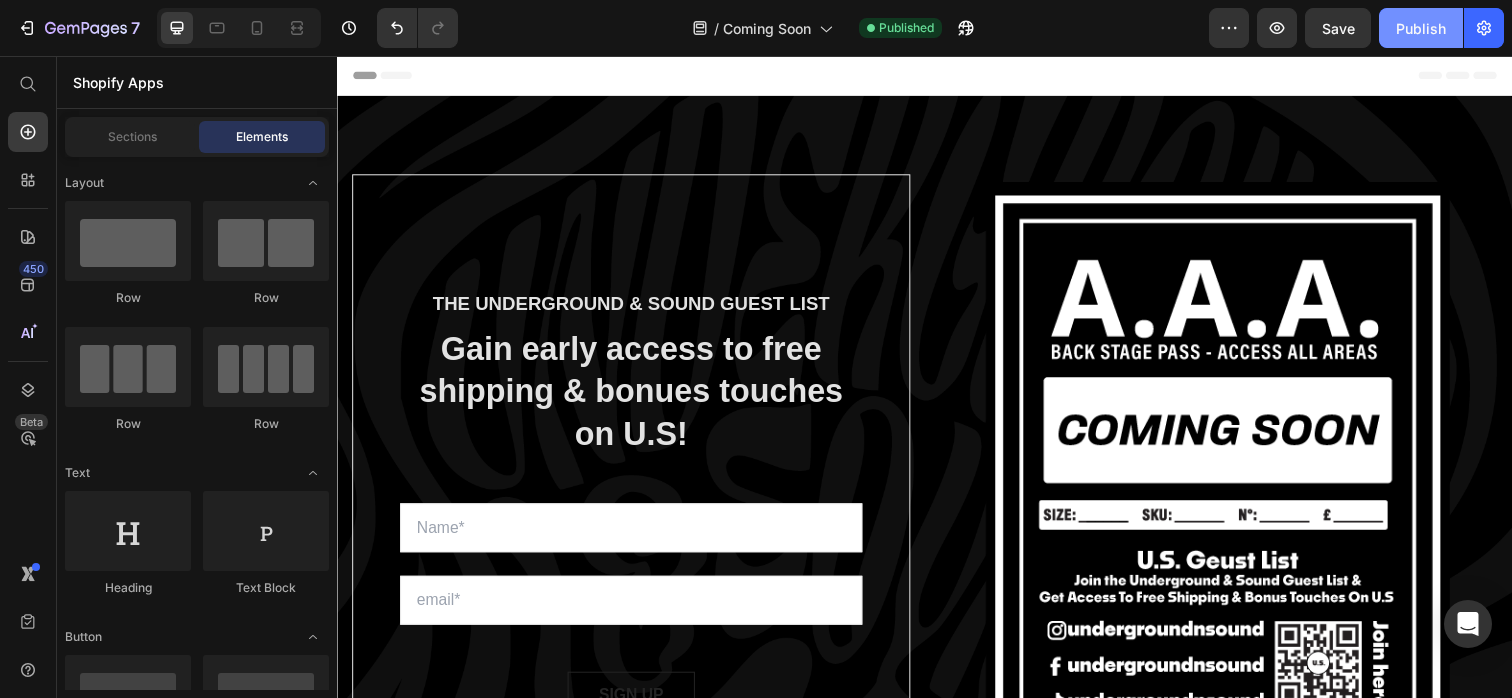 click on "Publish" at bounding box center (1421, 28) 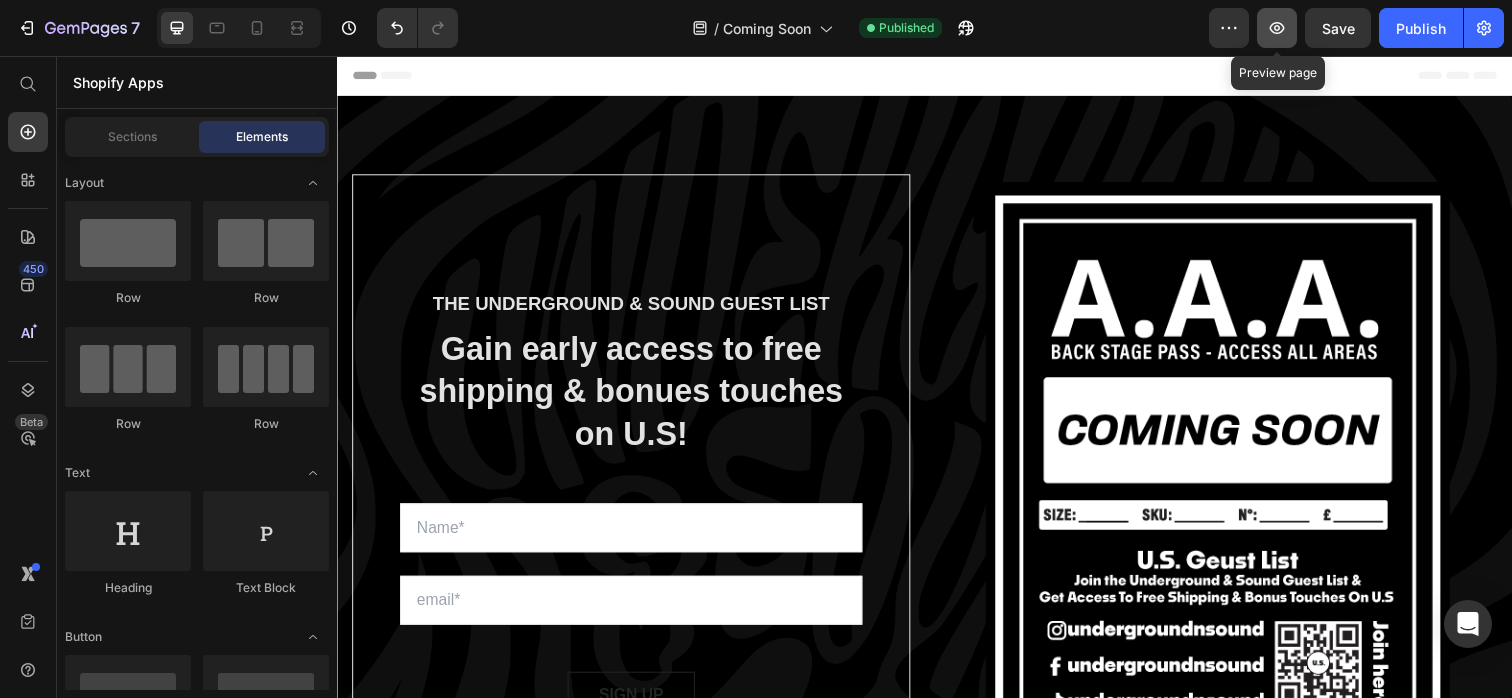 click 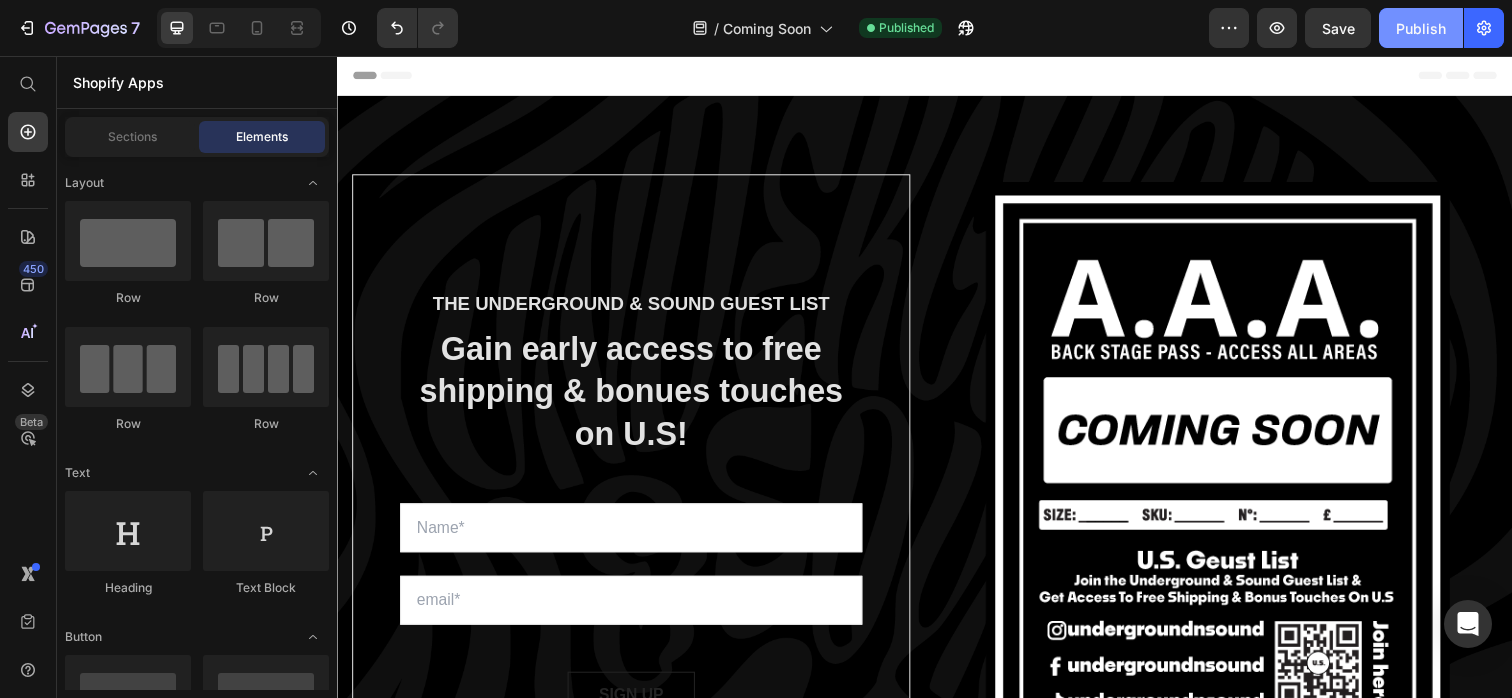 click on "Publish" at bounding box center [1421, 28] 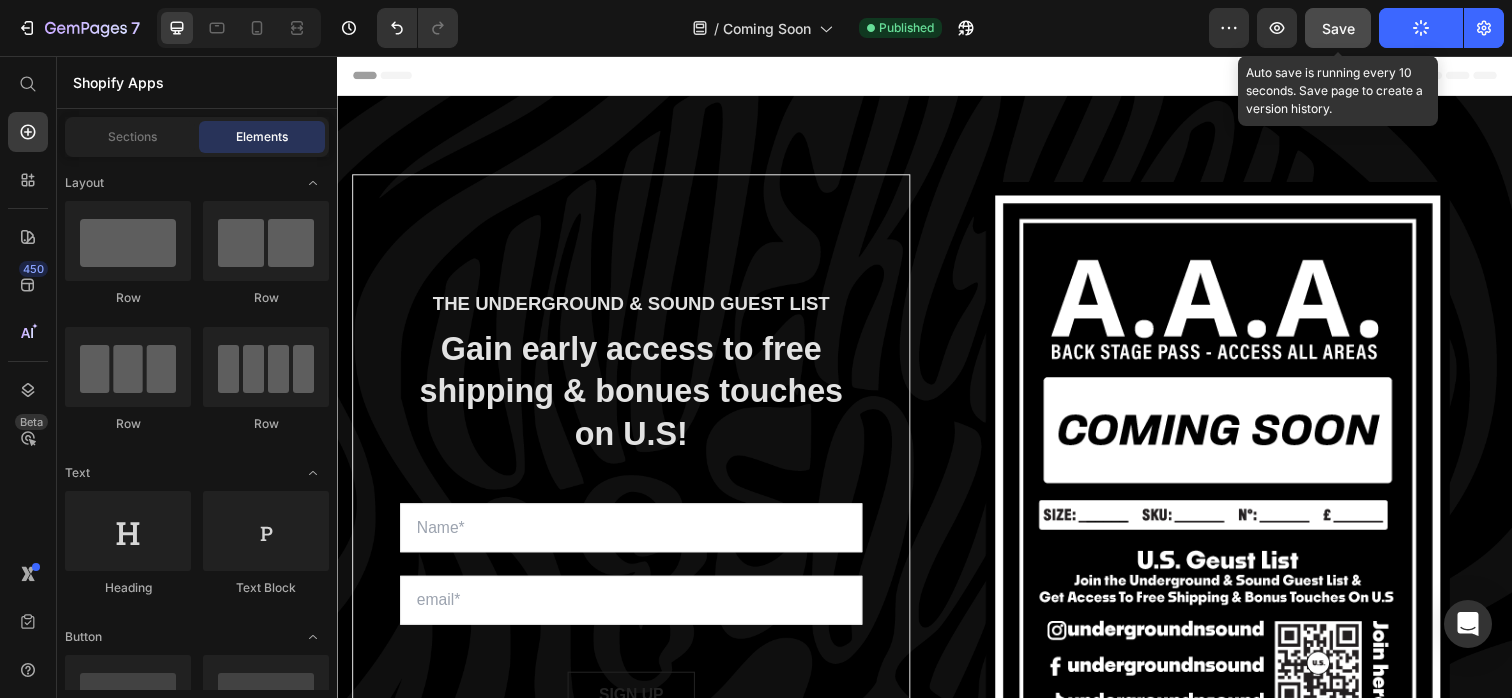 click on "Save" at bounding box center [1338, 28] 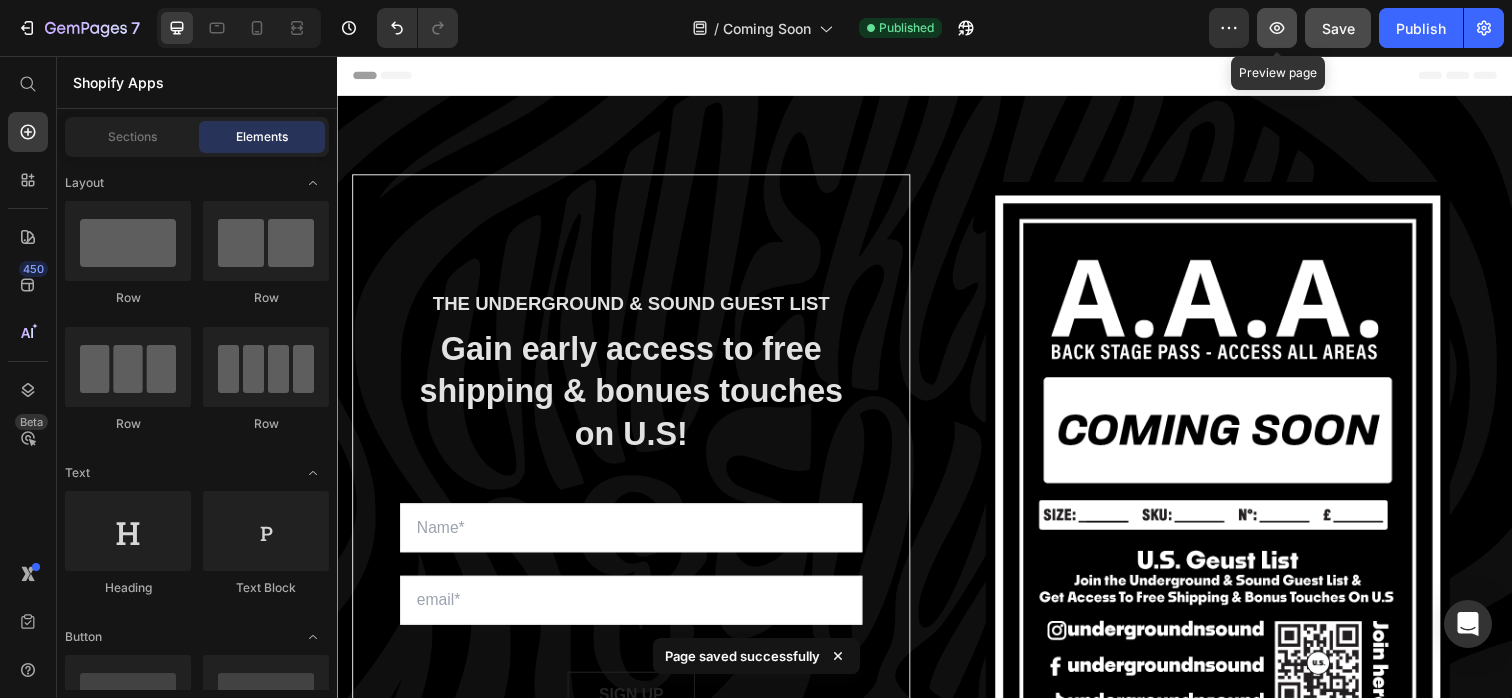 click 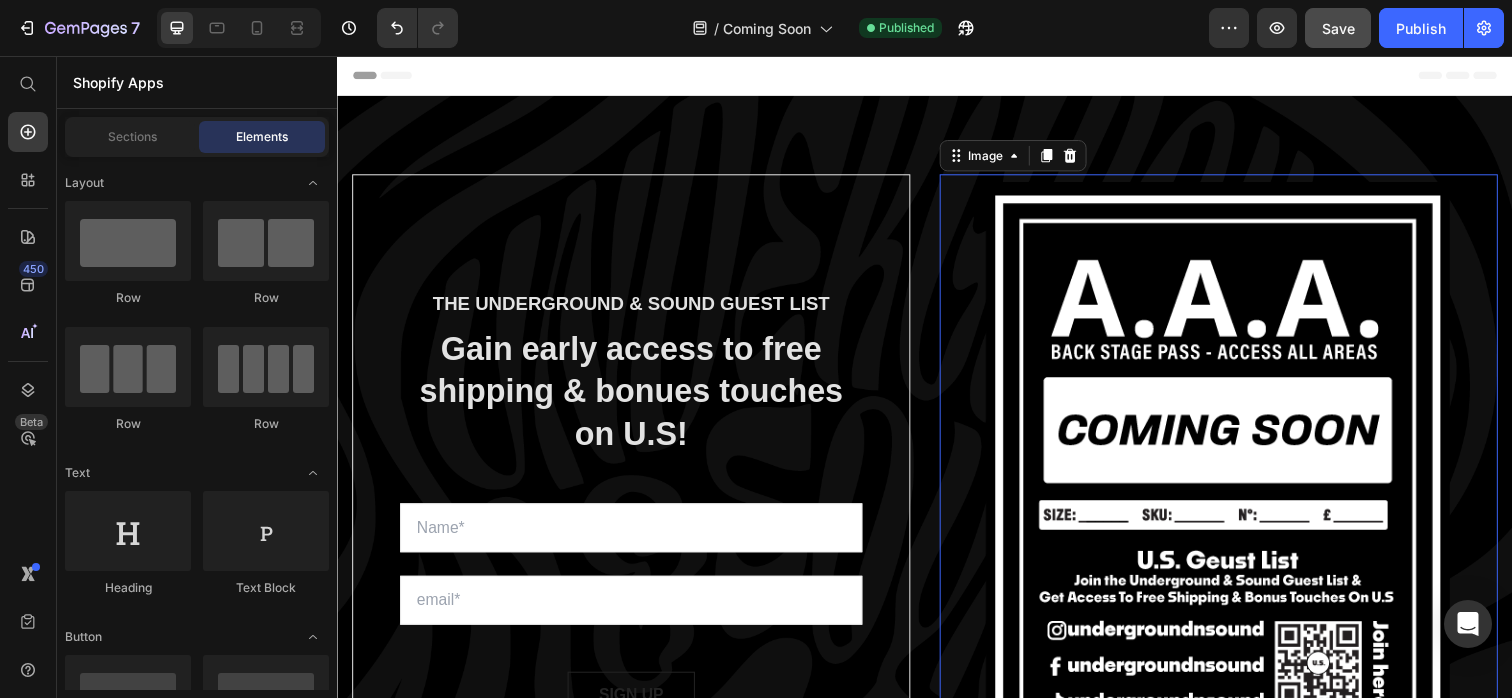 click at bounding box center [1237, 512] 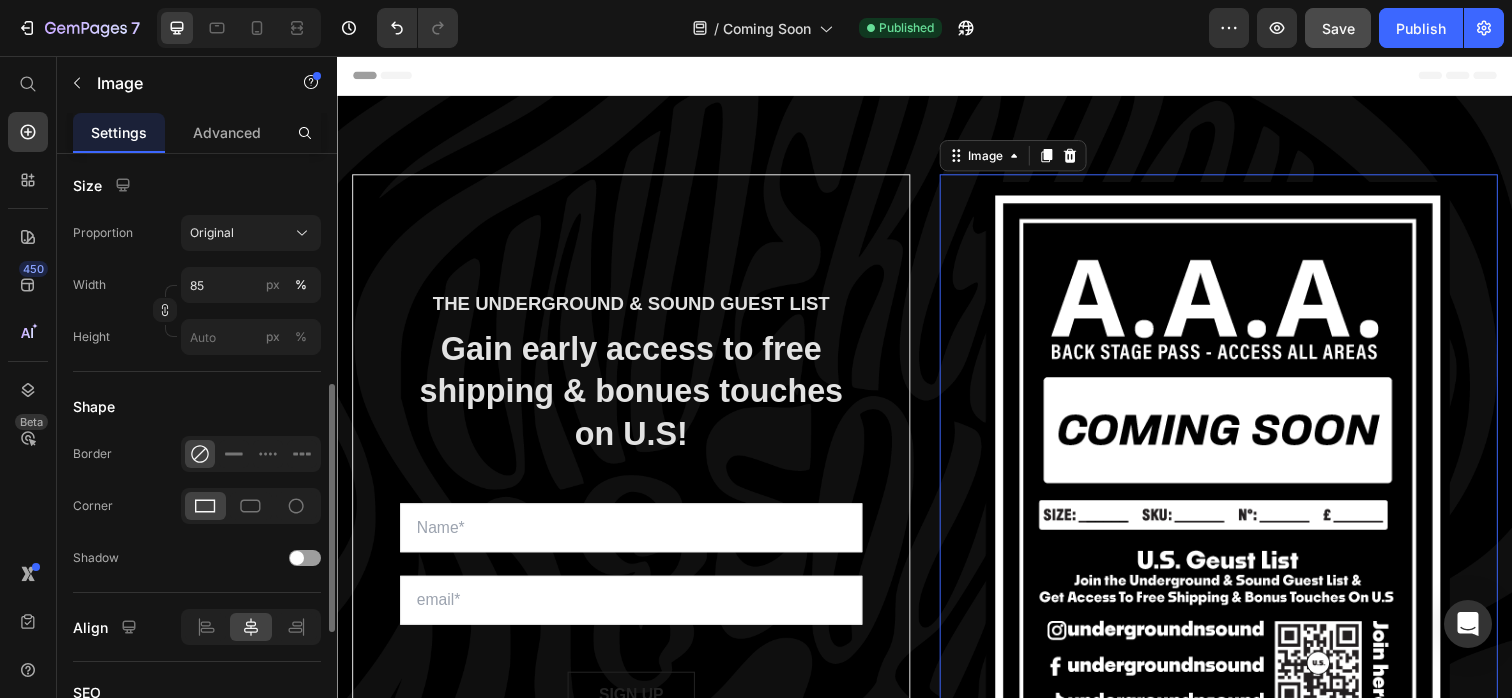 scroll, scrollTop: 559, scrollLeft: 0, axis: vertical 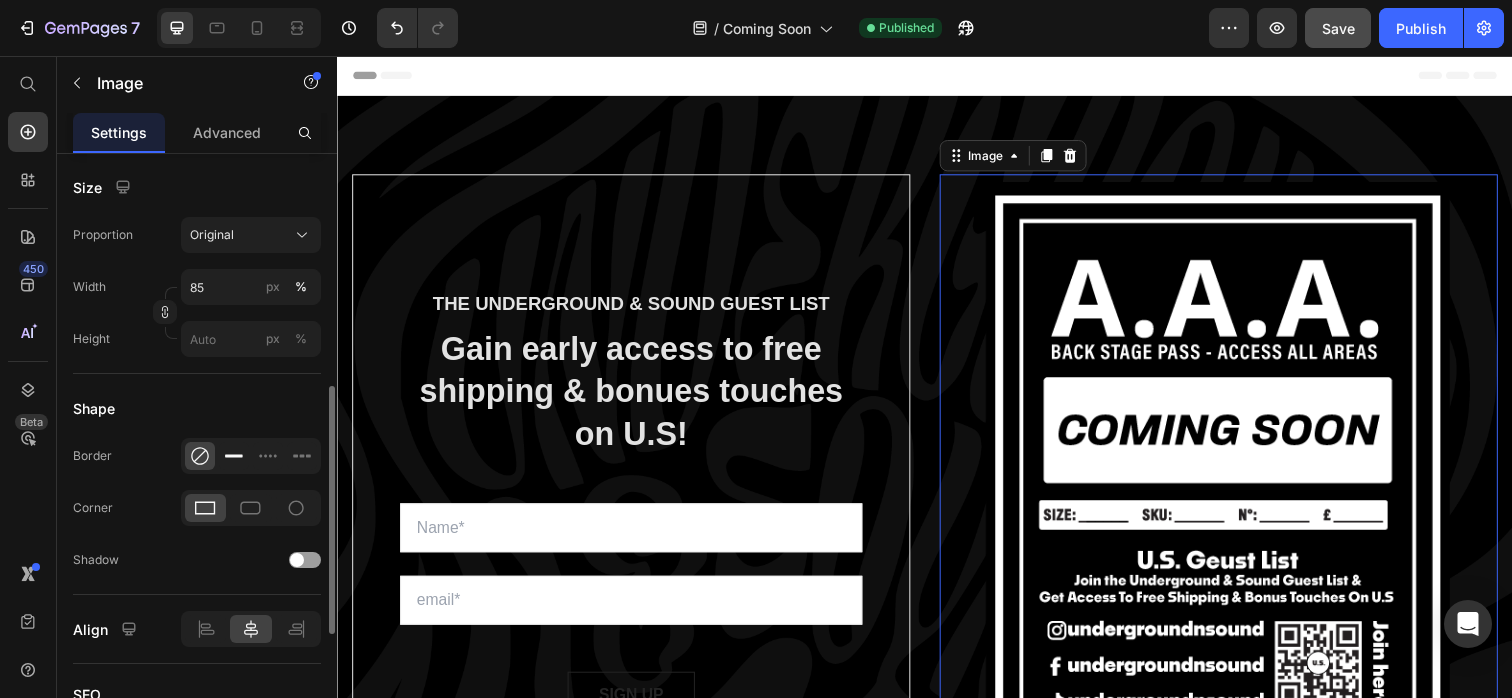 click 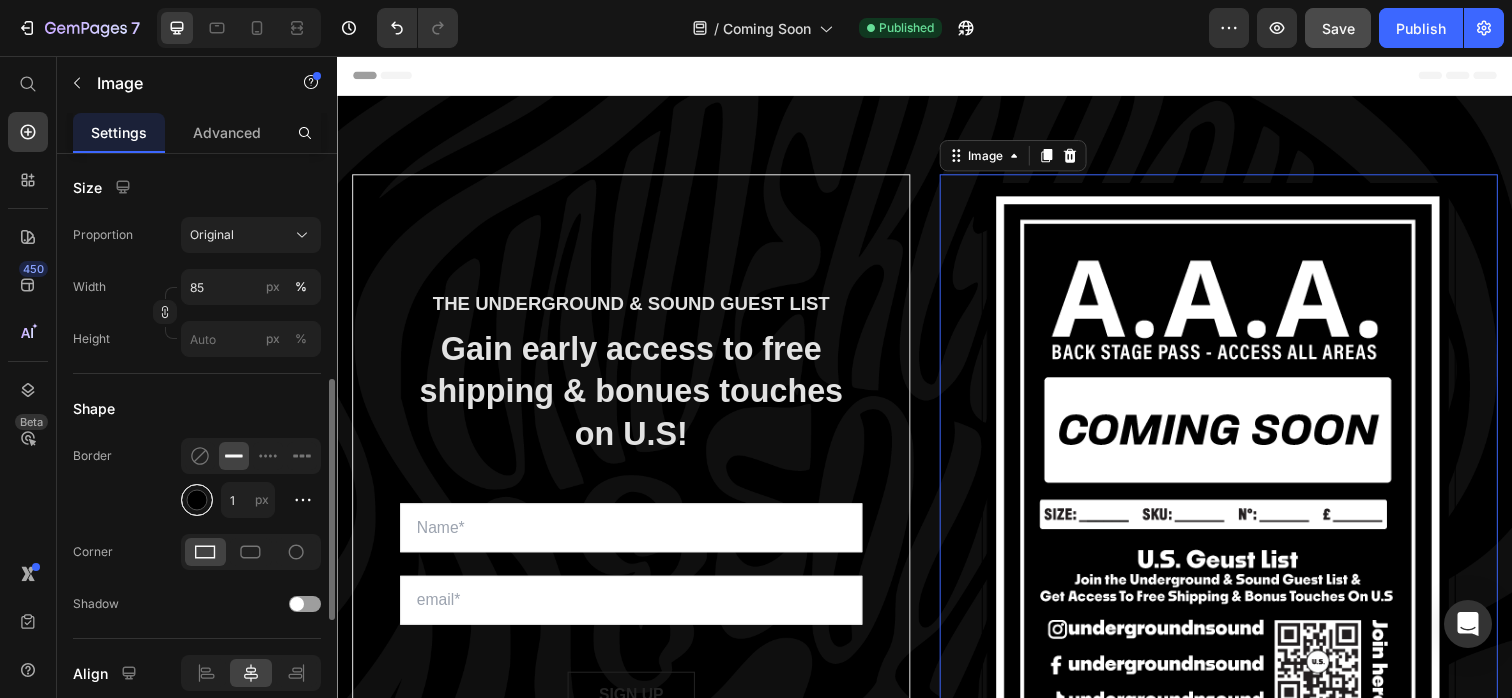 click at bounding box center [197, 500] 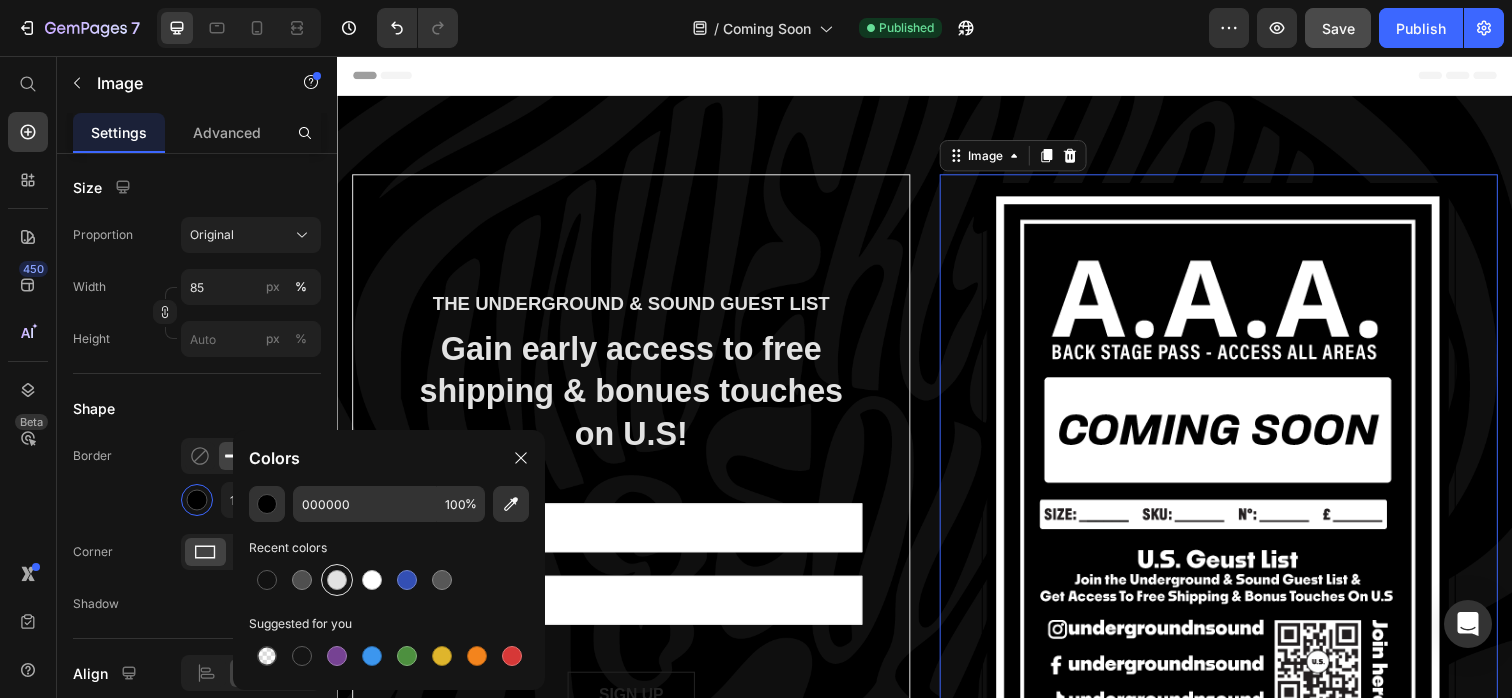 click at bounding box center [337, 580] 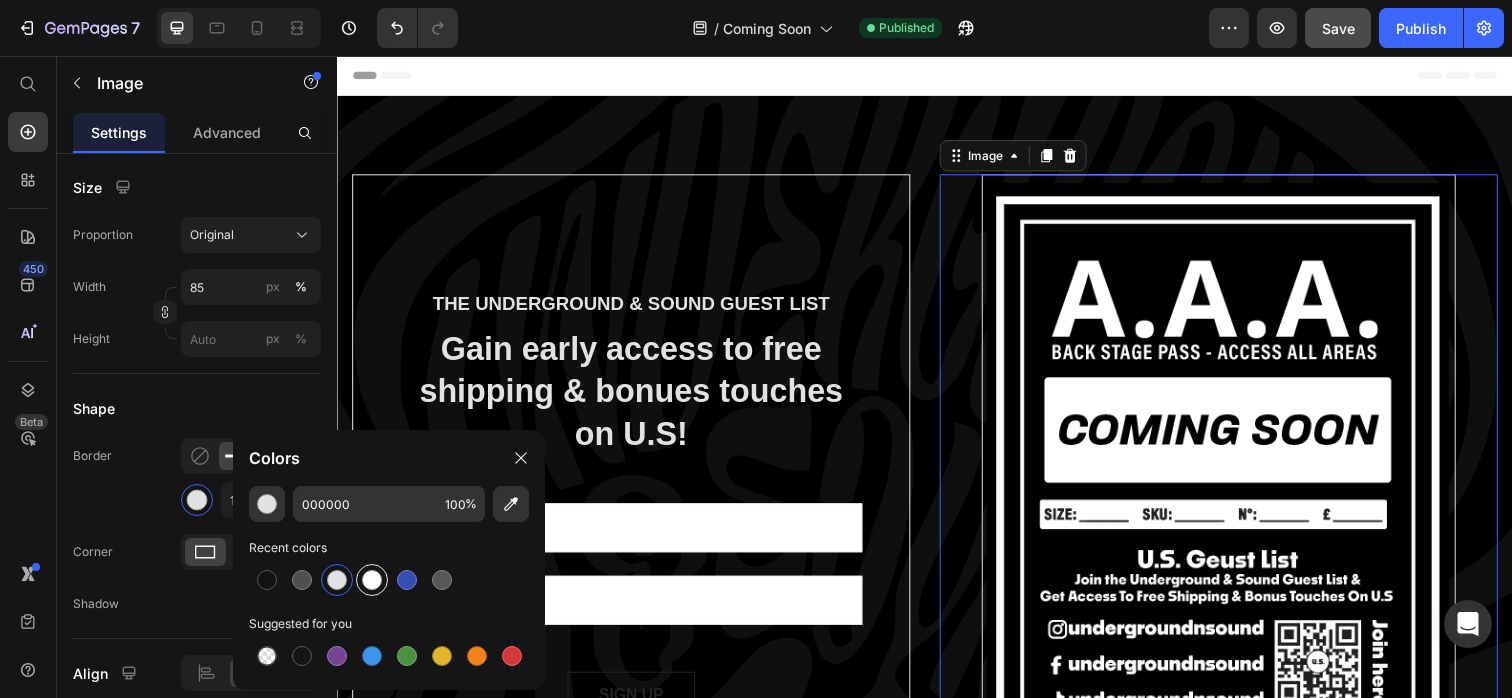 click at bounding box center [372, 580] 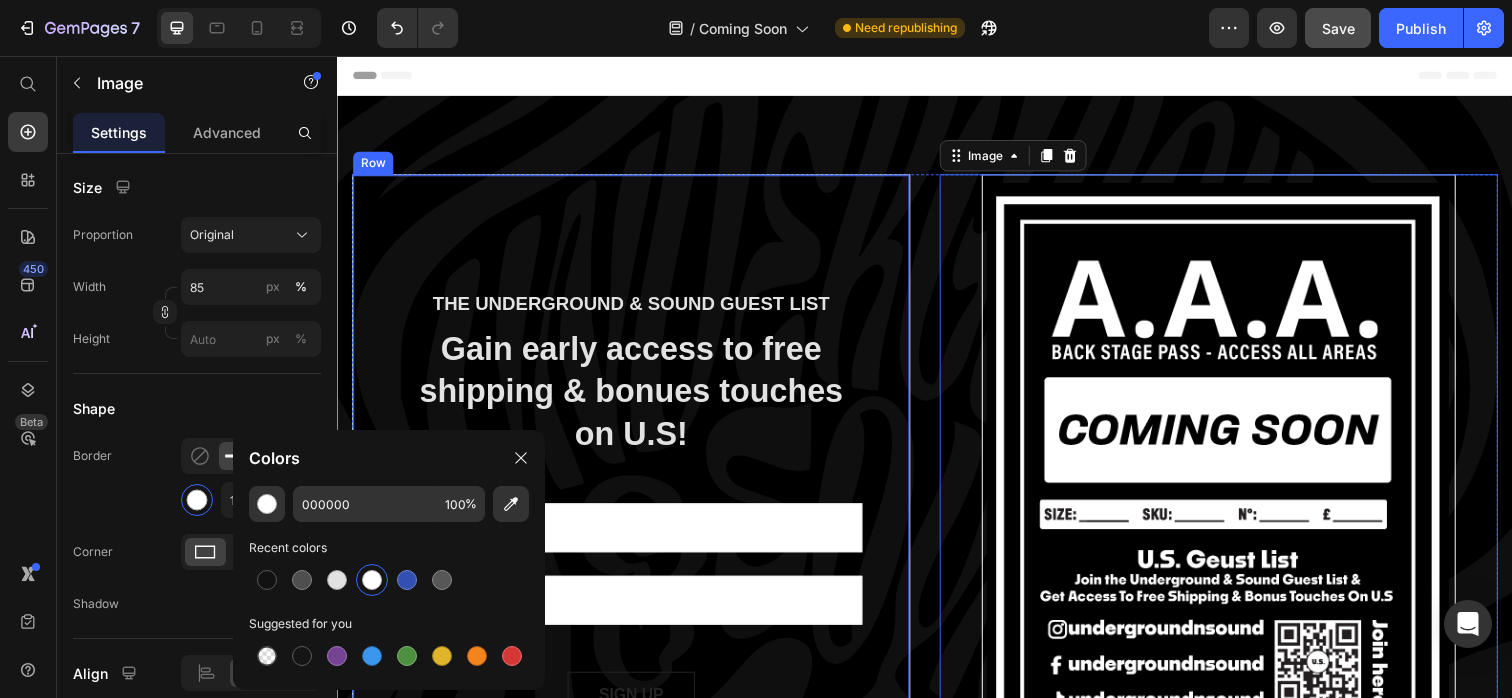 click on "THE UNDERGROUND & SOUND GUEST LIST Text block Gain early access to free shipping & bonues touches on U.S! Heading Sign up to be the first to hear about exclusive deals, special offers and upcoming collections Text block Row Email Field Email Field SIGN UP Submit Button Row Newsletter Row Image   0 Row Section 1" at bounding box center (937, 514) 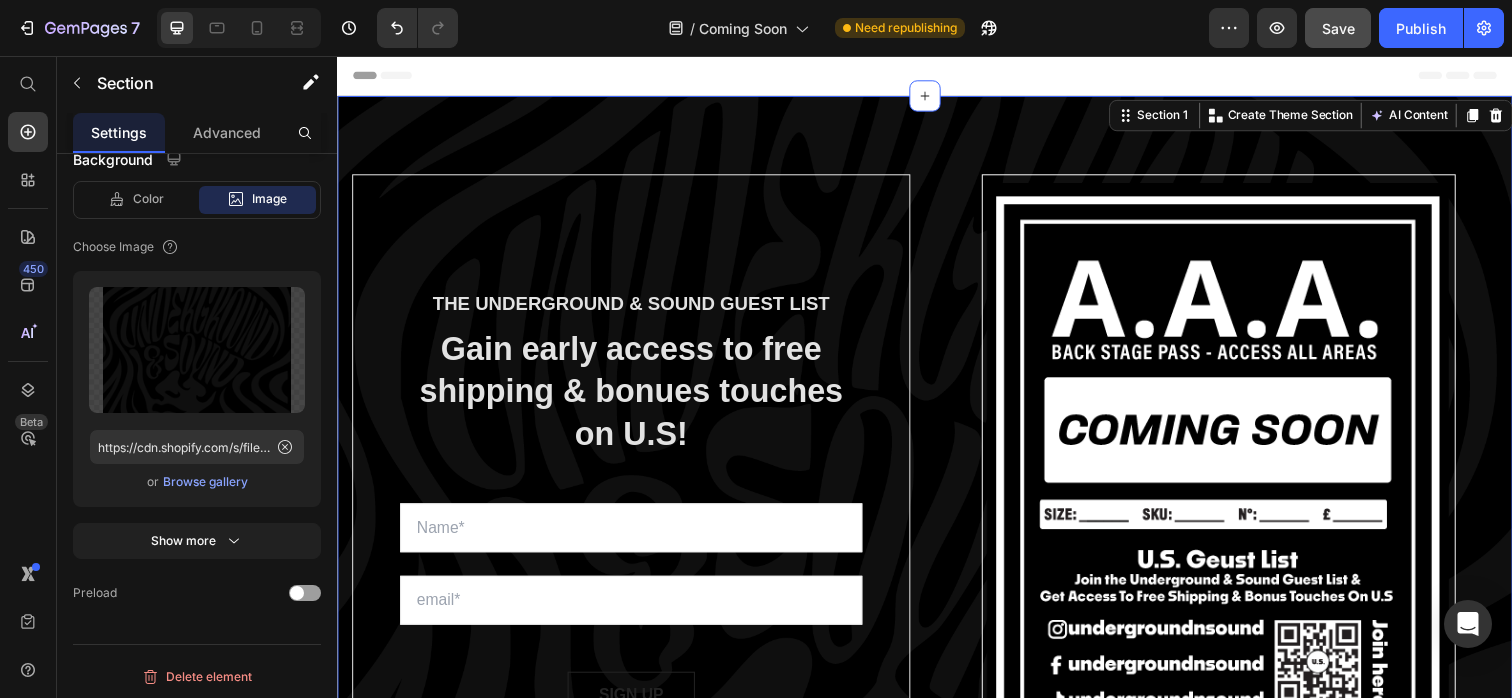 scroll, scrollTop: 0, scrollLeft: 0, axis: both 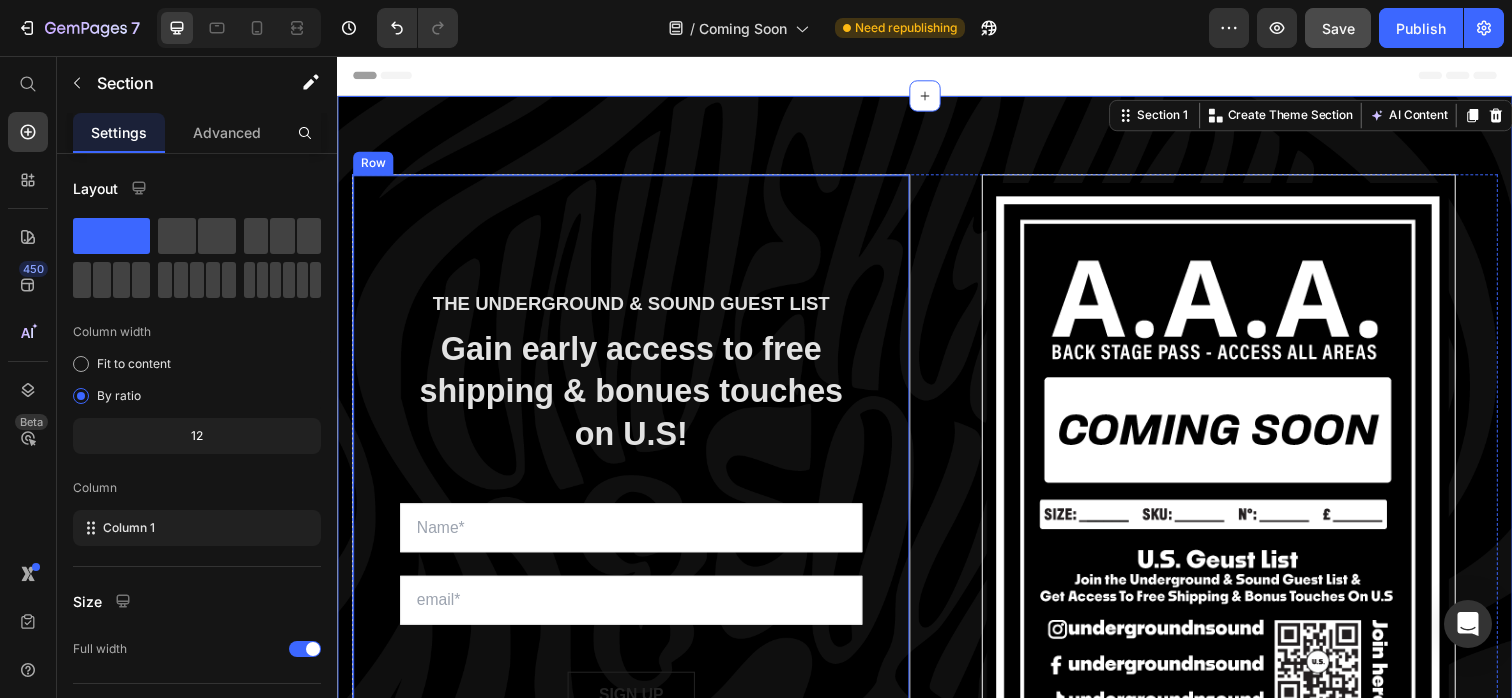 click on "THE UNDERGROUND & SOUND GUEST LIST Text block Gain early access to free shipping & bonues touches on U.S! Heading Sign up to be the first to hear about exclusive deals, special offers and upcoming collections Text block Row Email Field Email Field SIGN UP Submit Button Row Newsletter Row" at bounding box center (637, 514) 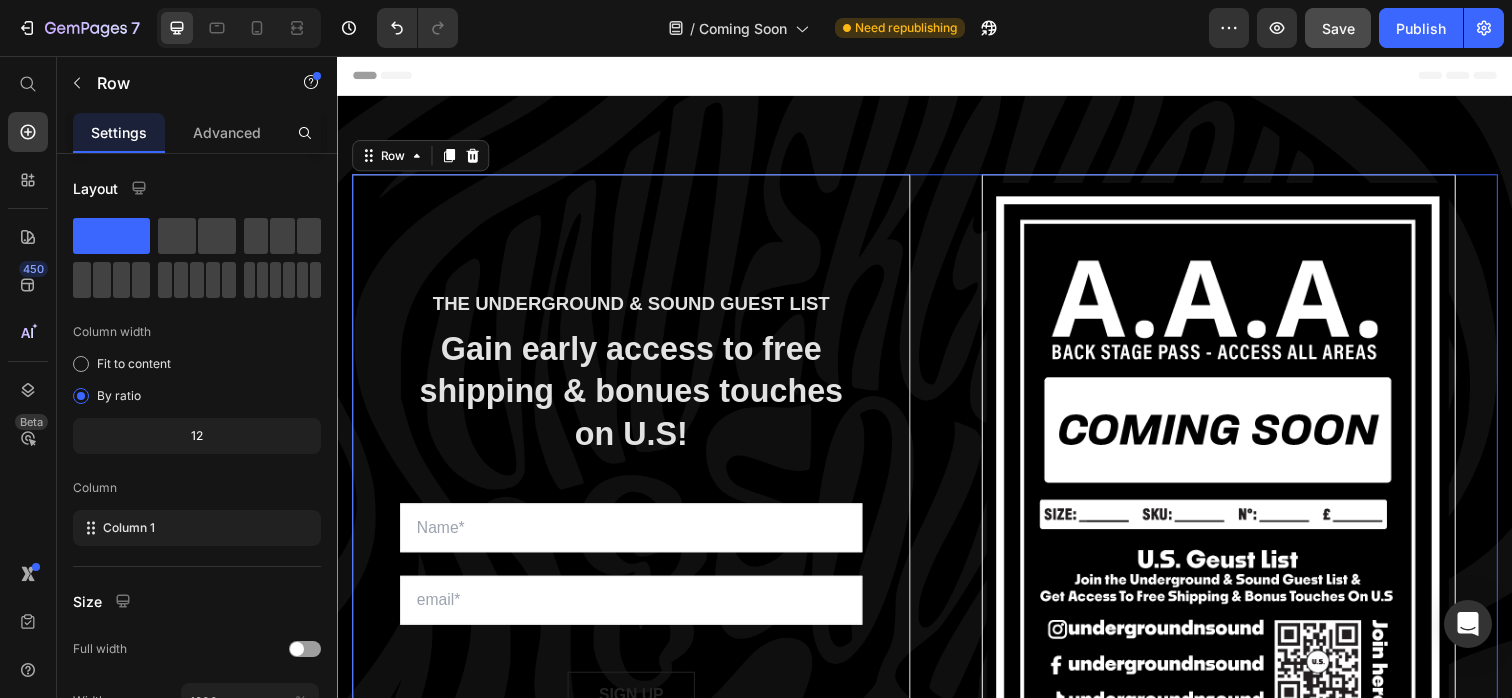 click on "THE UNDERGROUND & SOUND GUEST LIST Text block Gain early access to free shipping & bonues touches on U.S! Heading Sign up to be the first to hear about exclusive deals, special offers and upcoming collections Text block Row Email Field Email Field SIGN UP Submit Button Row Newsletter Row Image Row   0" at bounding box center (937, 514) 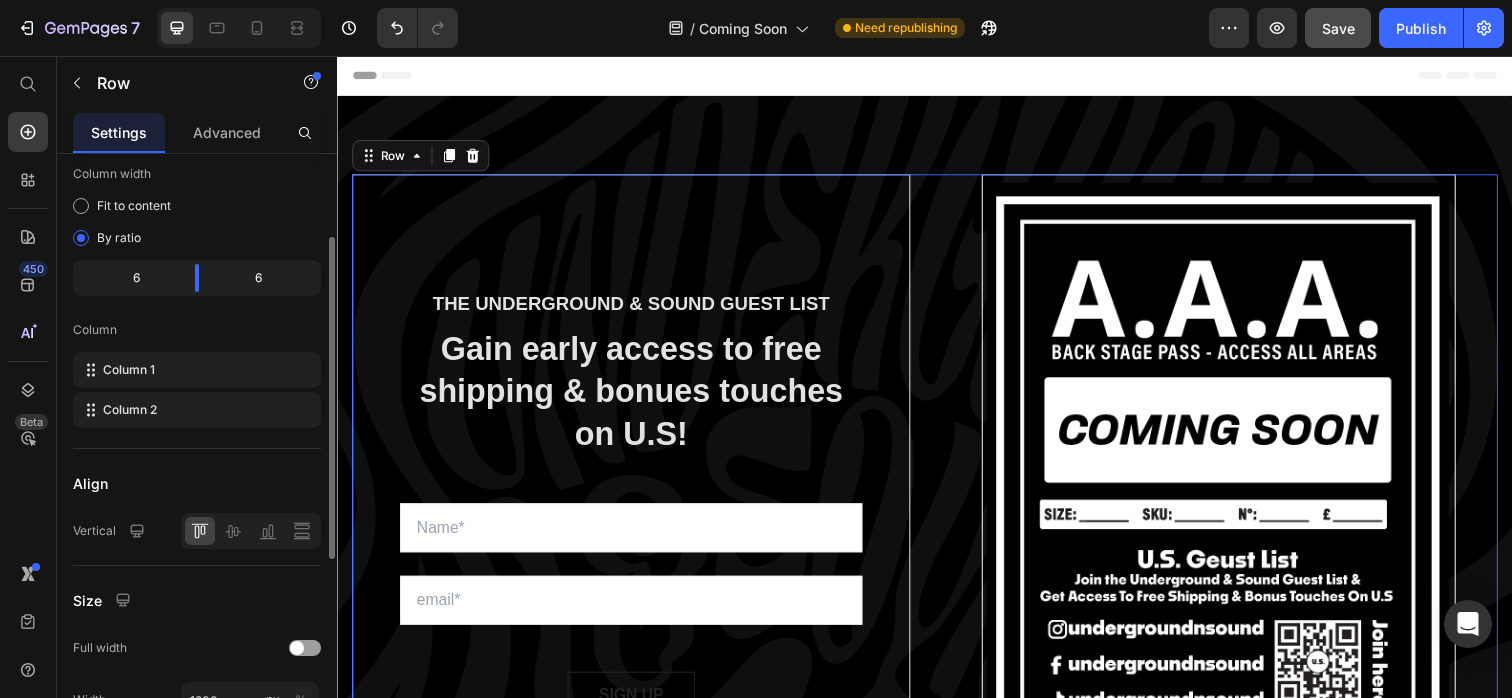scroll, scrollTop: 152, scrollLeft: 0, axis: vertical 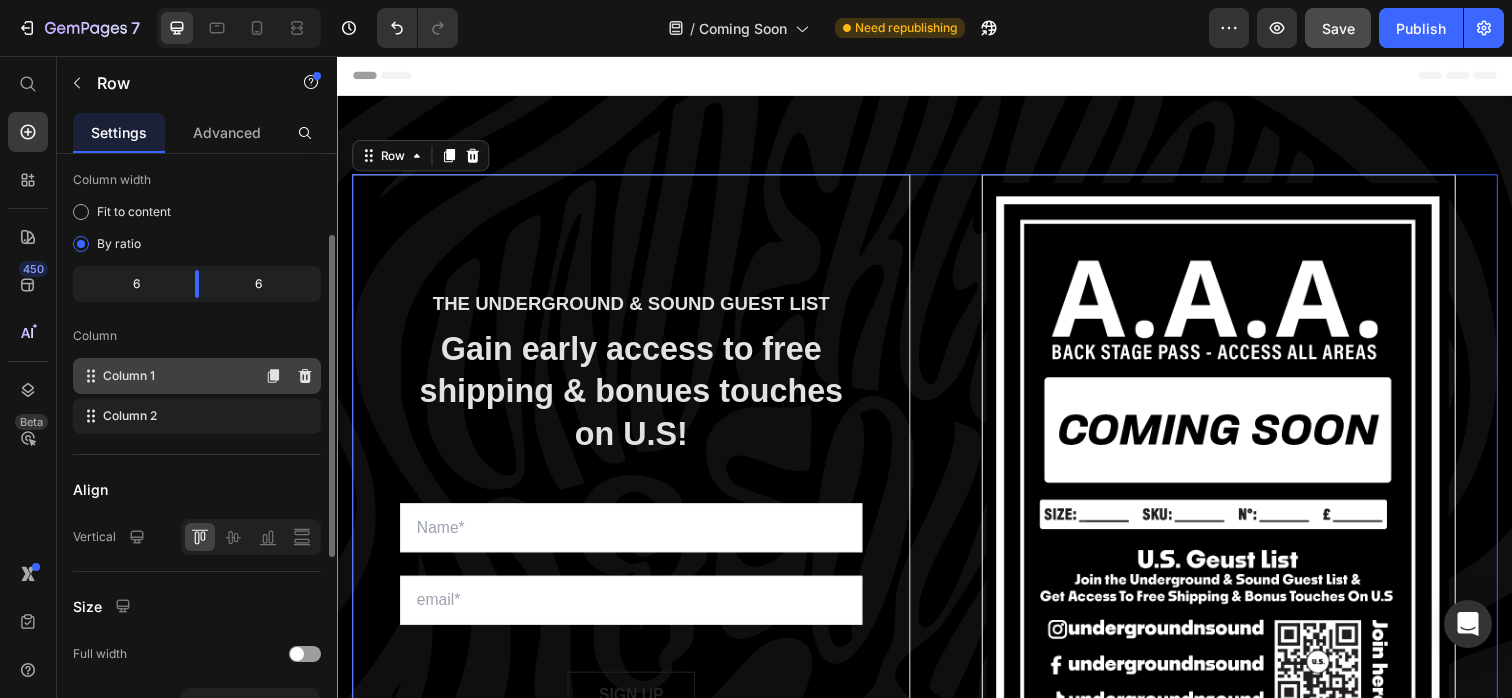 click on "Column 1" 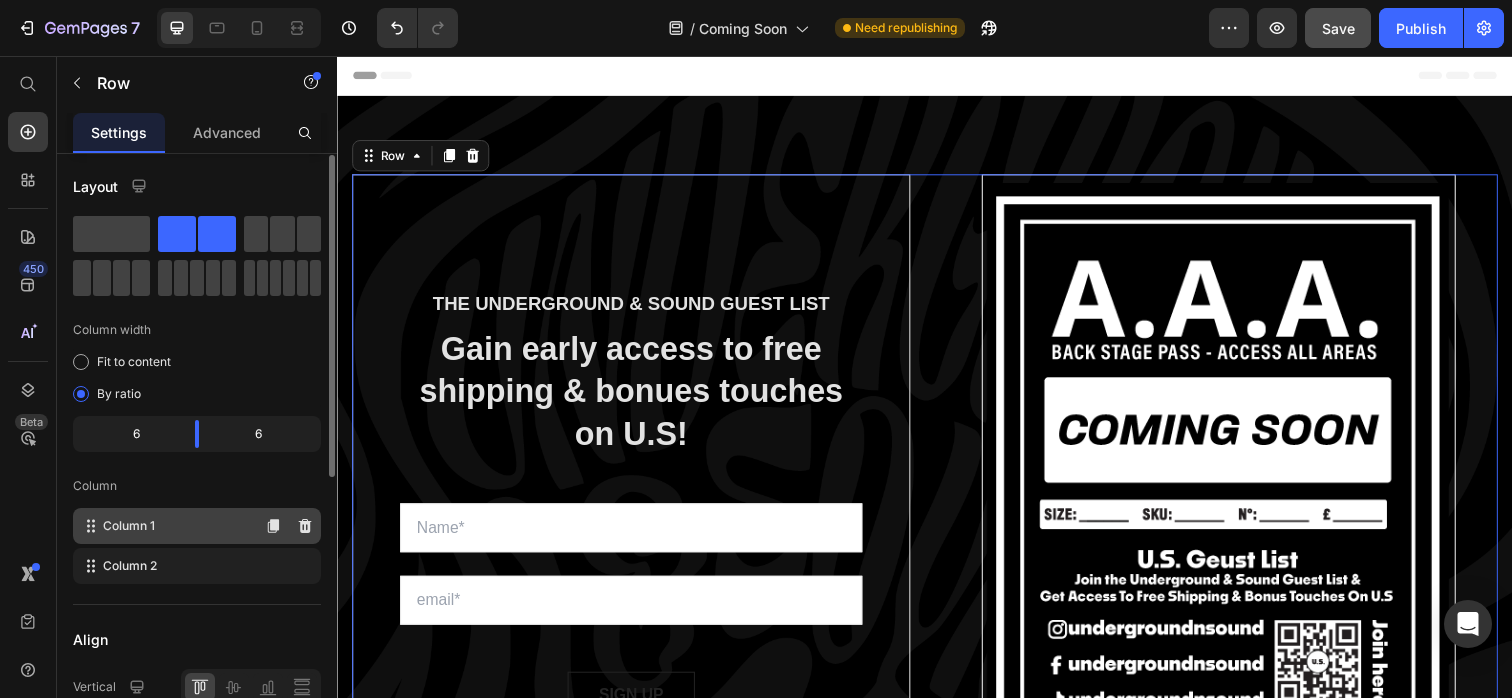 scroll, scrollTop: 0, scrollLeft: 0, axis: both 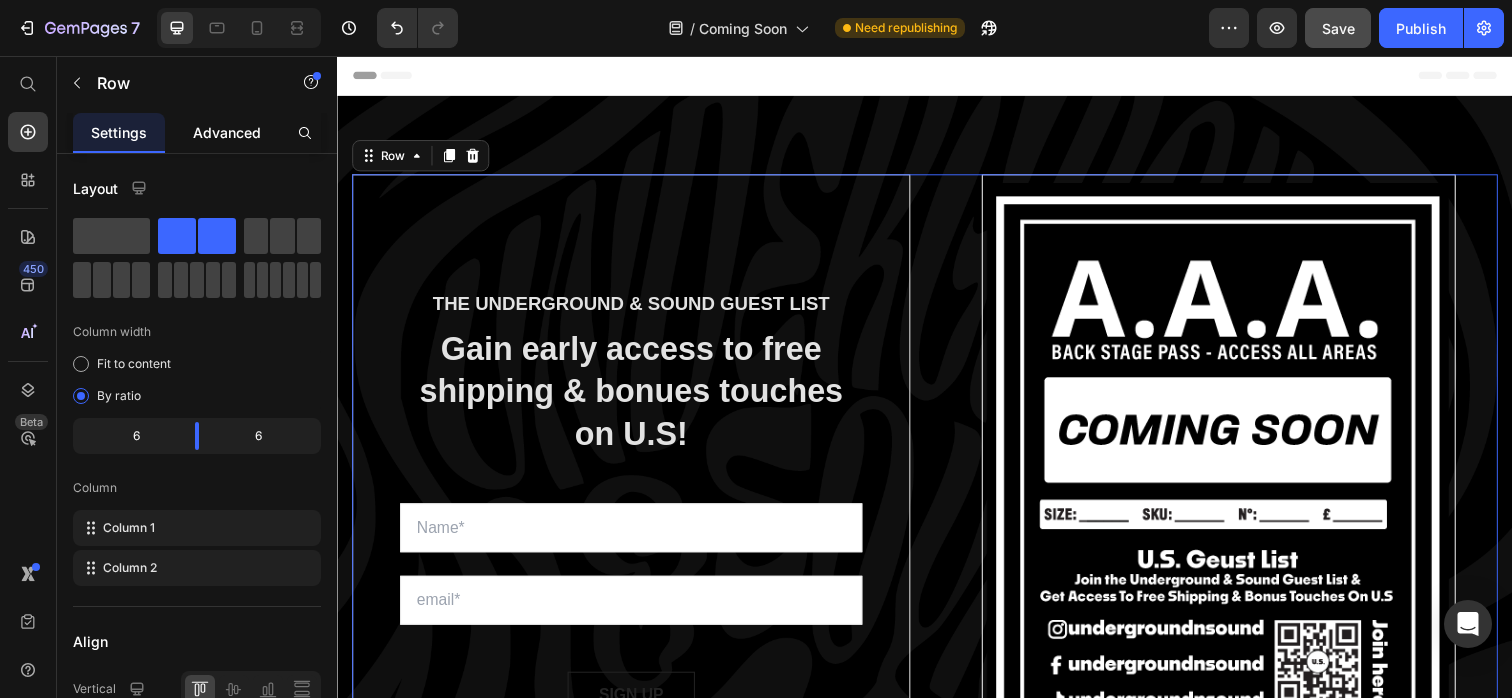click on "Advanced" at bounding box center (227, 132) 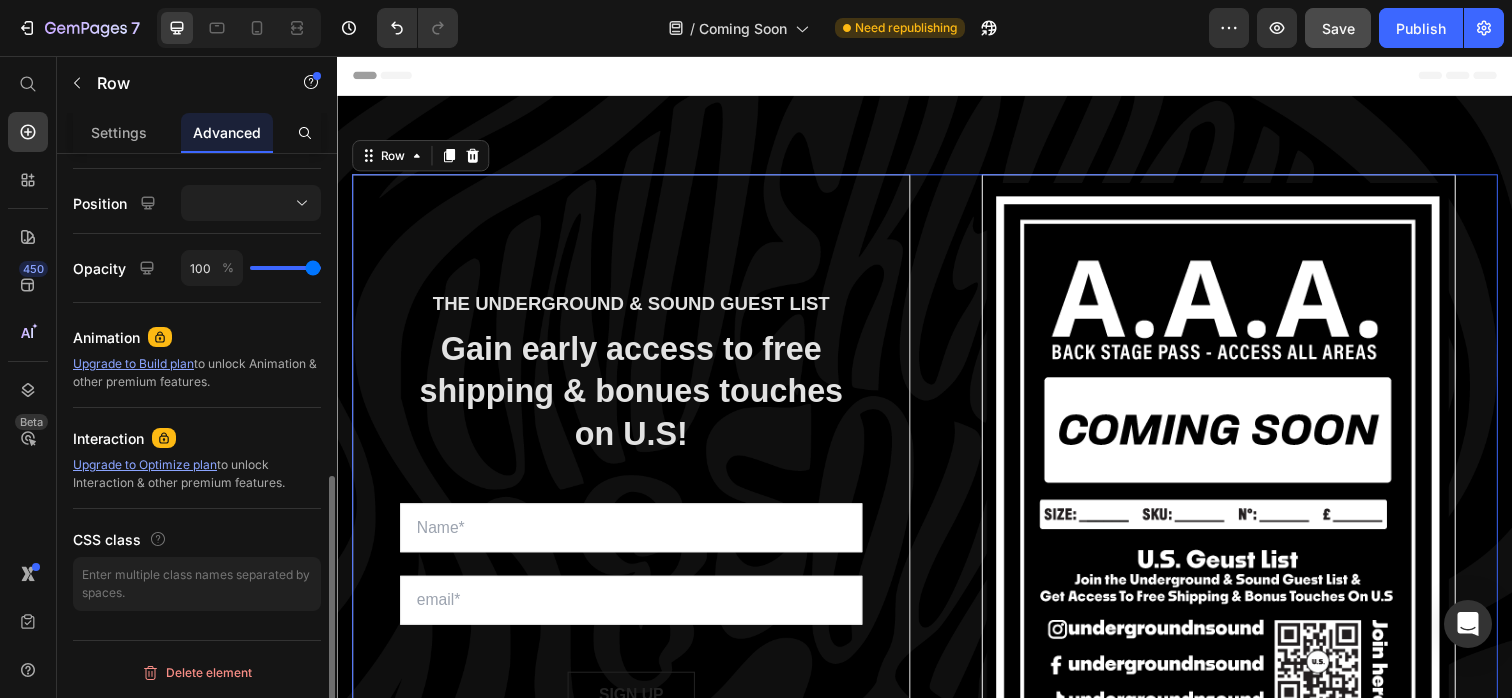 scroll, scrollTop: 702, scrollLeft: 0, axis: vertical 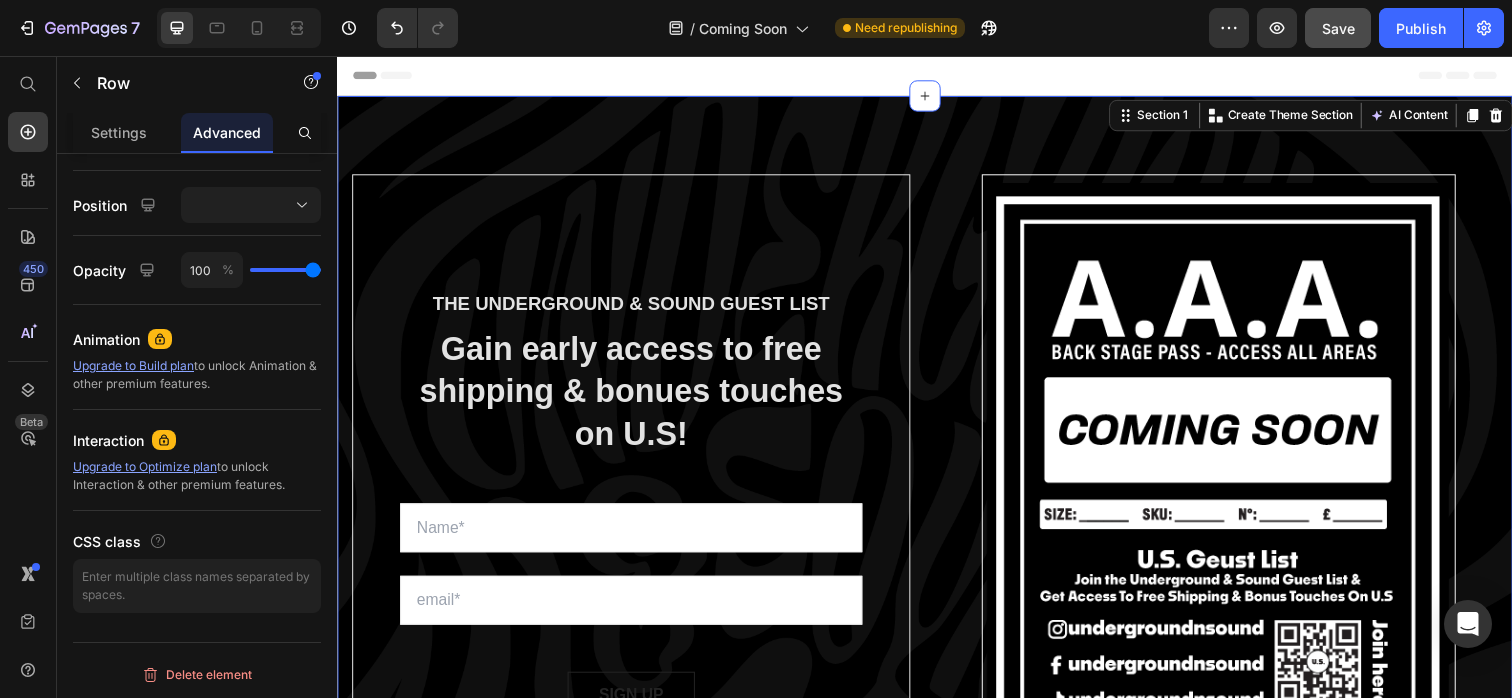click on "THE UNDERGROUND & SOUND GUEST LIST Text block Gain early access to free shipping & bonues touches on U.S! Heading Sign up to be the first to hear about exclusive deals, special offers and upcoming collections Text block Row Email Field Email Field SIGN UP Submit Button Row Newsletter Row Image Row Section 1   You can create reusable sections Create Theme Section AI Content Write with GemAI What would you like to describe here? Tone and Voice Persuasive Product Show more Generate" at bounding box center (937, 514) 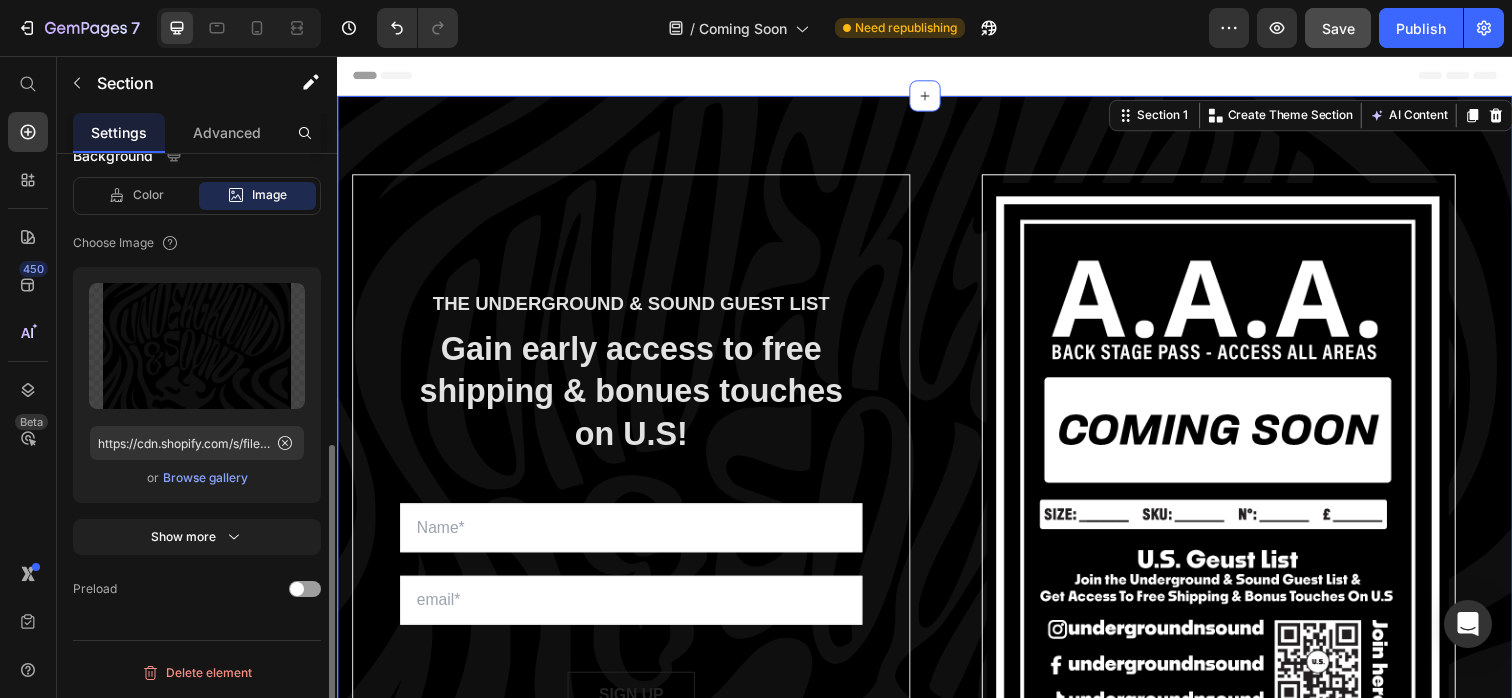 scroll, scrollTop: 0, scrollLeft: 0, axis: both 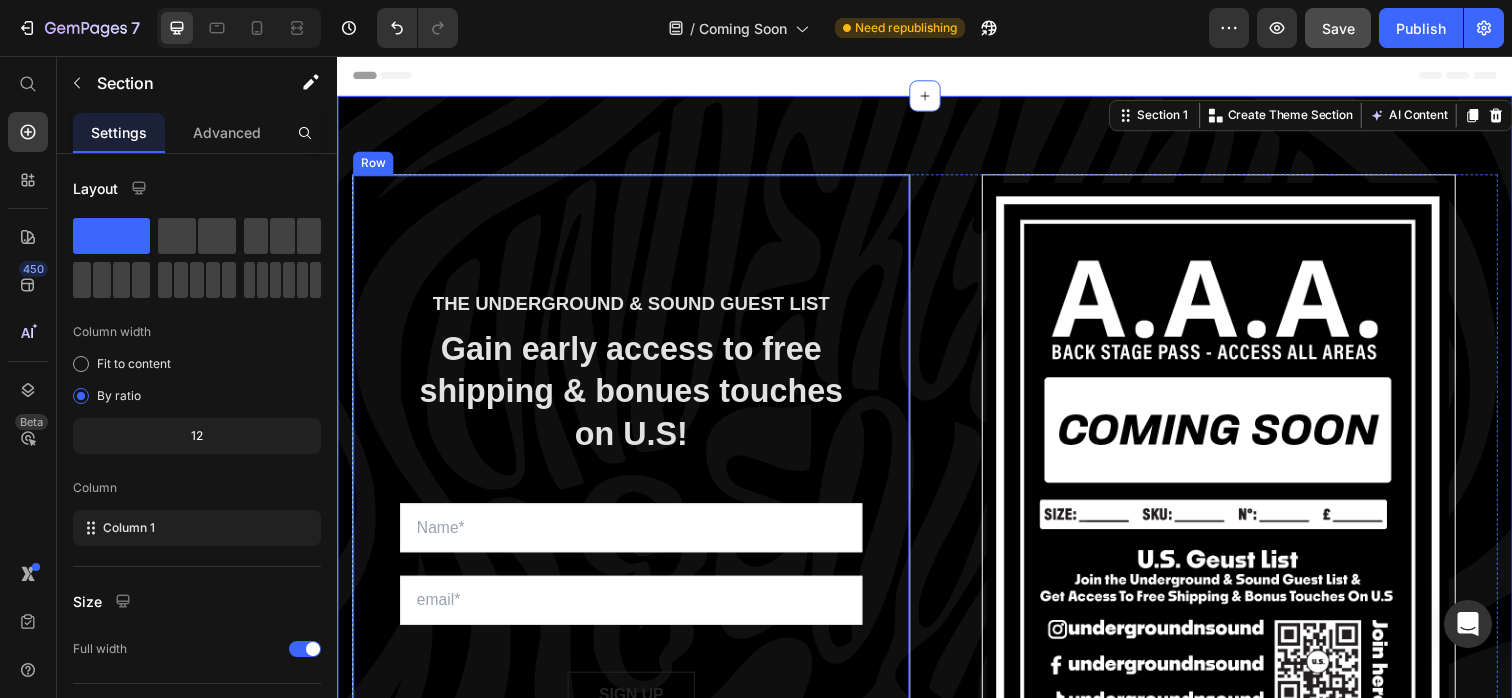 click on "THE UNDERGROUND & SOUND GUEST LIST Text block Gain early access to free shipping & bonues touches on U.S! Heading Sign up to be the first to hear about exclusive deals, special offers and upcoming collections Text block Row Email Field Email Field SIGN UP Submit Button Row Newsletter Row" at bounding box center (637, 514) 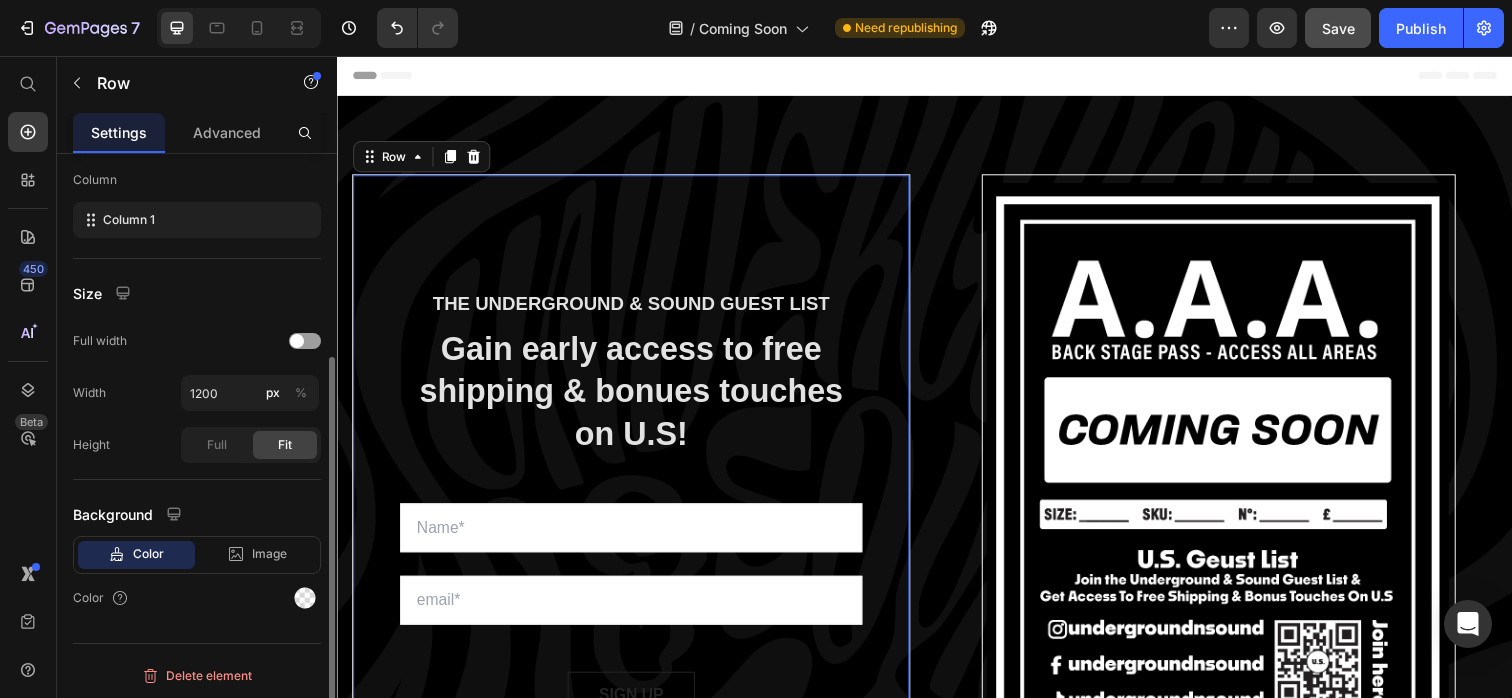 scroll, scrollTop: 307, scrollLeft: 0, axis: vertical 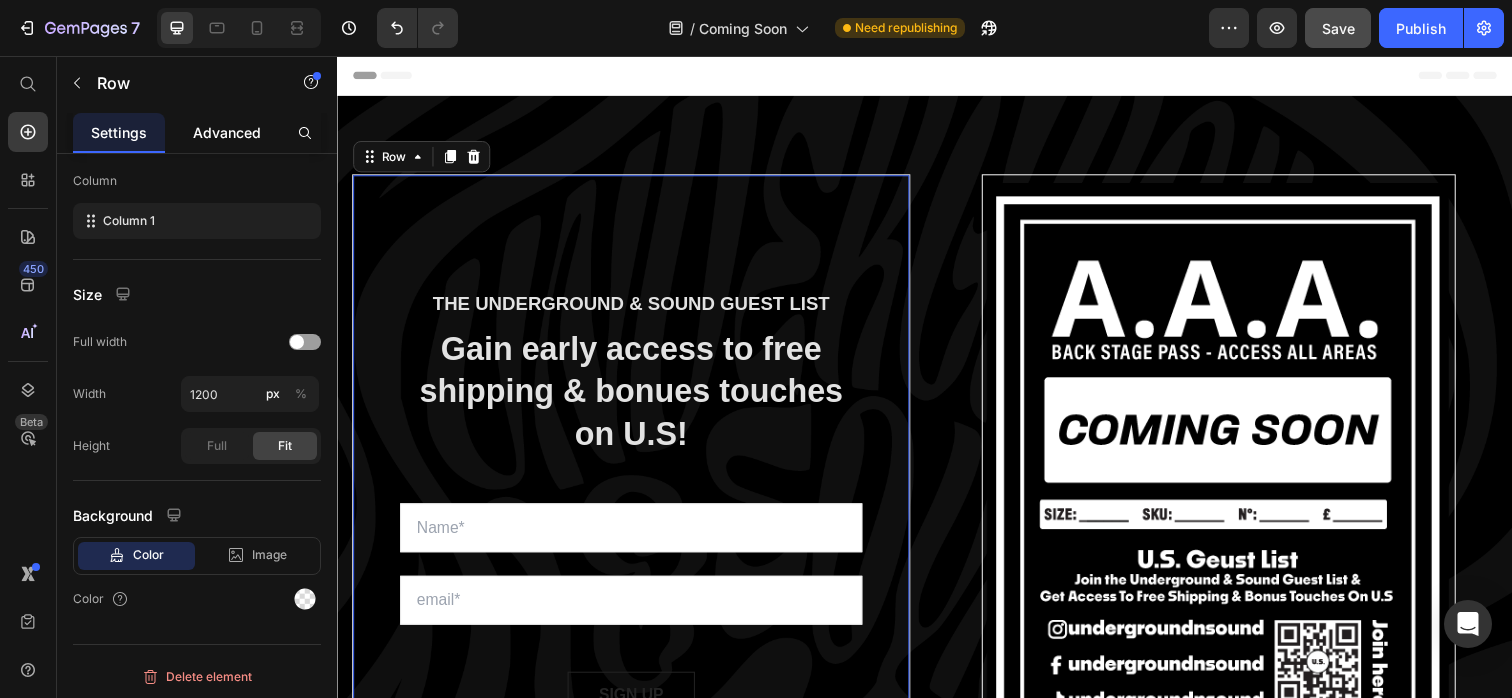 click on "Advanced" 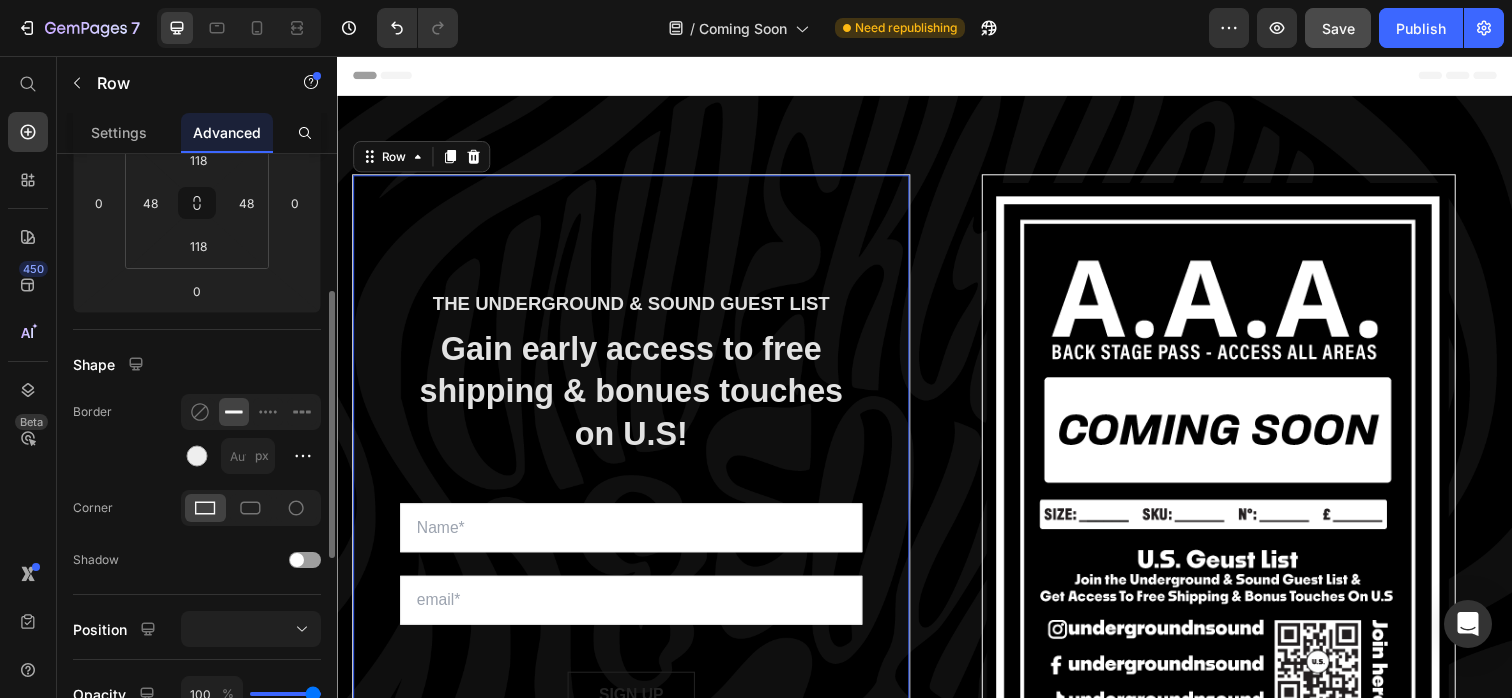 scroll, scrollTop: 341, scrollLeft: 0, axis: vertical 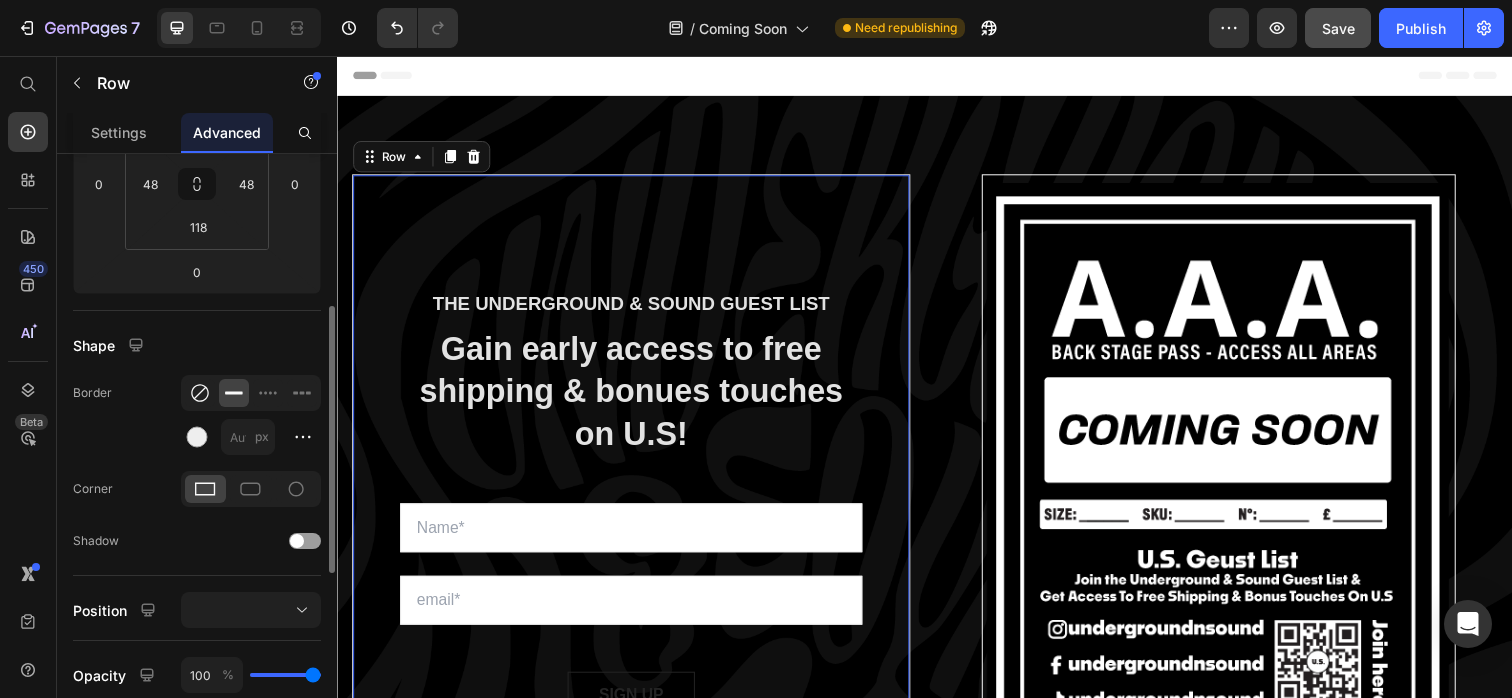click 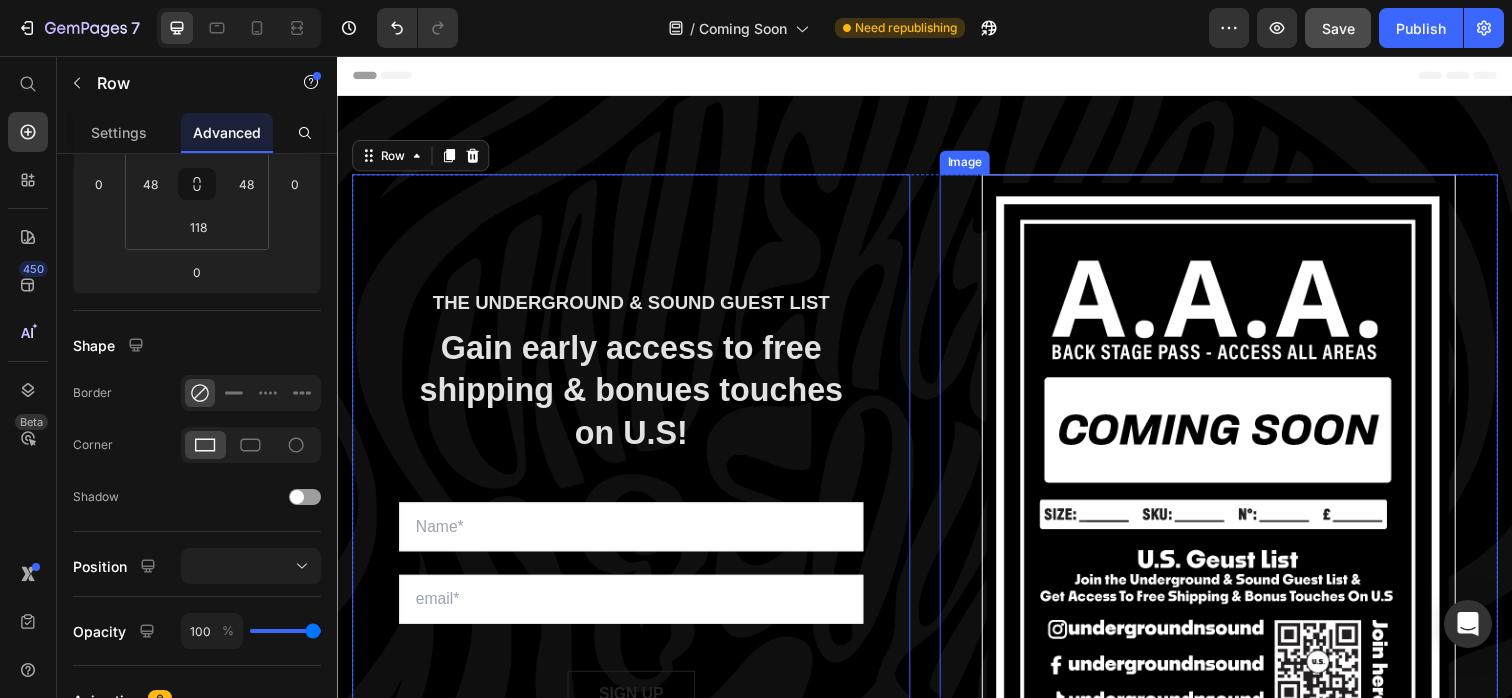 click at bounding box center [1237, 511] 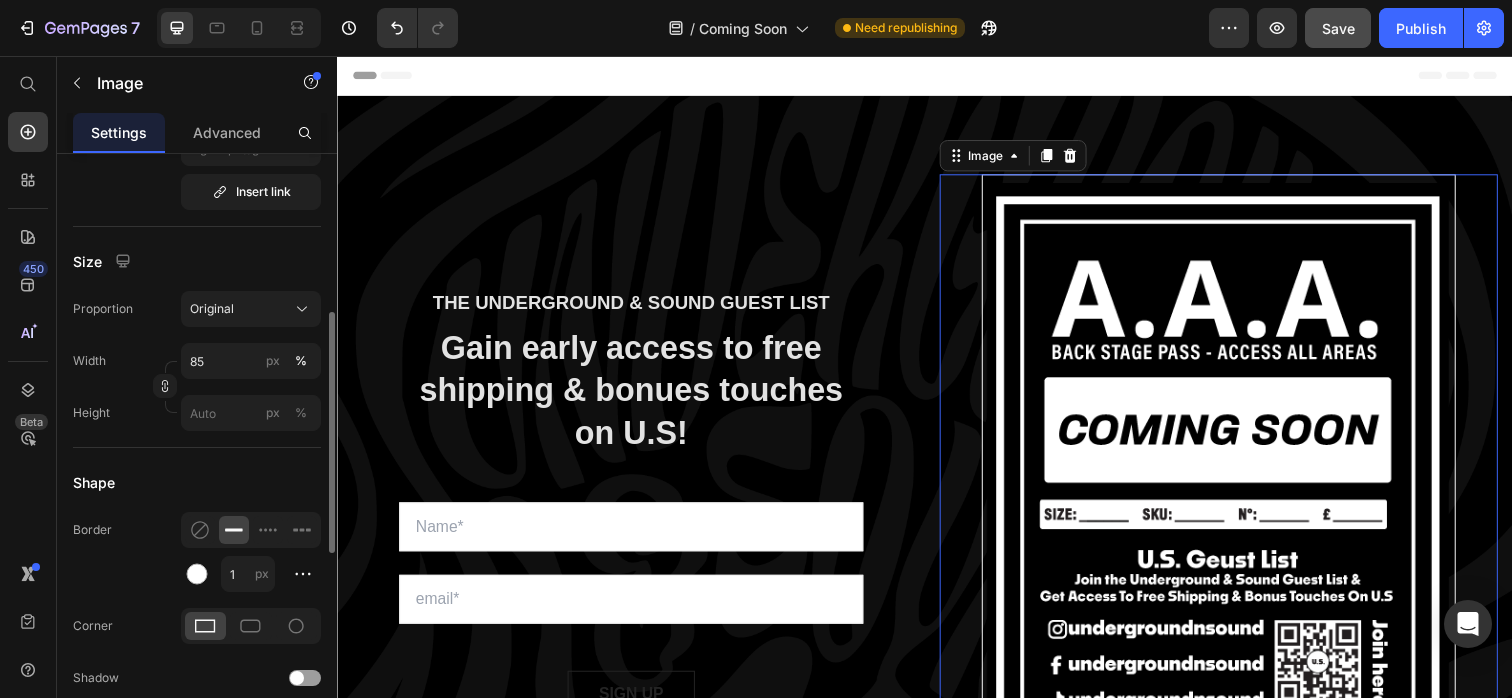 scroll, scrollTop: 490, scrollLeft: 0, axis: vertical 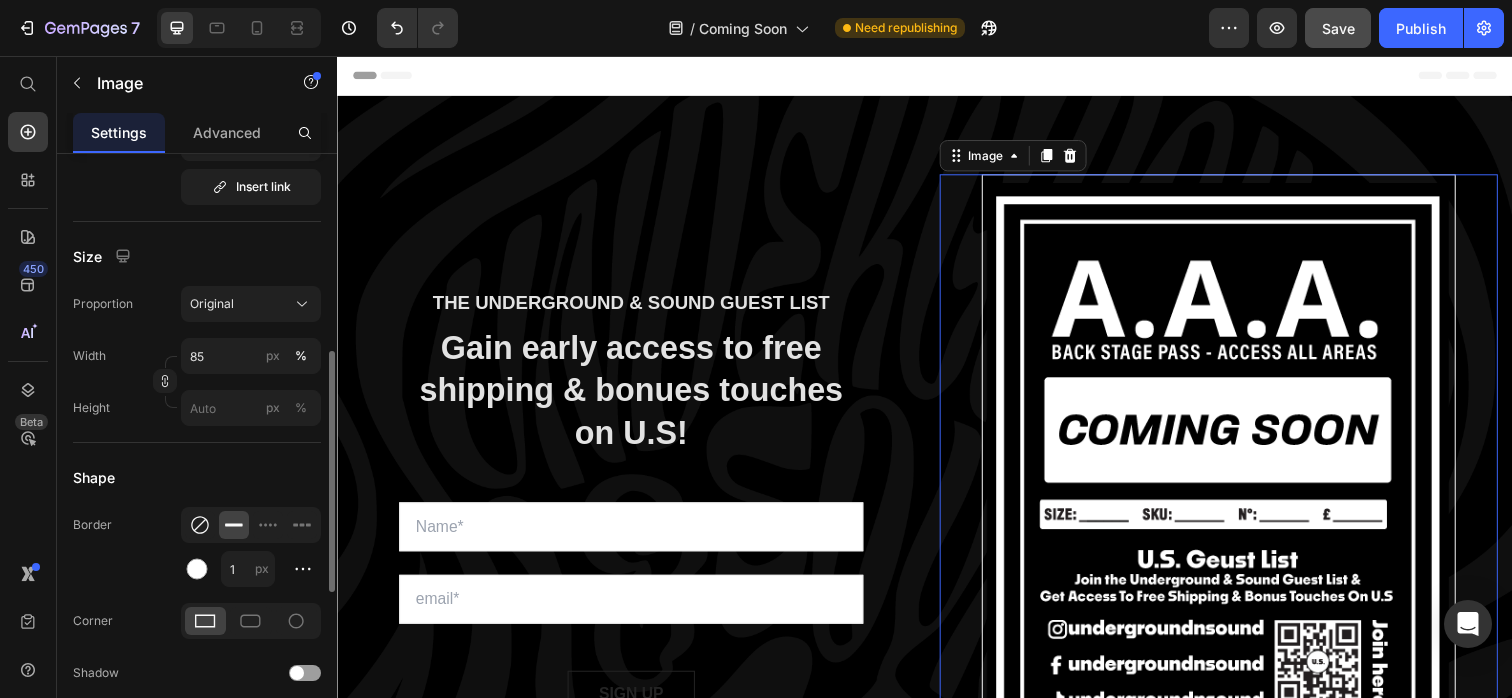 click 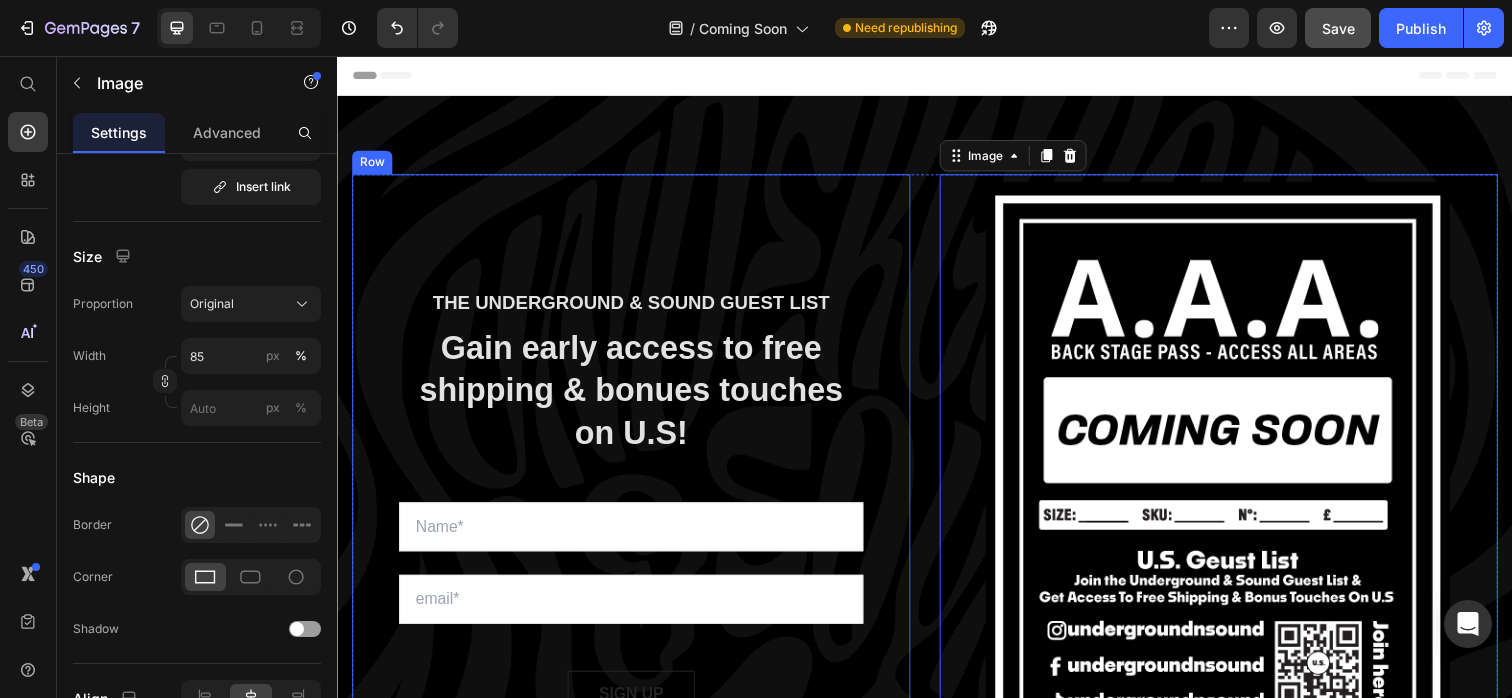 click on "THE UNDERGROUND & SOUND GUEST LIST Text block Gain early access to free shipping & bonues touches on U.S! Heading Sign up to be the first to hear about exclusive deals, special offers and upcoming collections Text block Row Email Field Email Field SIGN UP Submit Button Row Newsletter Row" at bounding box center [637, 513] 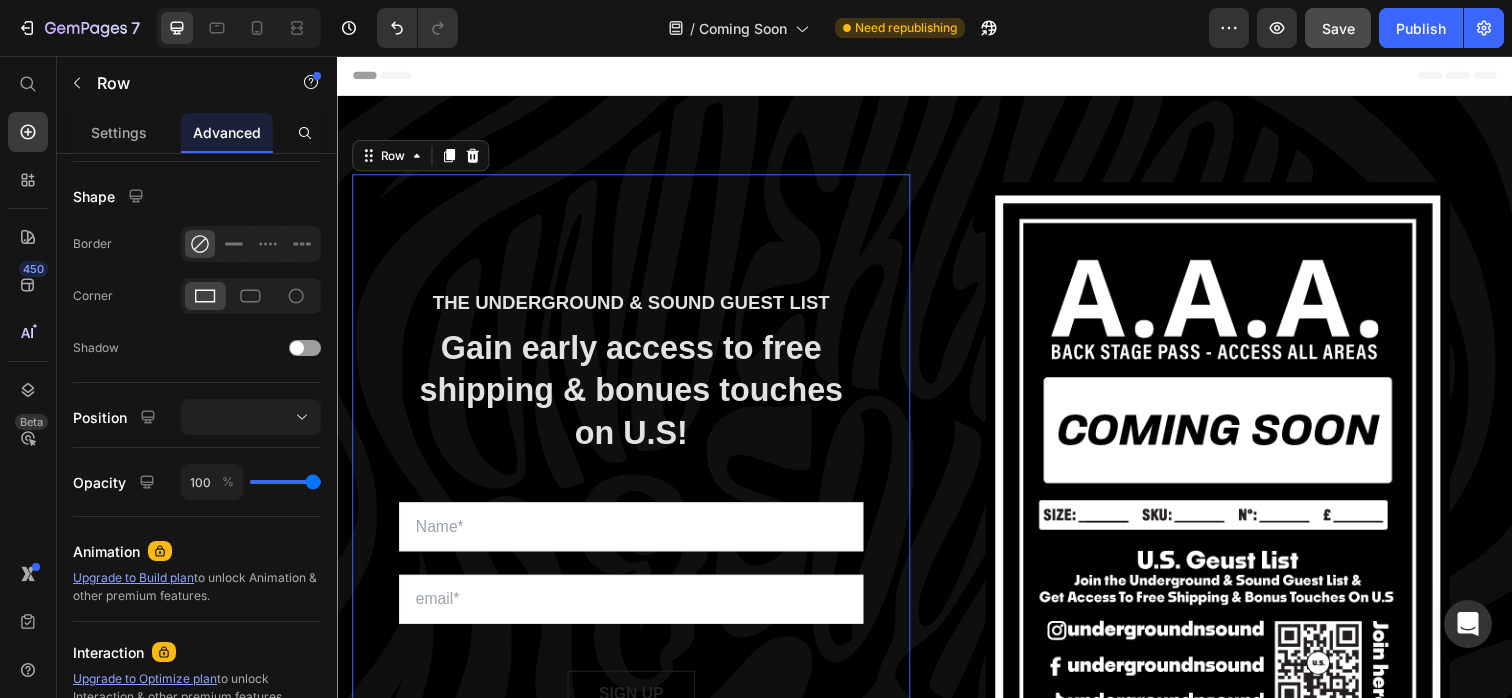 scroll, scrollTop: 0, scrollLeft: 0, axis: both 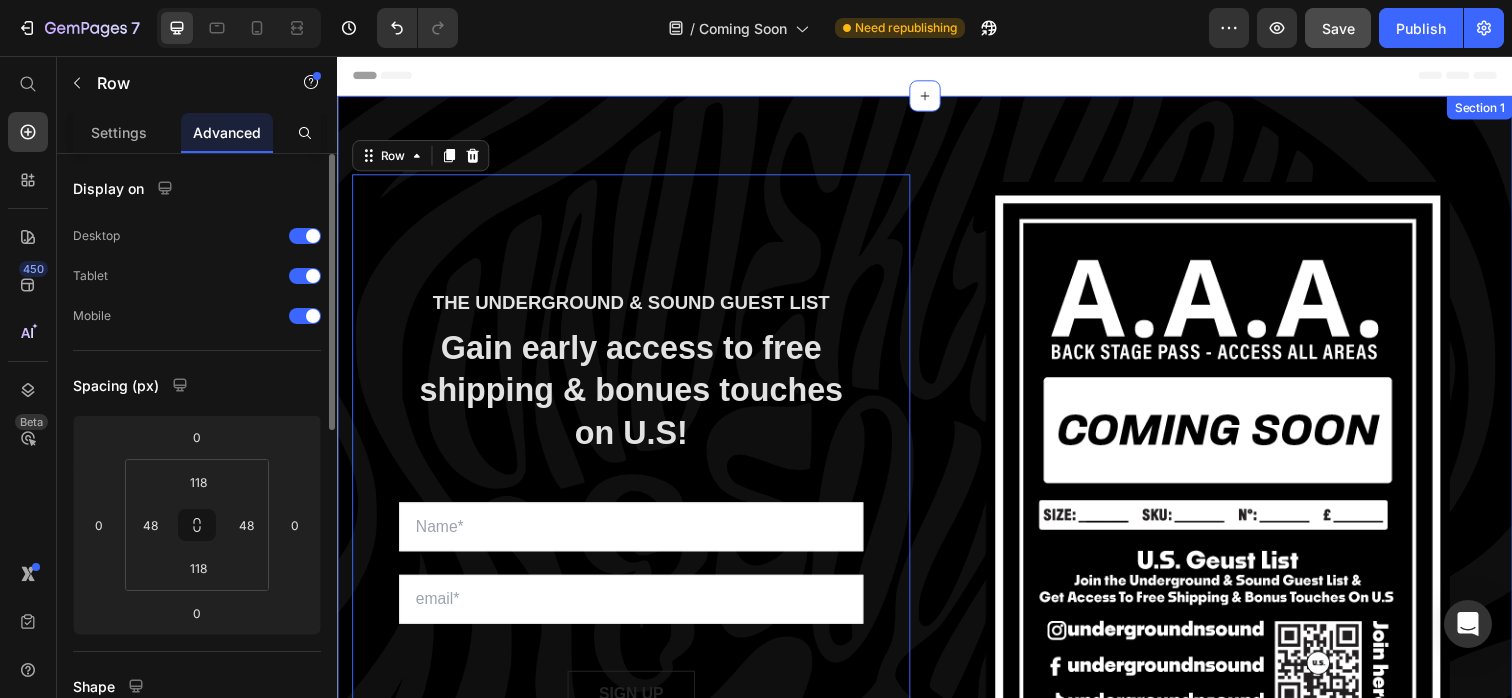click on "THE UNDERGROUND & SOUND GUEST LIST Text block Gain early access to free shipping & bonues touches on U.S! Heading Sign up to be the first to hear about exclusive deals, special offers and upcoming collections Text block Row Email Field Email Field SIGN UP Submit Button Row Newsletter Row 0 Image Row Section 1" at bounding box center (937, 513) 